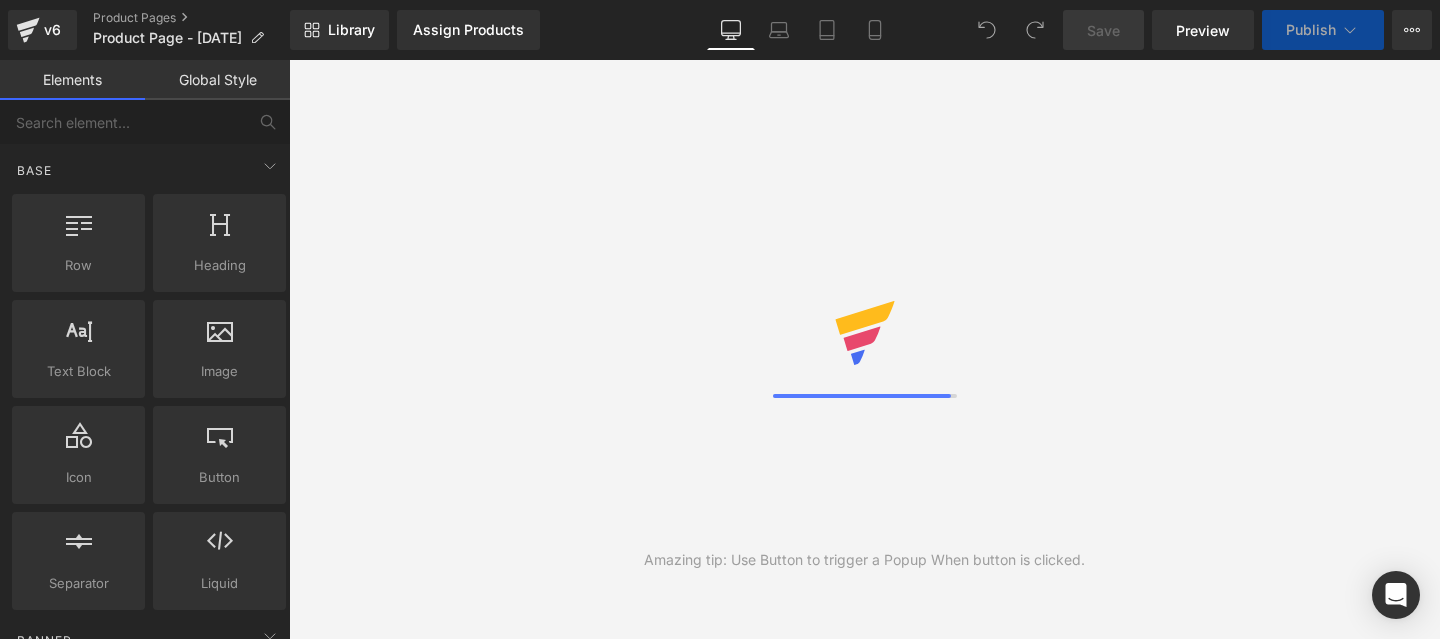 scroll, scrollTop: 0, scrollLeft: 0, axis: both 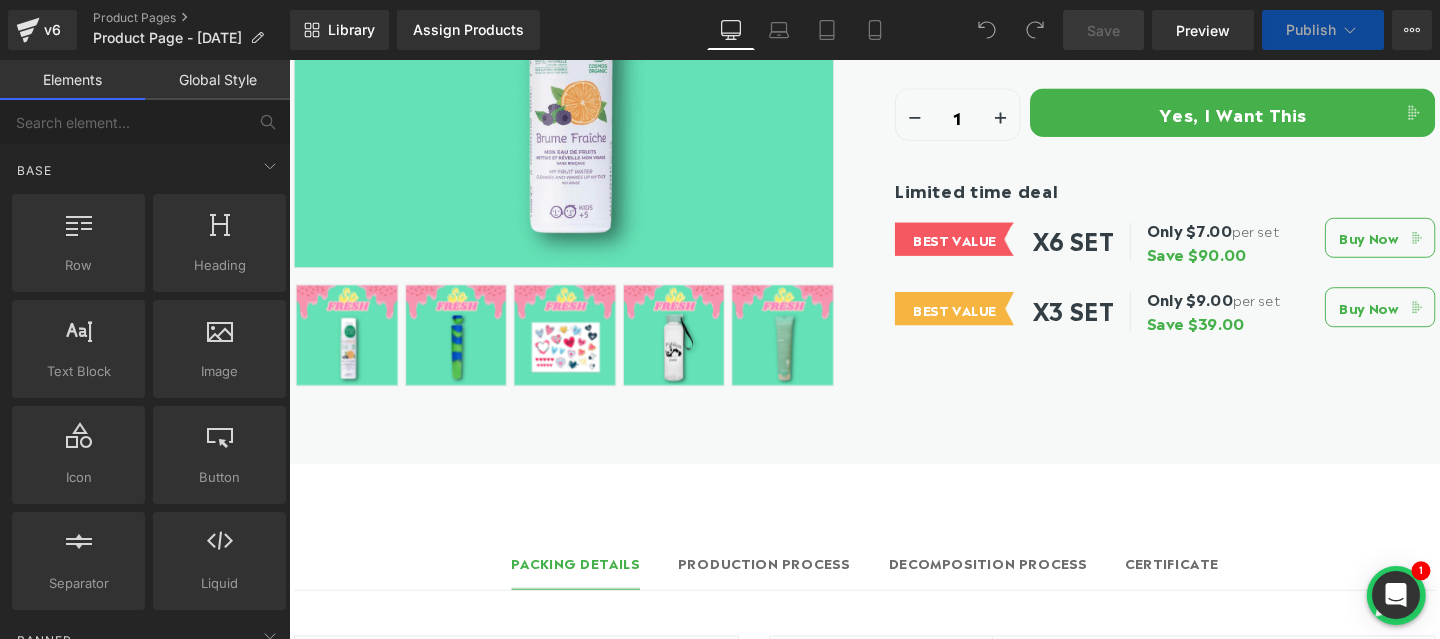 click on "Not plastic.  Fantastic! Heading         Row
Assign a product  and use this template to present it on live store
Sale Off
(P) Image" at bounding box center [894, -17] 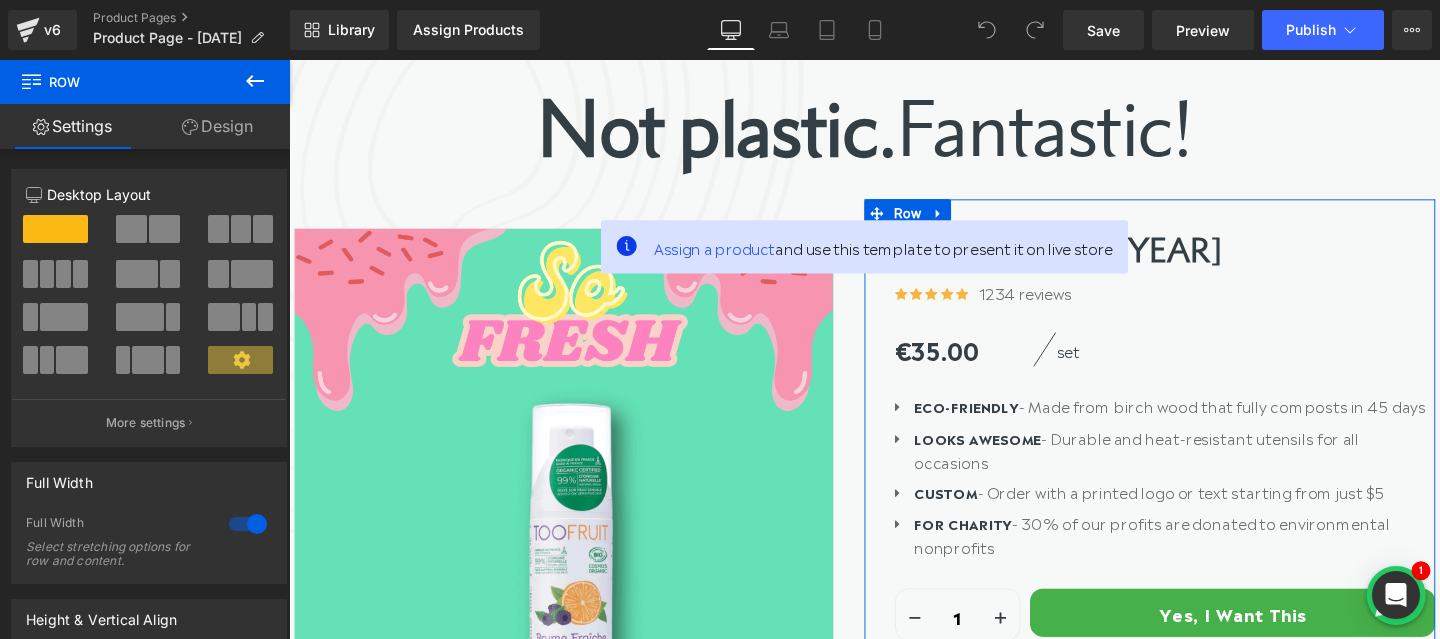scroll, scrollTop: 218, scrollLeft: 0, axis: vertical 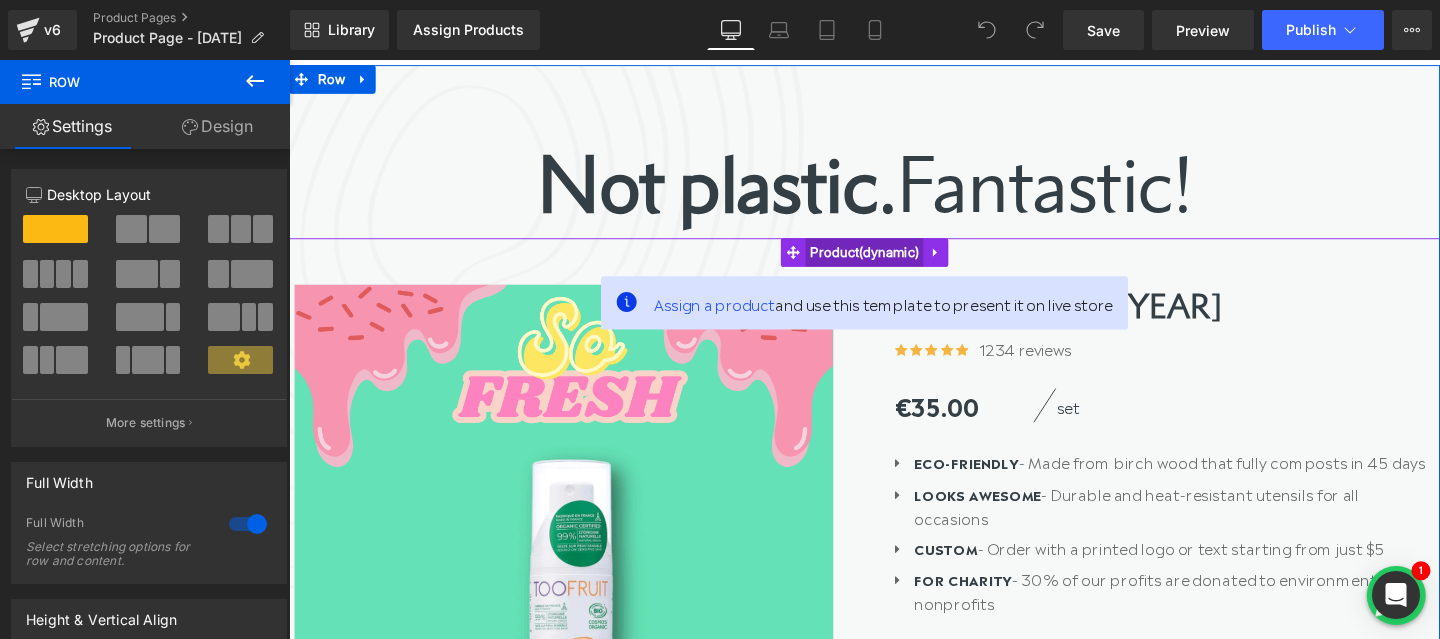 click on "Product" at bounding box center (894, 262) 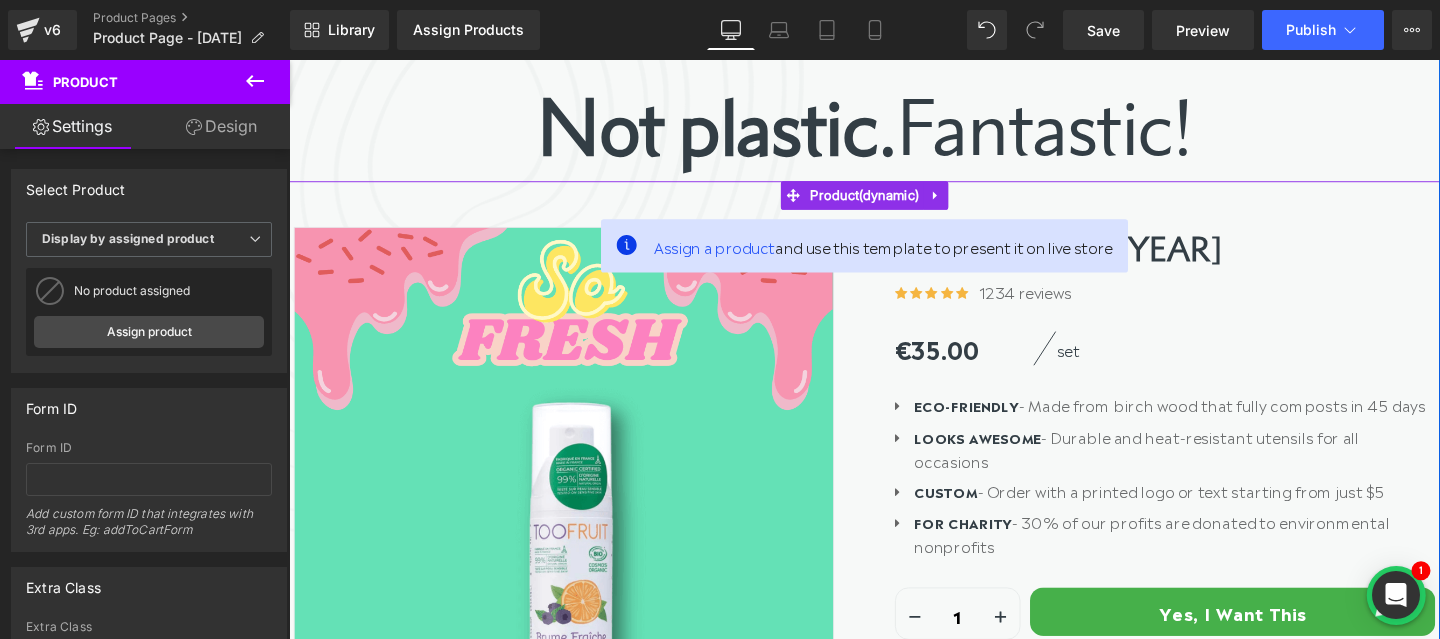 scroll, scrollTop: 273, scrollLeft: 0, axis: vertical 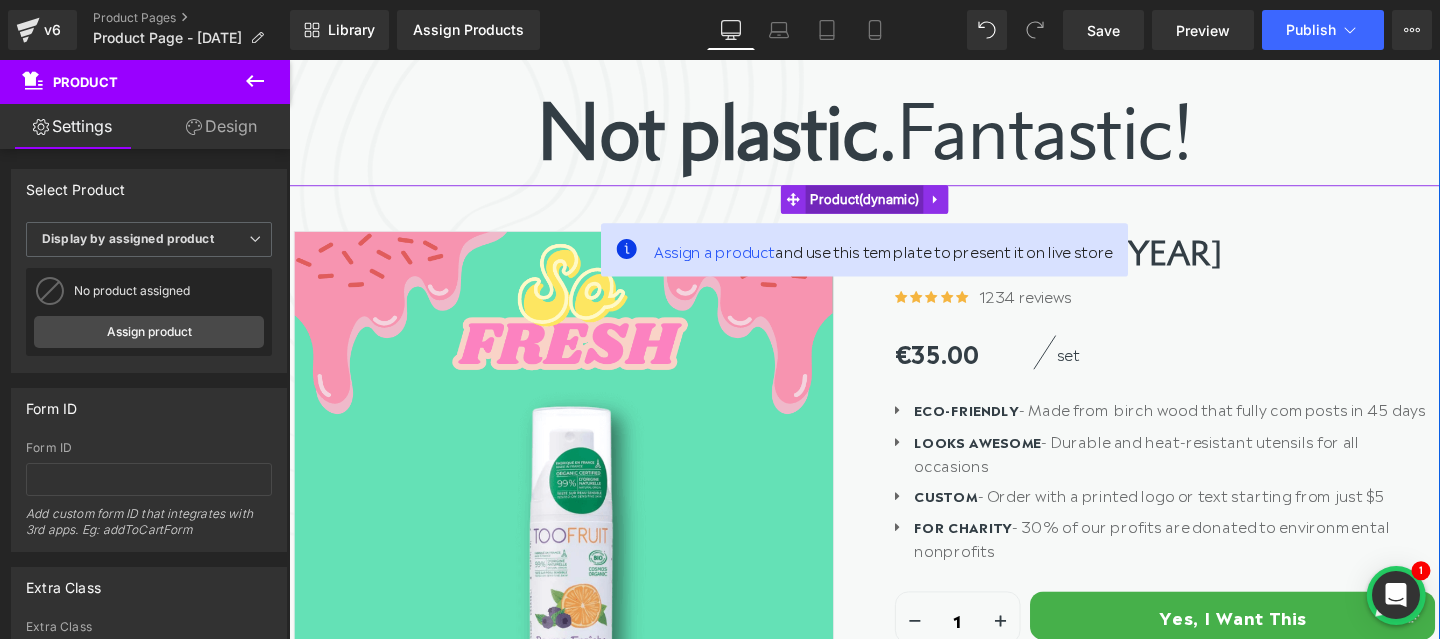 click on "Product" at bounding box center (894, 207) 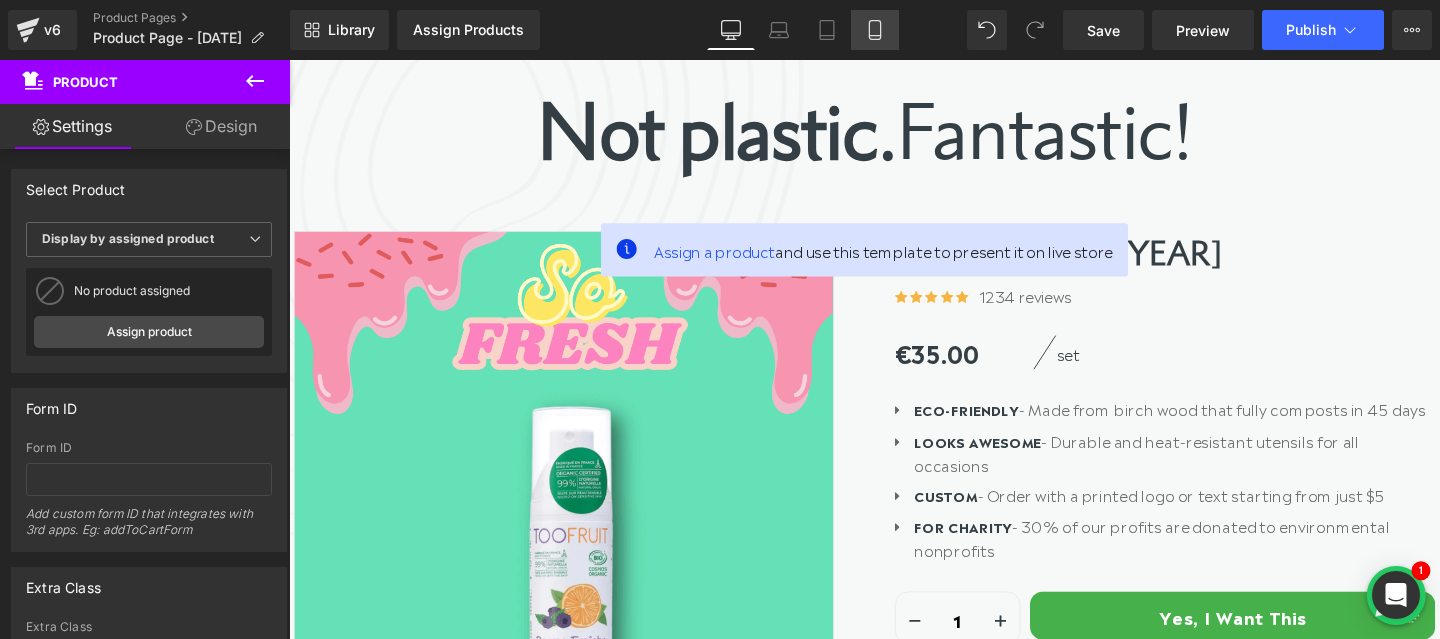 click 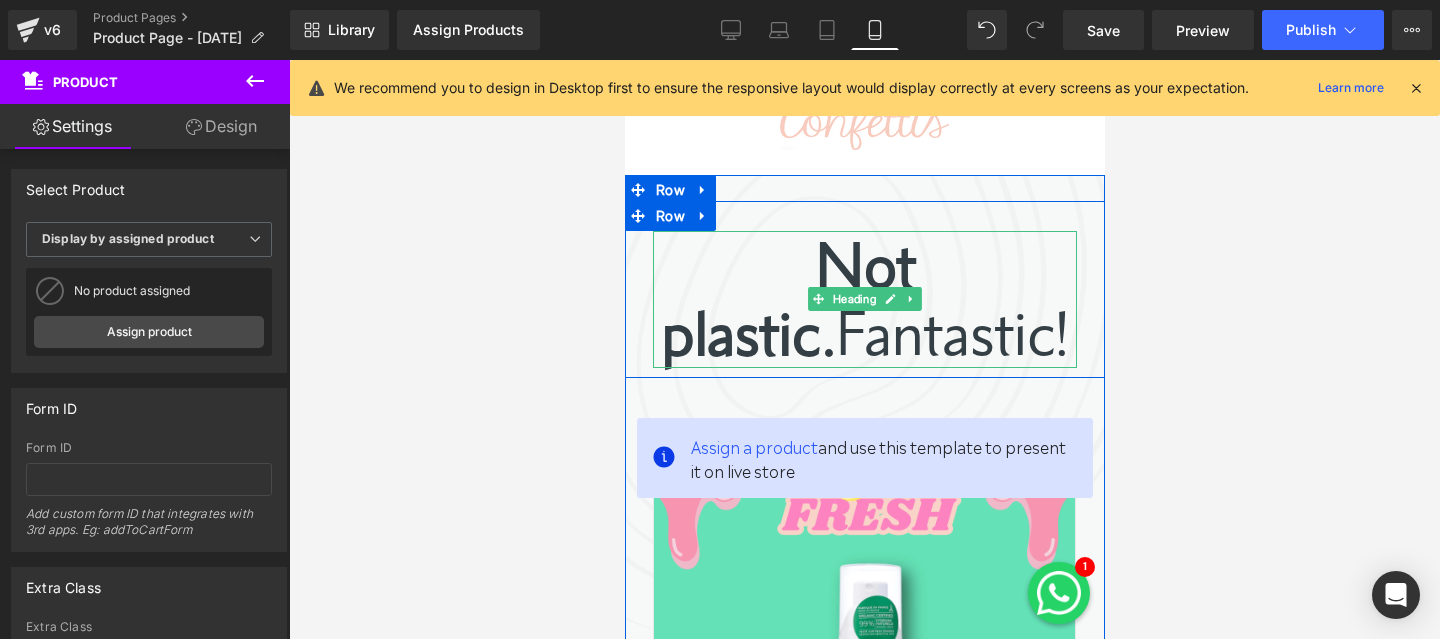 scroll, scrollTop: 170, scrollLeft: 0, axis: vertical 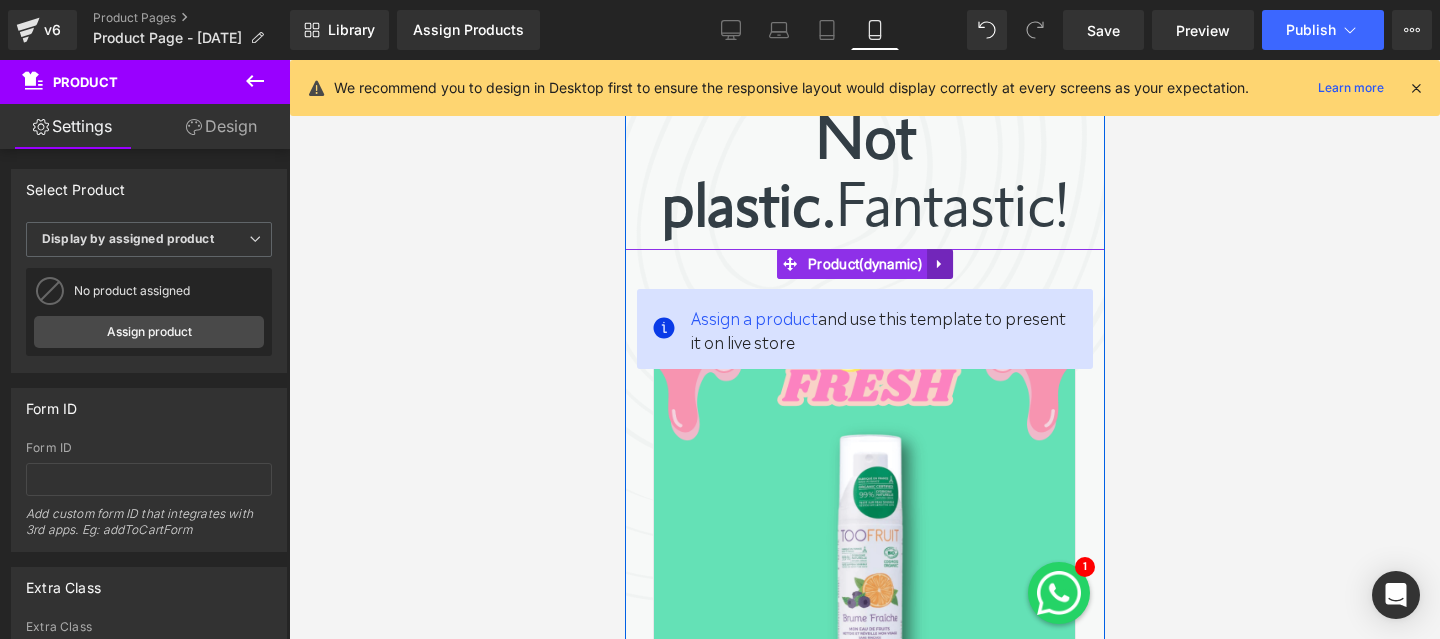click 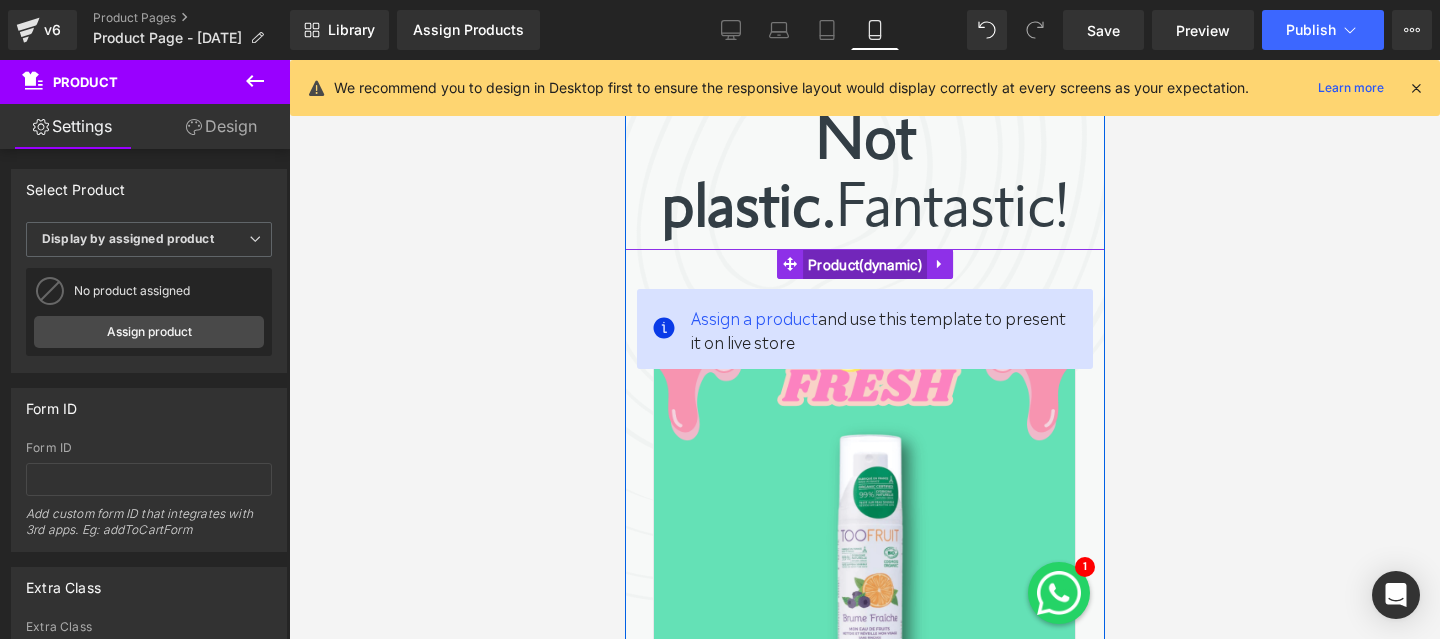 click on "Product" at bounding box center (864, 265) 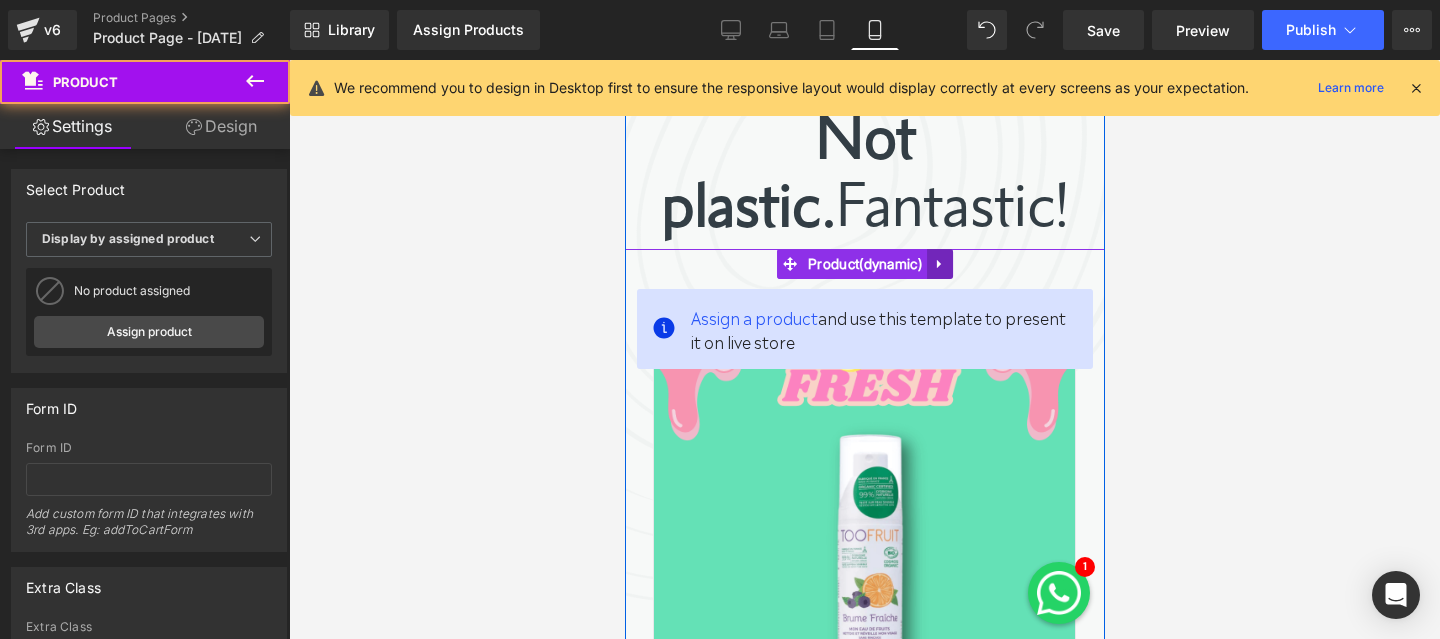 click 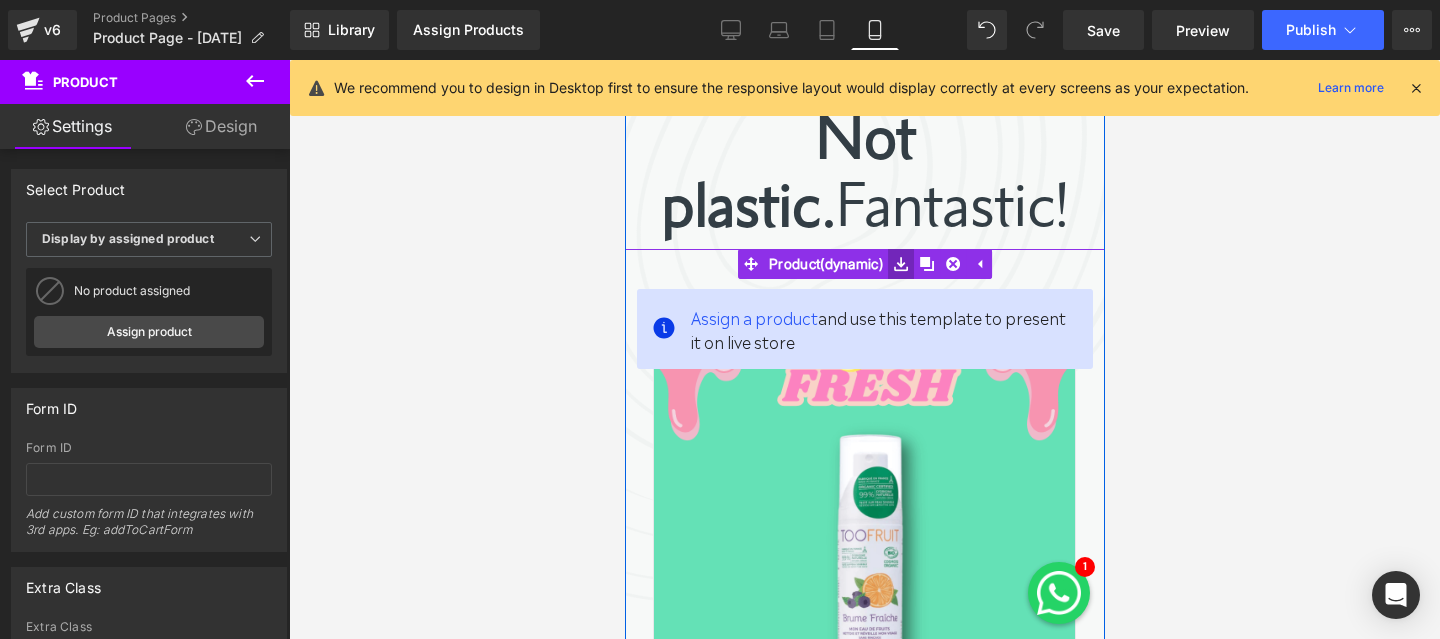 click 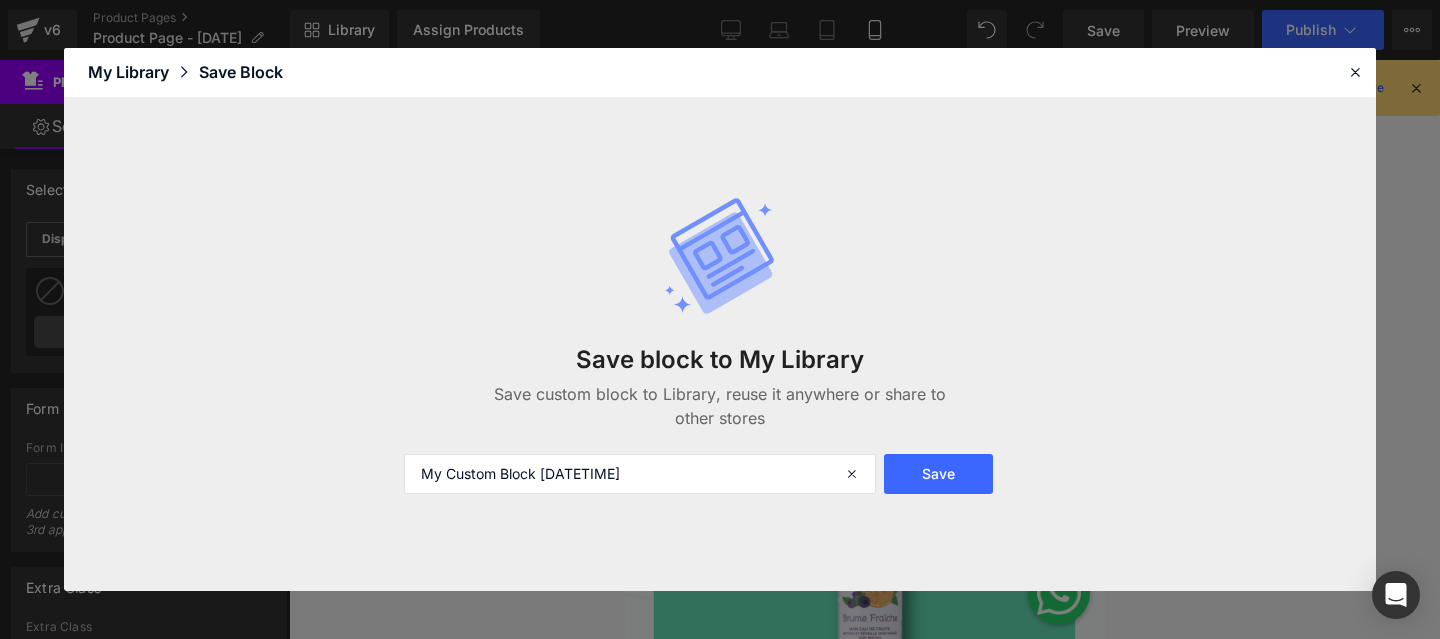 click on "Save block to My Library  Save custom block to Library, reuse it anywhere or share to other stores  My Custom Block 2025-08-02 23:12:14 Save" at bounding box center [720, 345] 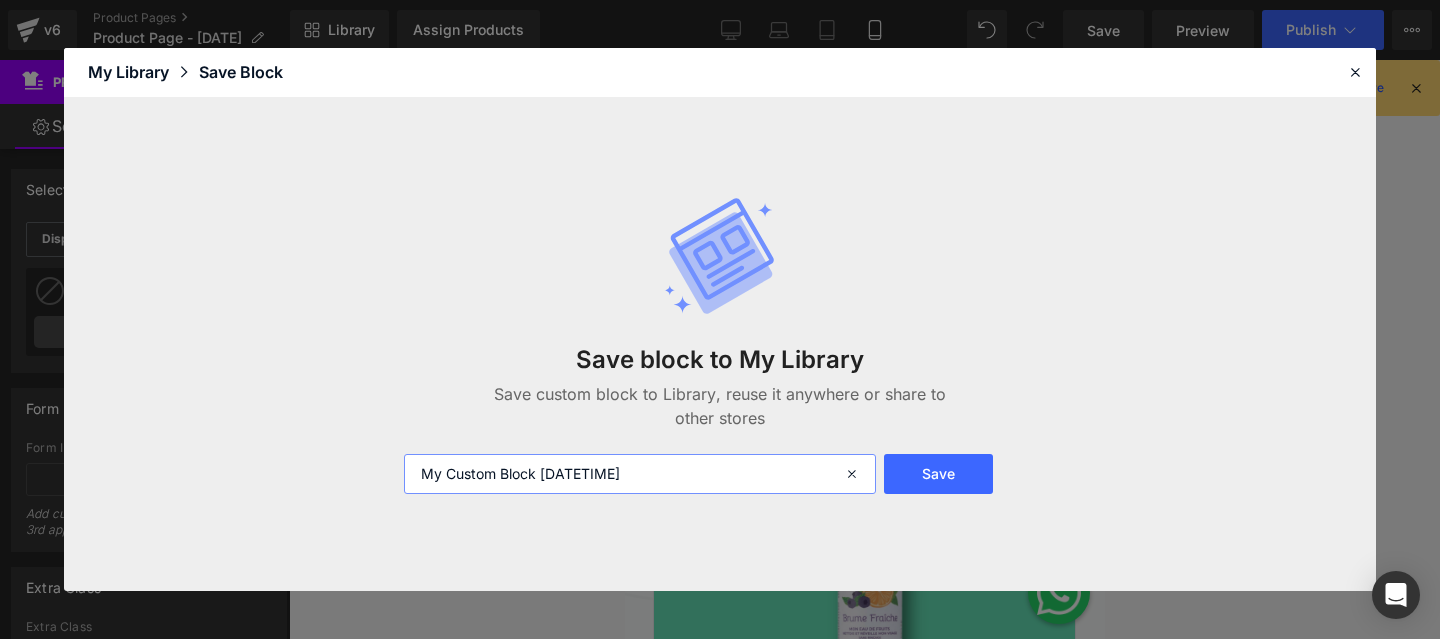 click on "My Custom Block 2025-08-02 23:12:14" at bounding box center (640, 474) 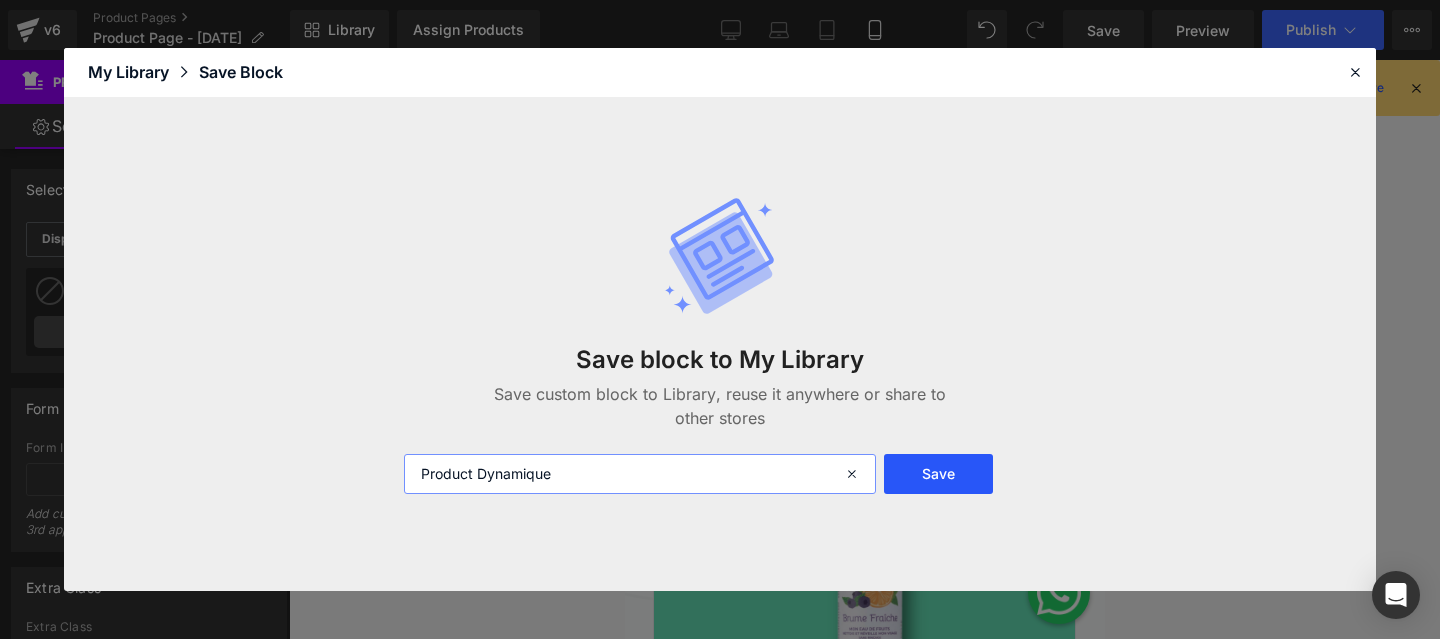 type on "Product Dynamique" 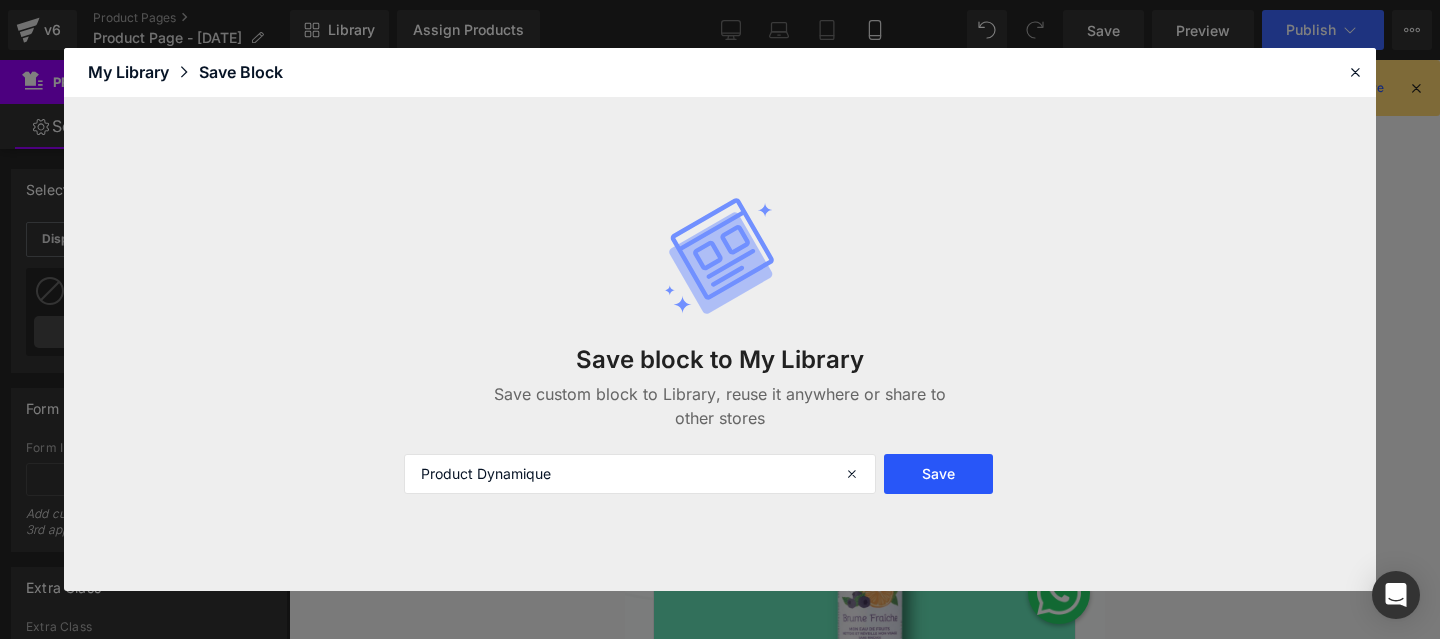 click on "Save" at bounding box center (938, 474) 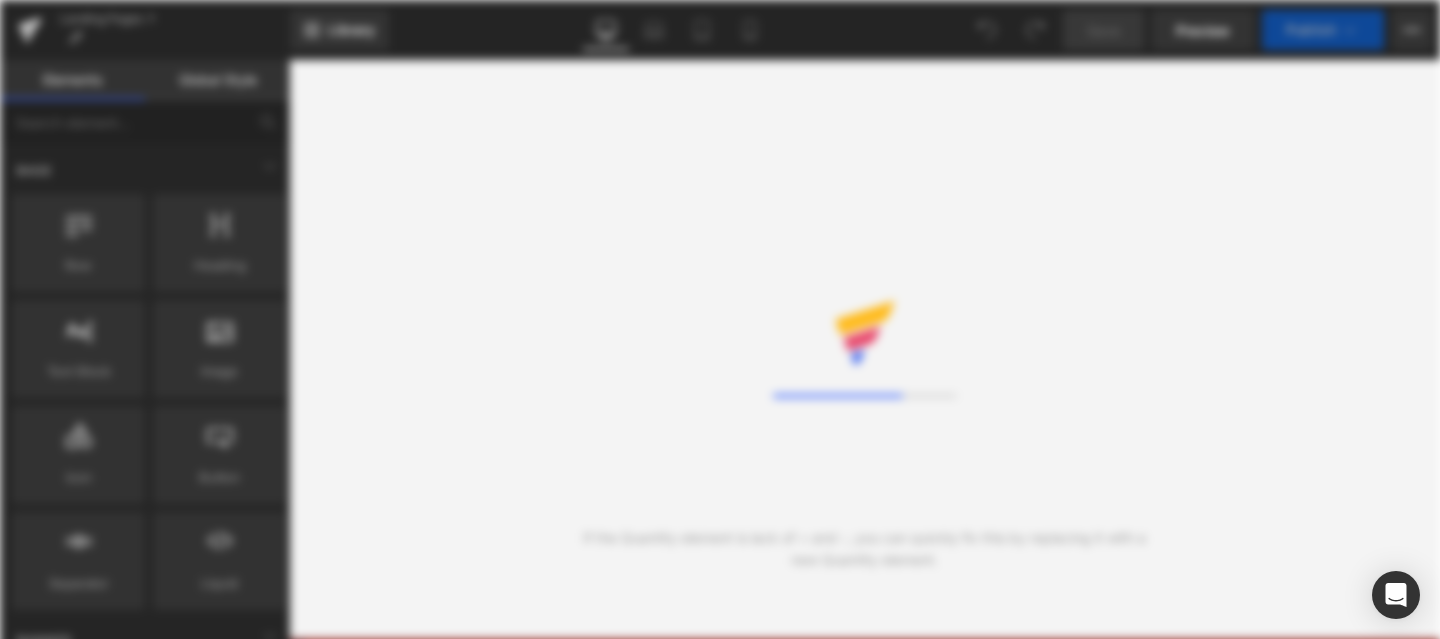 scroll, scrollTop: 0, scrollLeft: 0, axis: both 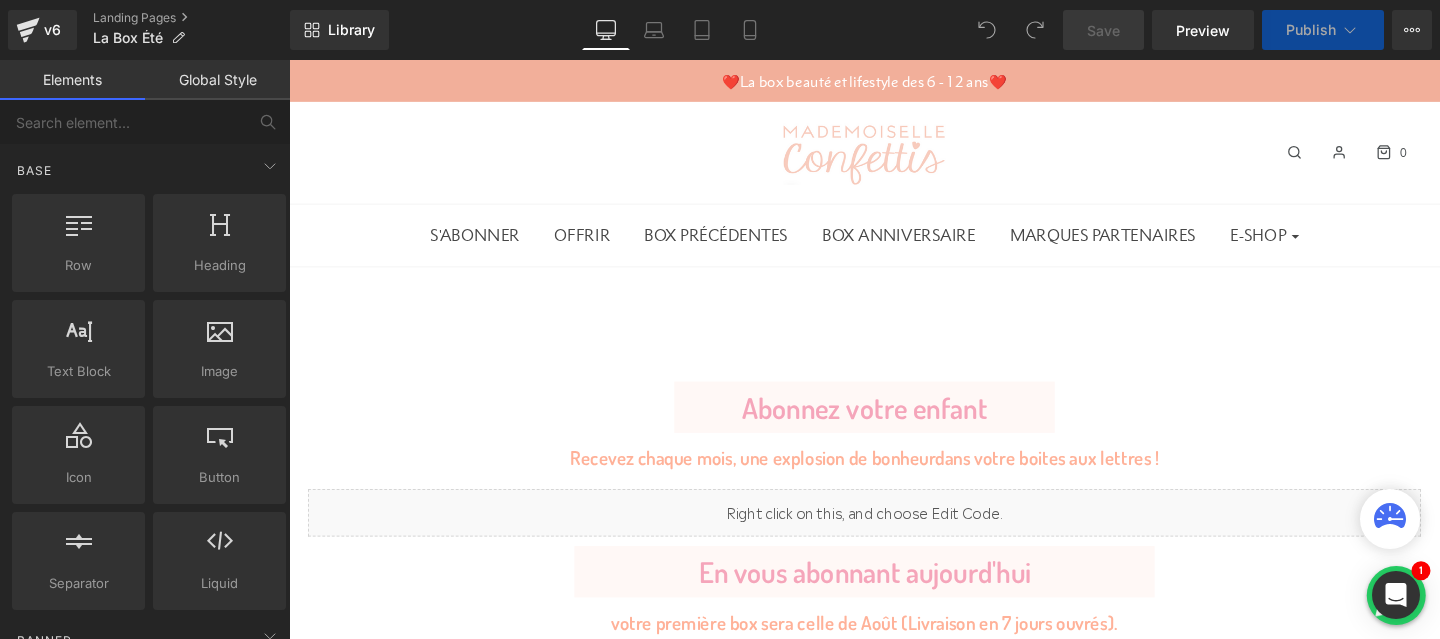 click on "Global Style" at bounding box center (217, 80) 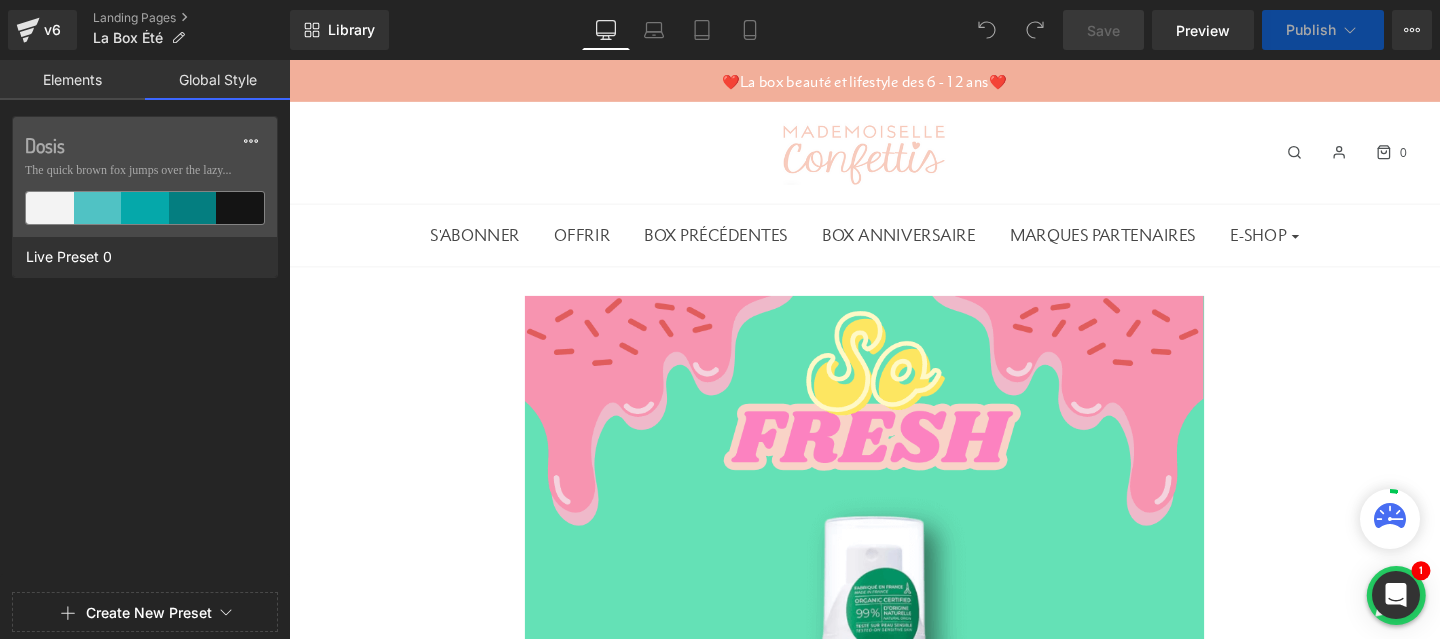 click on "Elements" at bounding box center (72, 80) 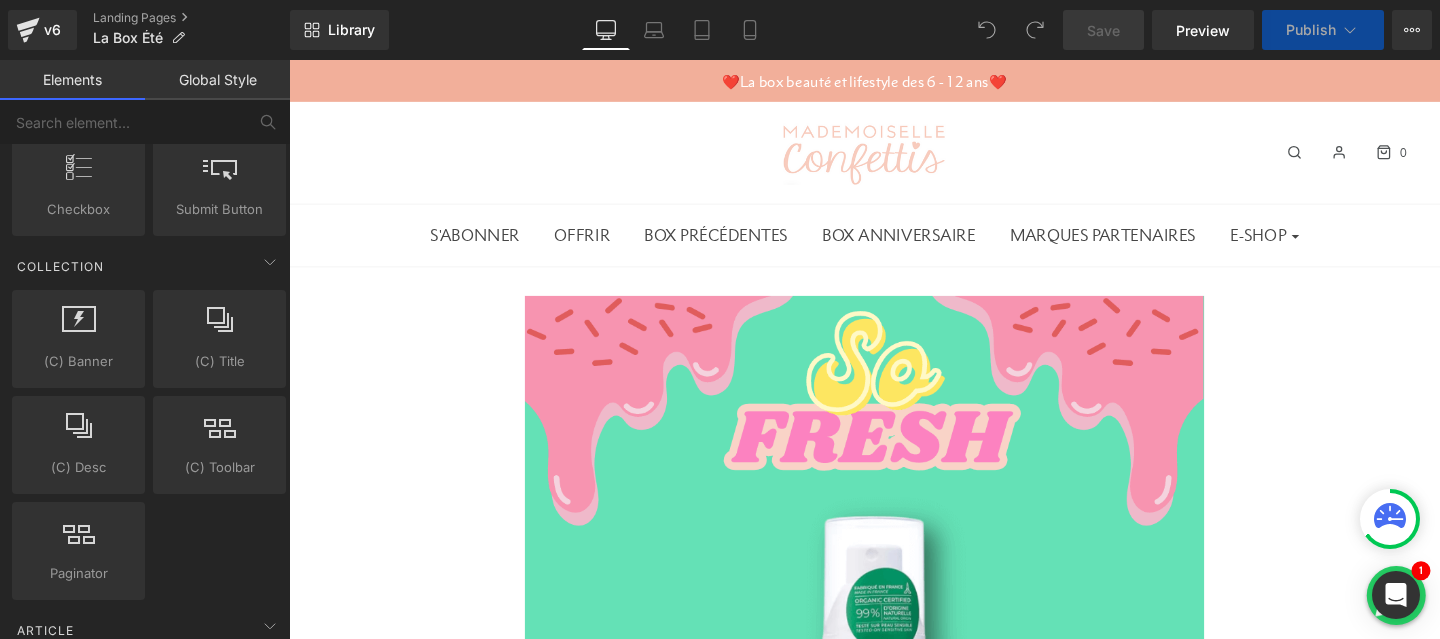 scroll, scrollTop: 3917, scrollLeft: 0, axis: vertical 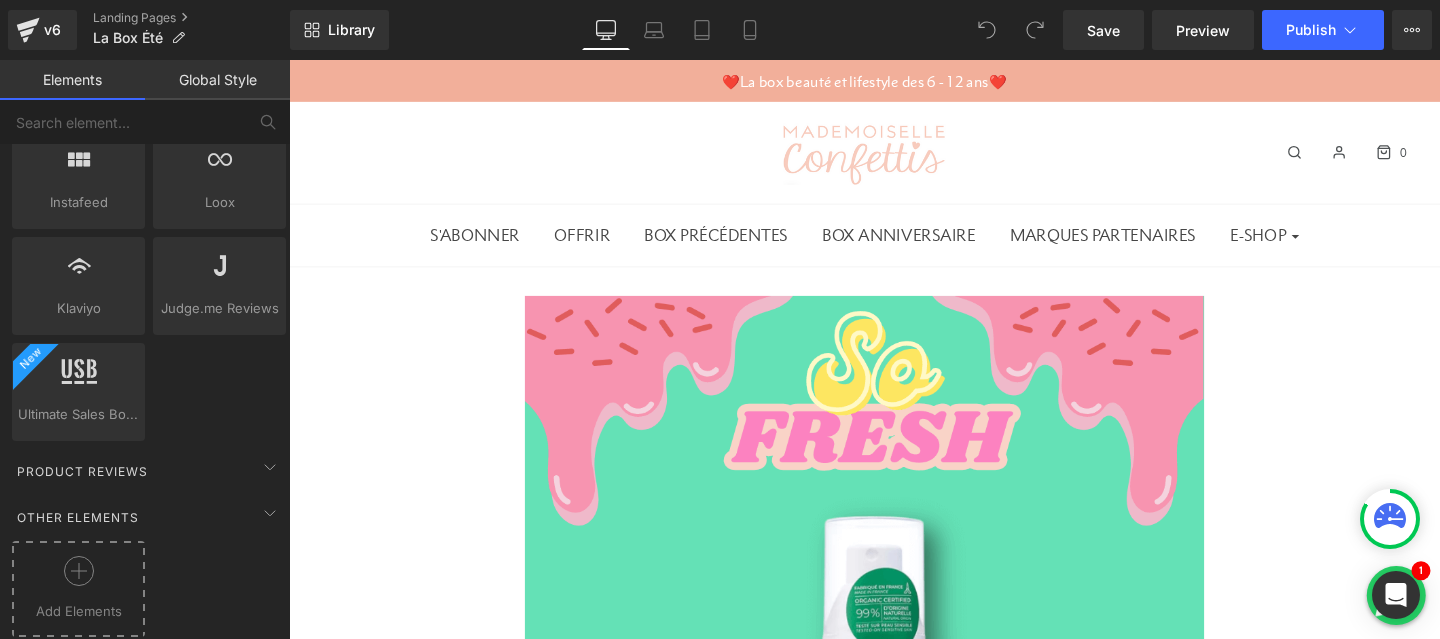 click at bounding box center (78, 578) 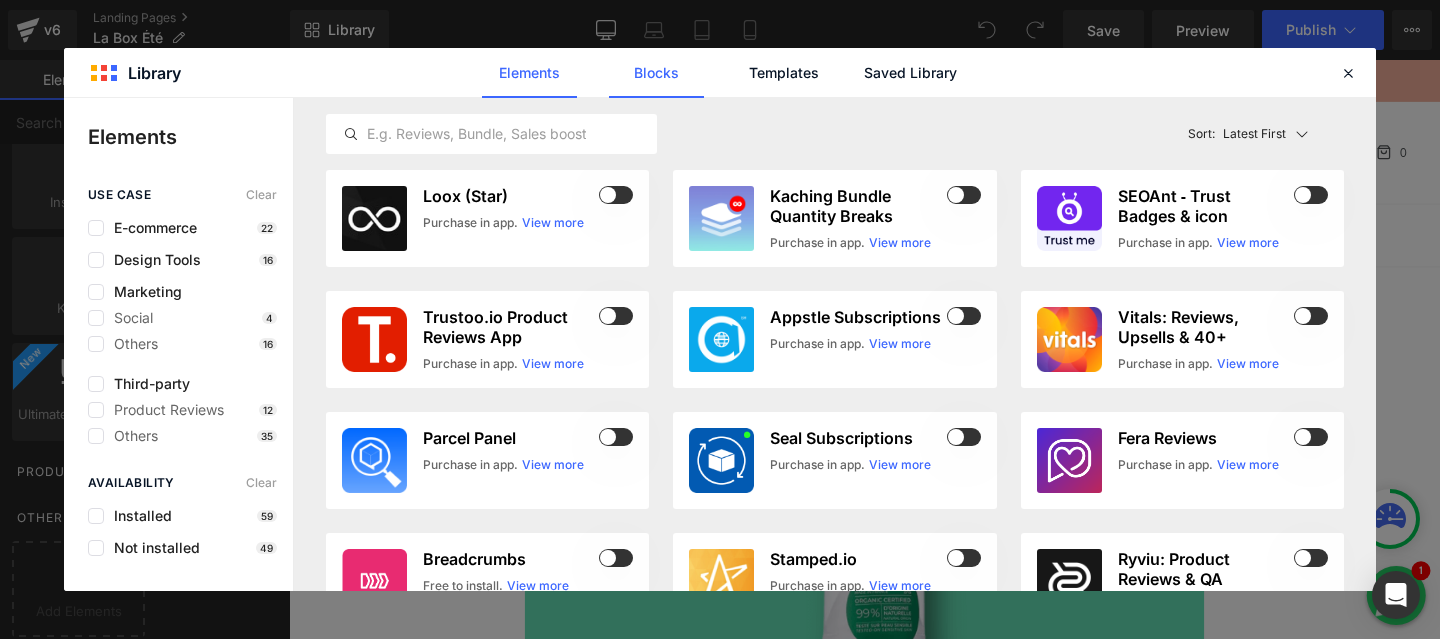 click on "Blocks" 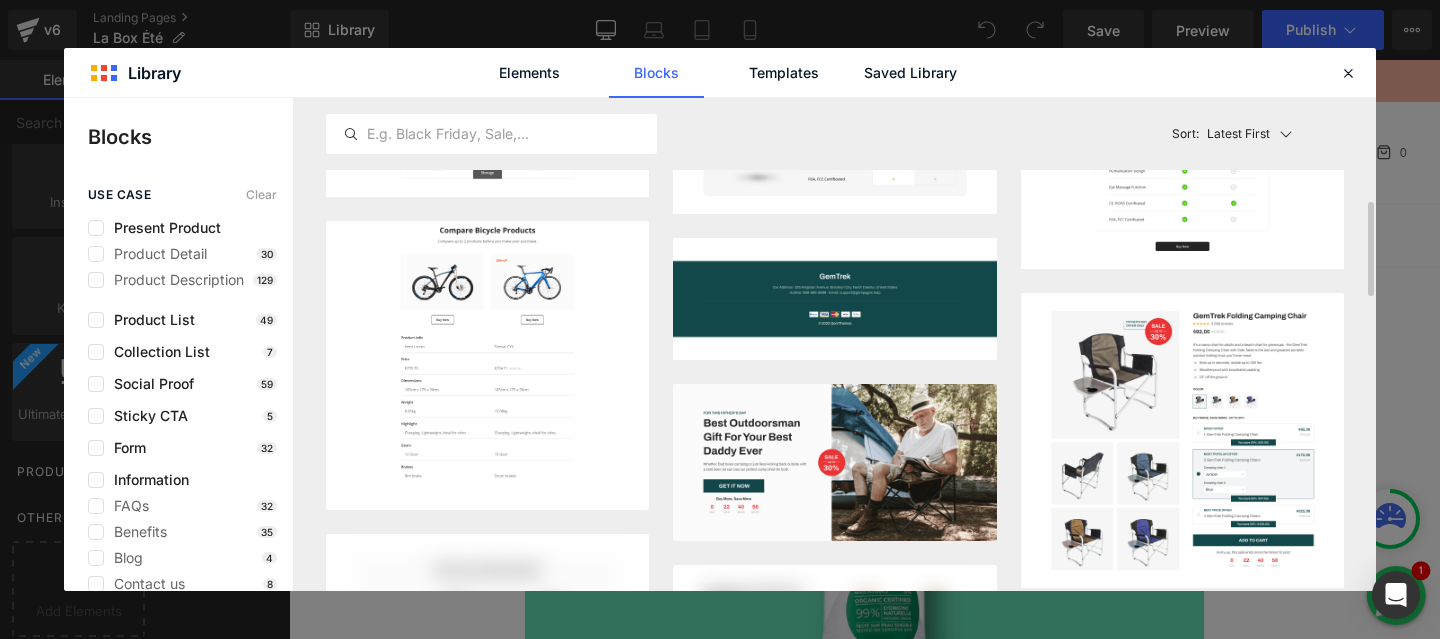 scroll, scrollTop: 548, scrollLeft: 0, axis: vertical 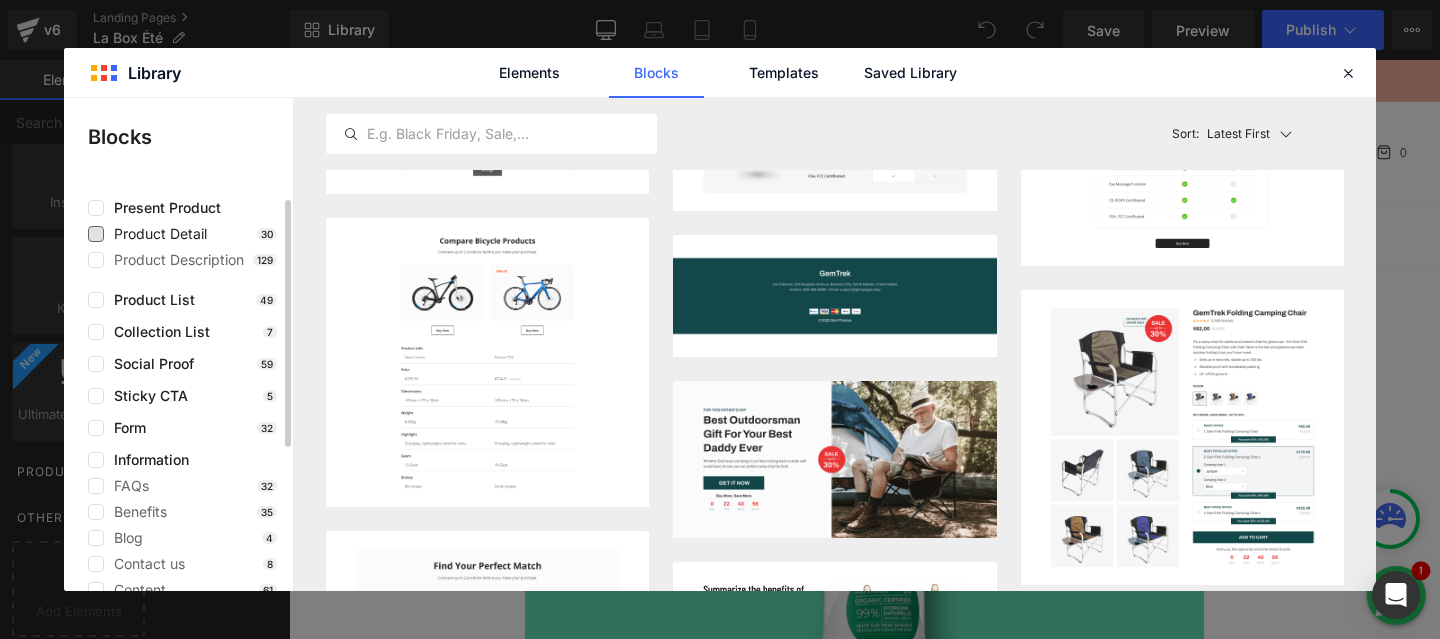 click on "Product Detail" at bounding box center (155, 234) 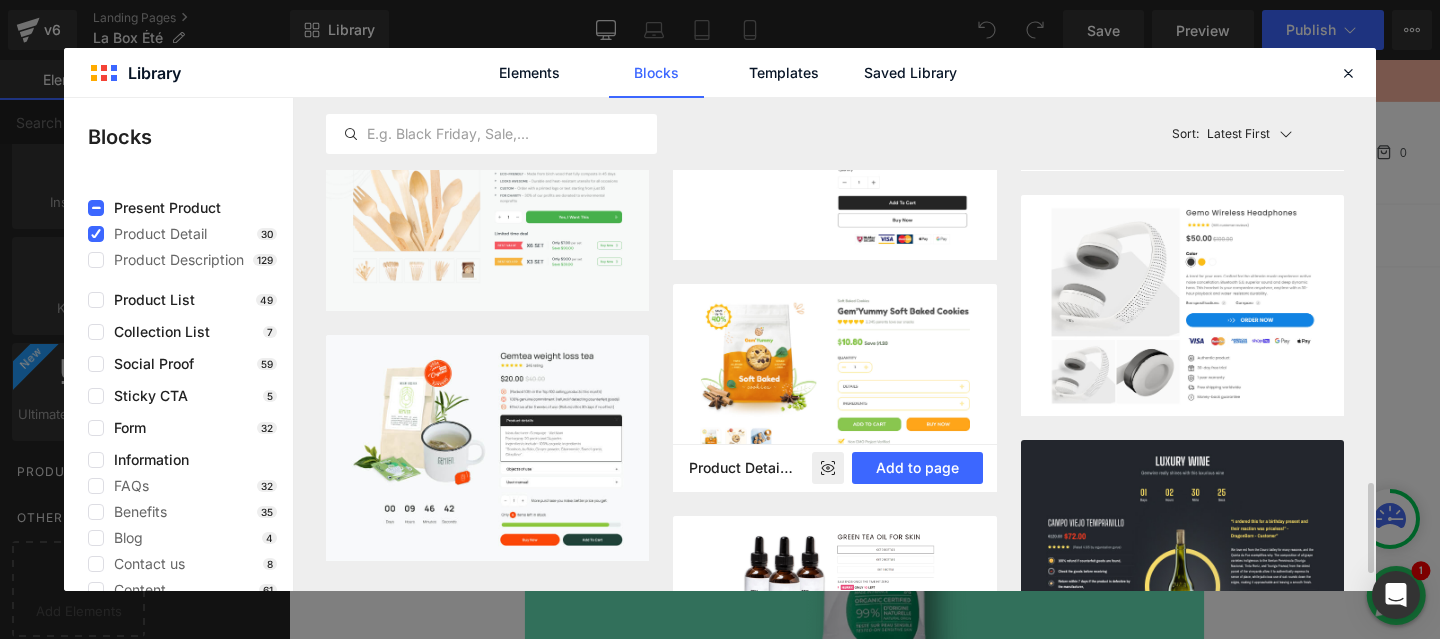 scroll, scrollTop: 2064, scrollLeft: 0, axis: vertical 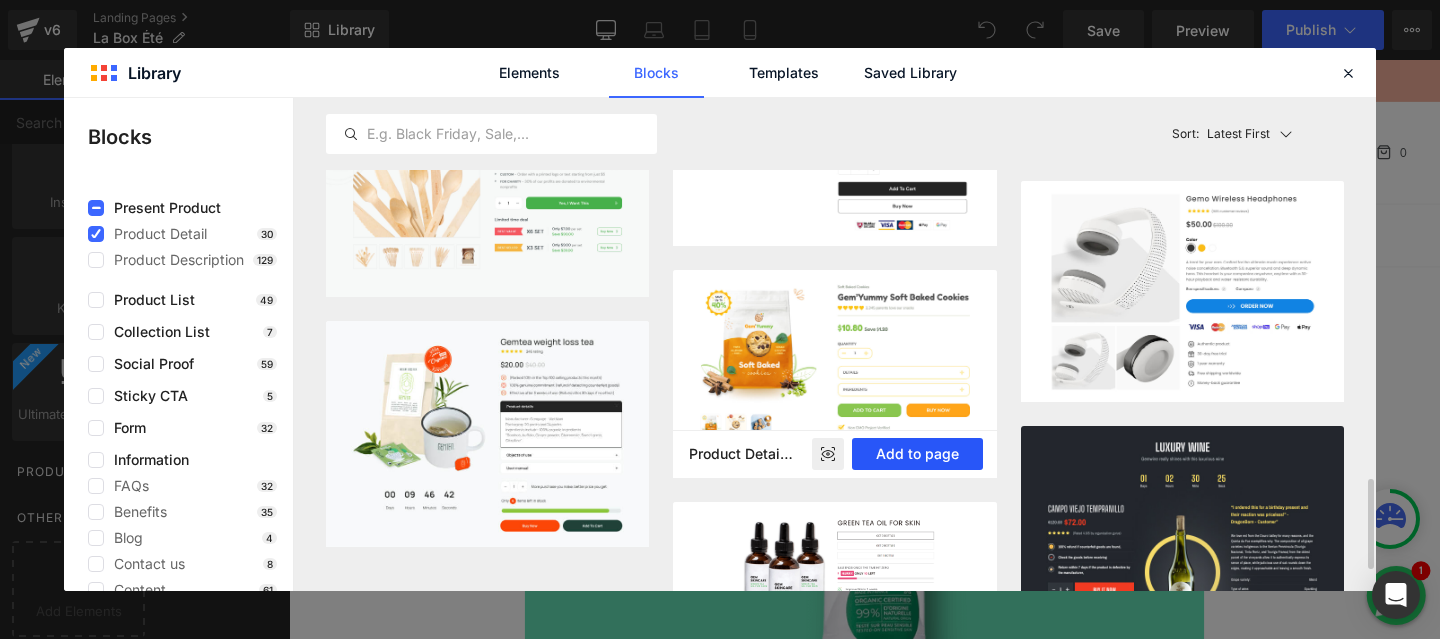 click on "Add to page" at bounding box center (917, 454) 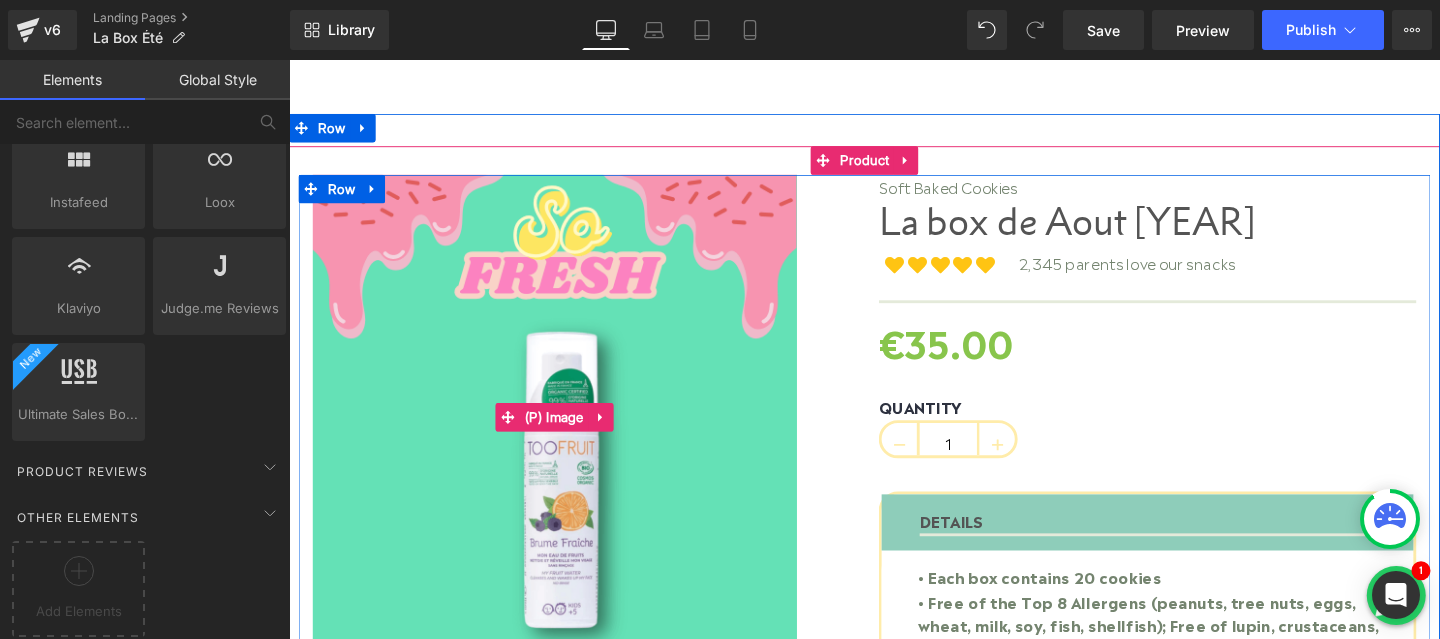 scroll, scrollTop: 9231, scrollLeft: 0, axis: vertical 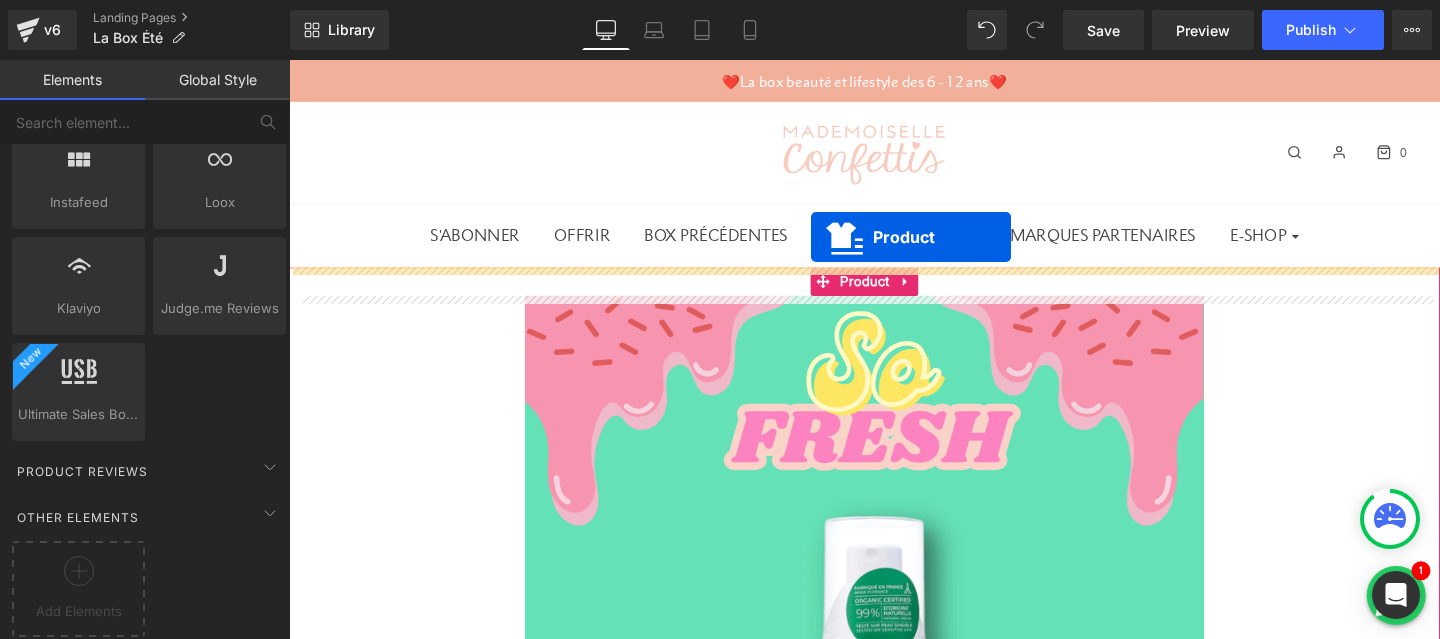 drag, startPoint x: 848, startPoint y: 127, endPoint x: 838, endPoint y: 246, distance: 119.419426 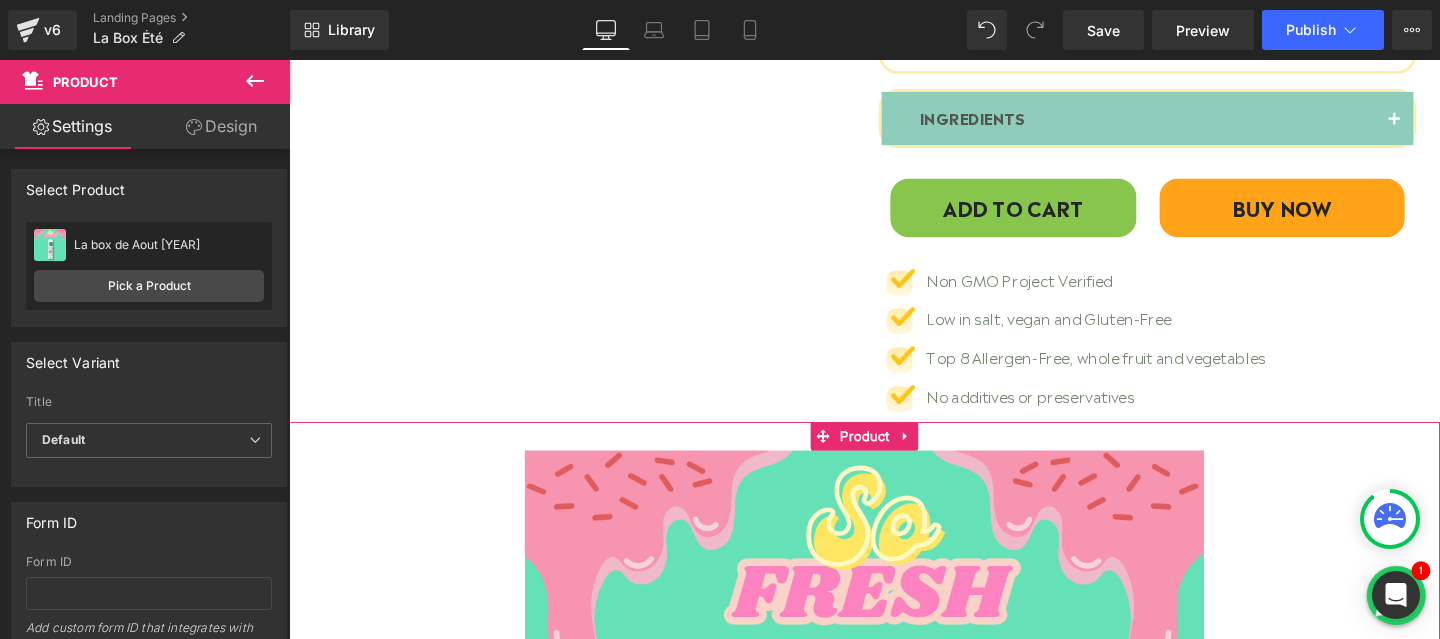 scroll, scrollTop: 1000, scrollLeft: 0, axis: vertical 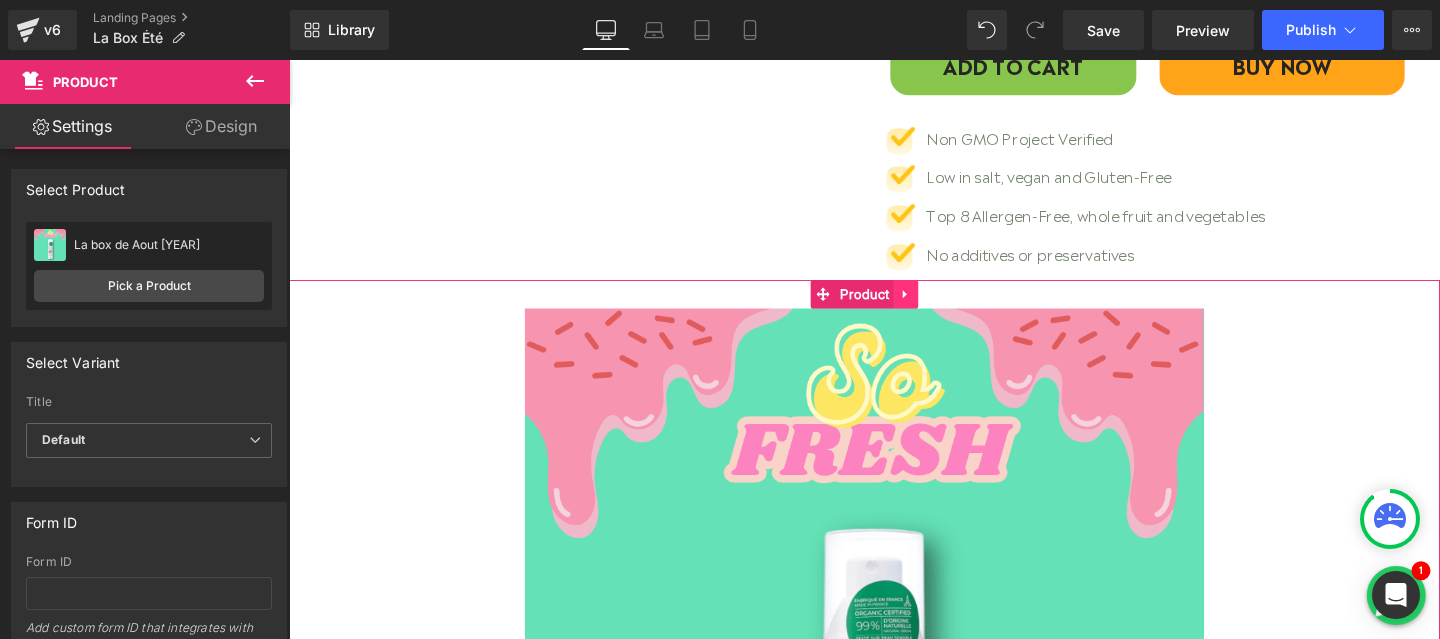 click 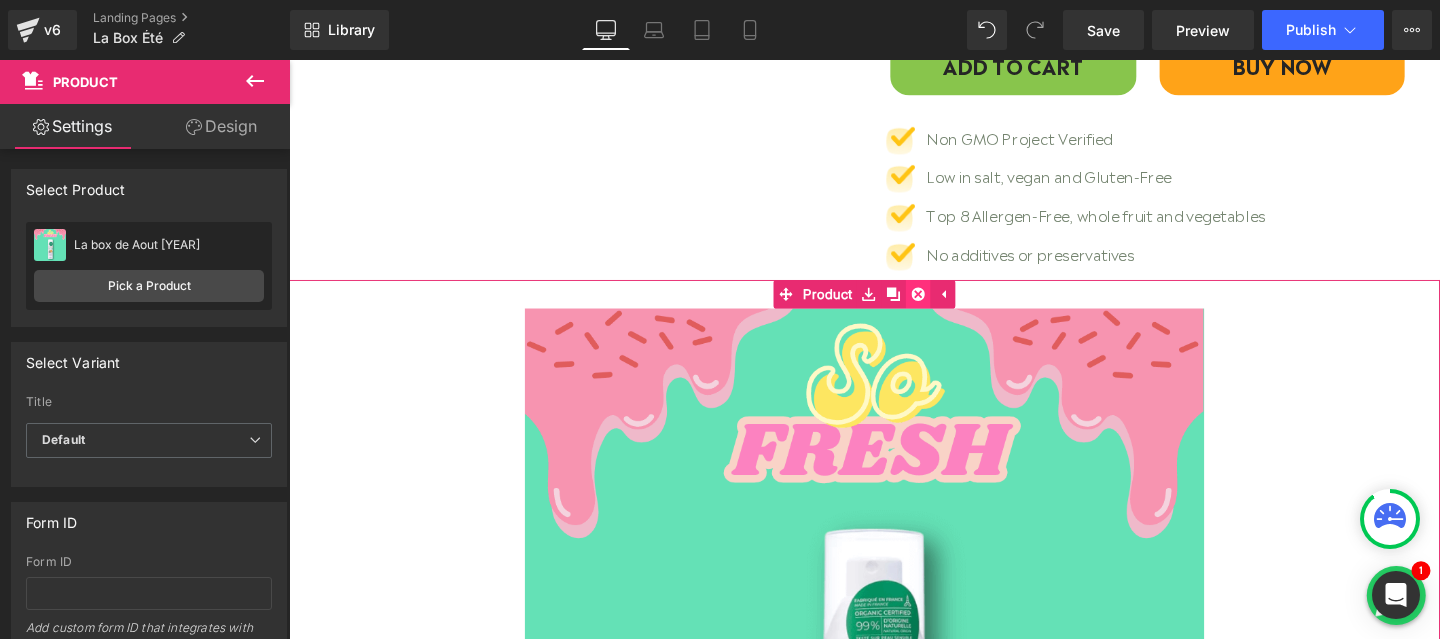 click 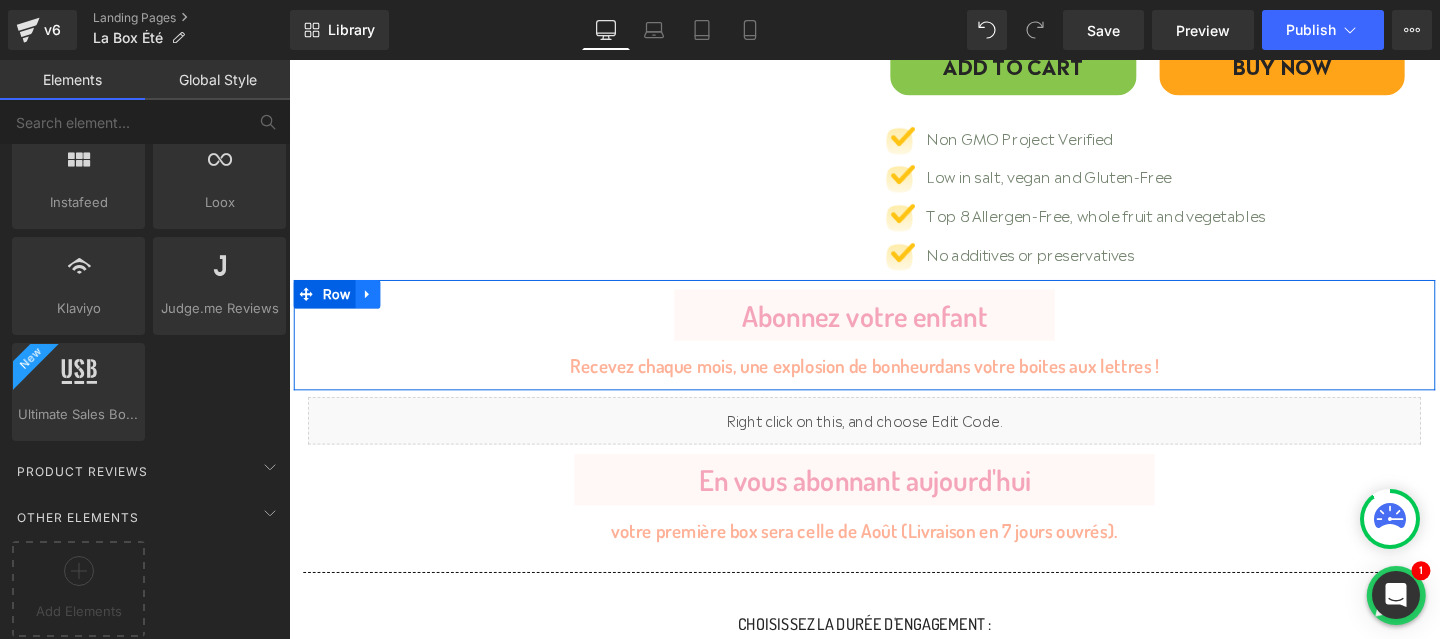 click 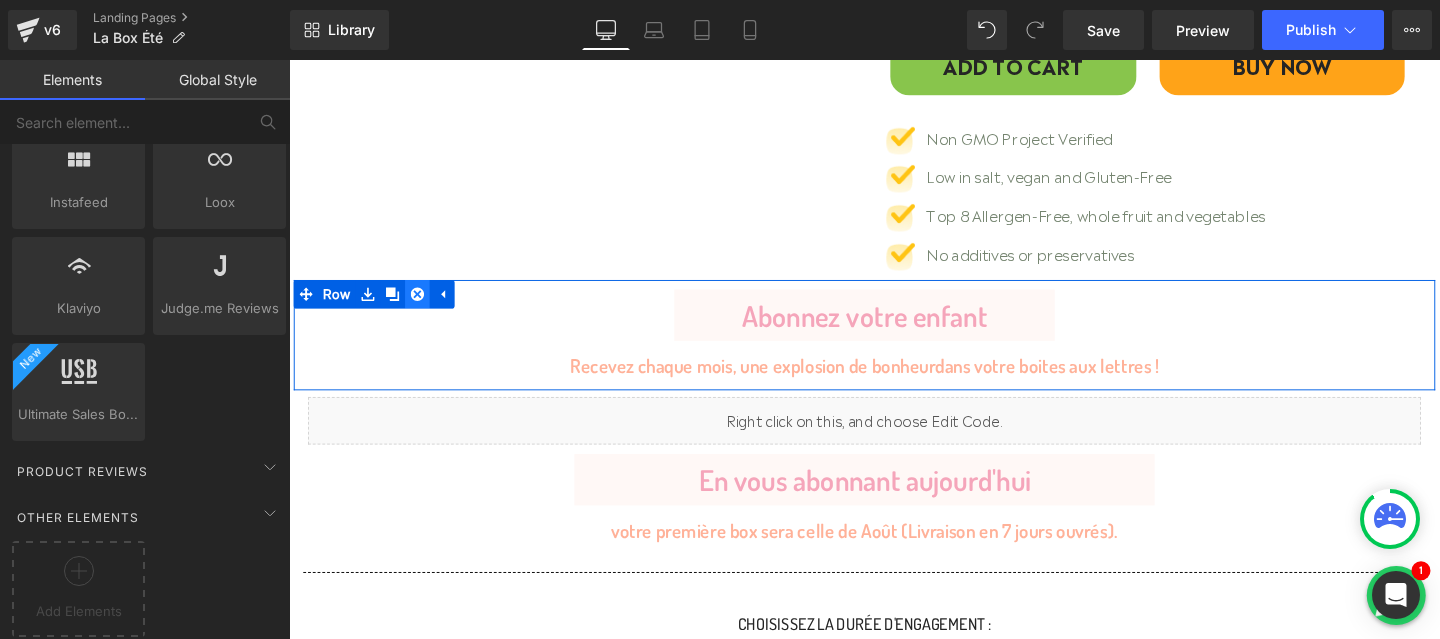 click 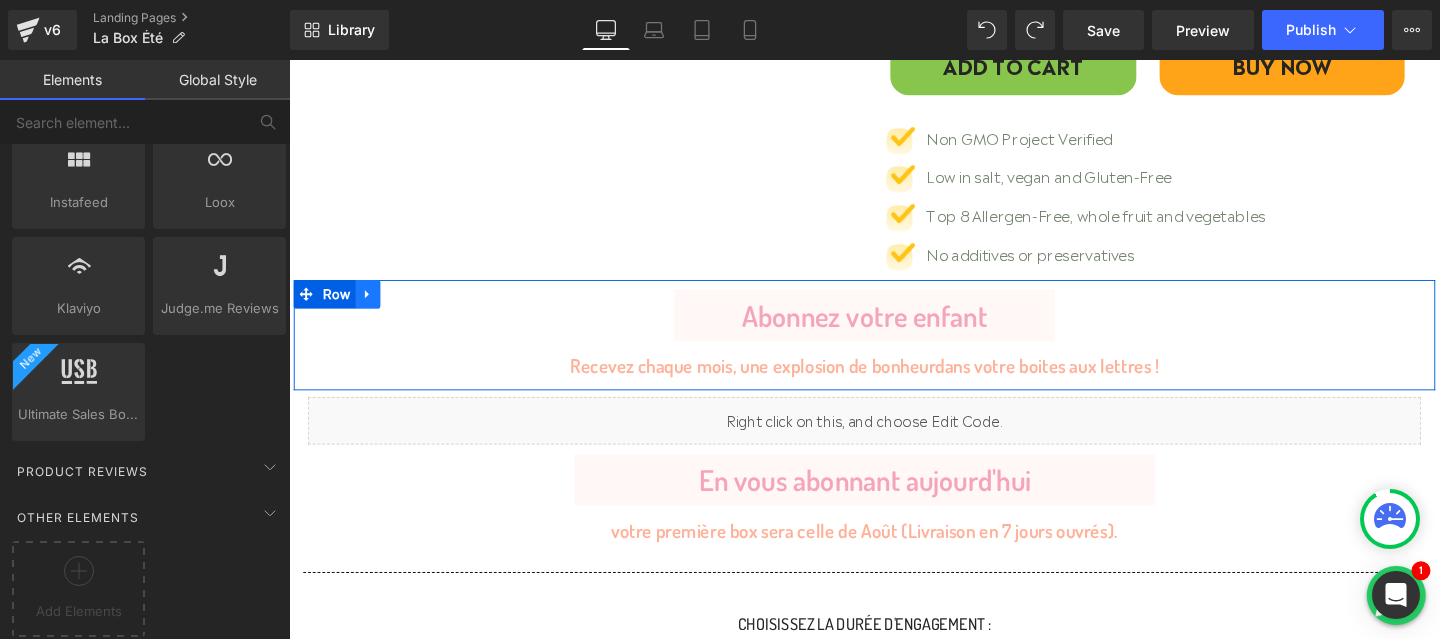 click 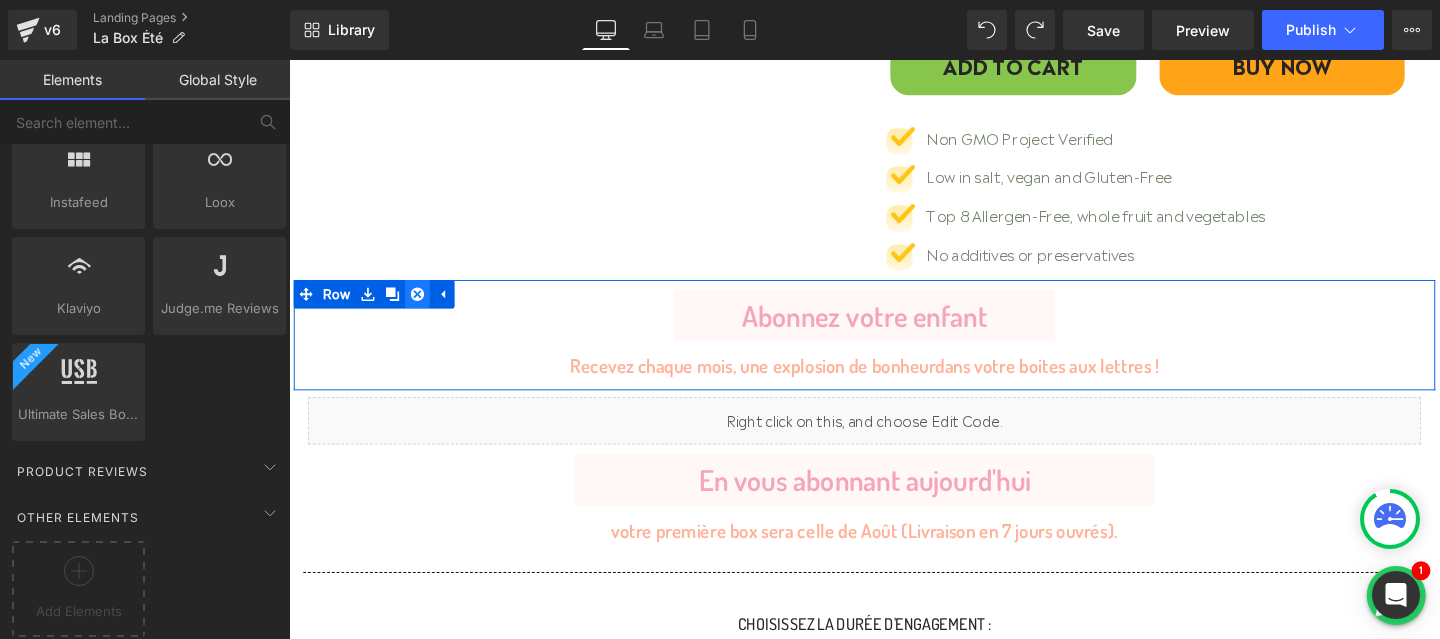click 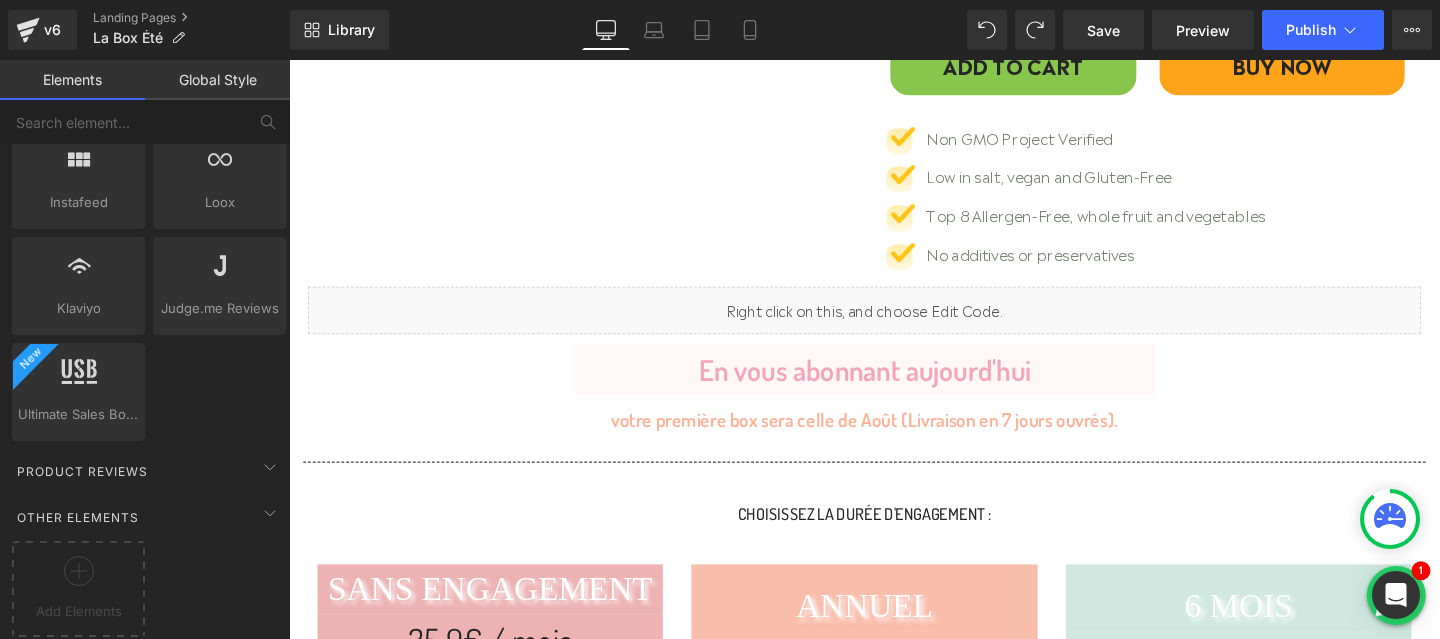 click on "(P) Image" at bounding box center (894, 4014) 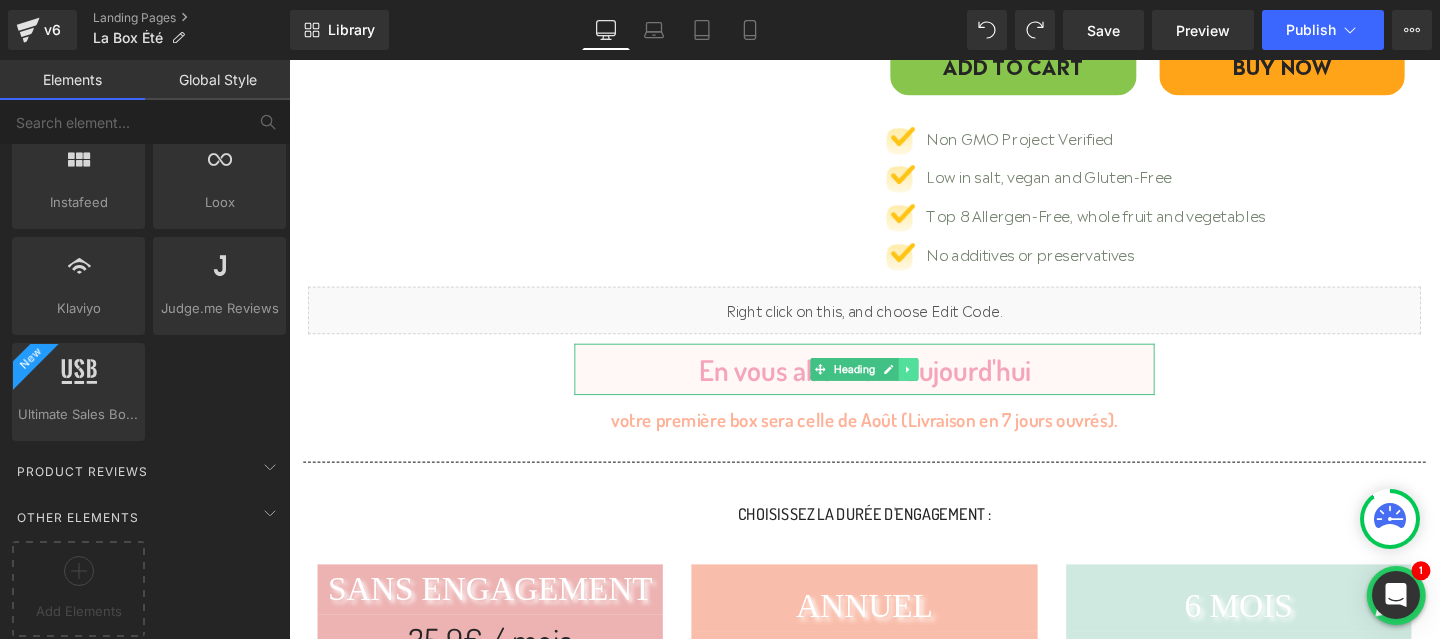 click 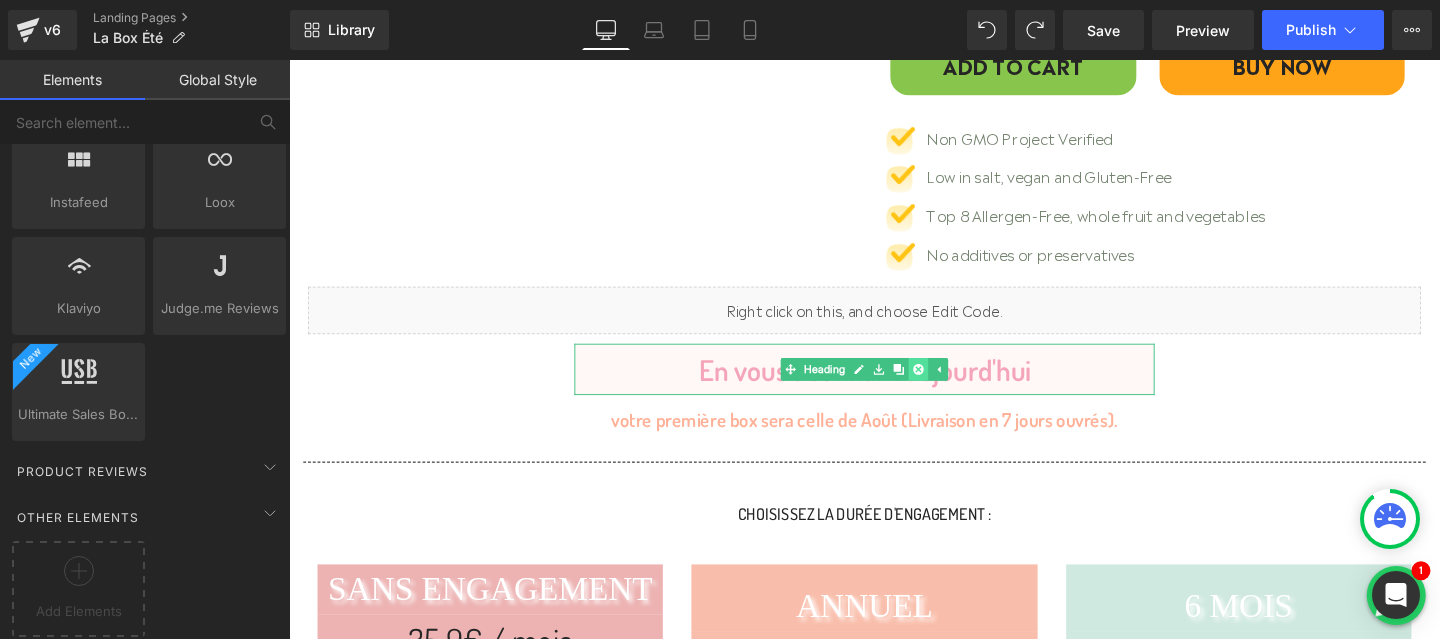 click 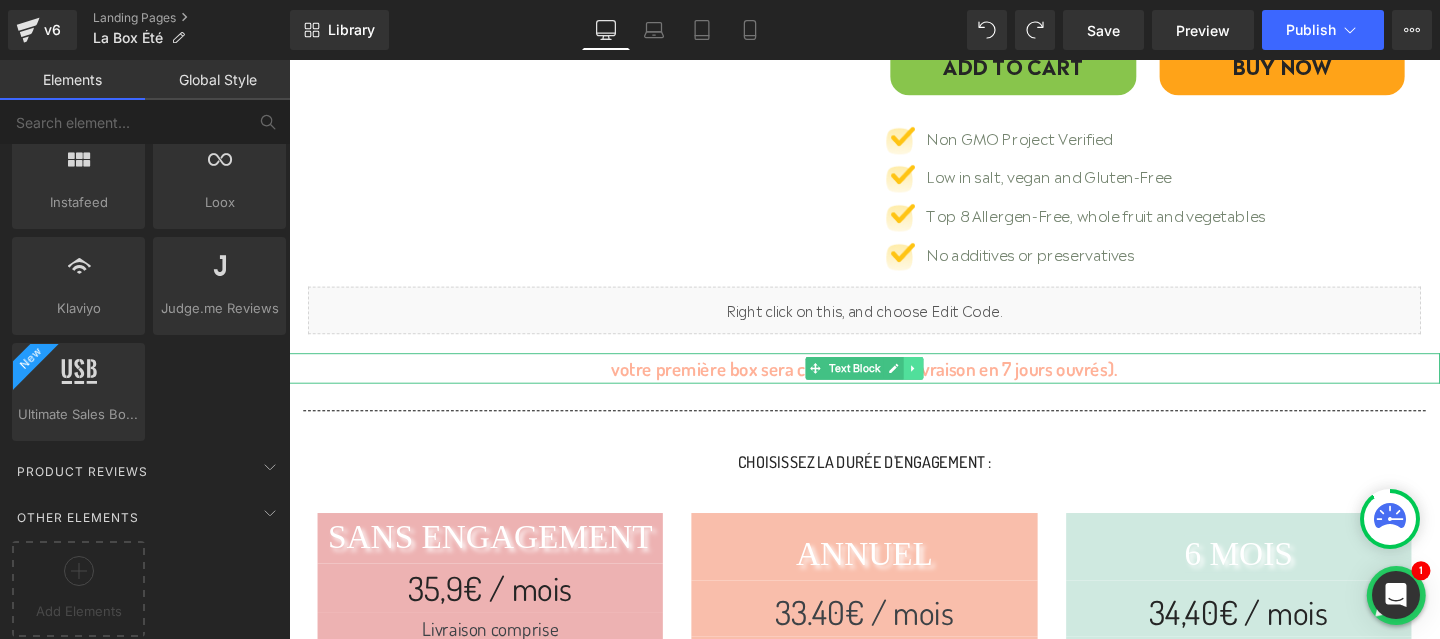 click 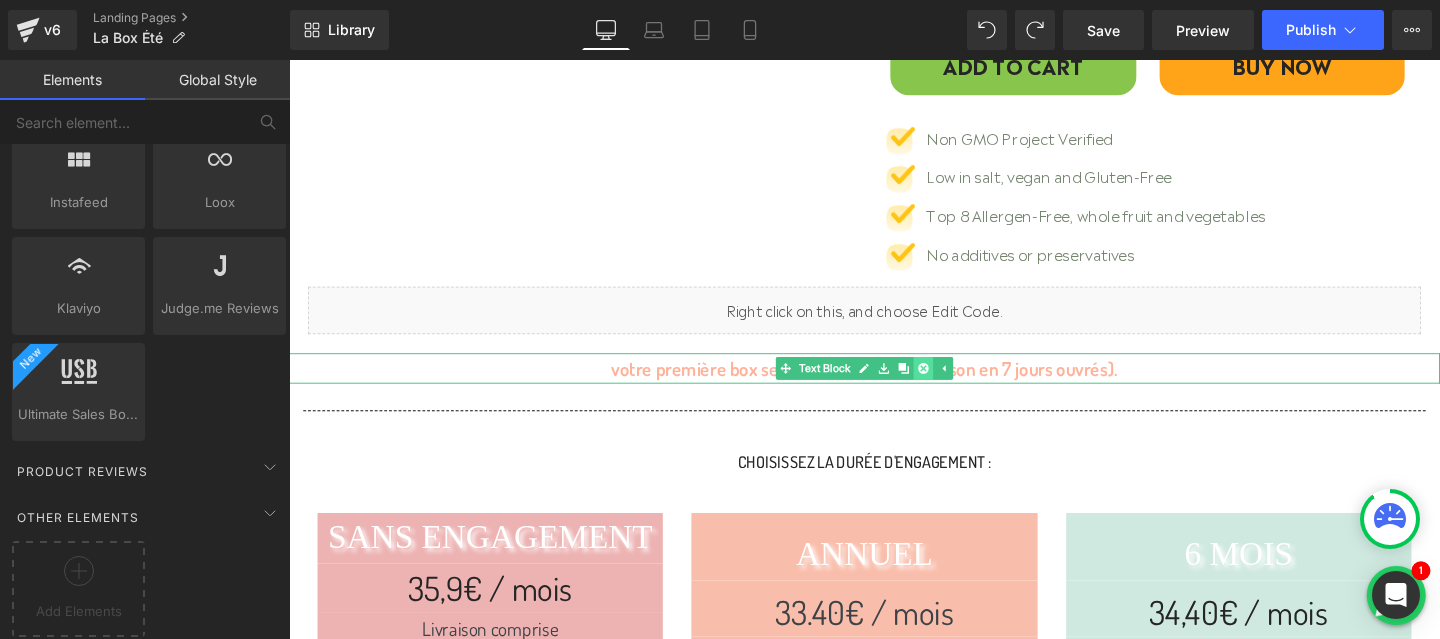 click at bounding box center [956, 384] 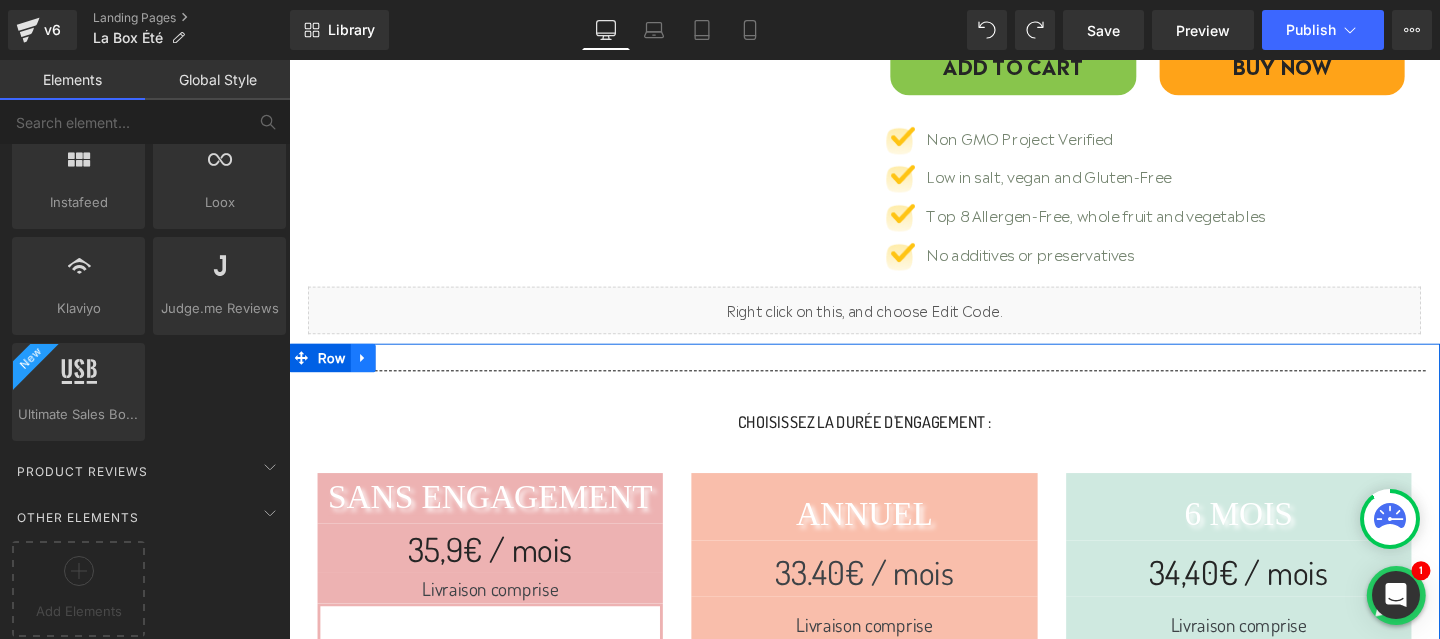 click 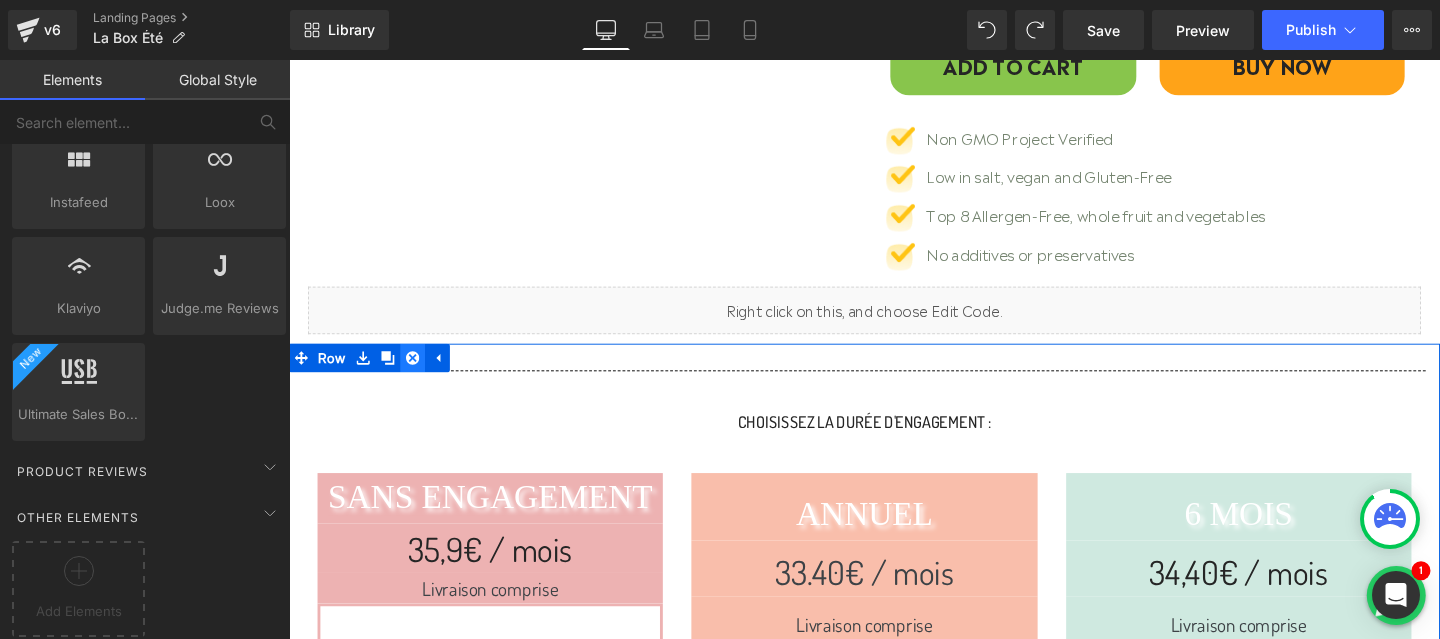 click 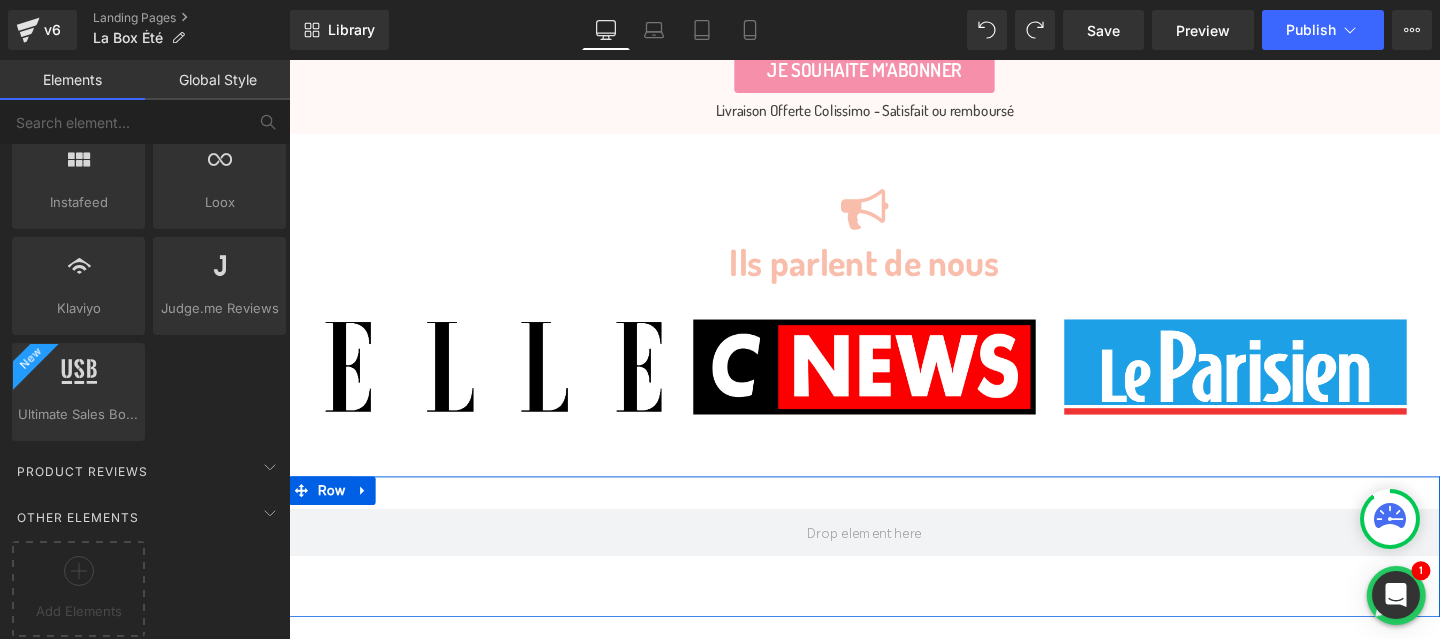 scroll, scrollTop: 4836, scrollLeft: 0, axis: vertical 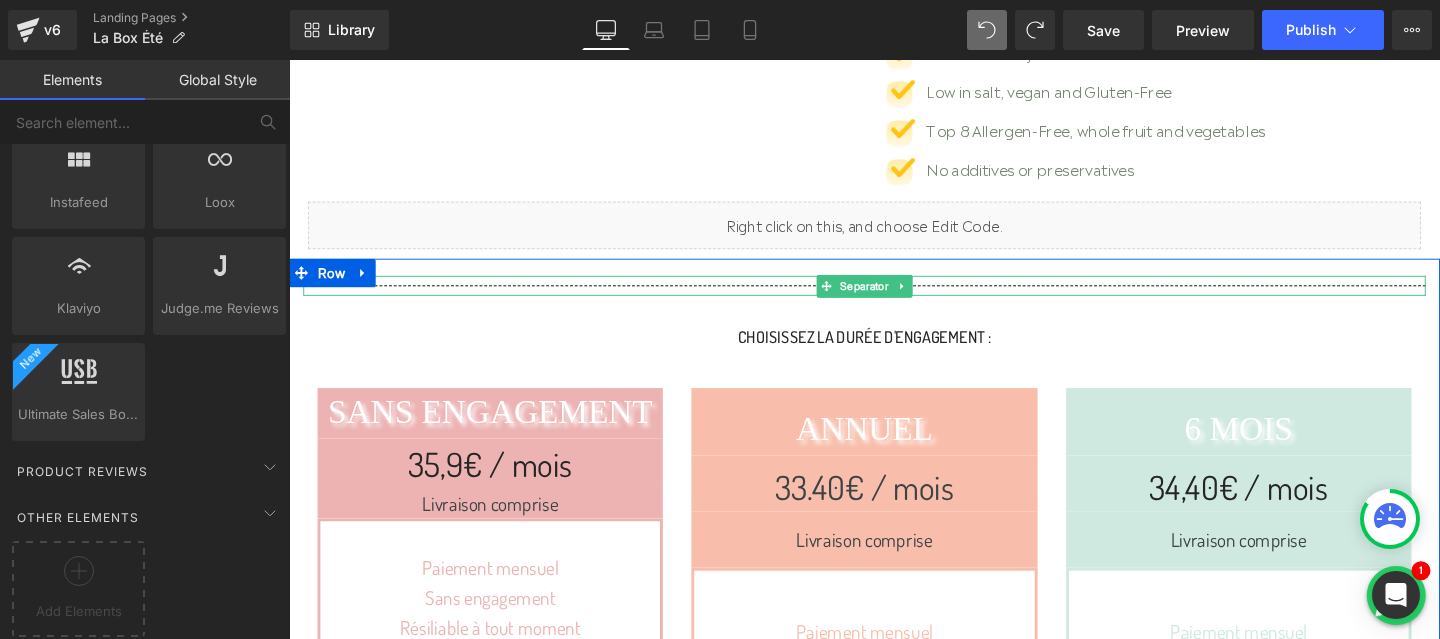 click at bounding box center (894, 297) 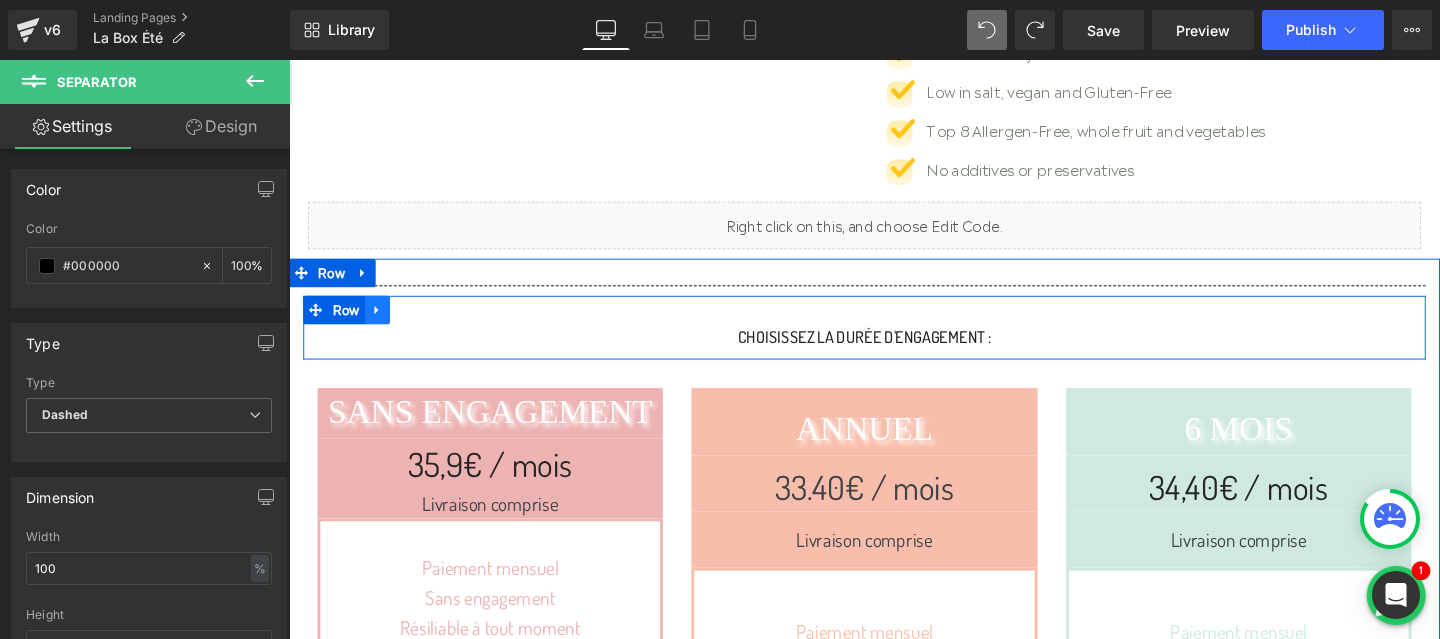 click 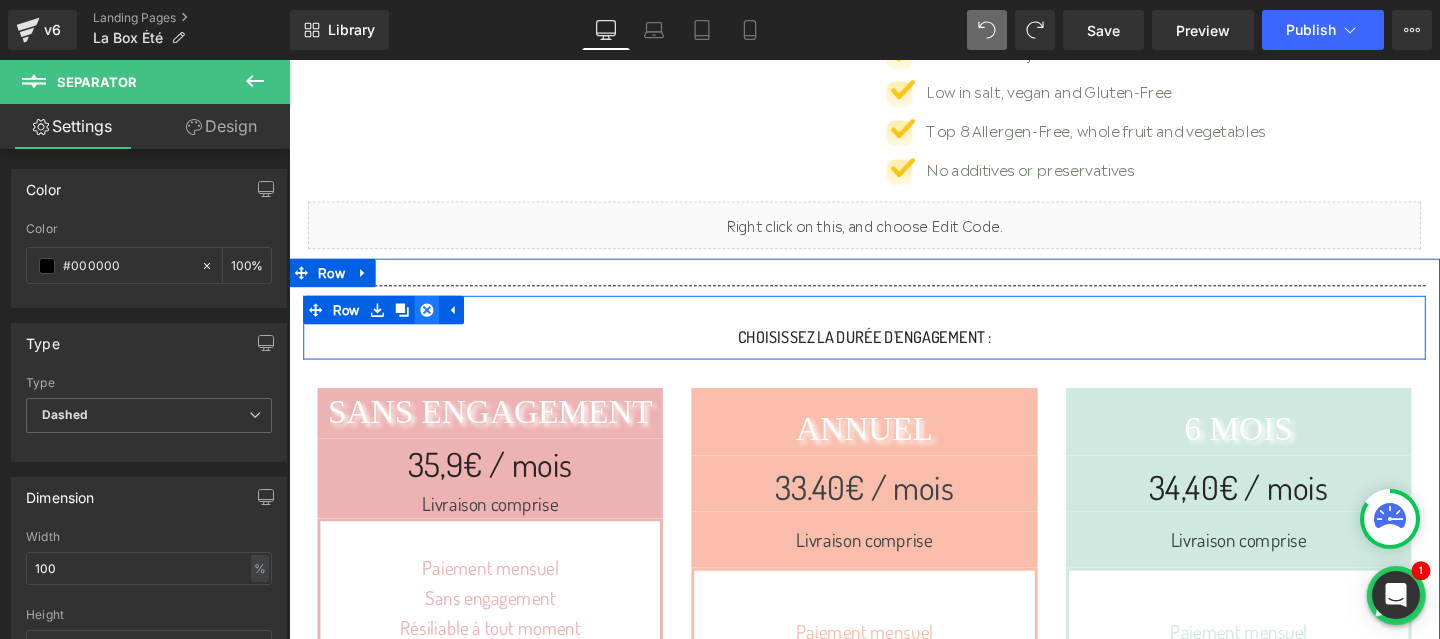 click 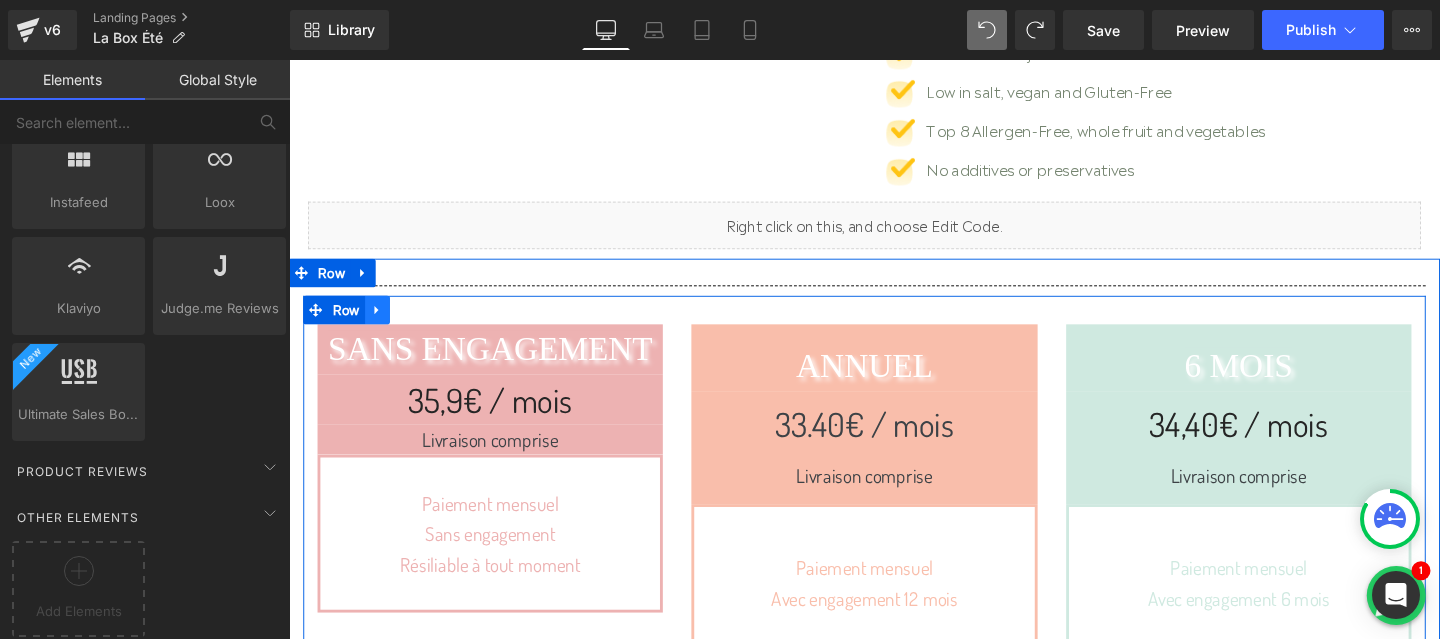 click 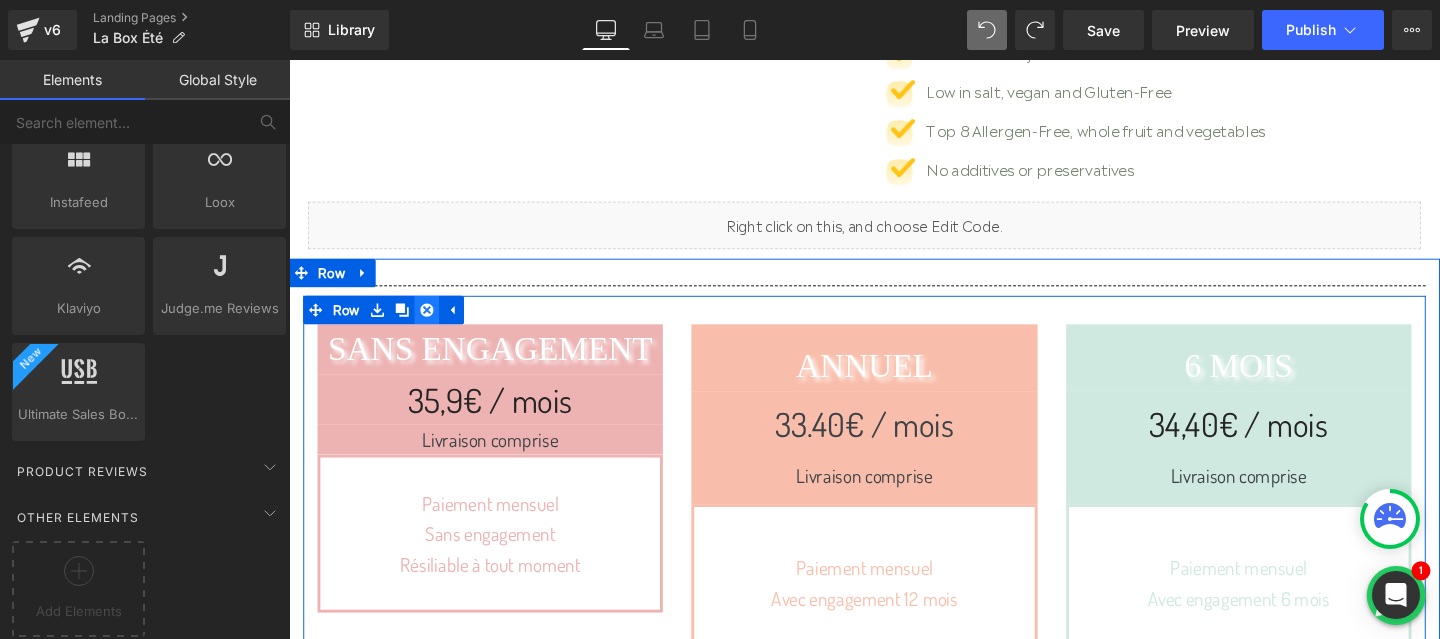 click 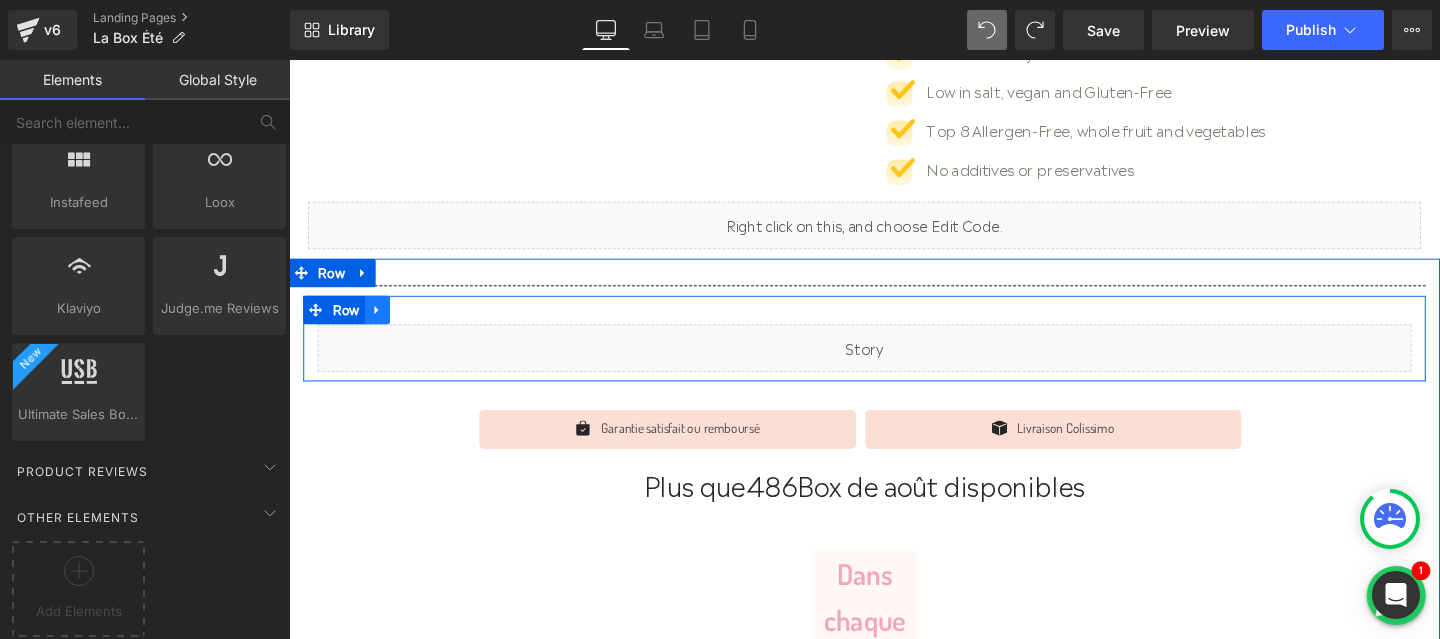 click at bounding box center [382, 323] 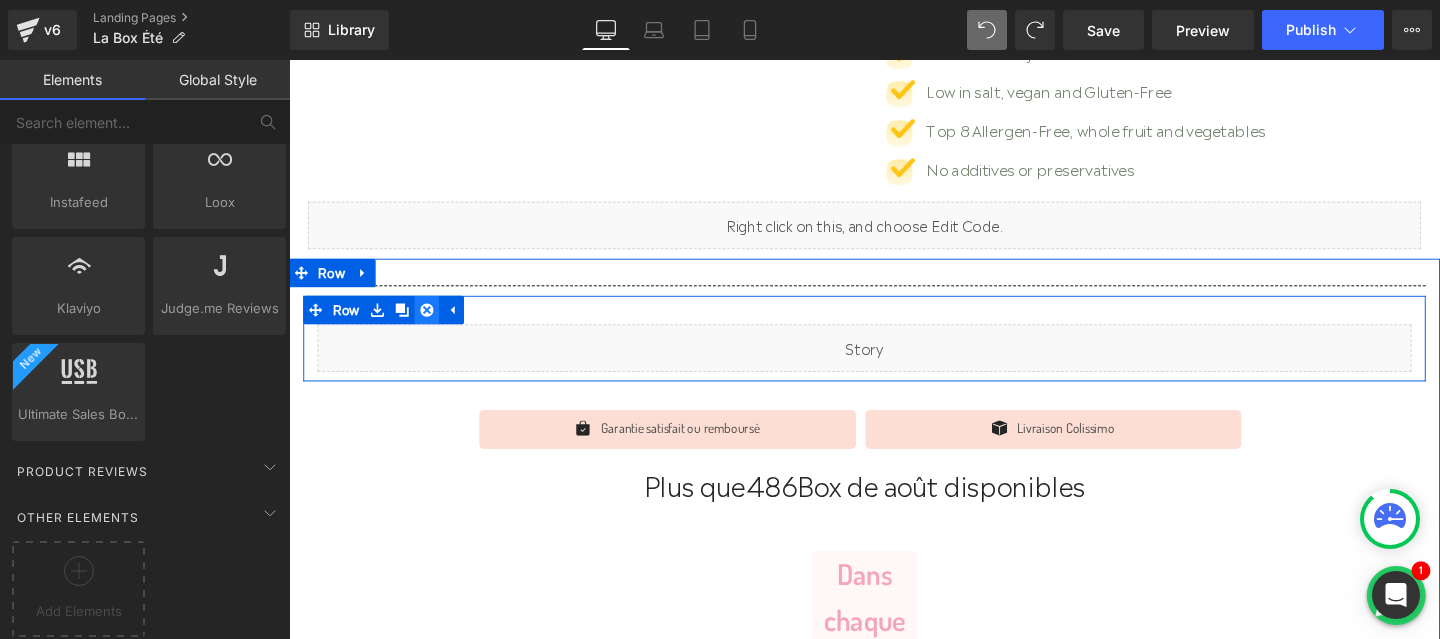 click 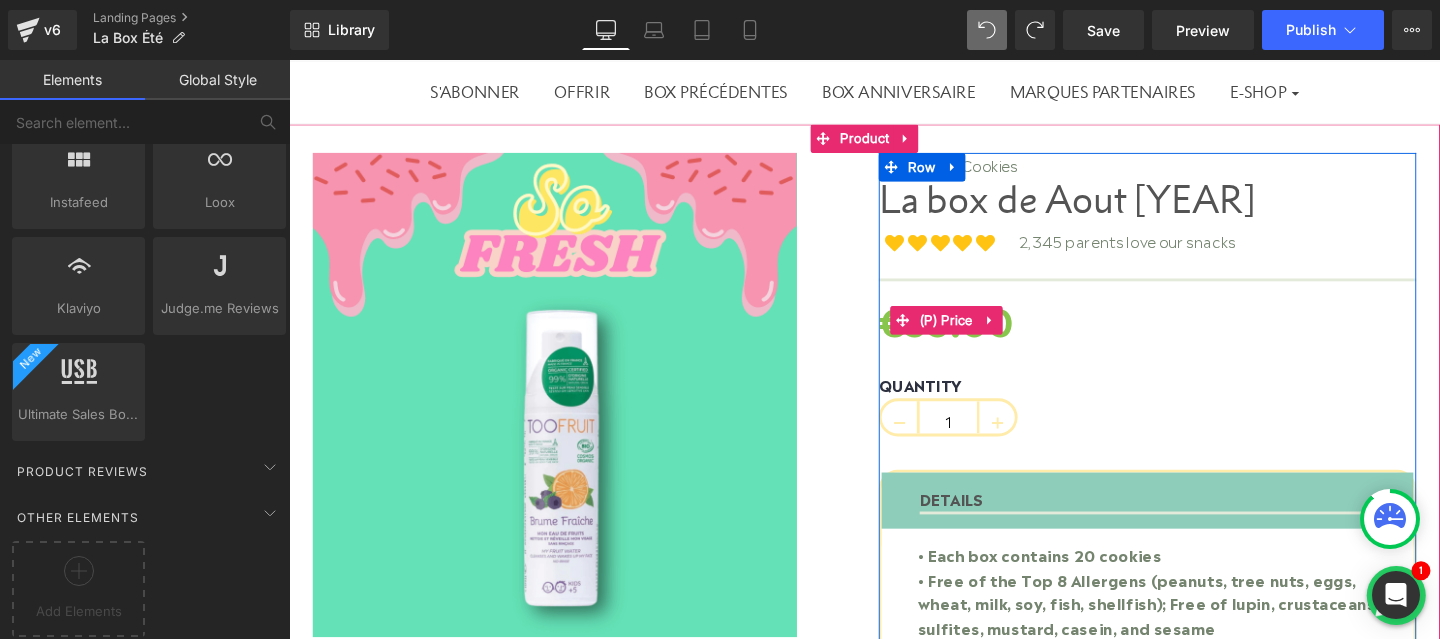 scroll, scrollTop: 148, scrollLeft: 0, axis: vertical 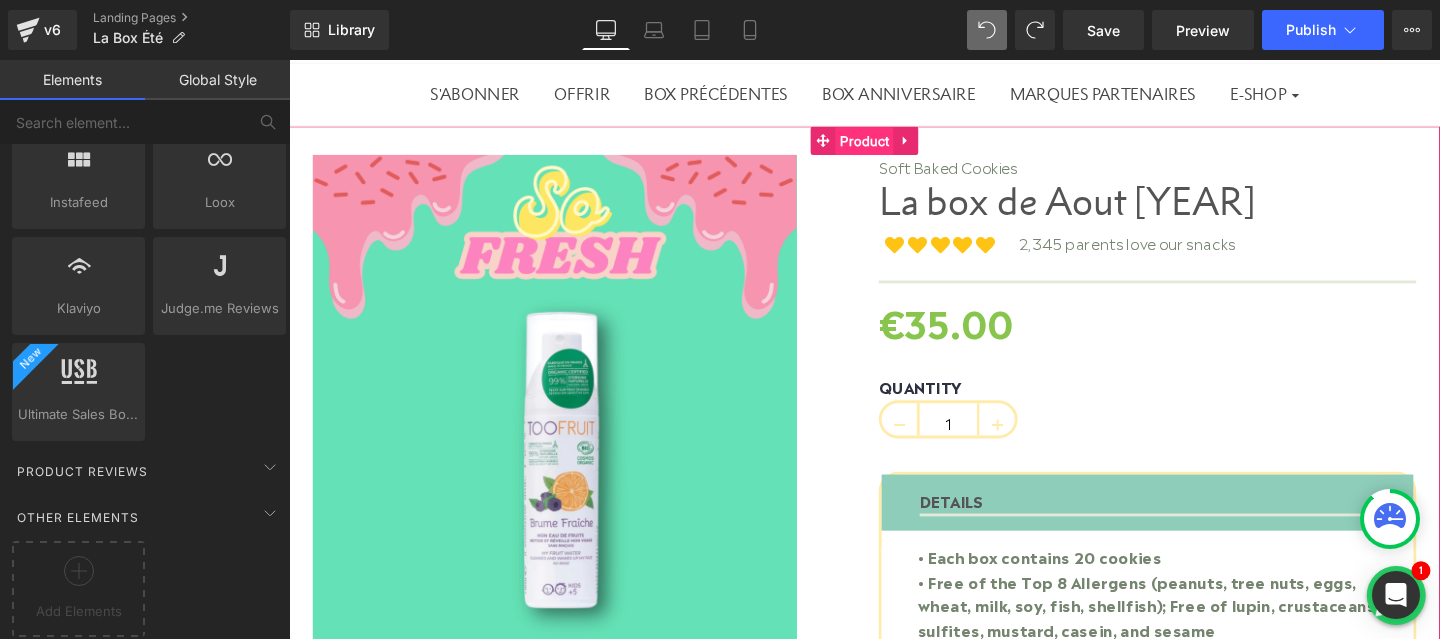 click on "Product" at bounding box center [893, 146] 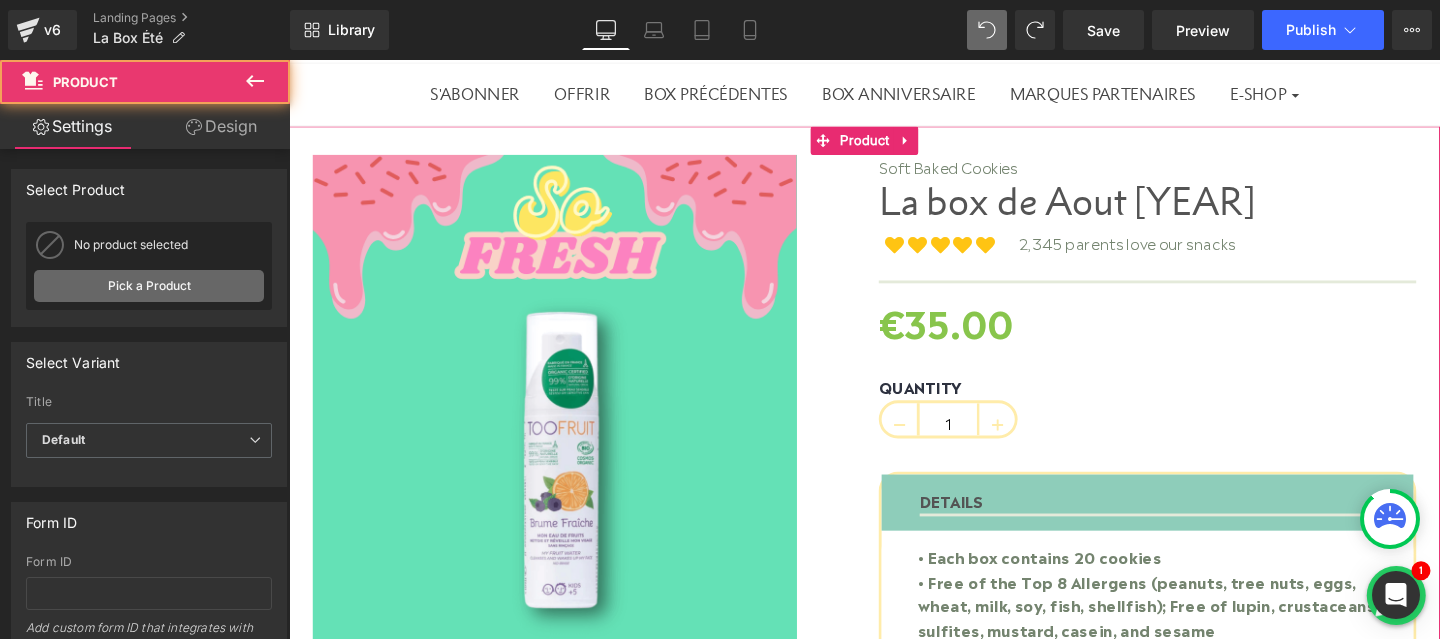 click on "Pick a Product" at bounding box center (149, 286) 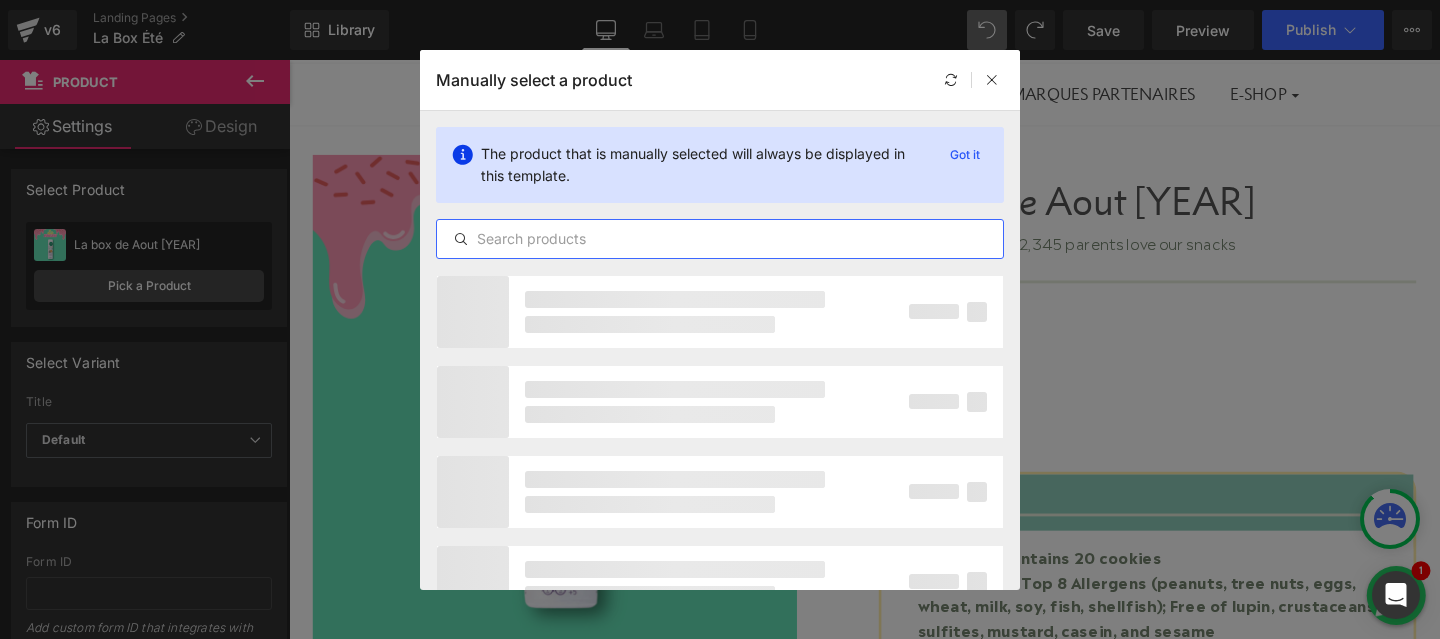 click at bounding box center (720, 239) 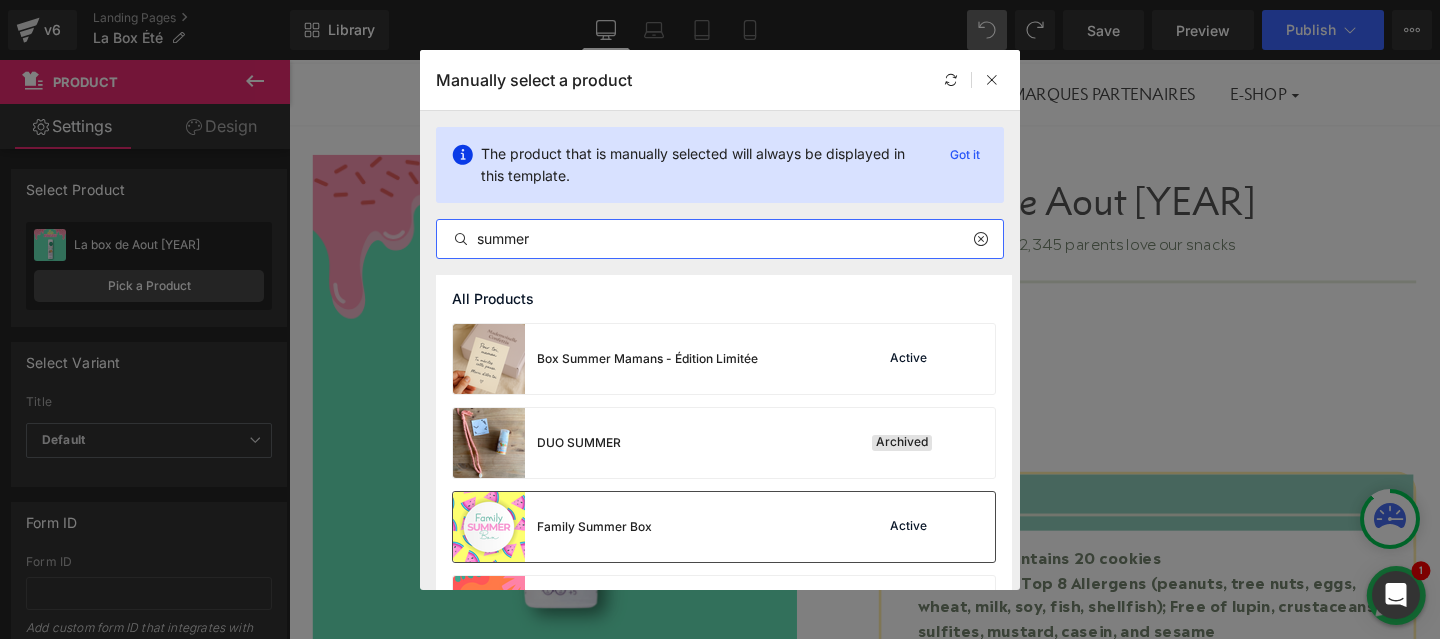 type on "summer" 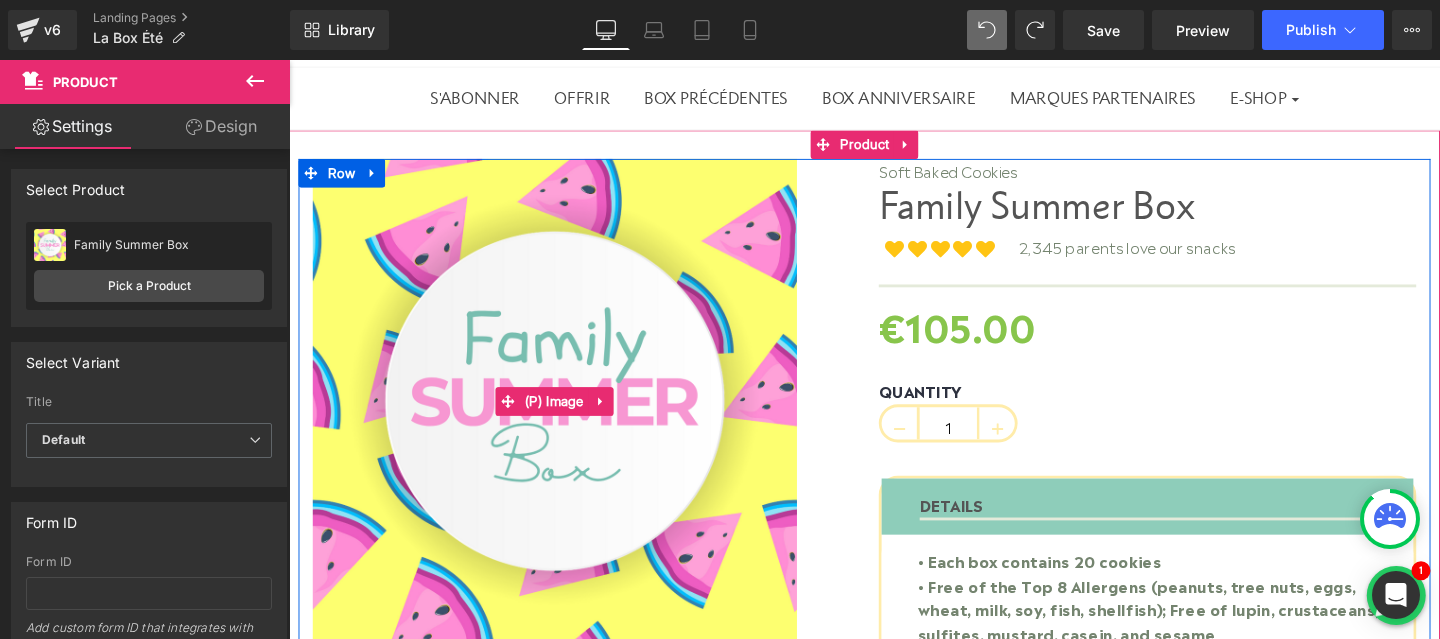 scroll, scrollTop: 146, scrollLeft: 0, axis: vertical 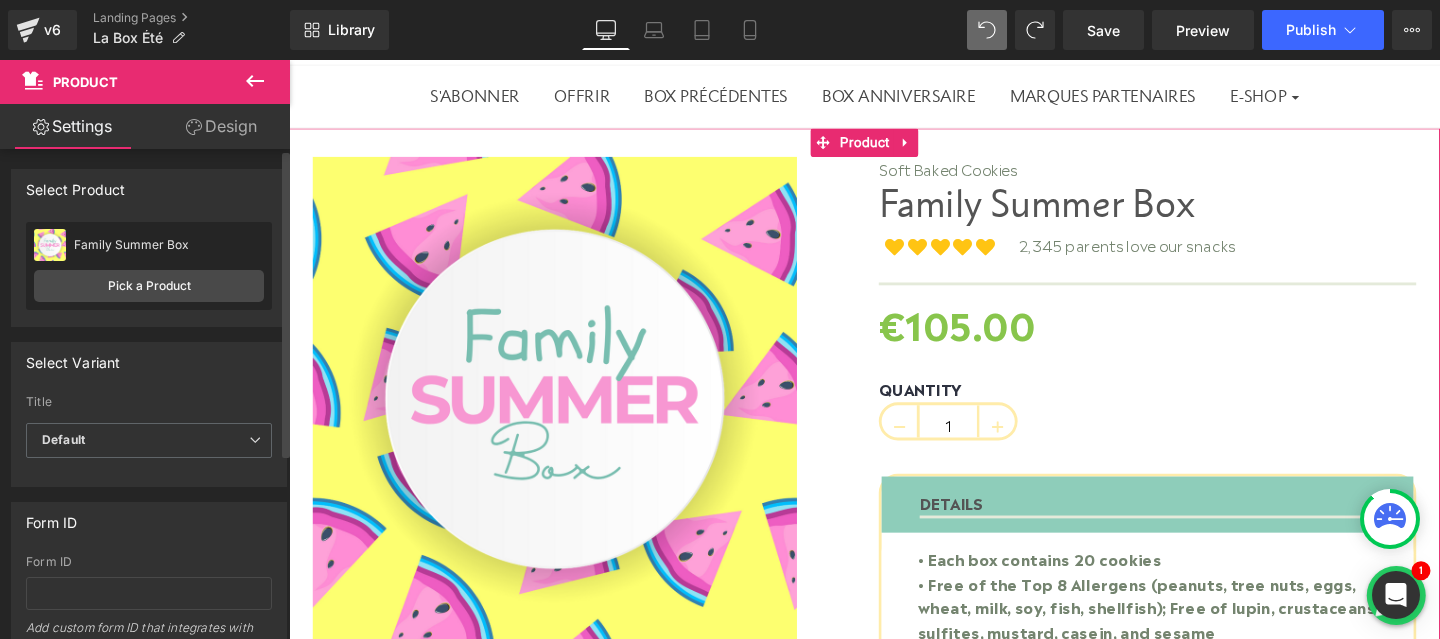 click on "Select Product Select manually
Select manually
Select manually Gem’Yummy Soft Baked Cookies
No product assigned Gem’Yummy Soft Baked Cookies Assign product
Family Summer Box Pick a Product" at bounding box center (149, 240) 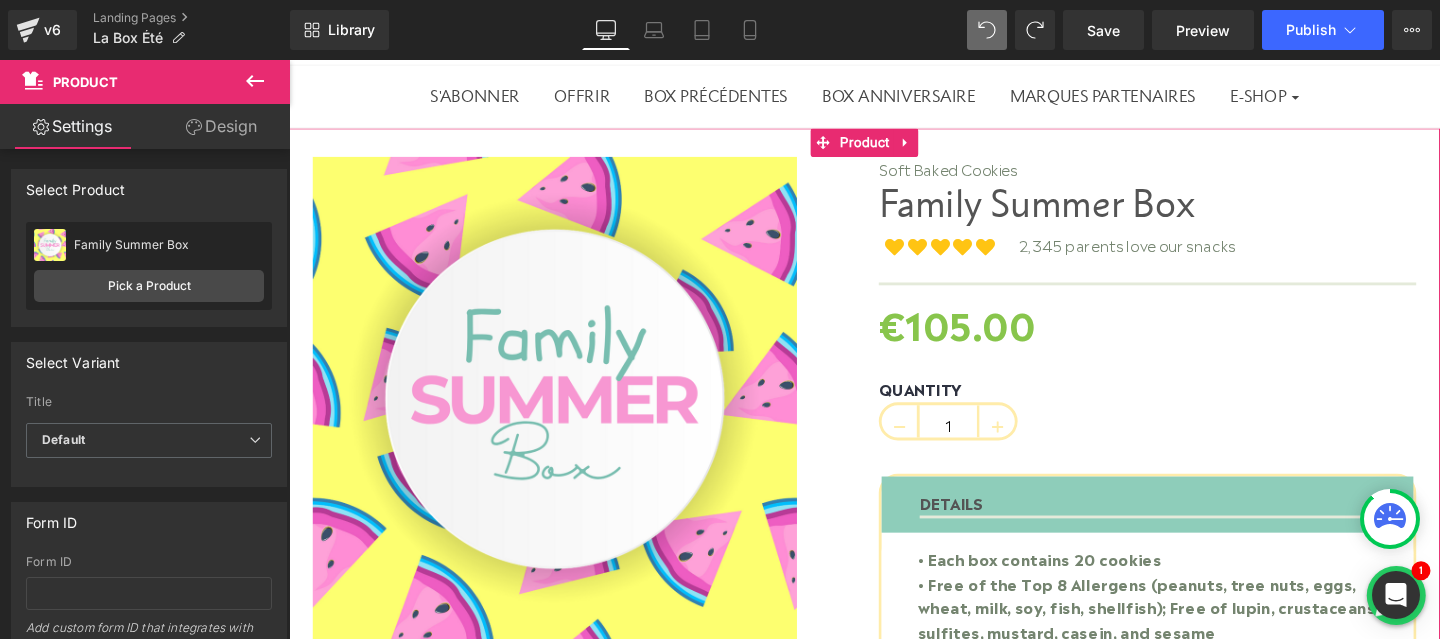 click on "Design" at bounding box center (221, 126) 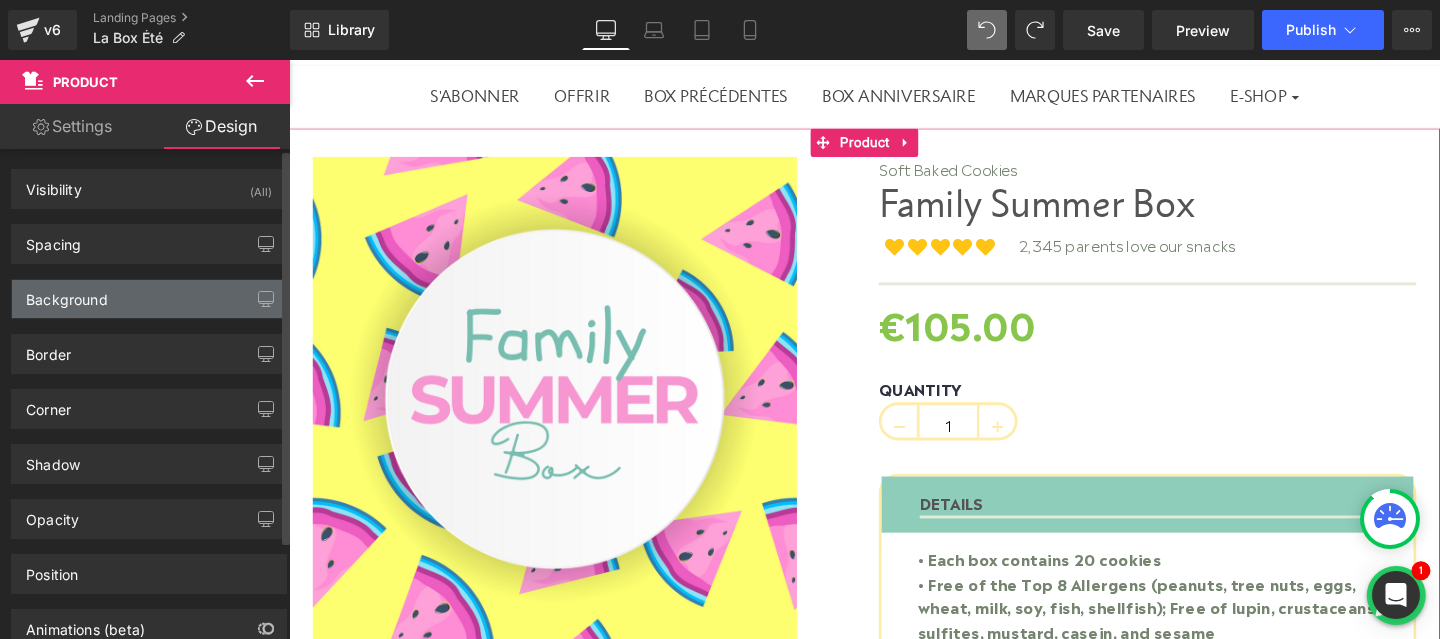 click on "Background" at bounding box center (149, 299) 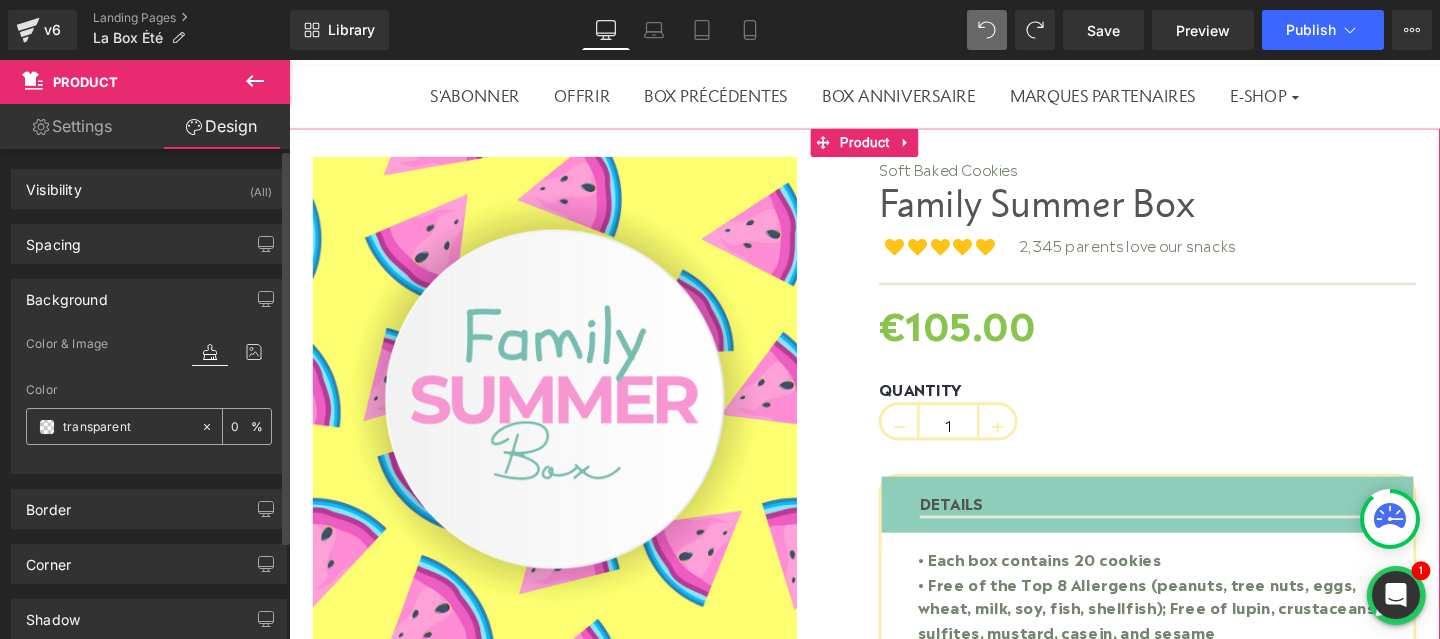 click on "transparent" at bounding box center (127, 427) 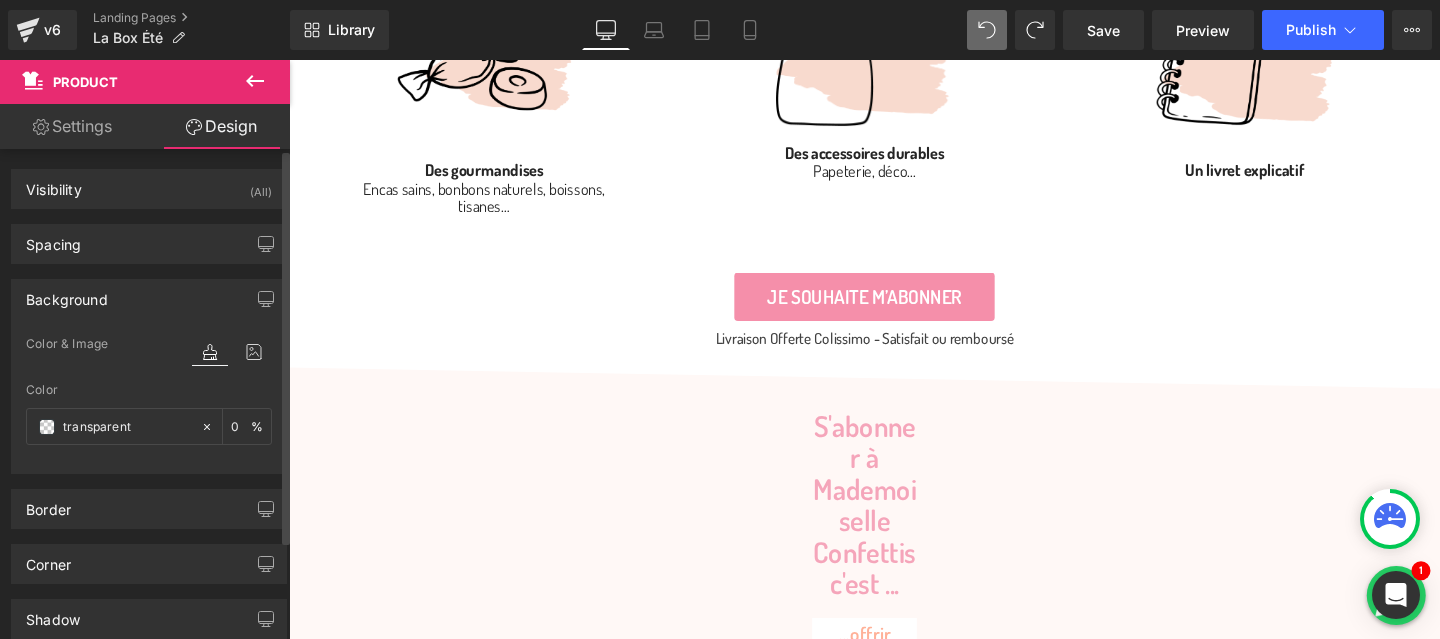 click on "Votre panier
Votre panier est vide
Date de naissance de l'enfant…
€0,00
€0,00
Finaliser la commande
Continuer les achats
❤️La box beauté et lifestyle des 6 - 12 ans❤️
0" at bounding box center [894, 2658] 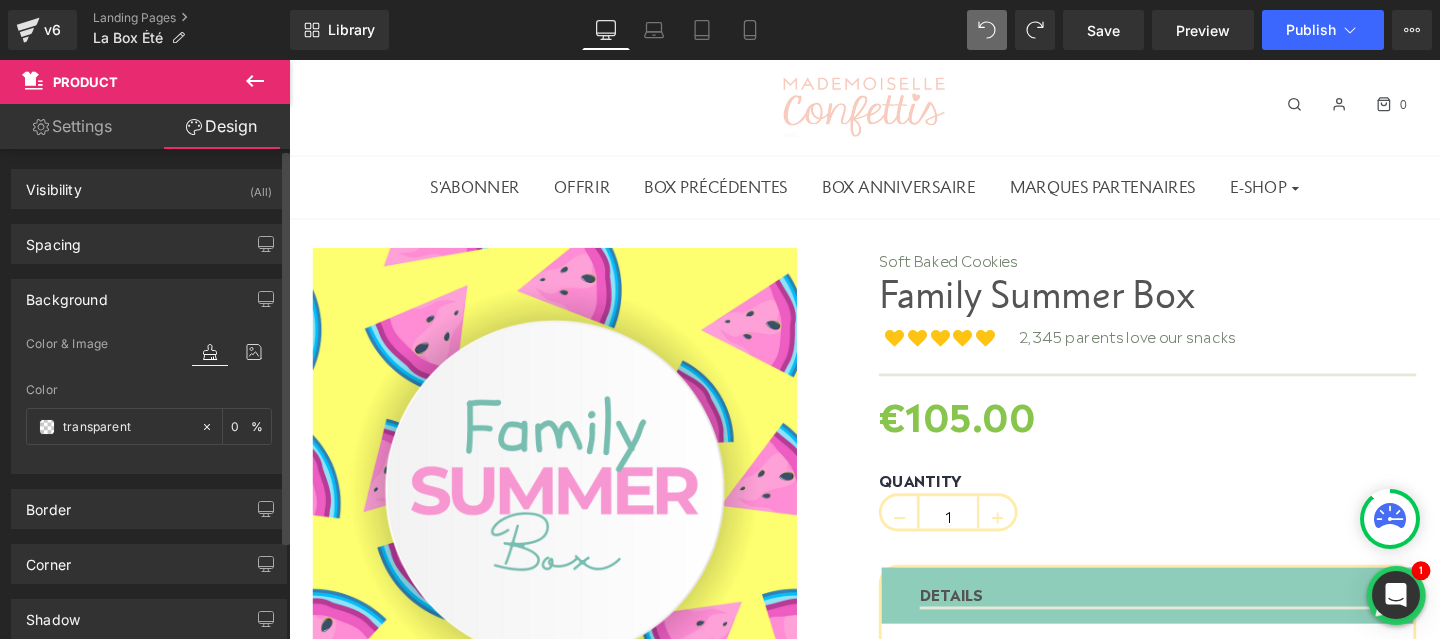 scroll, scrollTop: 100, scrollLeft: 0, axis: vertical 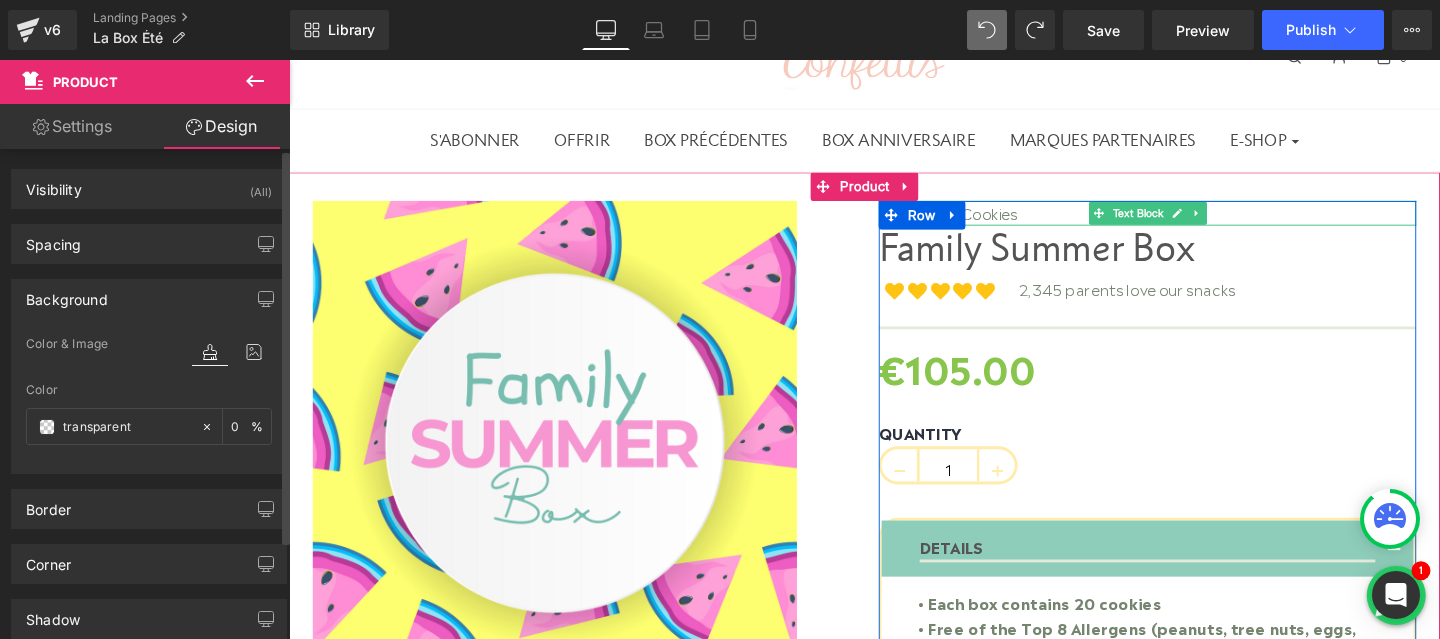 click on "Soft Baked Cookies" at bounding box center (1191, 221) 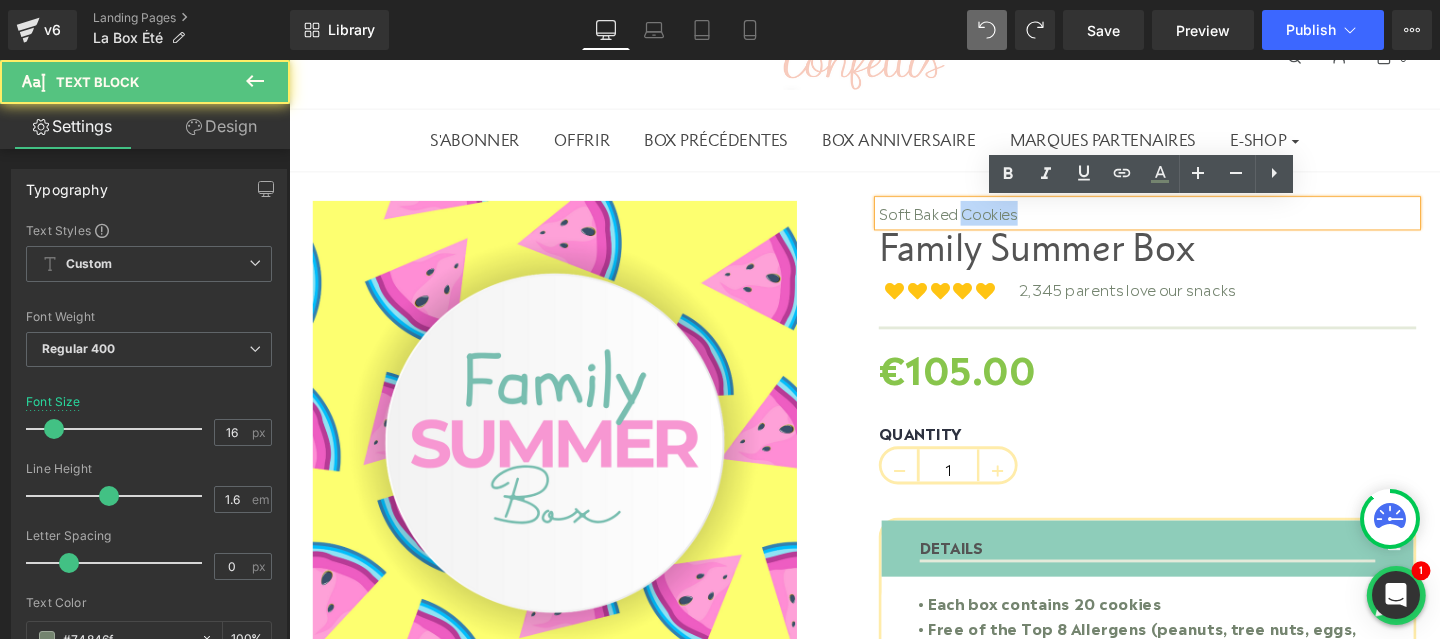 click on "Soft Baked Cookies" at bounding box center (1191, 221) 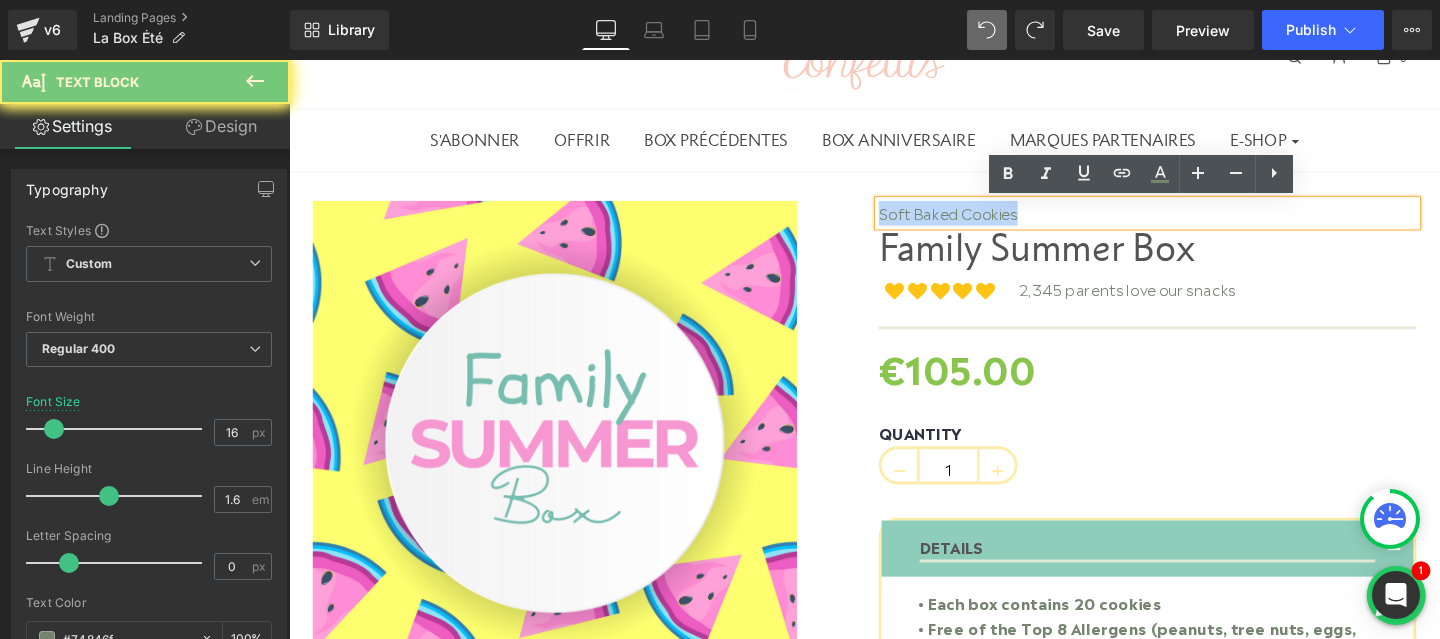click on "Soft Baked Cookies" at bounding box center (1191, 221) 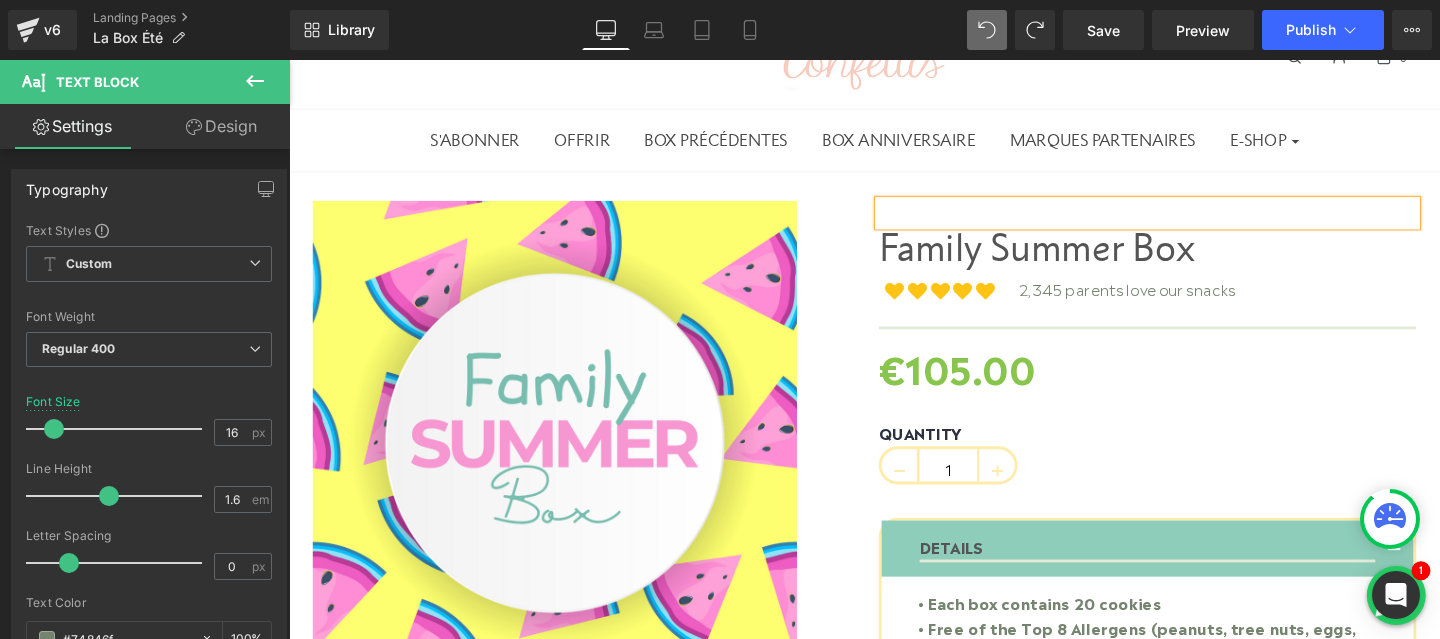 click at bounding box center (596, 462) 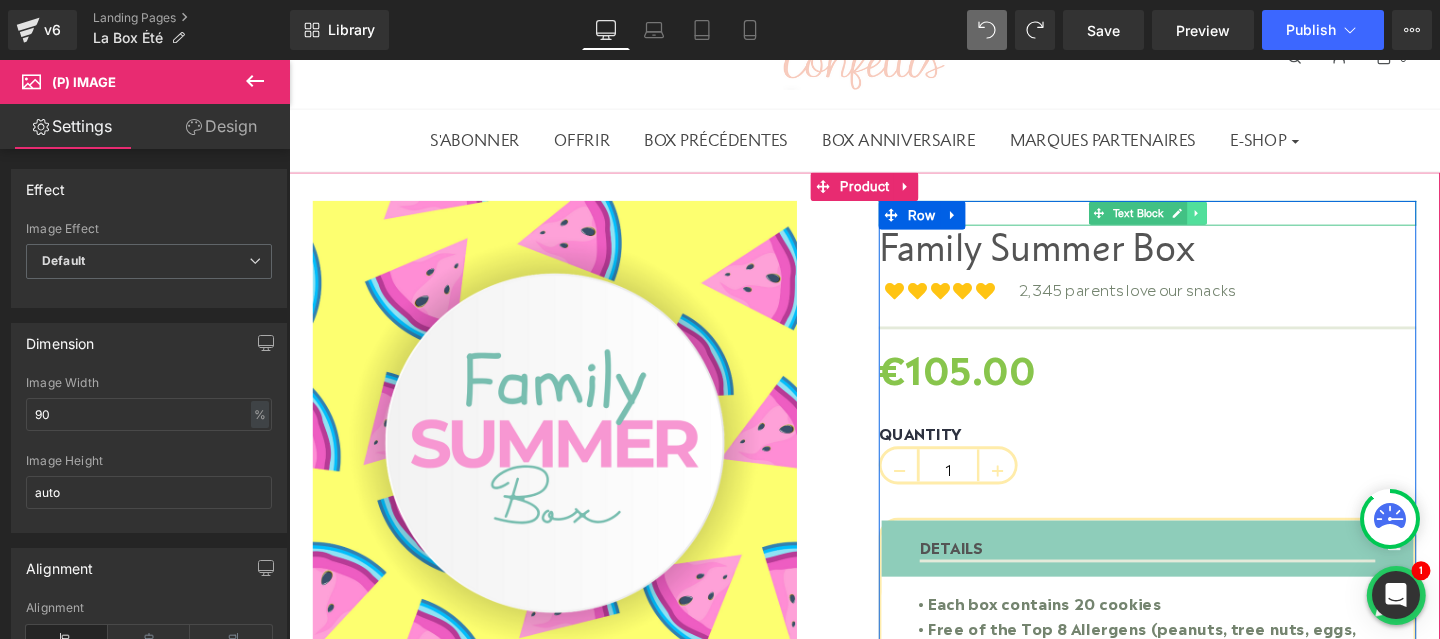 click 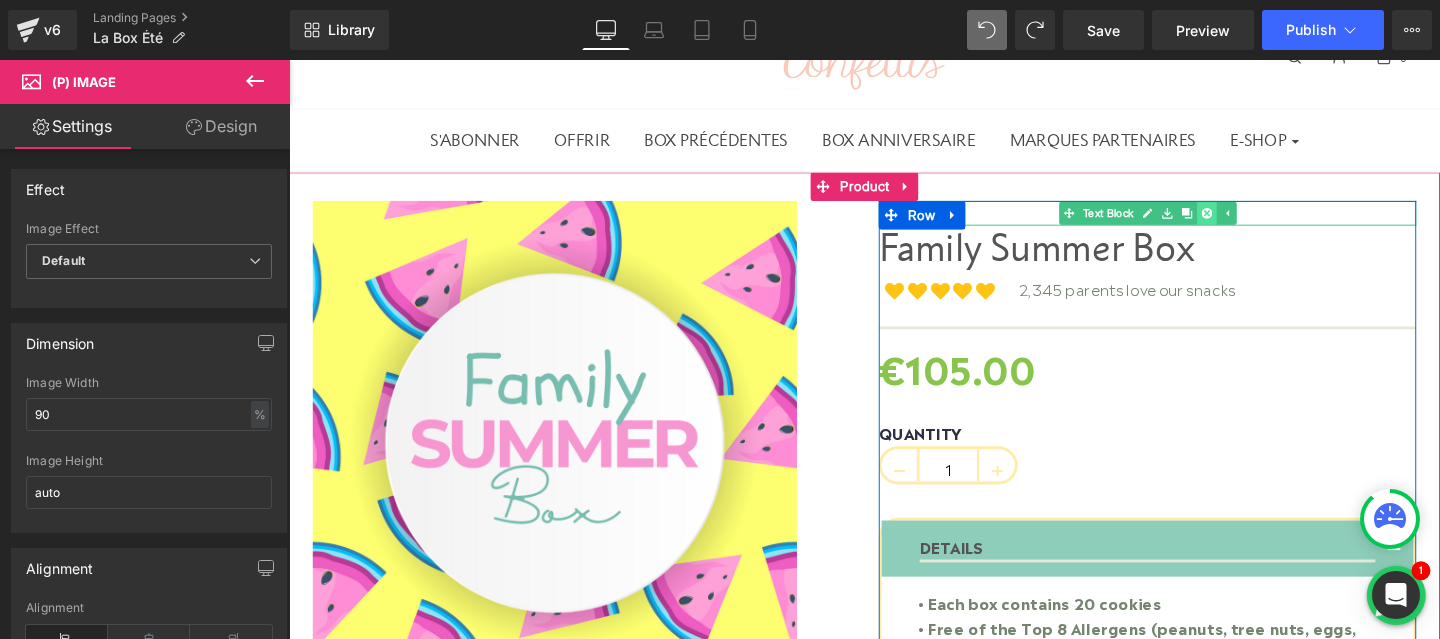 click 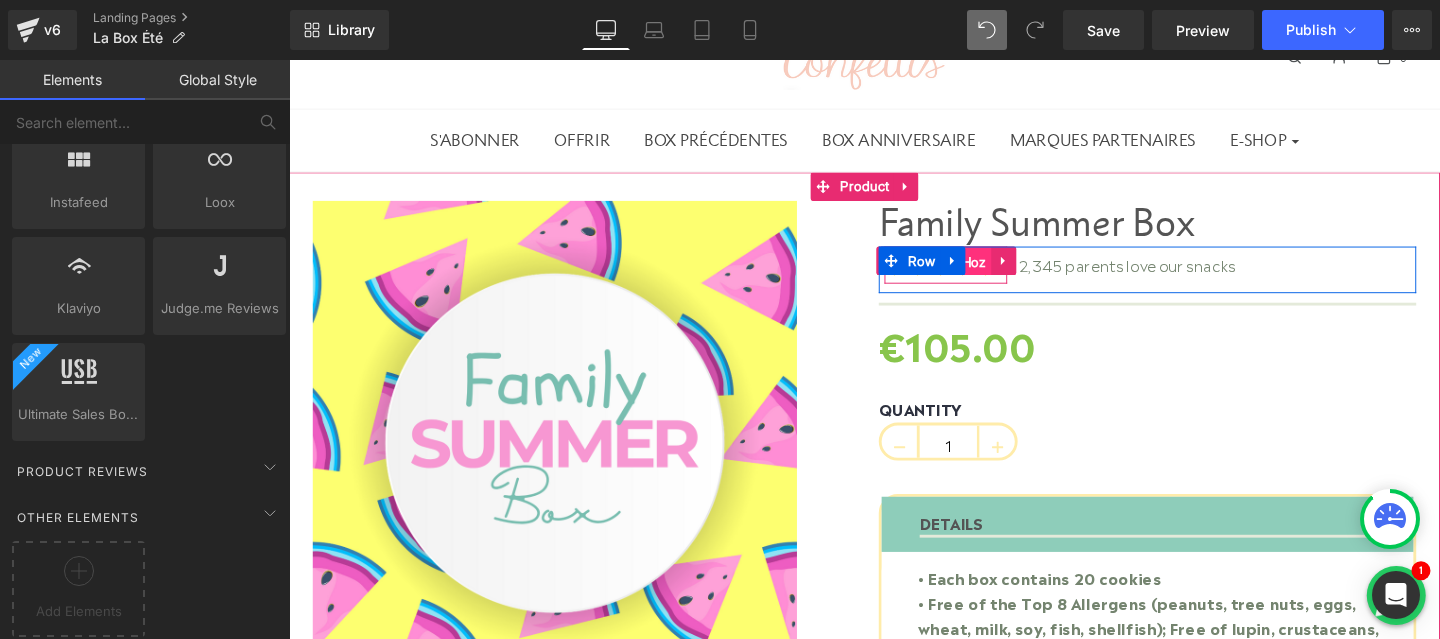 click on "Icon List Hoz" at bounding box center (979, 272) 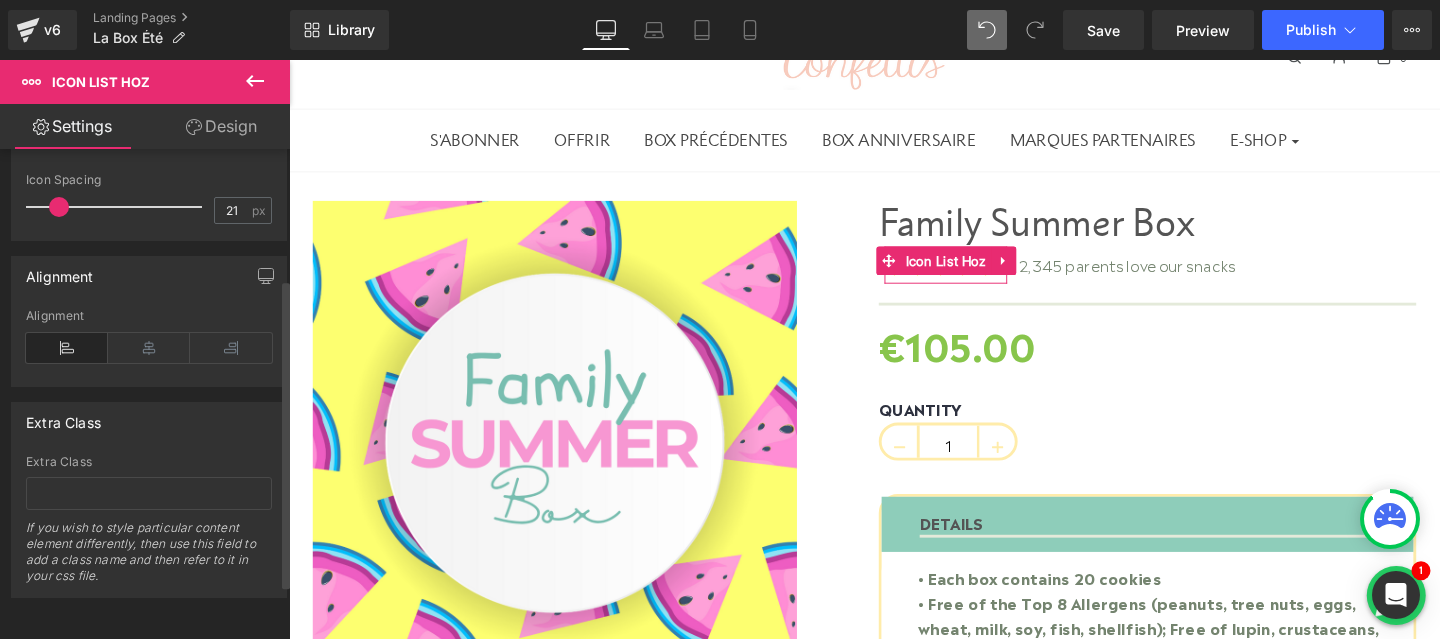scroll, scrollTop: 0, scrollLeft: 0, axis: both 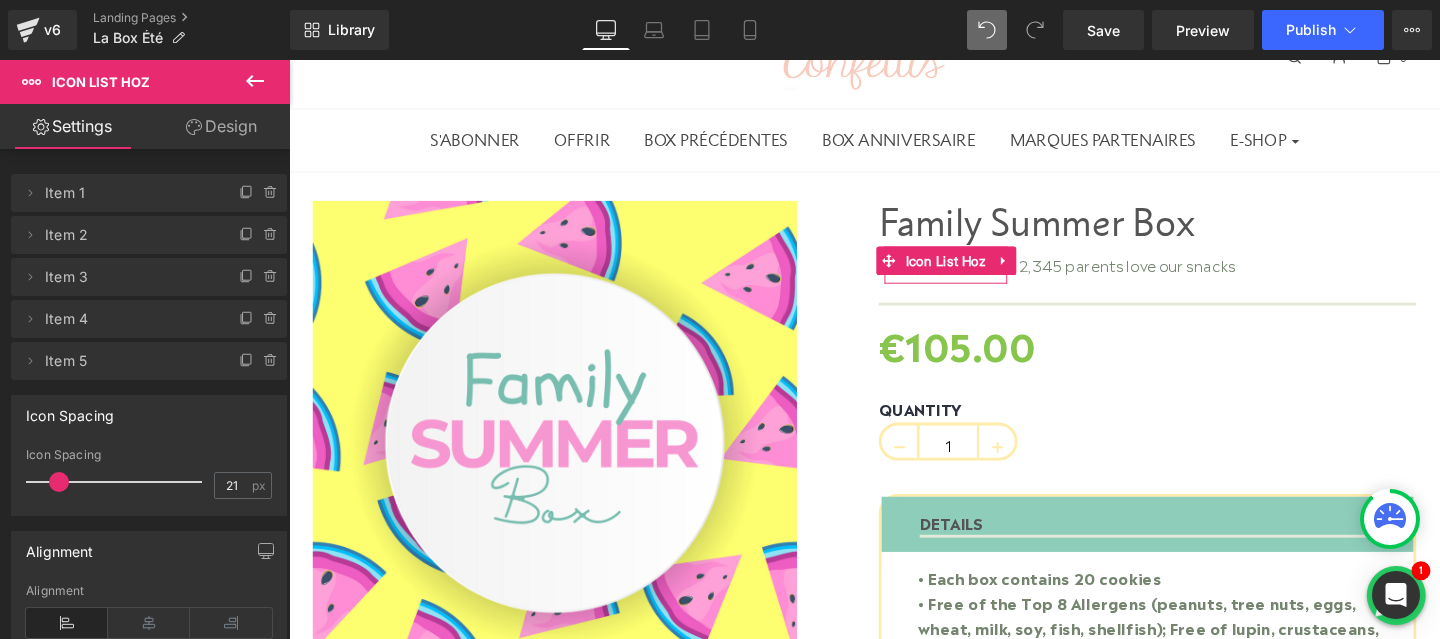 click on "Design" at bounding box center [221, 126] 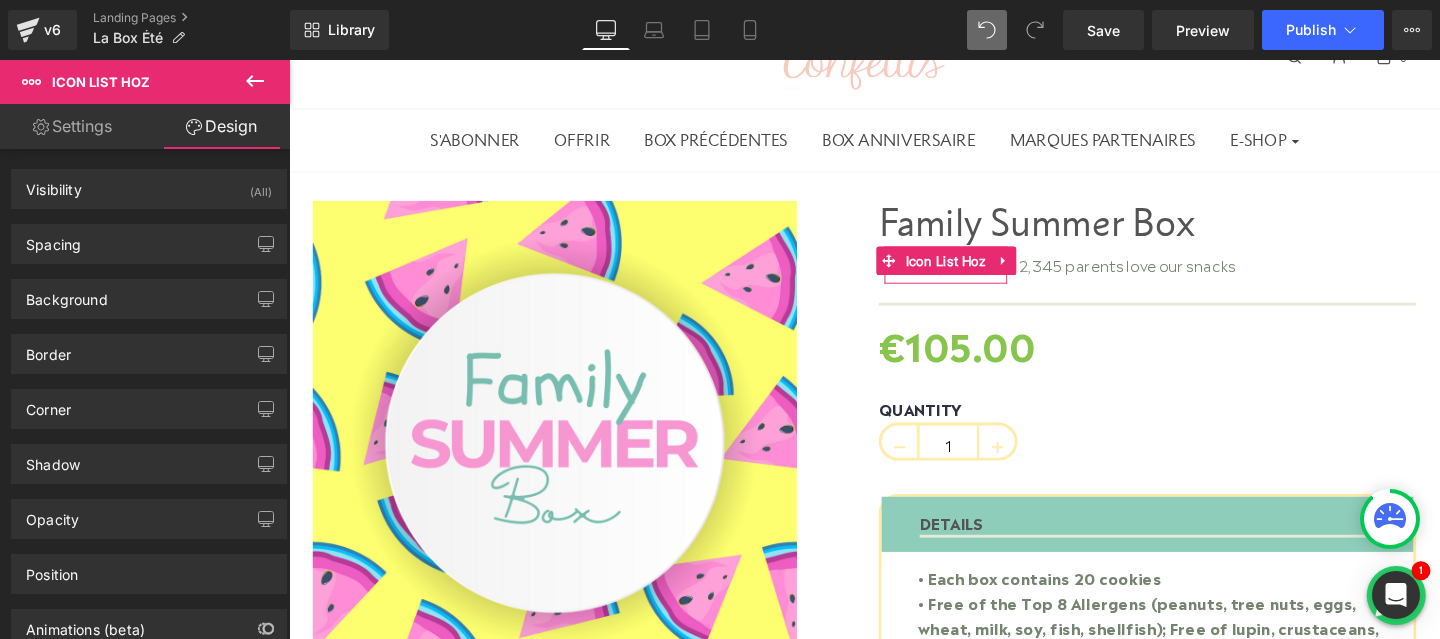 click on "Settings" at bounding box center [72, 126] 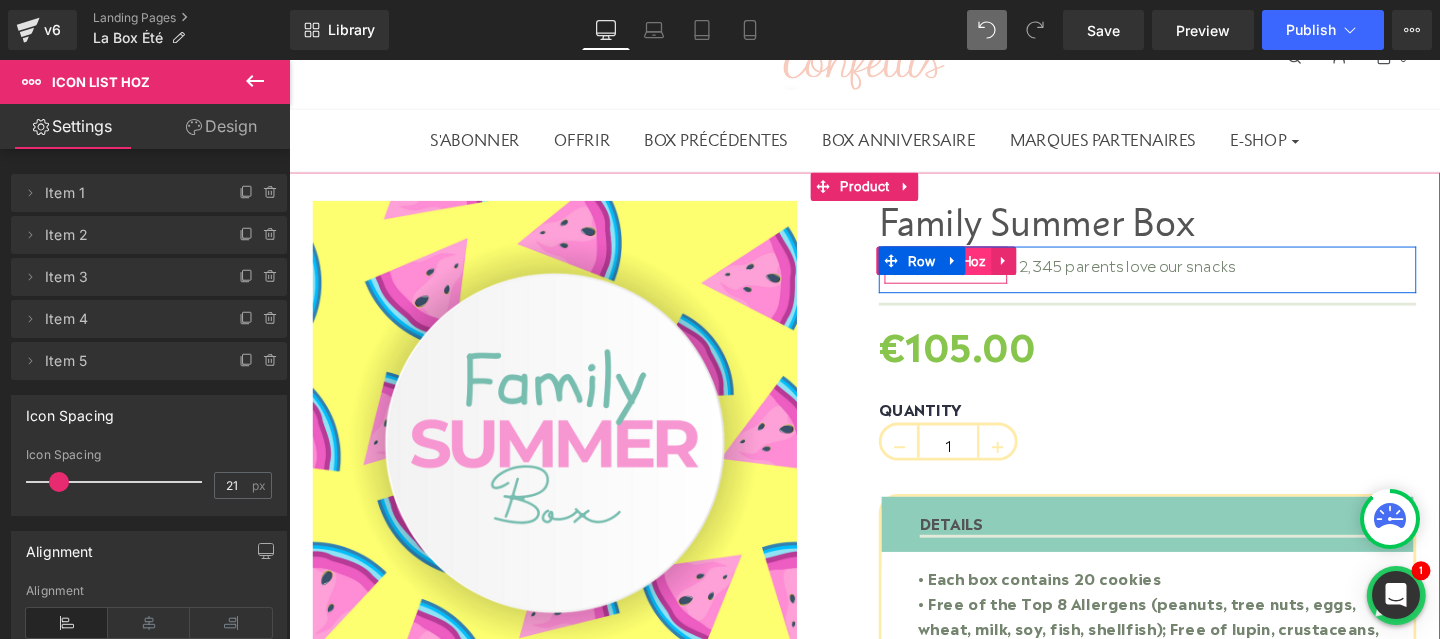 click on "Icon List Hoz" at bounding box center (979, 271) 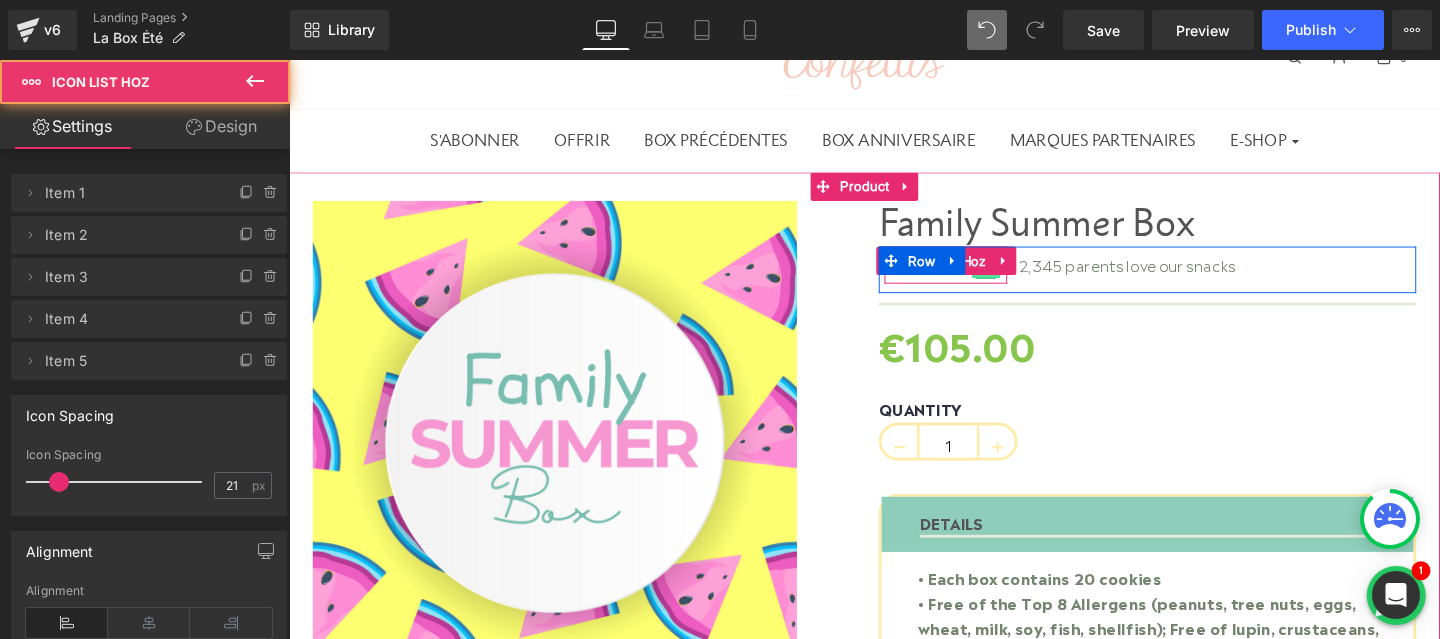 click on "Icon" at bounding box center [1022, 277] 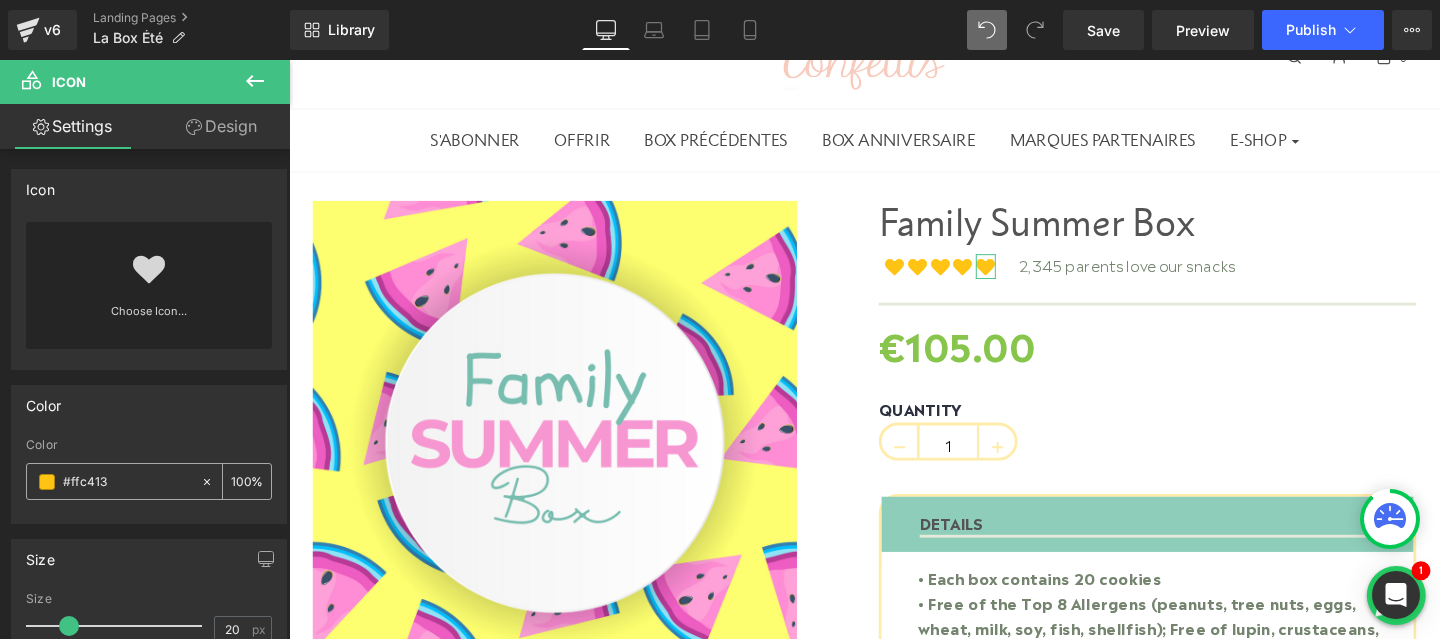 click on "#ffc413" at bounding box center (127, 482) 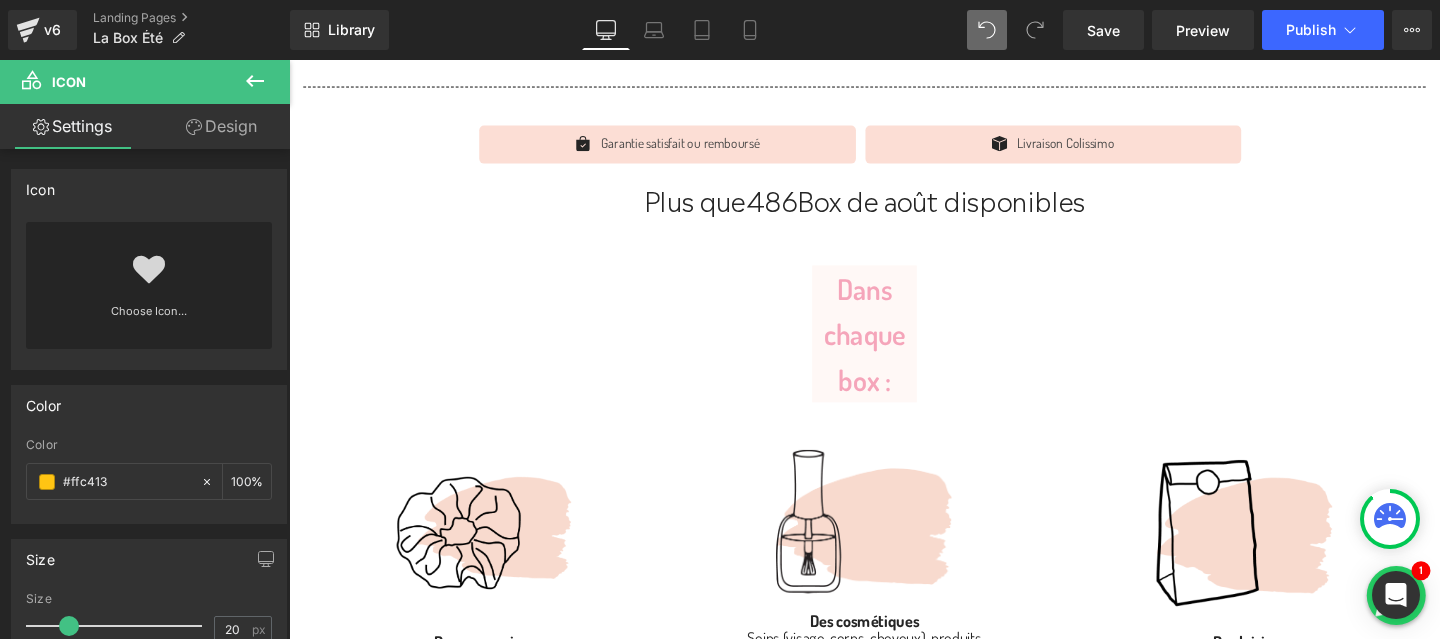 scroll, scrollTop: 1300, scrollLeft: 0, axis: vertical 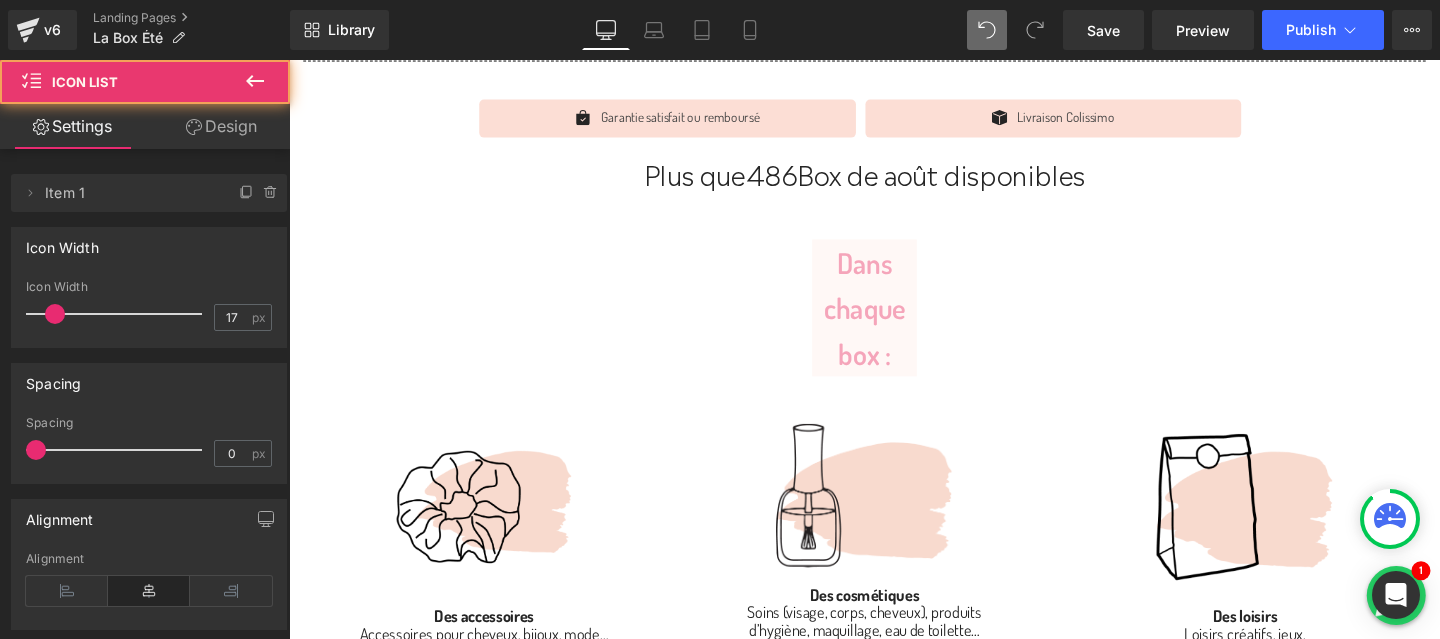 click on "Icon
Garantie satisfait ou remboursé Text Block" at bounding box center (687, 122) 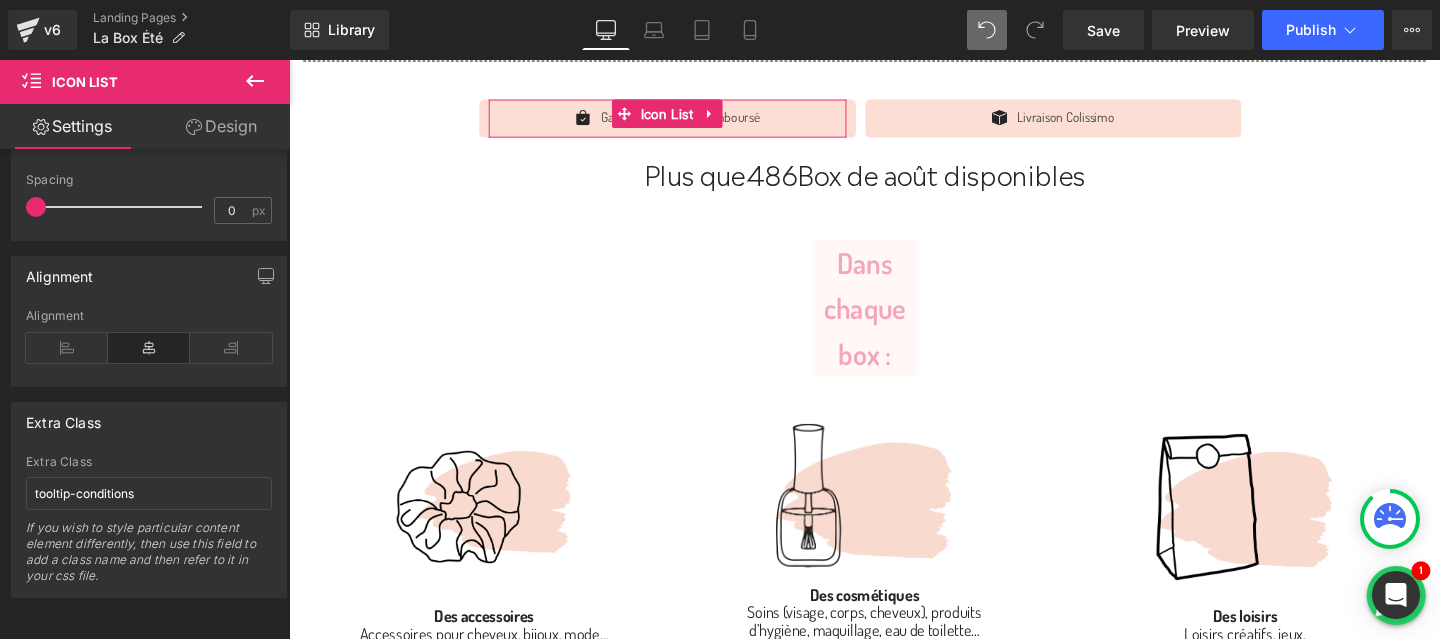 scroll, scrollTop: 0, scrollLeft: 0, axis: both 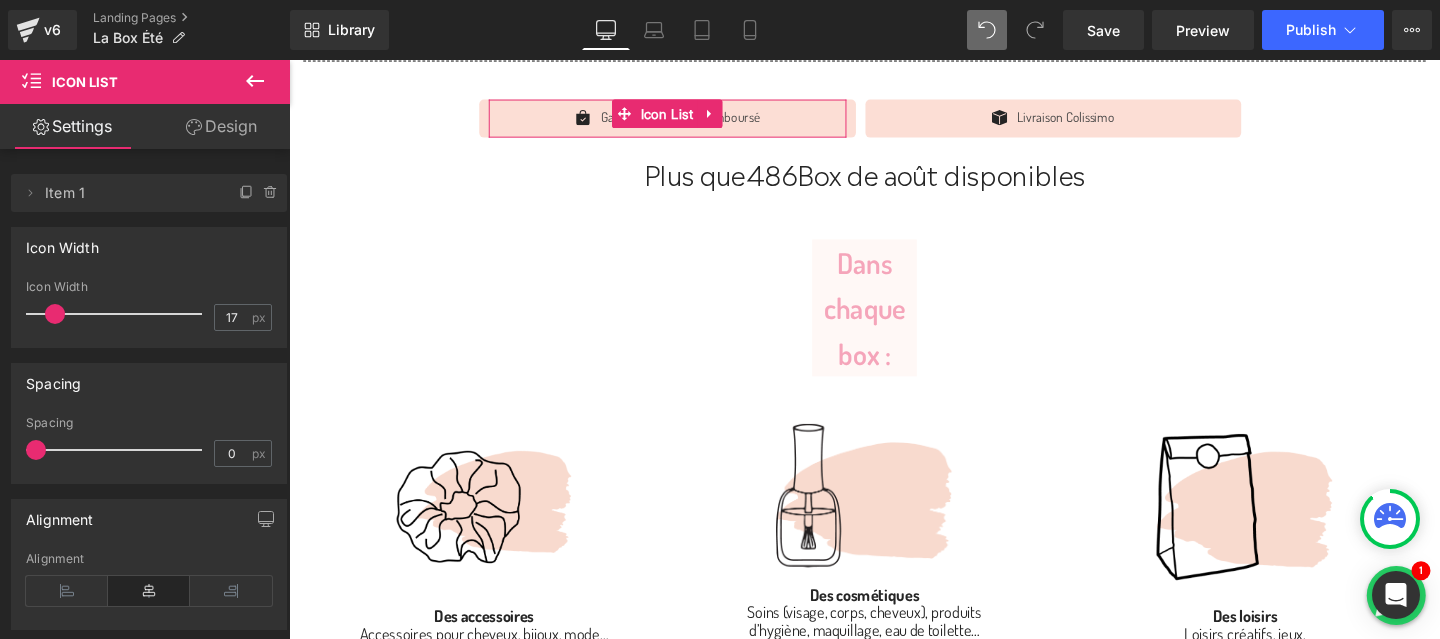 click 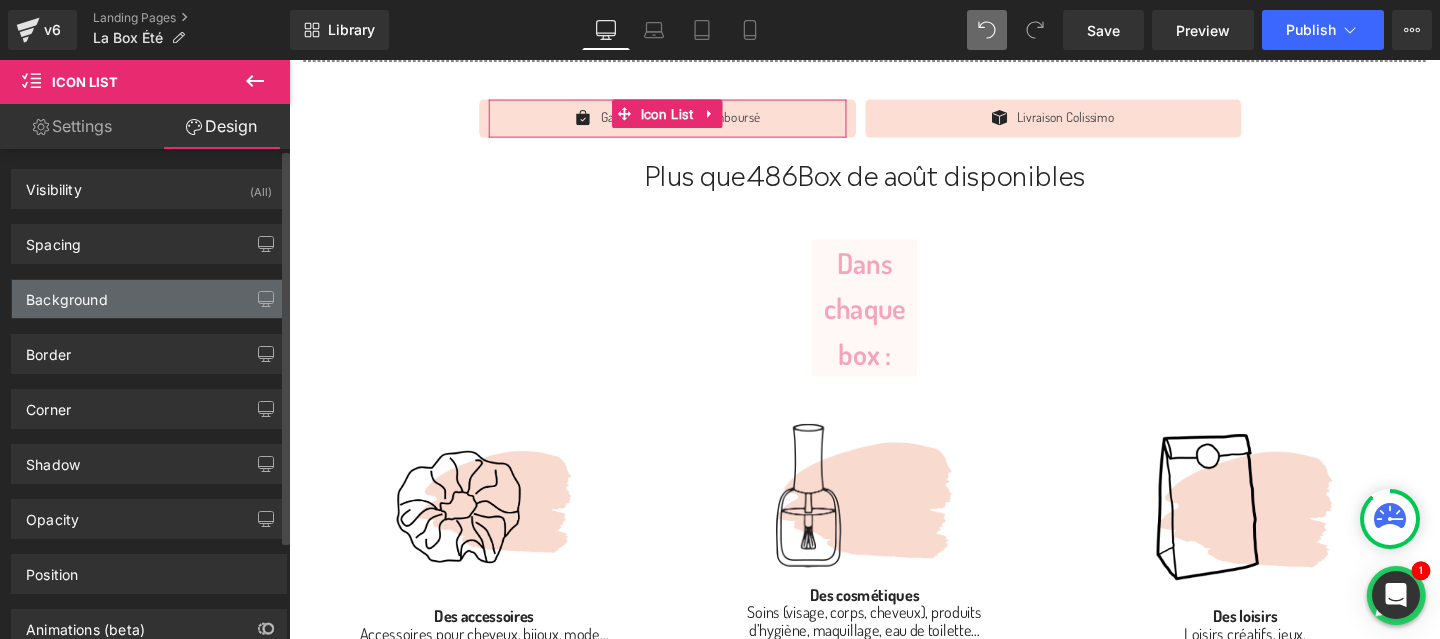 click on "Background" at bounding box center (149, 299) 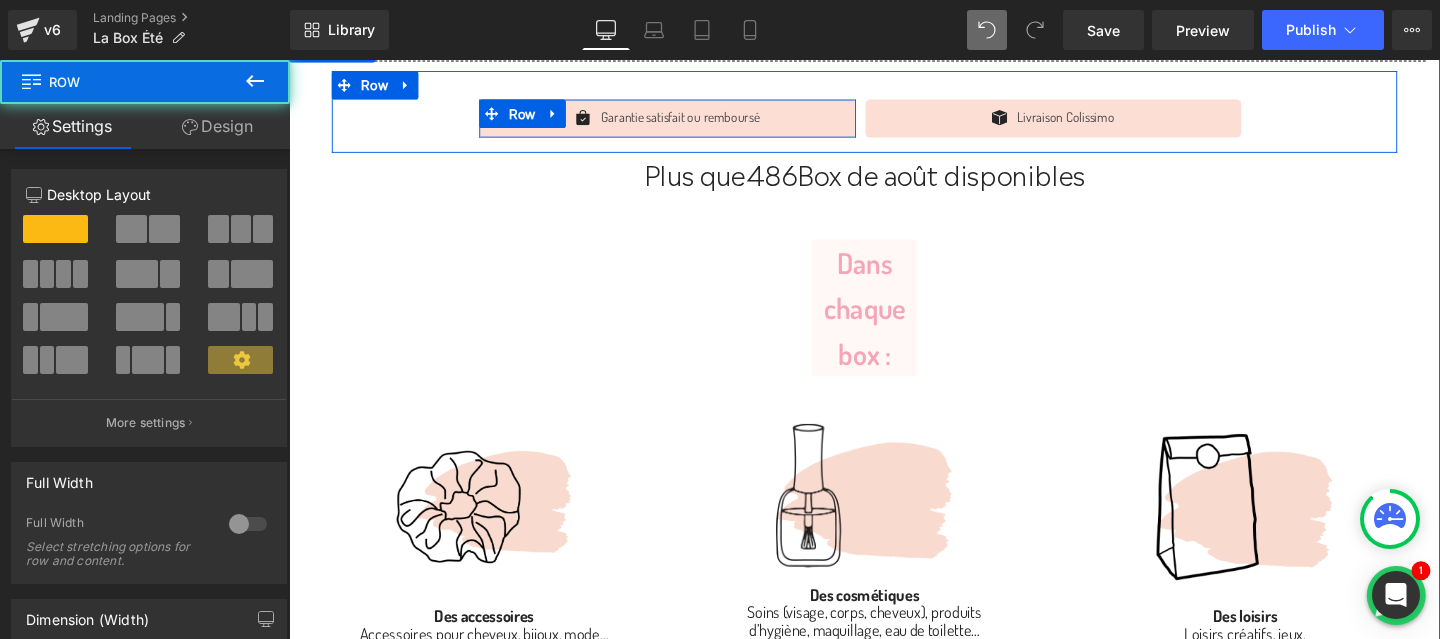 click on "Icon
Garantie satisfait ou remboursé Text Block
Icon List" at bounding box center [687, 122] 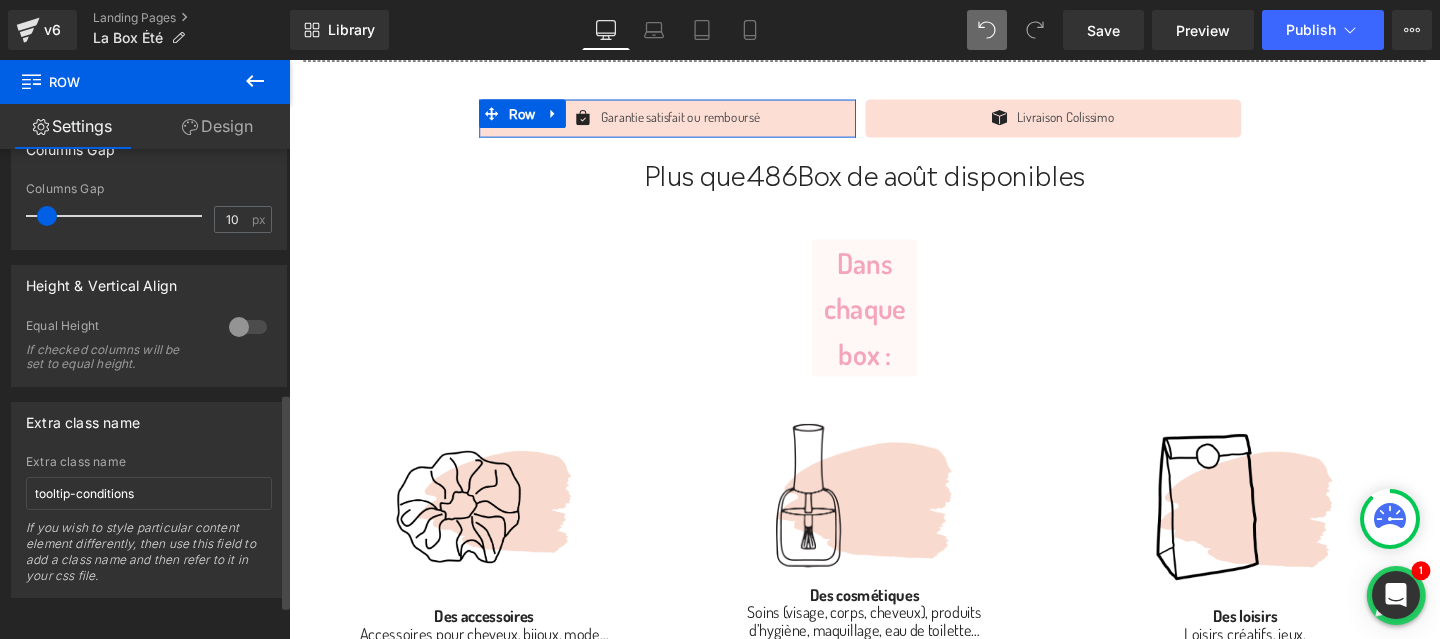 scroll, scrollTop: 0, scrollLeft: 0, axis: both 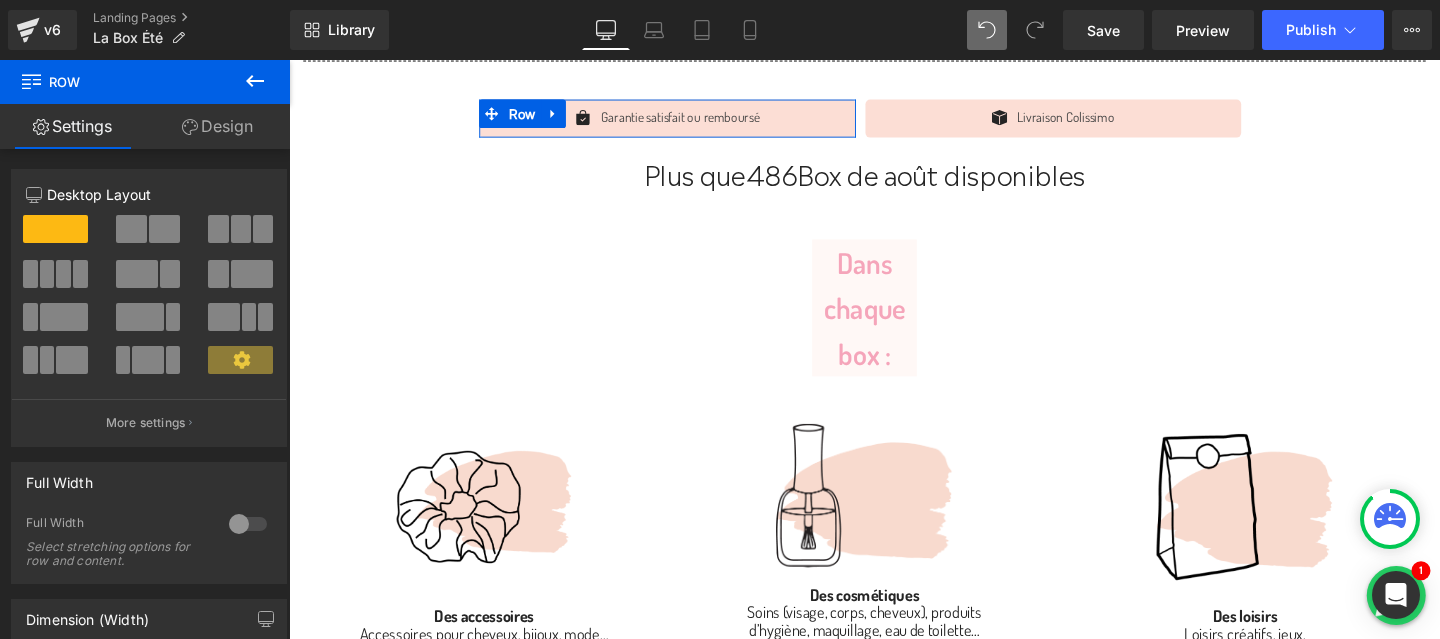 click on "Design" at bounding box center (217, 126) 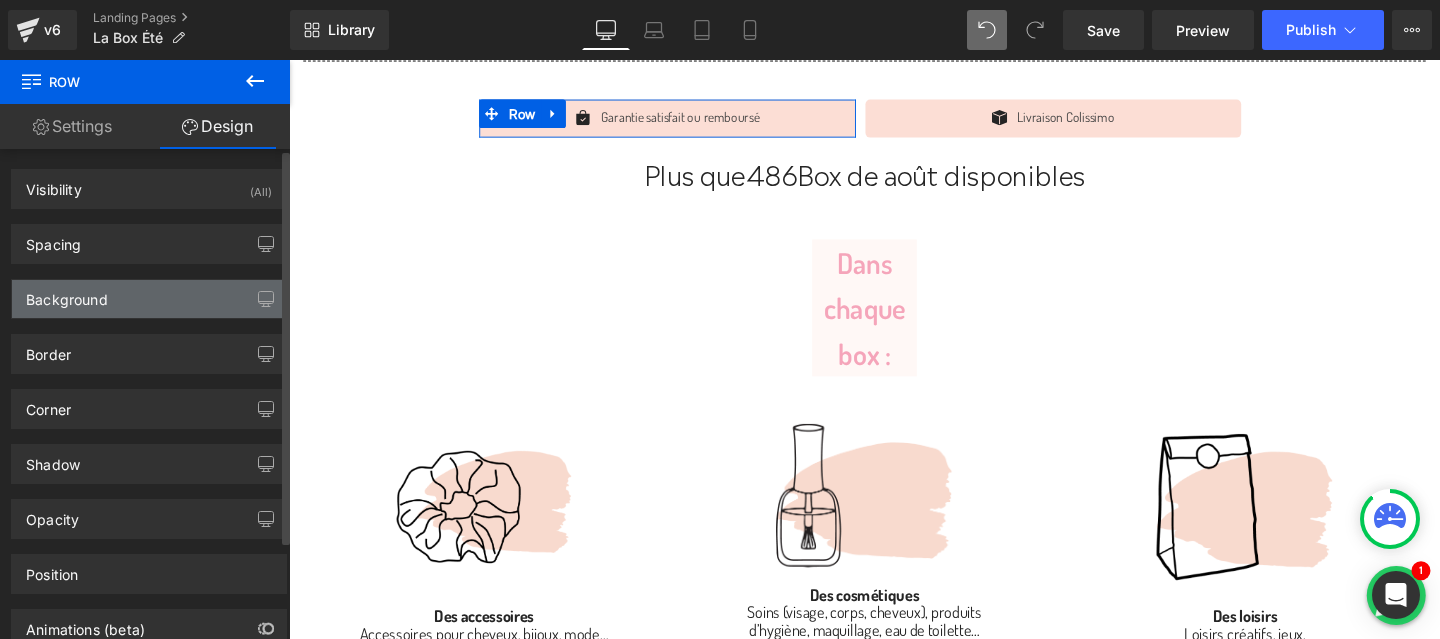 click on "Background" at bounding box center (149, 299) 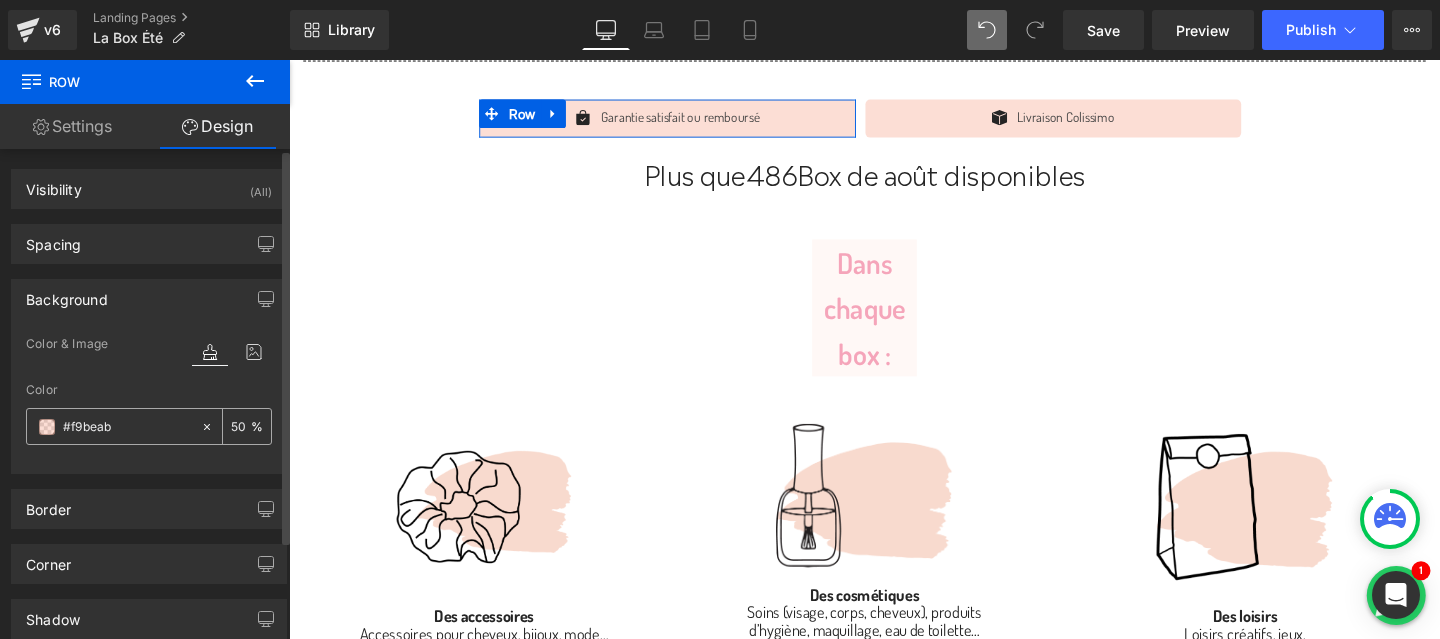 click on "#f9beab" at bounding box center (127, 427) 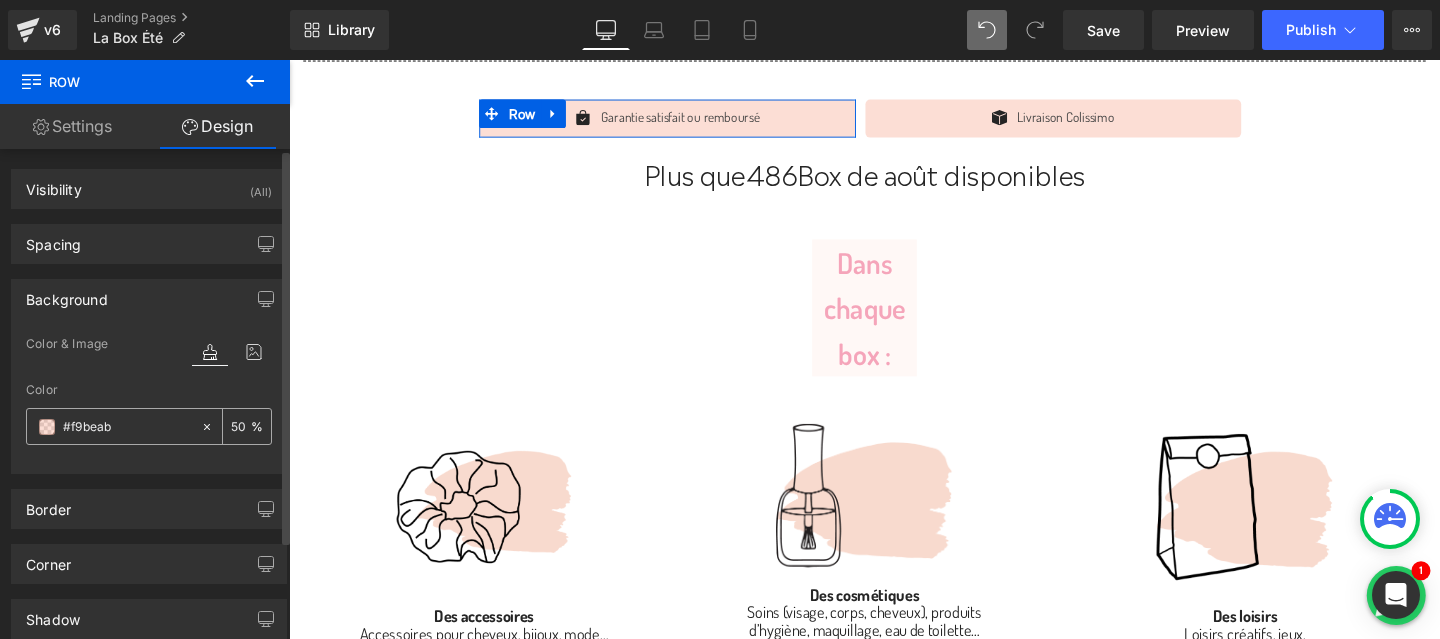 click on "#f9beab" at bounding box center (127, 427) 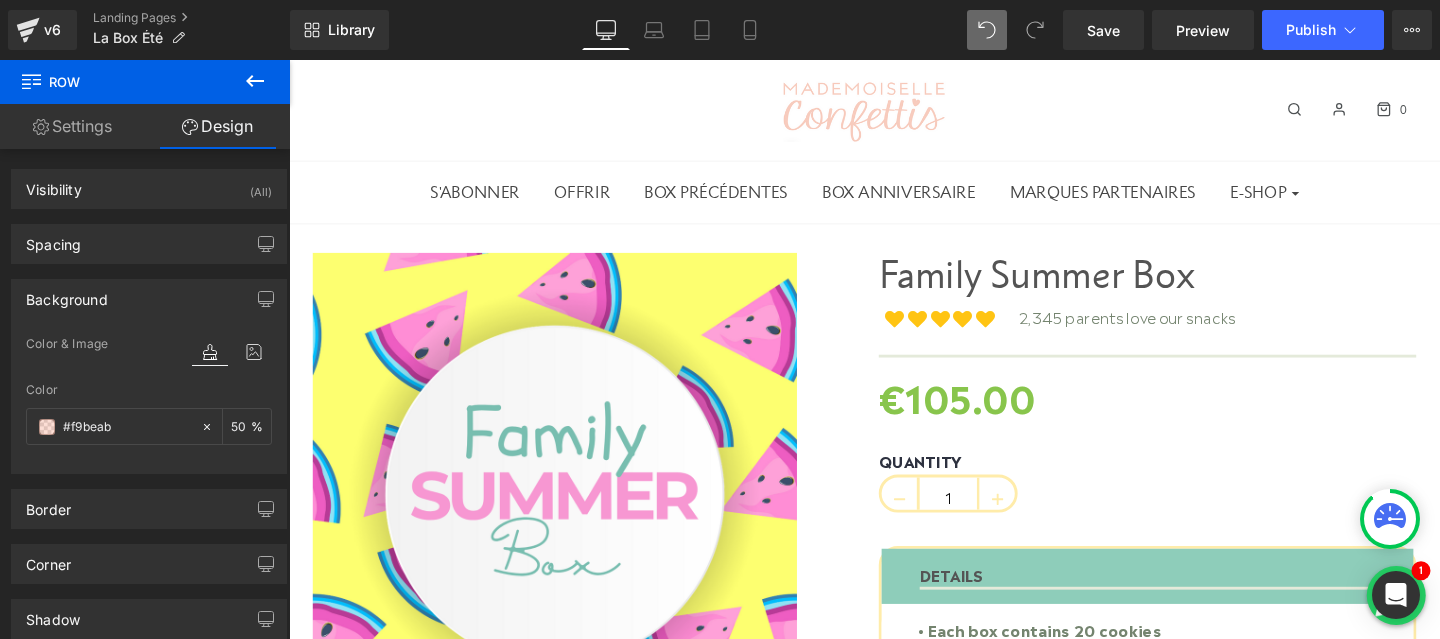 scroll, scrollTop: 0, scrollLeft: 0, axis: both 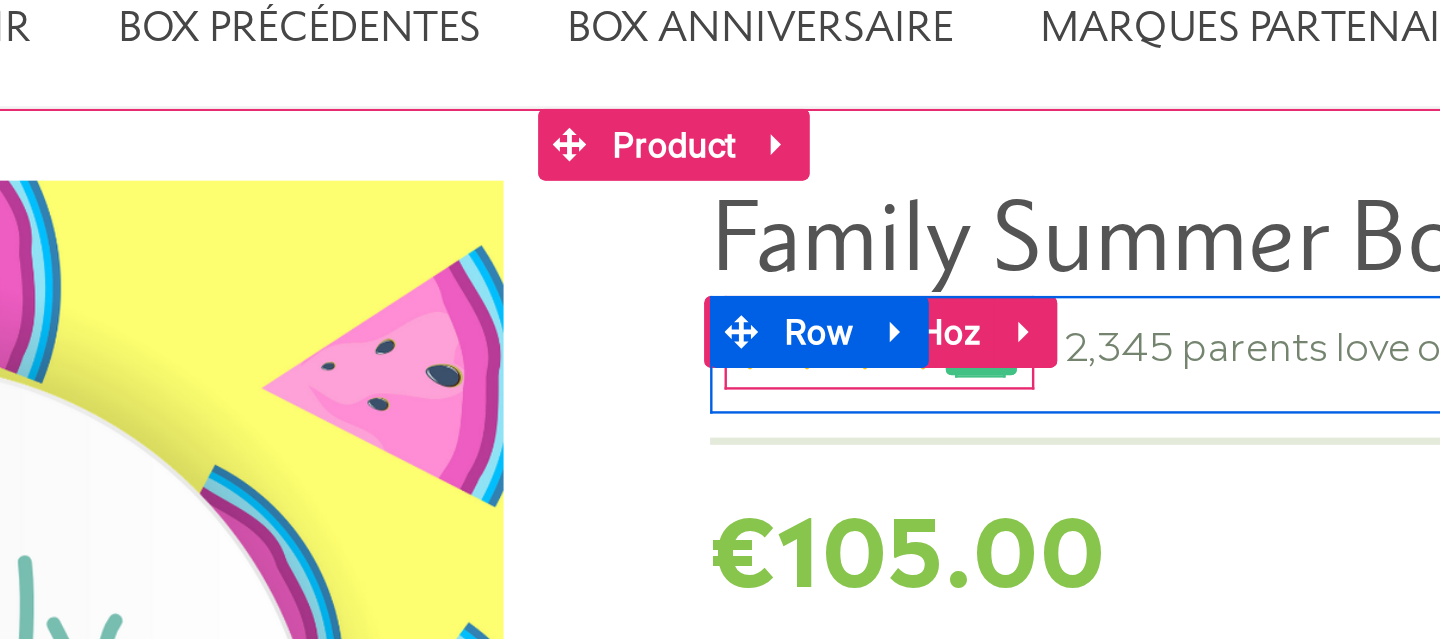 click on "Icon" at bounding box center [-45, -98] 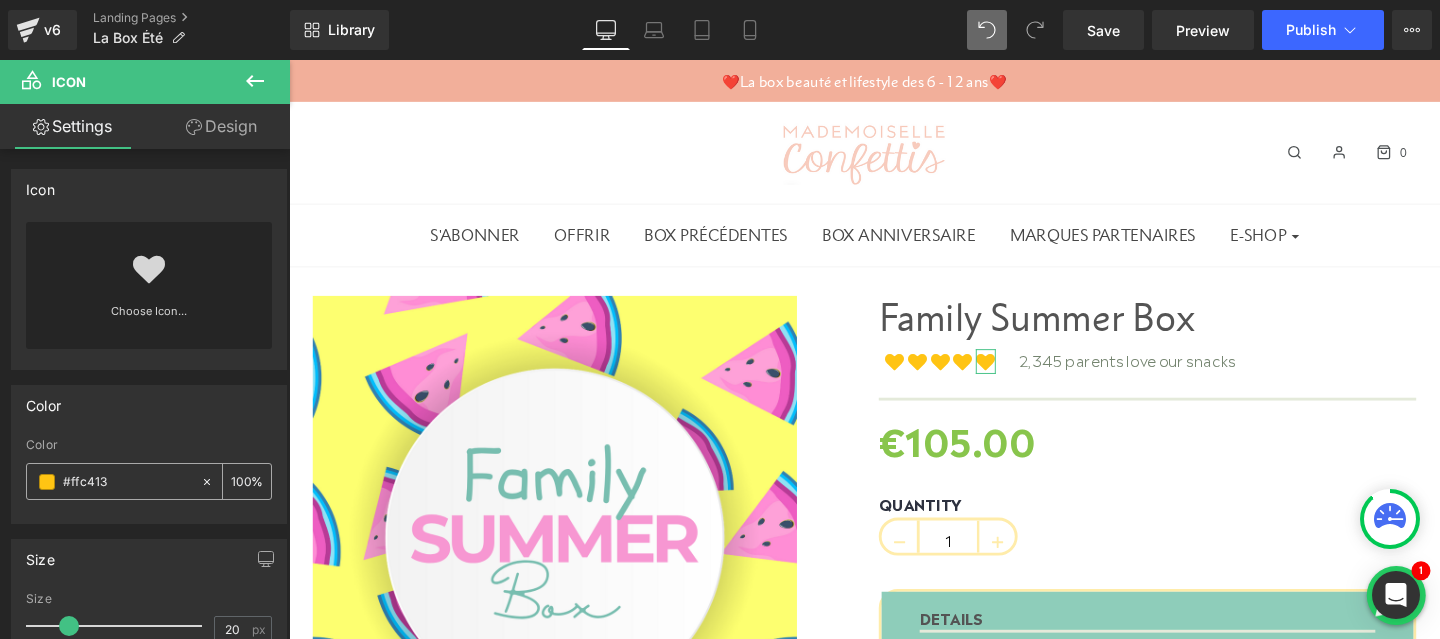 click on "#ffc413" at bounding box center [127, 482] 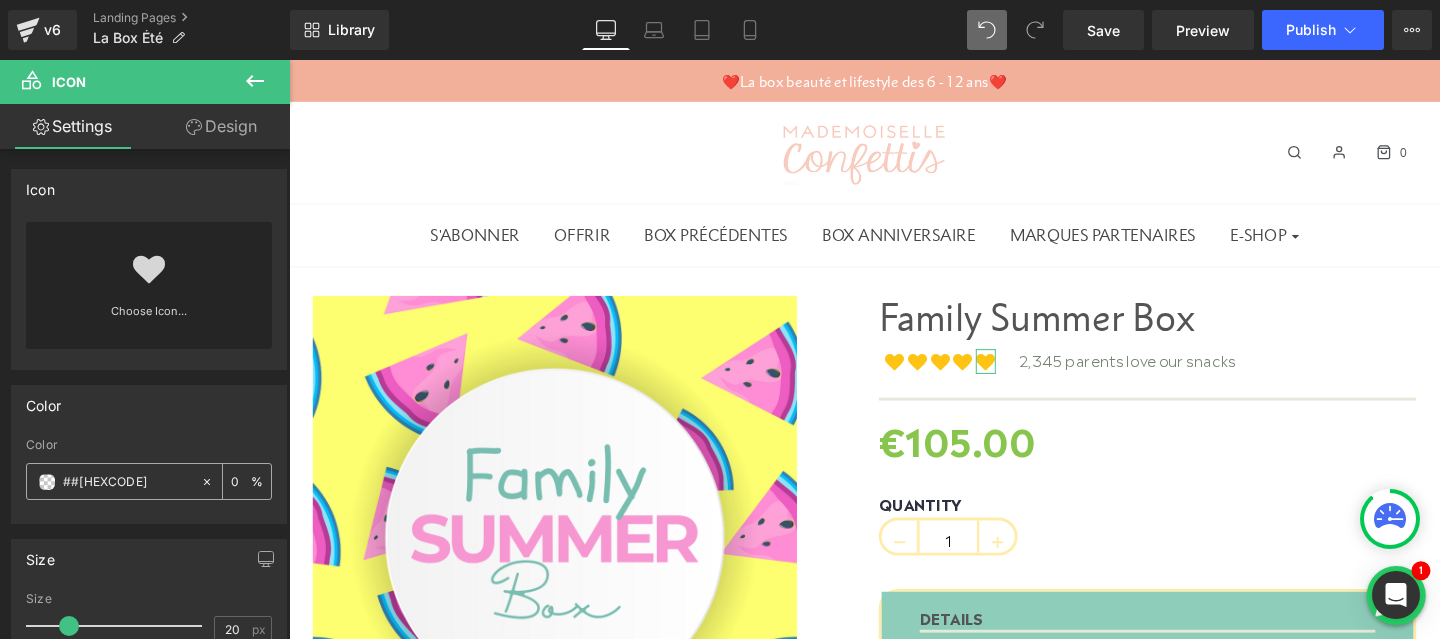 click on "##f9beab" at bounding box center (127, 482) 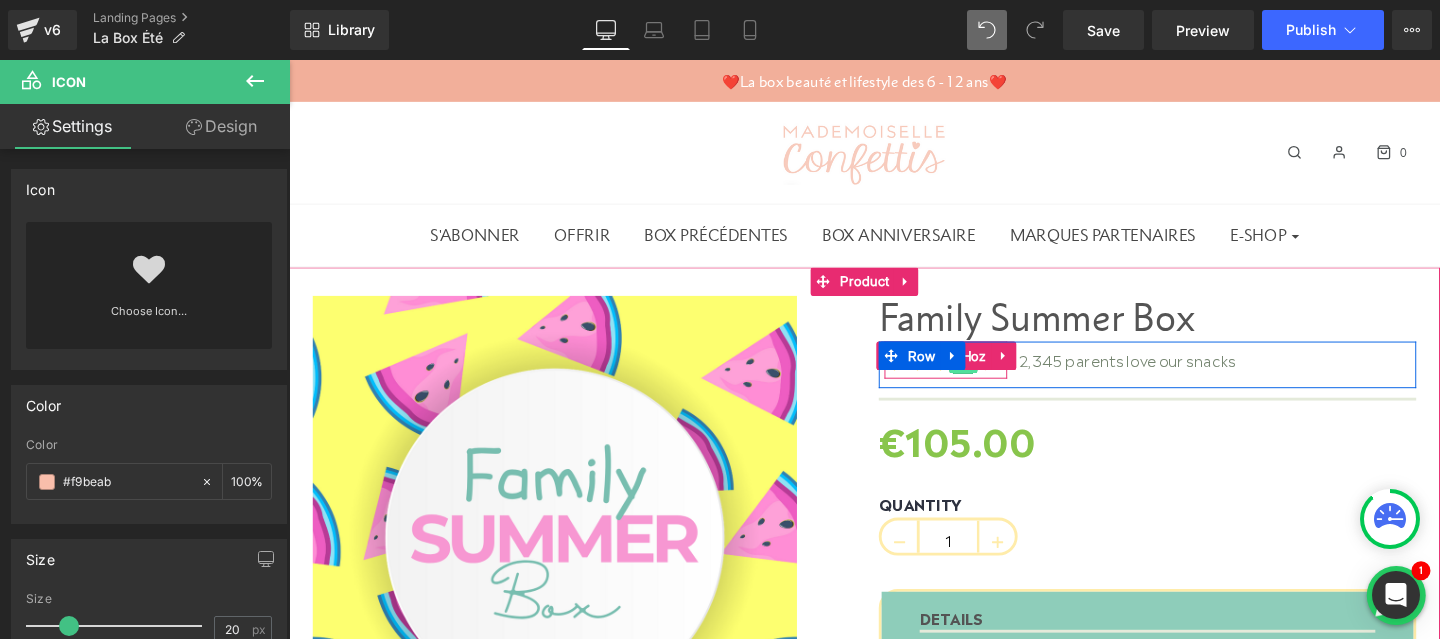 click on "Icon" at bounding box center (998, 378) 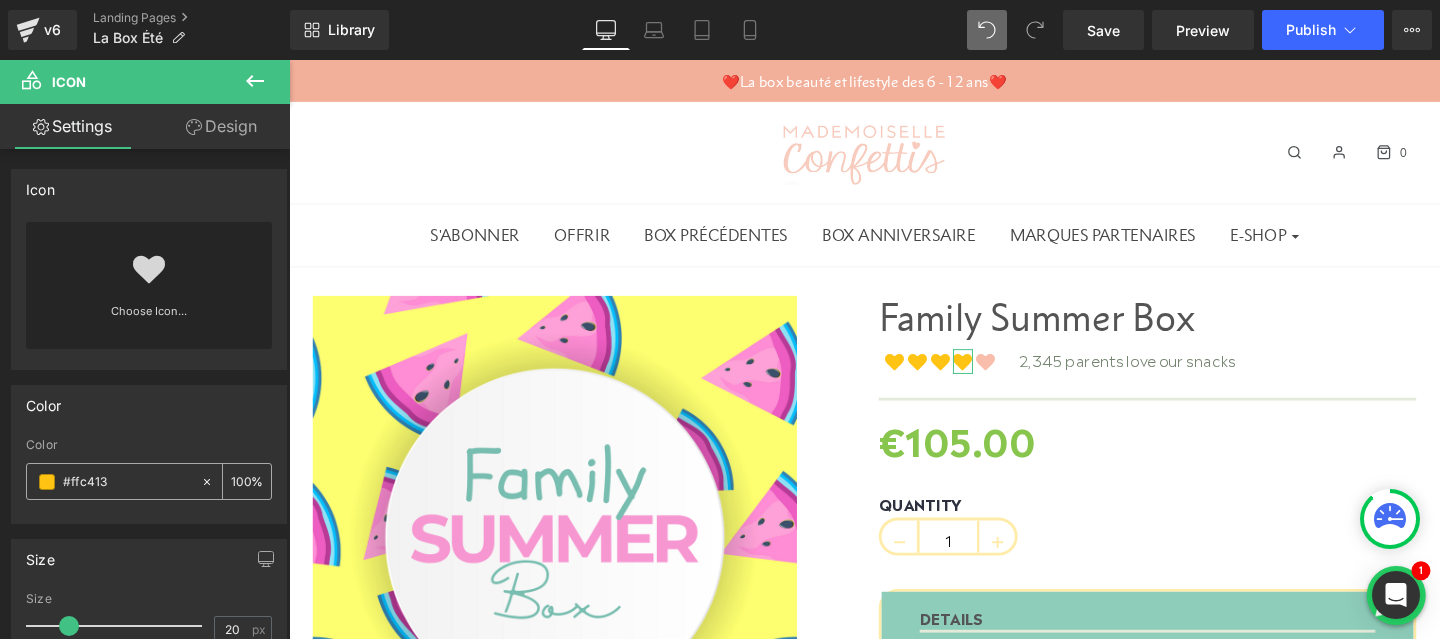 click on "#ffc413" at bounding box center (127, 482) 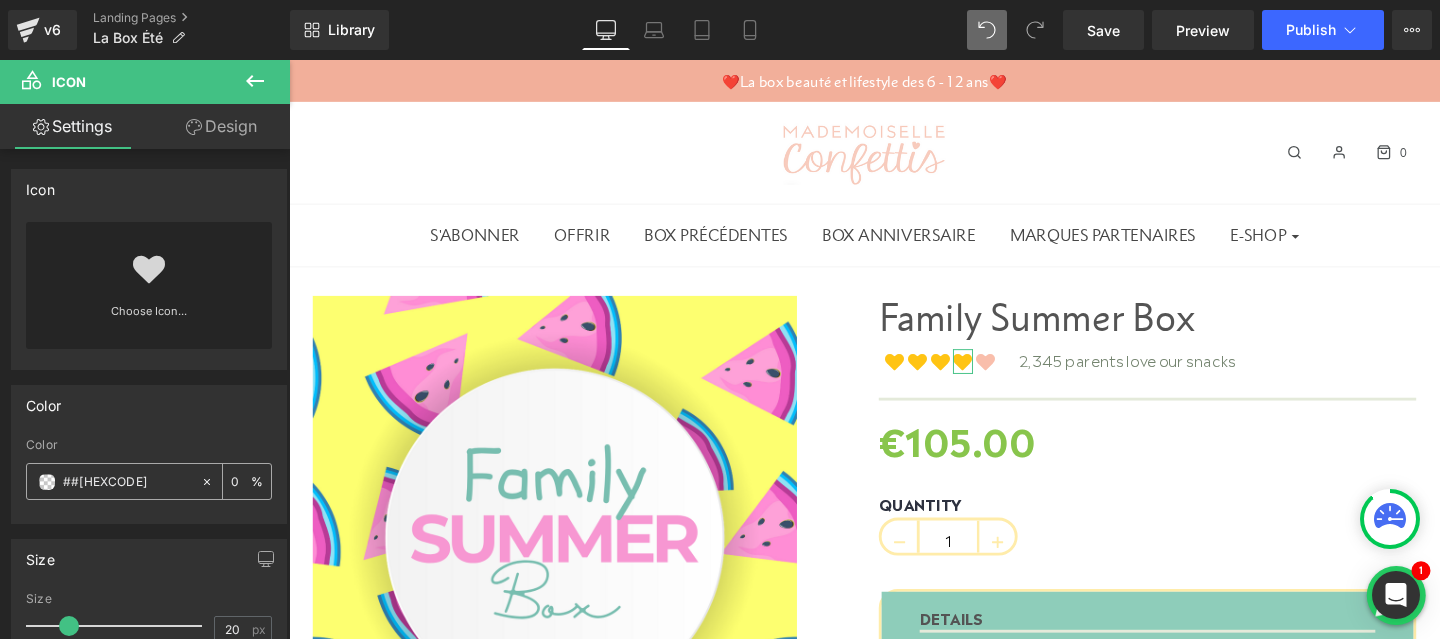 click on "##f9beab" at bounding box center (127, 482) 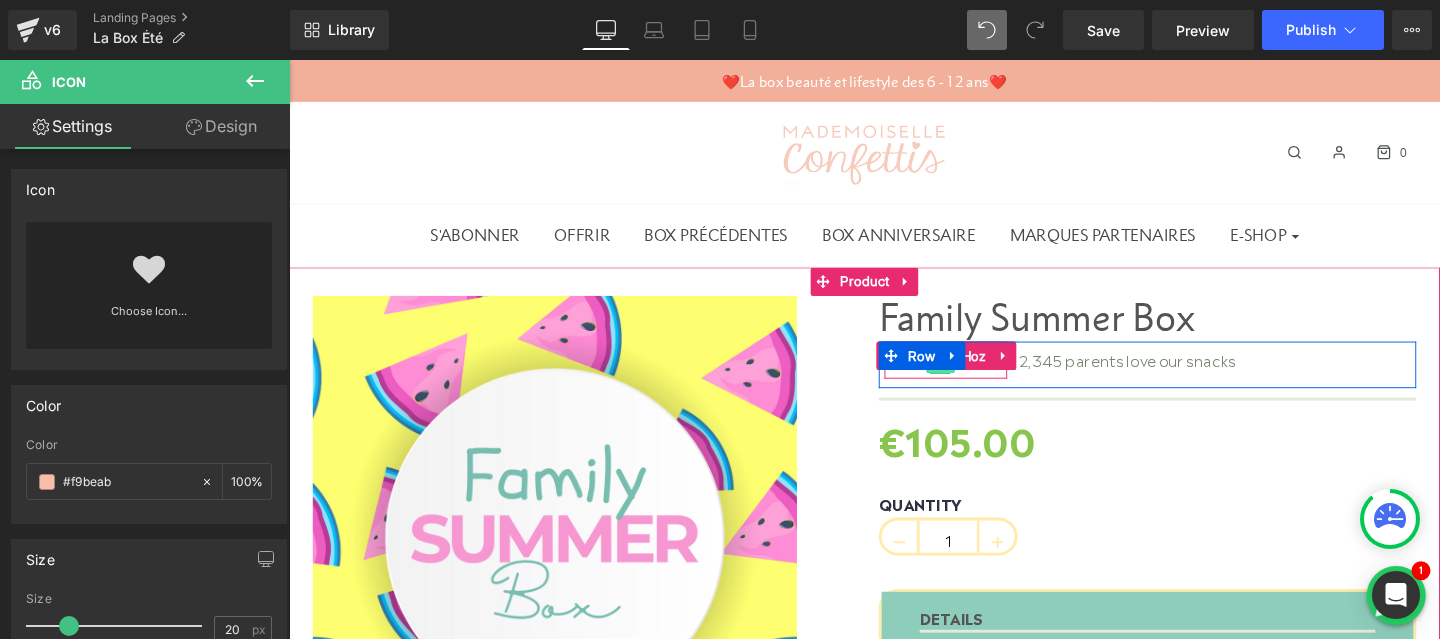 click on "Icon" at bounding box center [974, 377] 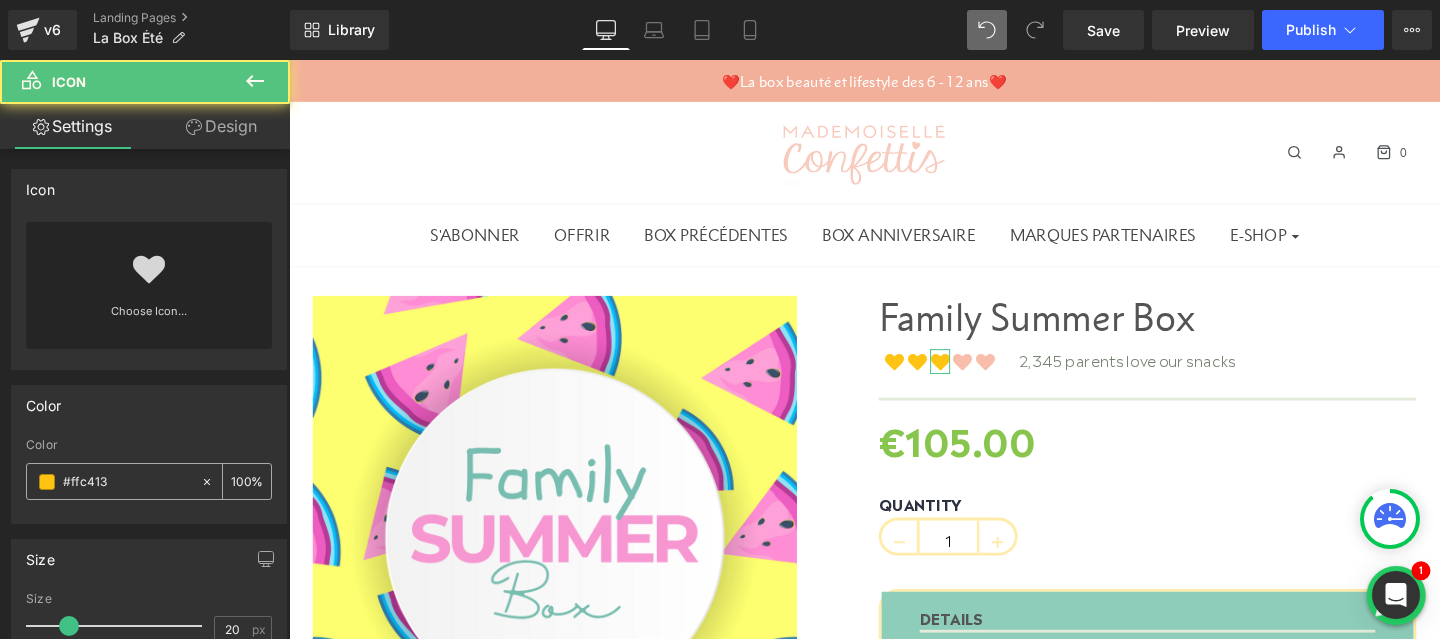 click on "#ffc413" at bounding box center (127, 482) 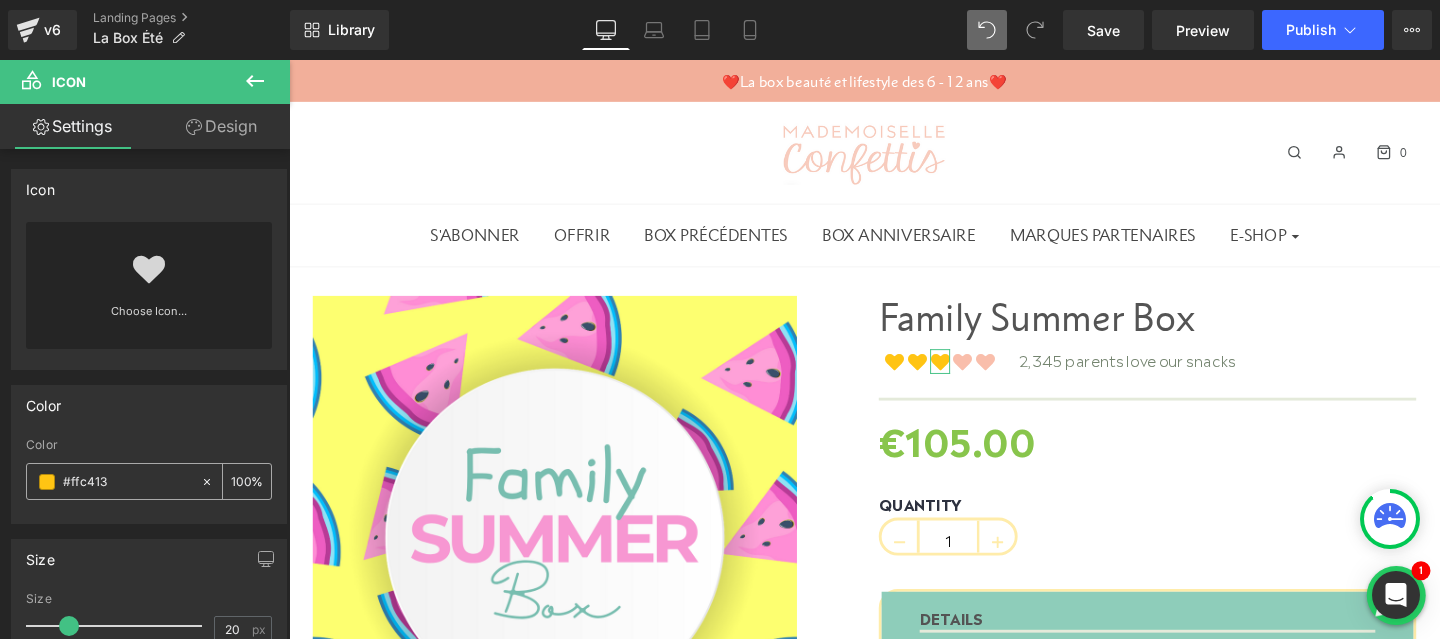 click on "#ffc413" at bounding box center [127, 482] 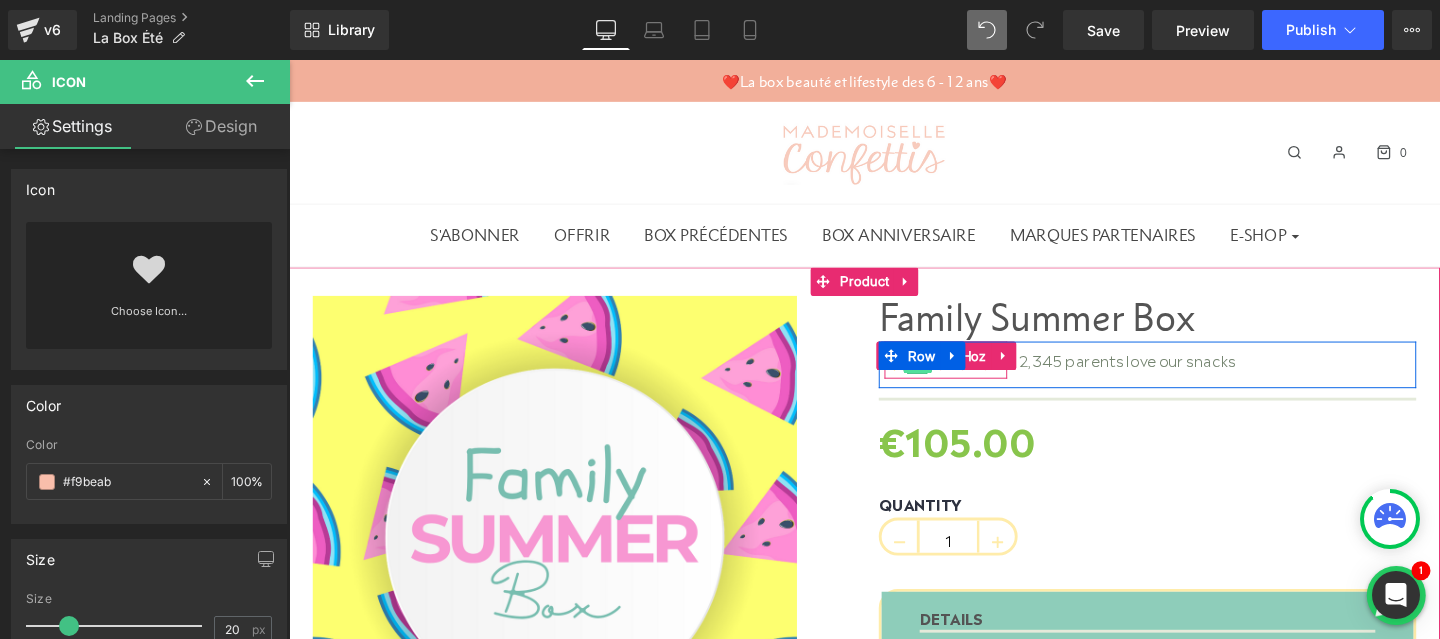 click on "Icon" at bounding box center (950, 378) 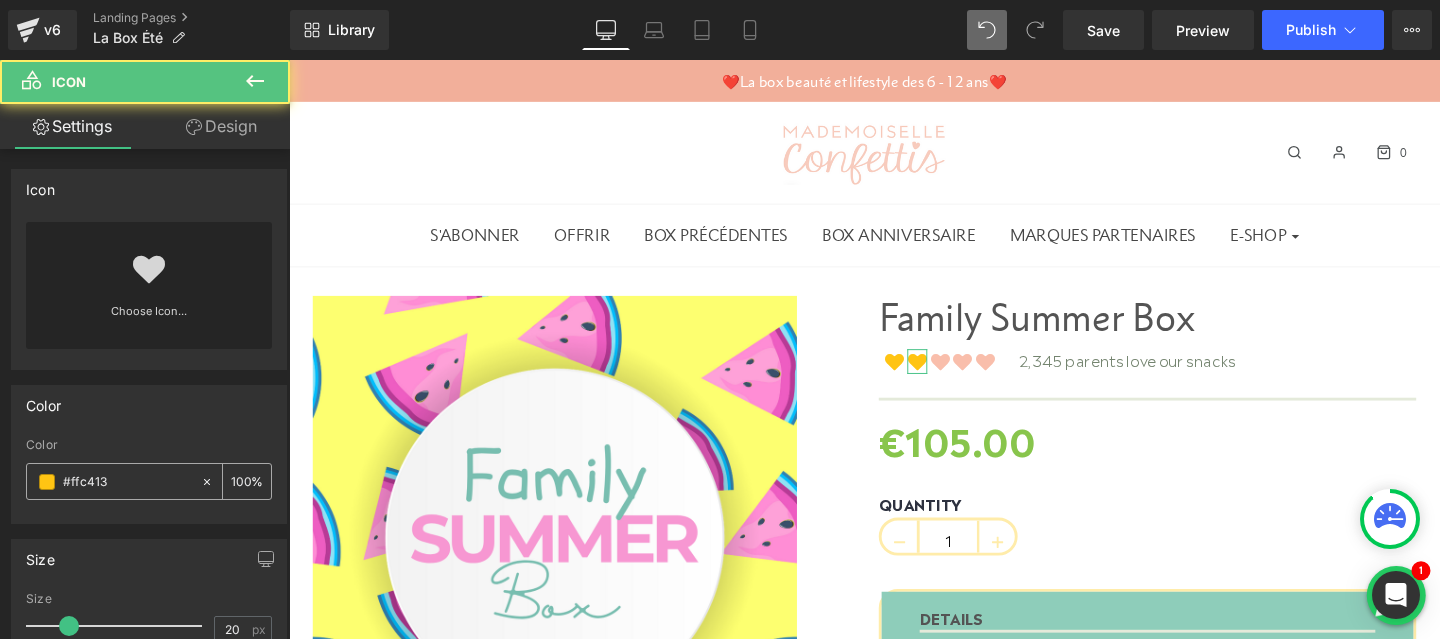 click on "#ffc413" at bounding box center [127, 482] 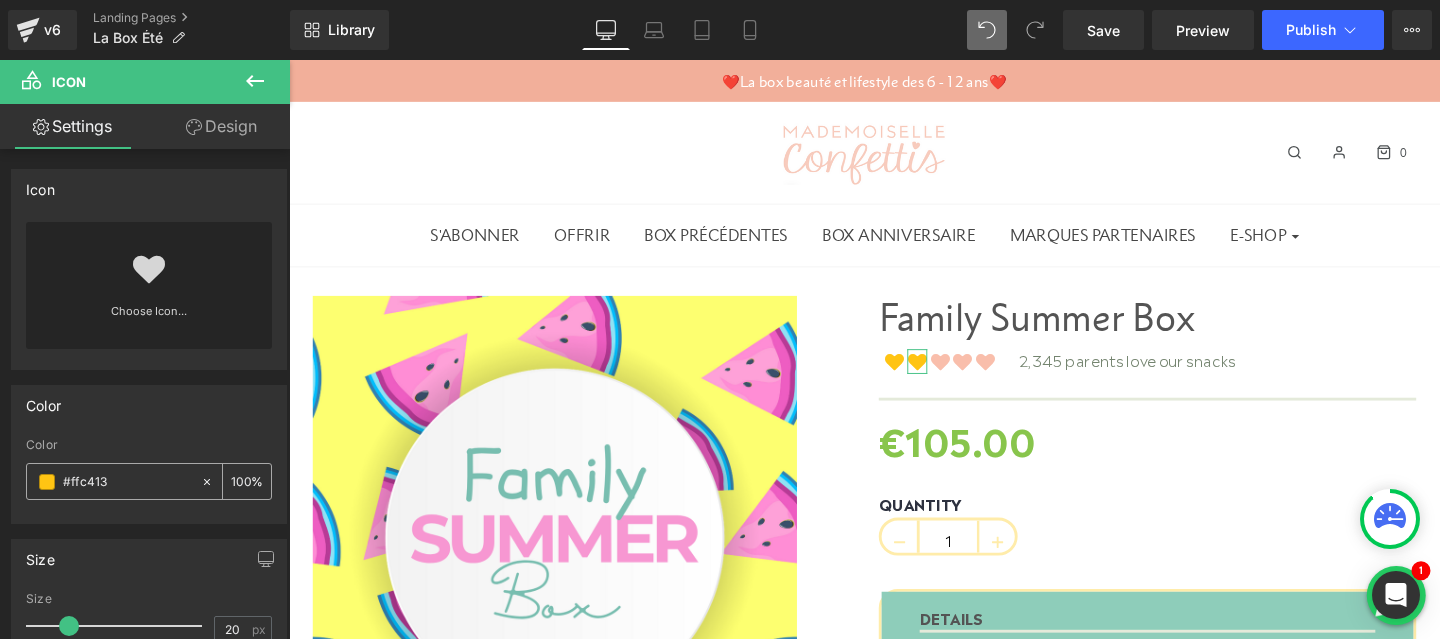 paste on "9beab" 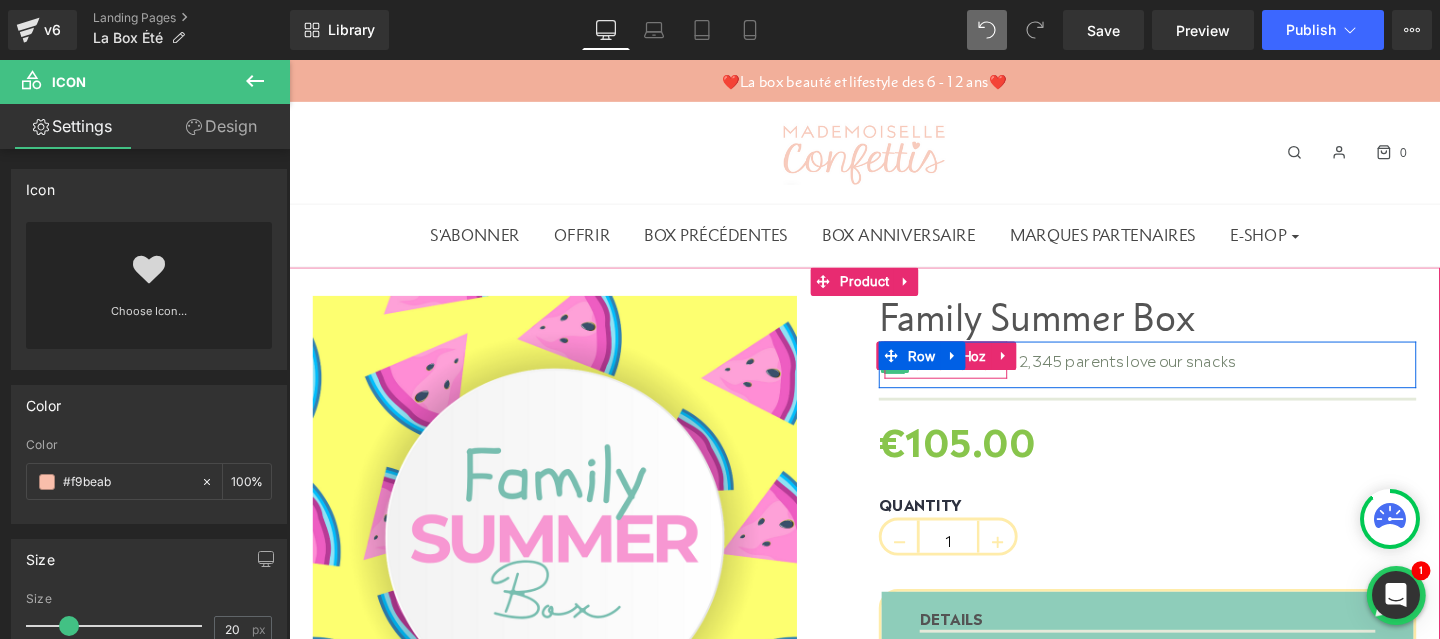 click on "Icon" at bounding box center [926, 378] 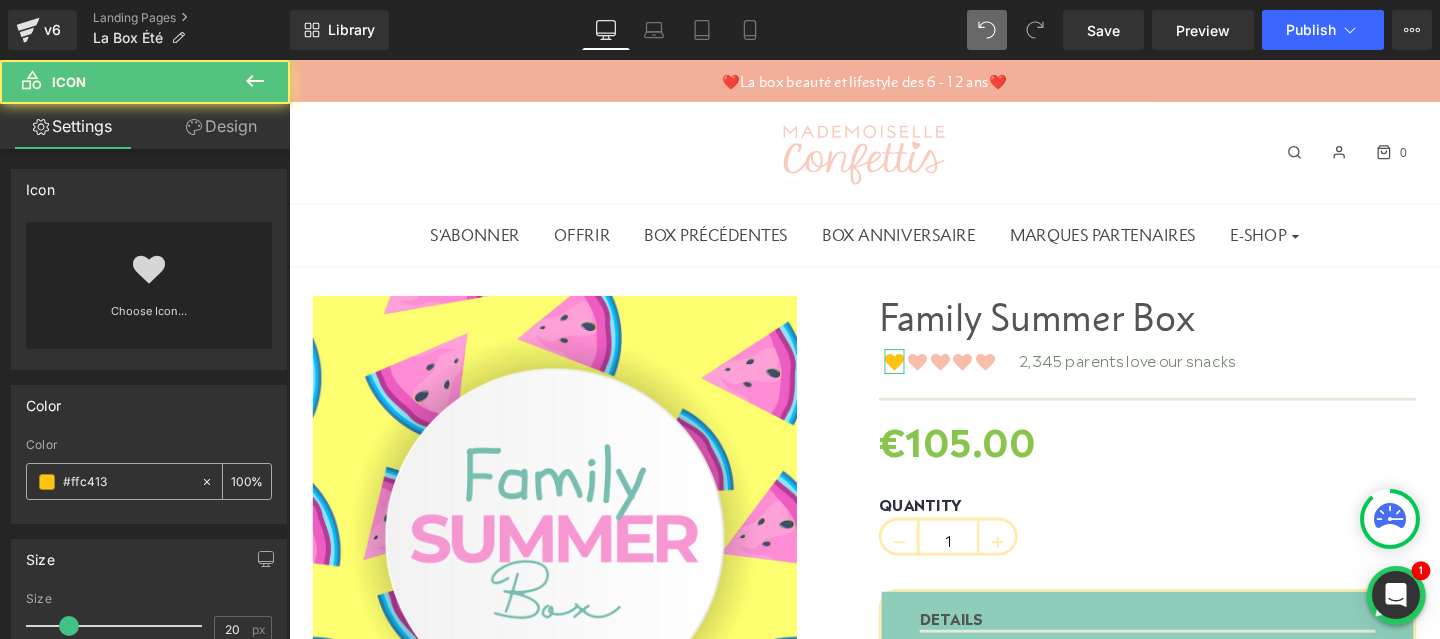 click on "#ffc413" at bounding box center [113, 481] 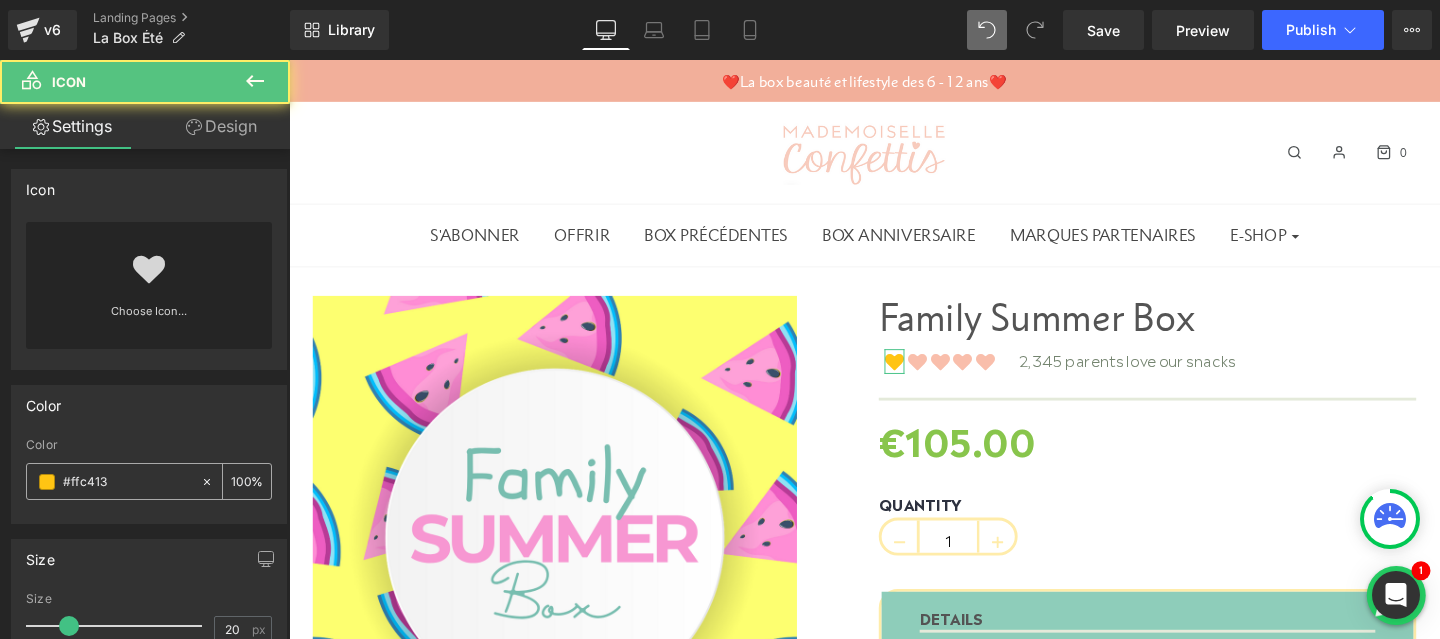 click on "#ffc413" at bounding box center (113, 481) 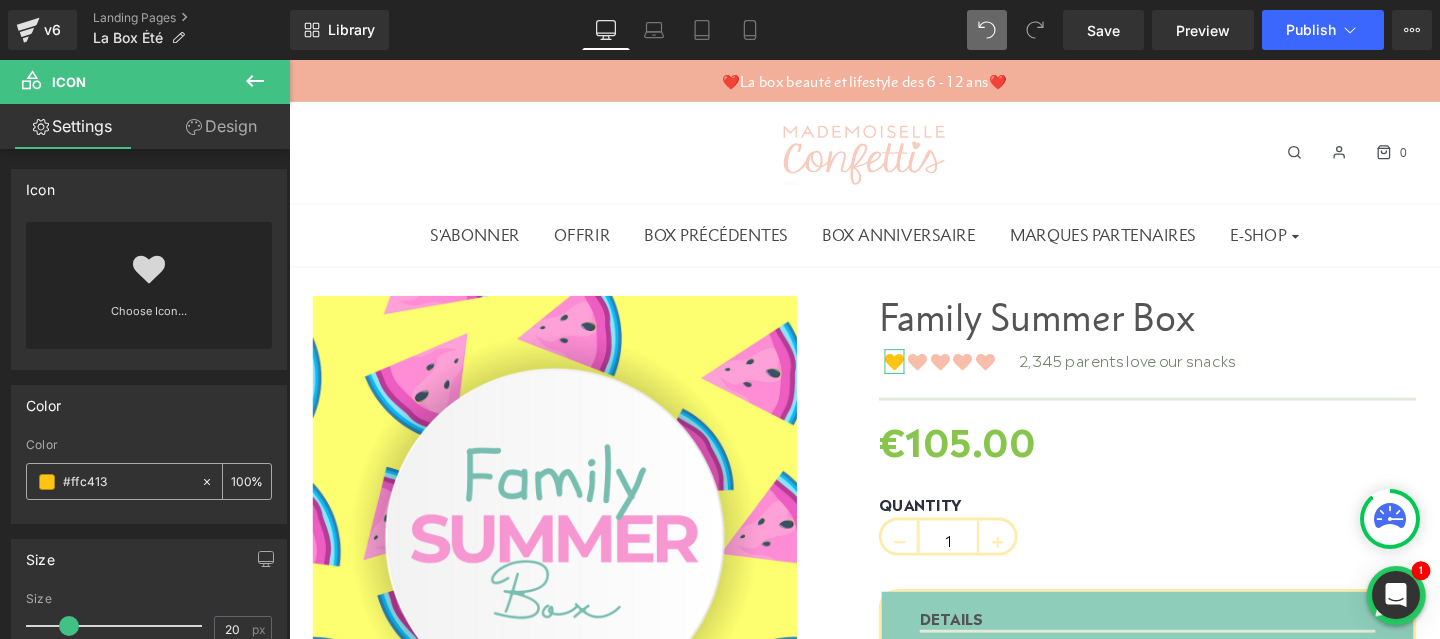 click on "#ffc413" at bounding box center [127, 482] 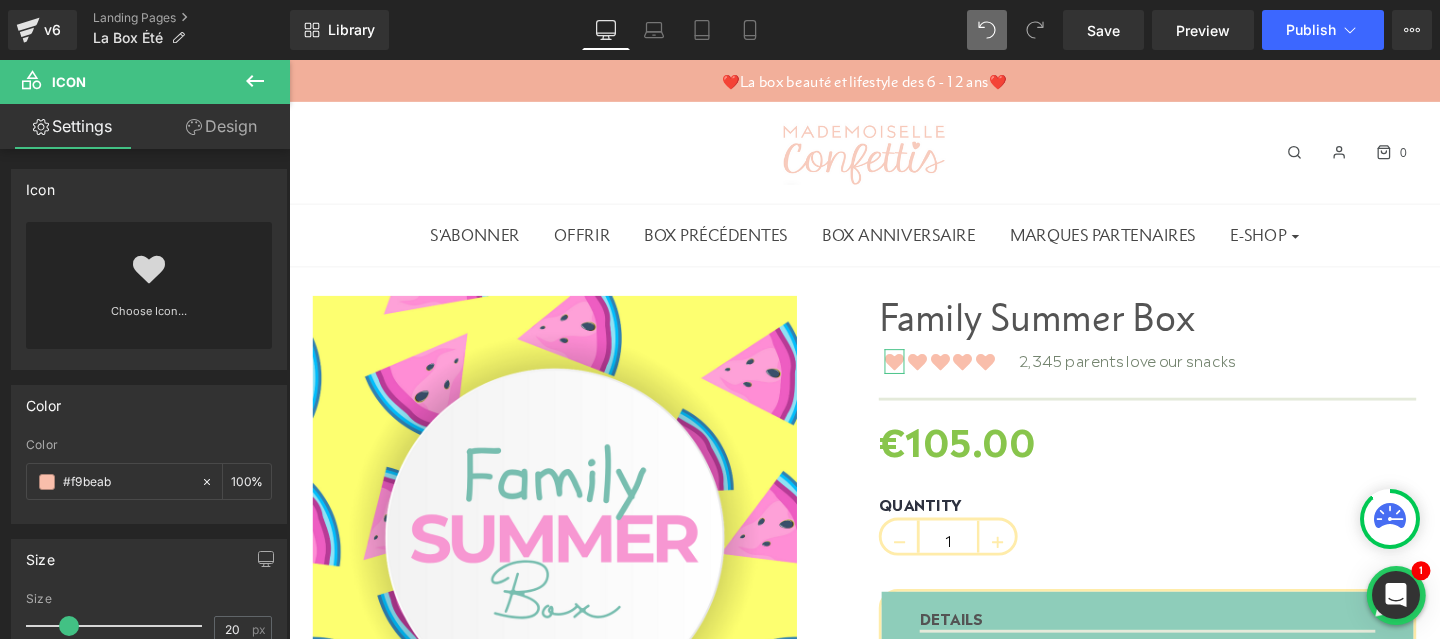 type on "#f9beab" 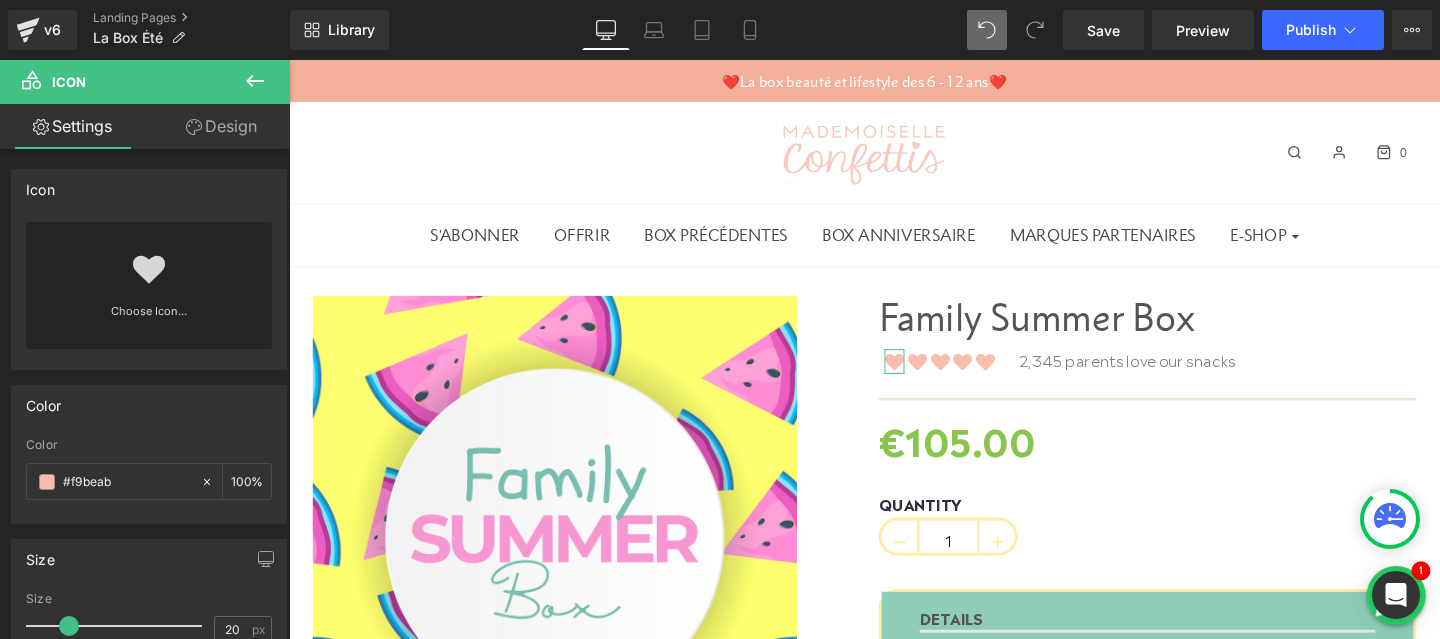 click on "Color" at bounding box center (149, 405) 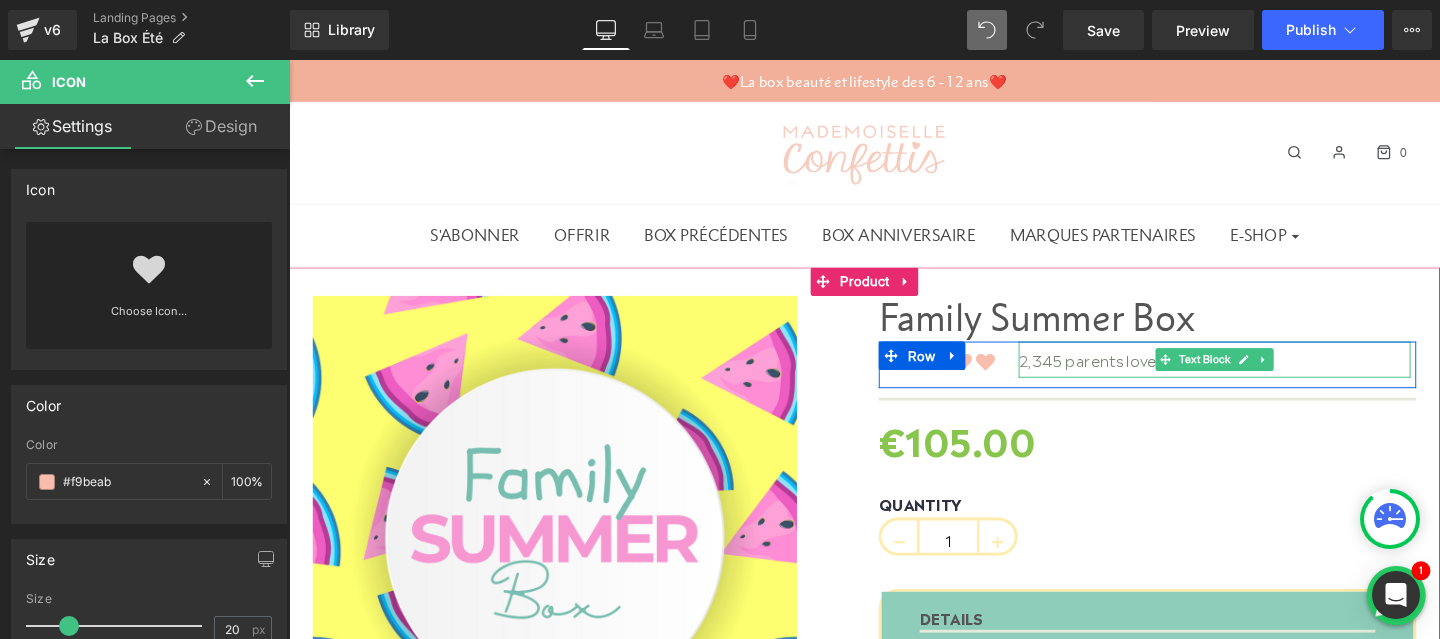 click on "2,345 parents love our snacks" at bounding box center [1262, 375] 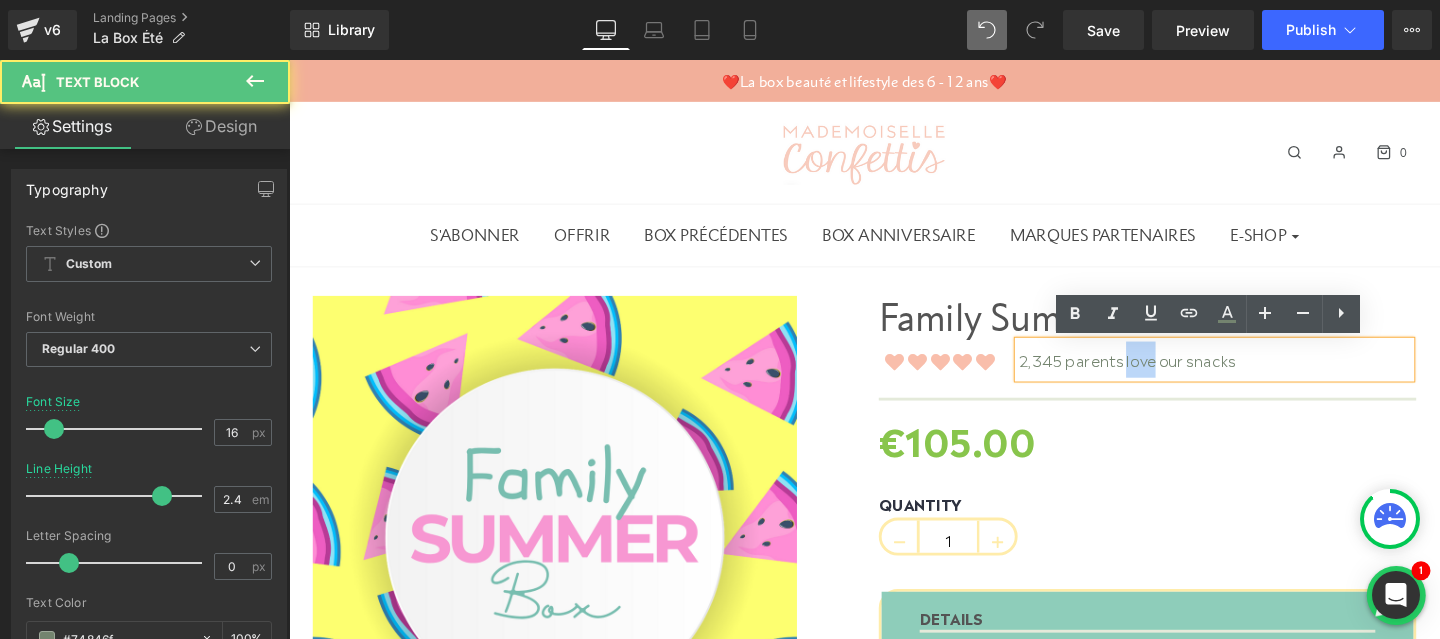click on "2,345 parents love our snacks" at bounding box center (1262, 375) 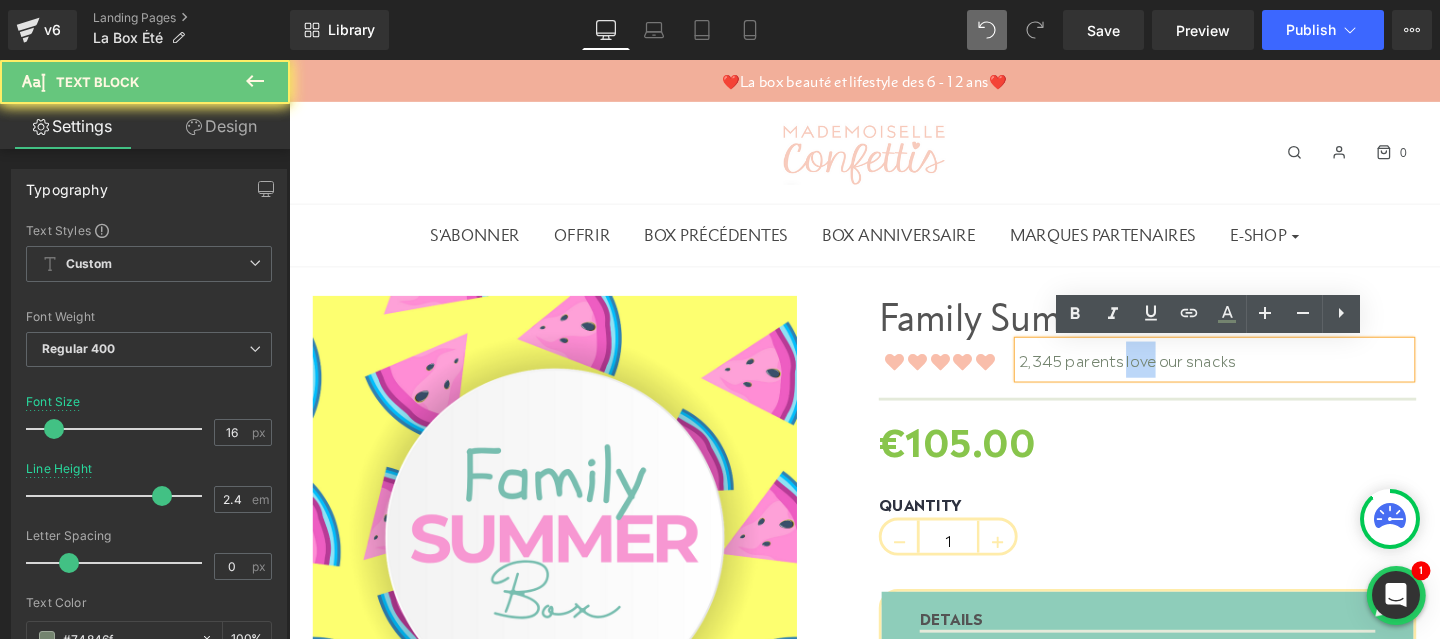 type 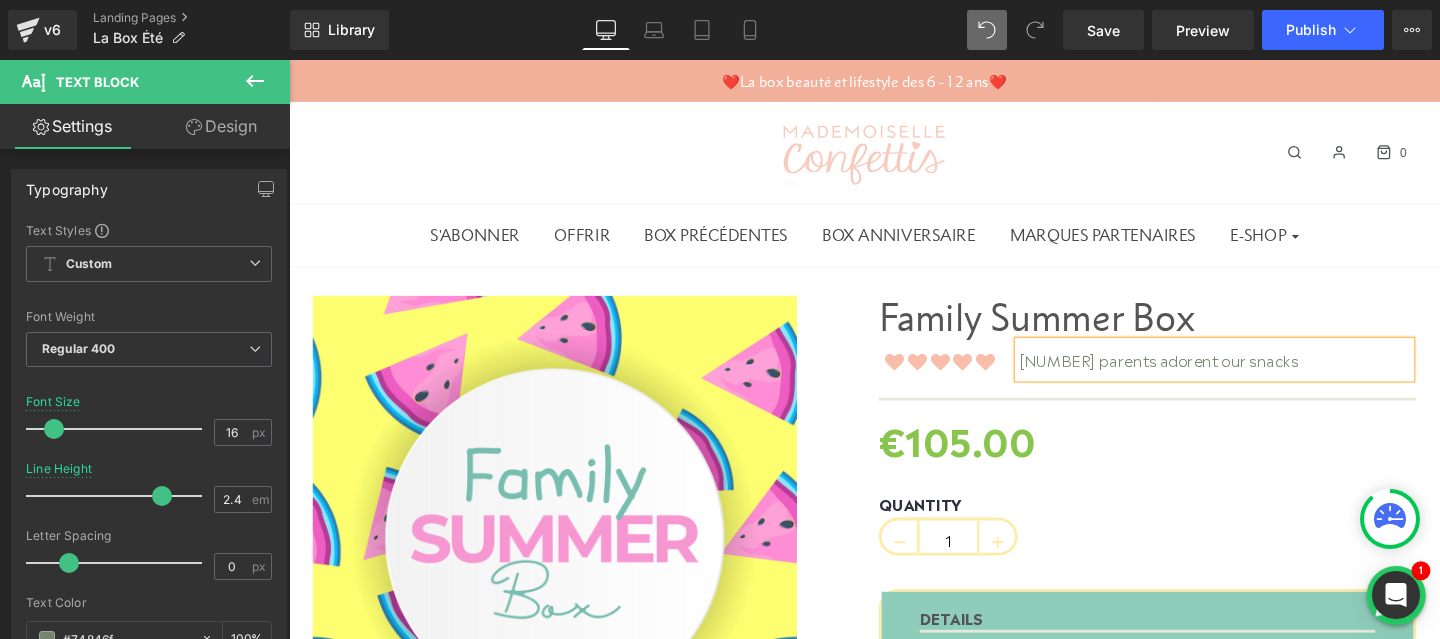 click on "2,345 parents adorent our snacks" at bounding box center (1262, 375) 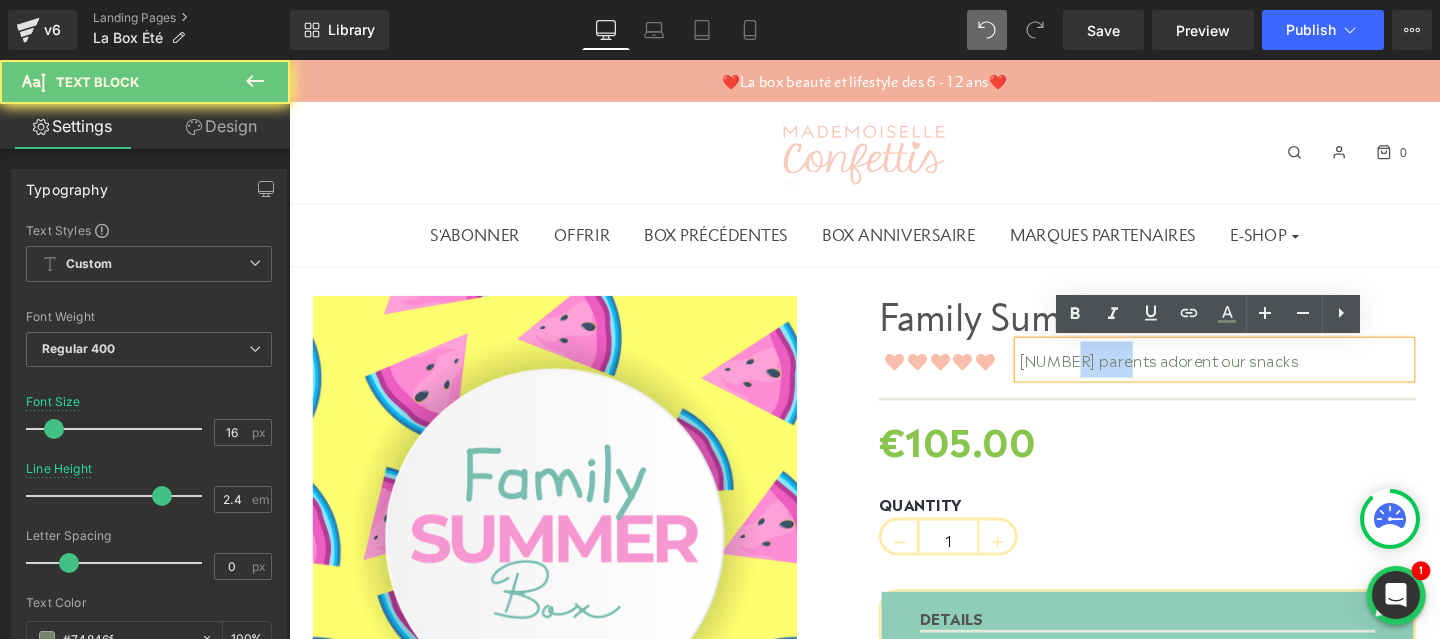 click on "2,345 parents adorent our snacks" at bounding box center [1262, 375] 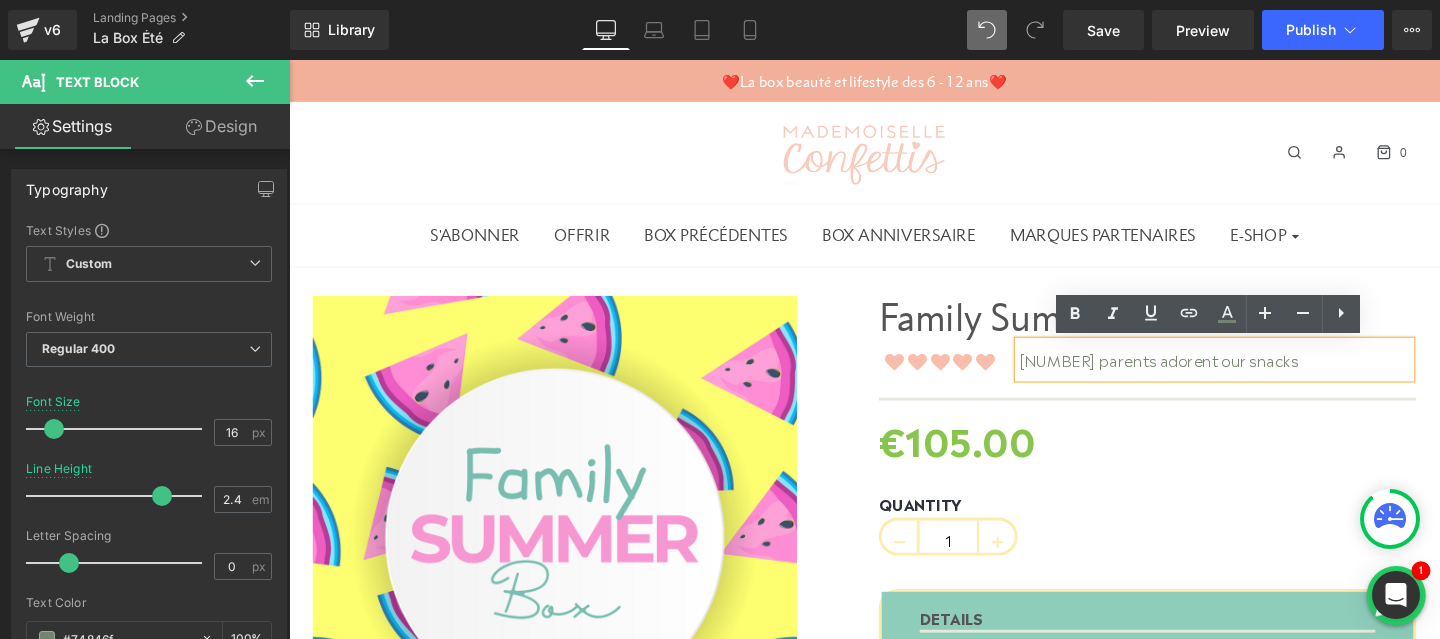 click on "2,345 parents adorent our snacks" at bounding box center (1262, 375) 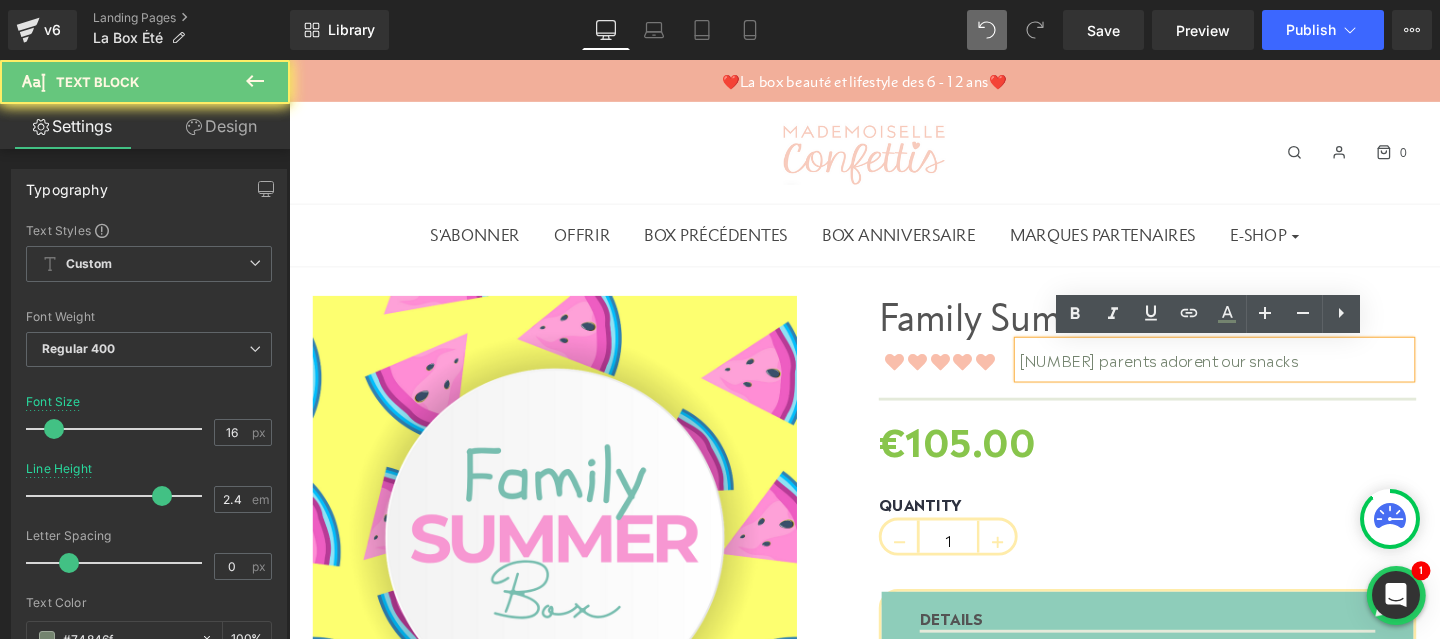 click on "2,345 parents adorent our snacks" at bounding box center [1262, 375] 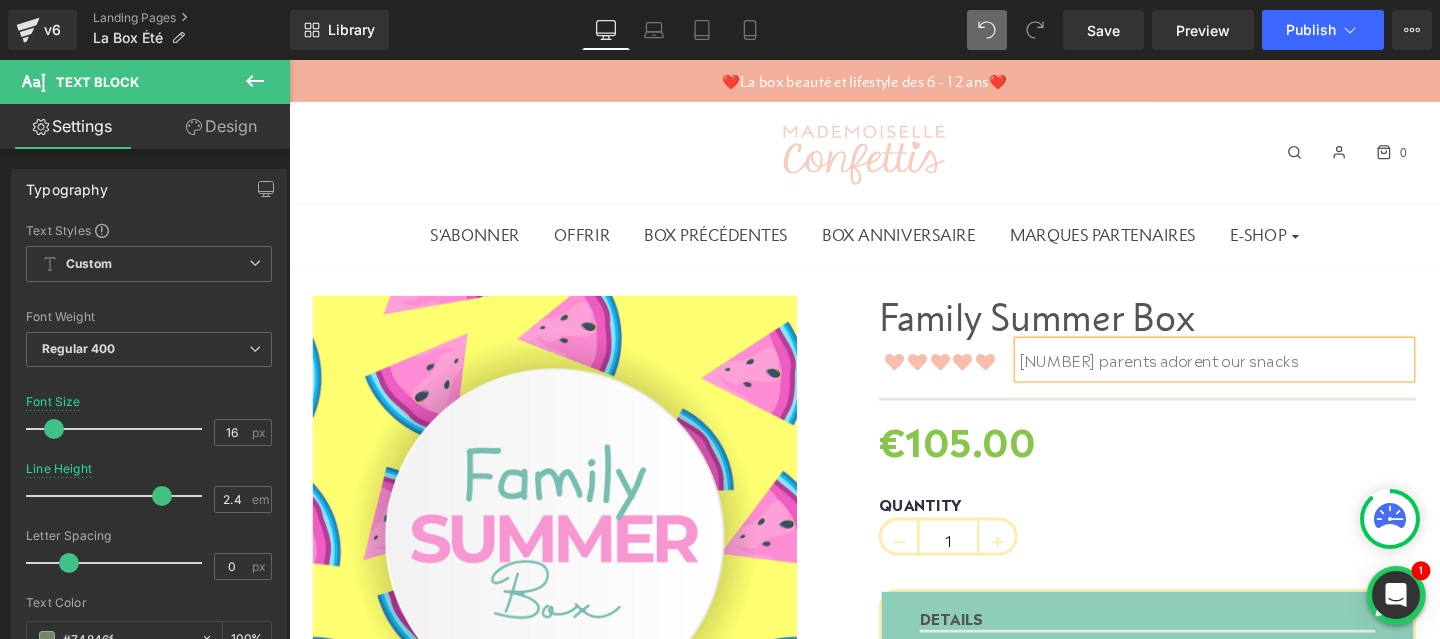 click on "2,311 parents adorent our snacks" at bounding box center (1262, 375) 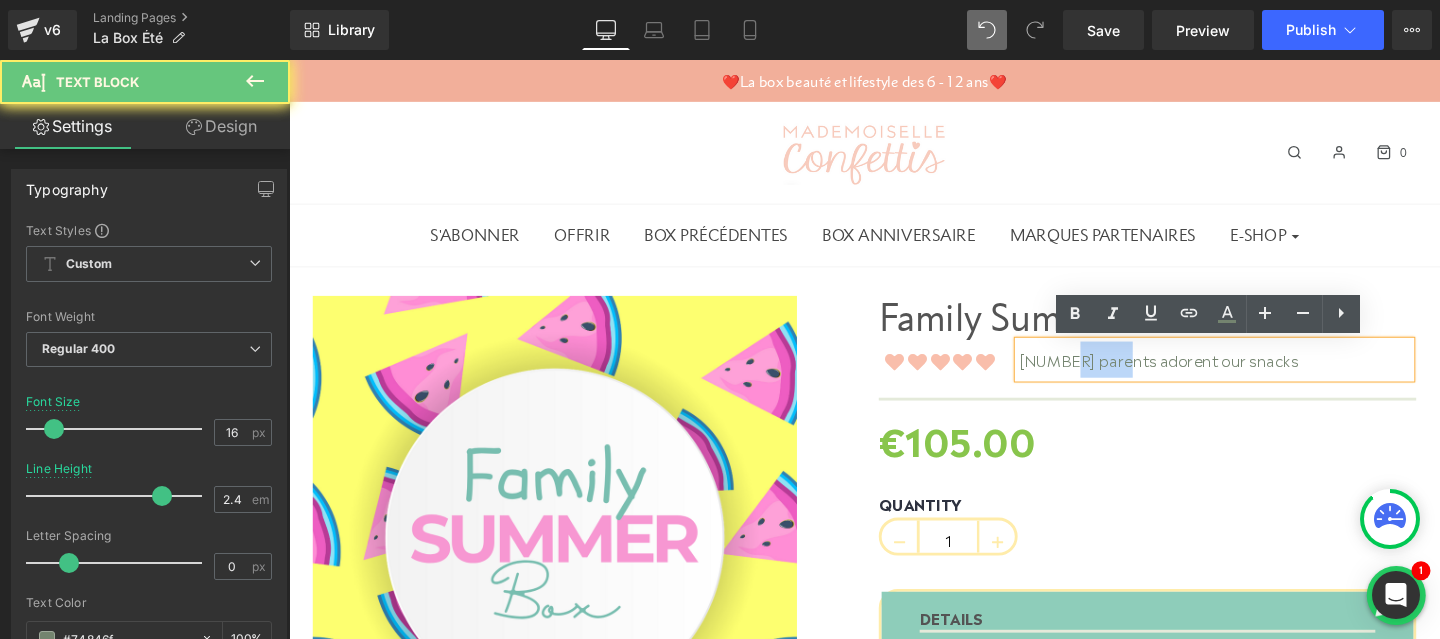 click on "2,311 parents adorent our snacks" at bounding box center [1262, 375] 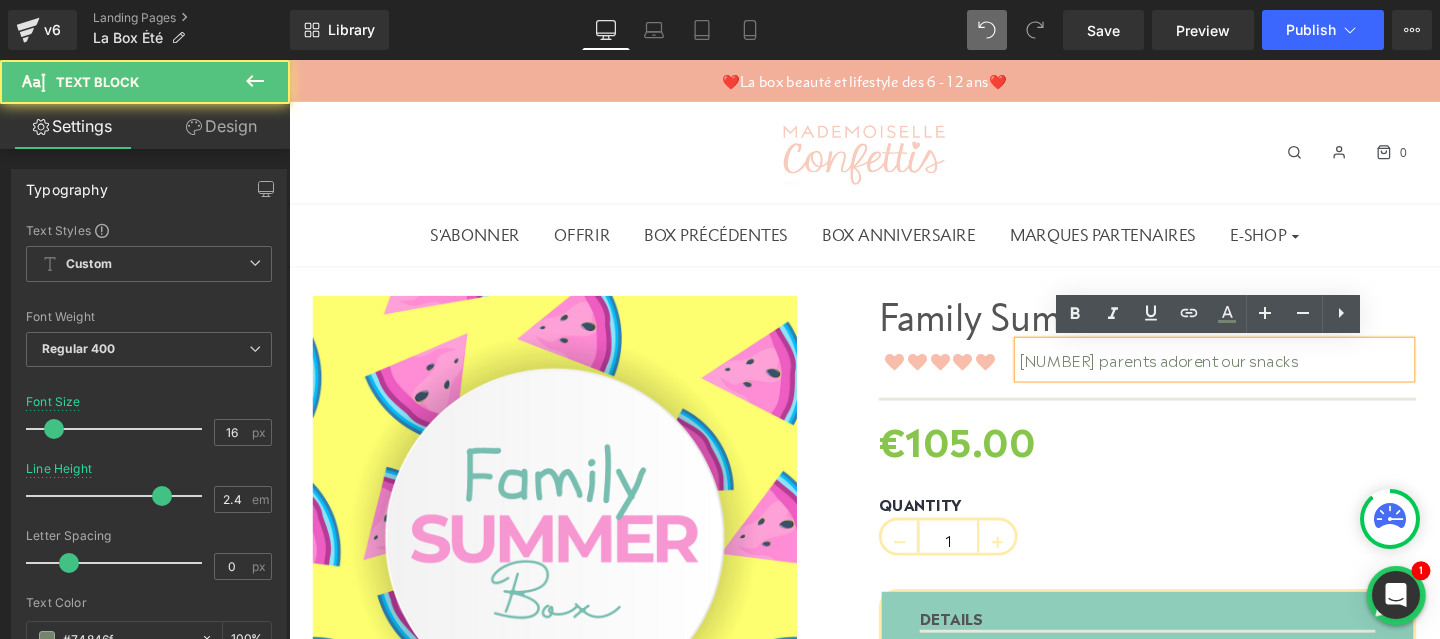 click on "2,311 parents adorent our snacks" at bounding box center (1262, 375) 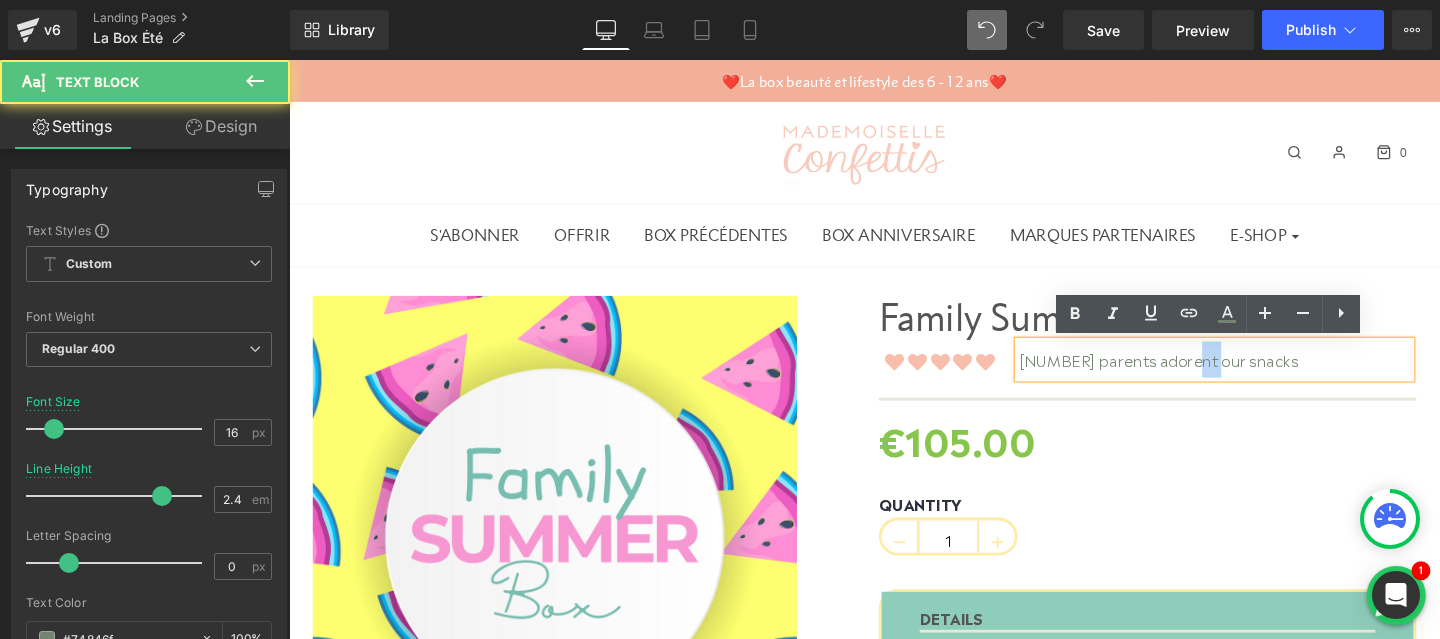 click on "2,311 parents adorent our snacks" at bounding box center (1262, 375) 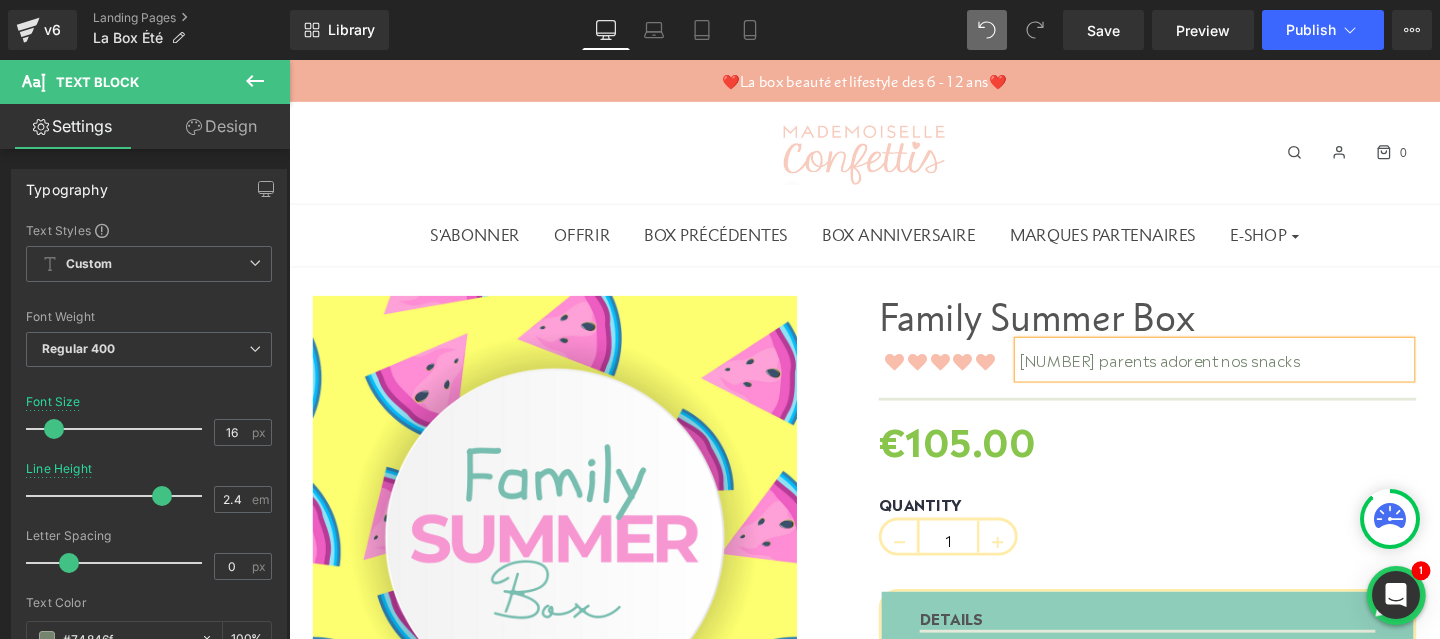 click on "2,311 parents adorent nos snacks" at bounding box center (1262, 375) 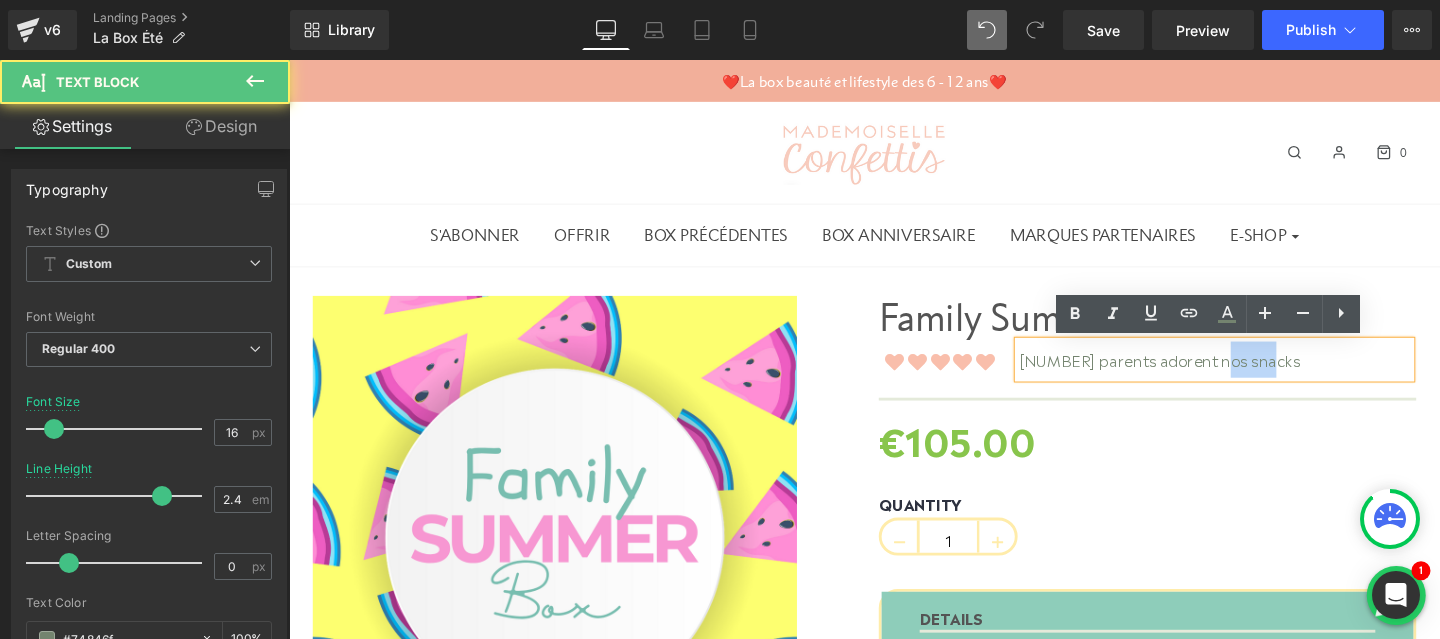 click on "2,311 parents adorent nos snacks" at bounding box center (1262, 375) 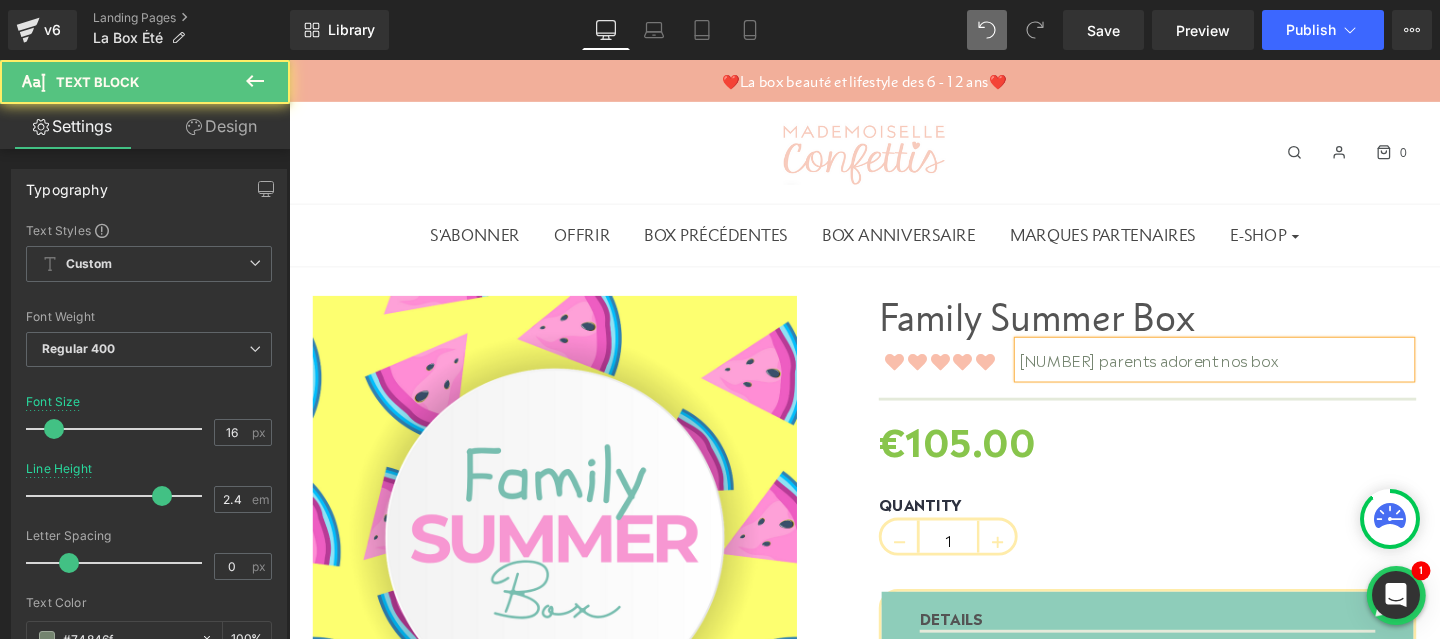 click on "2,311 parents adorent nos box" at bounding box center [1262, 375] 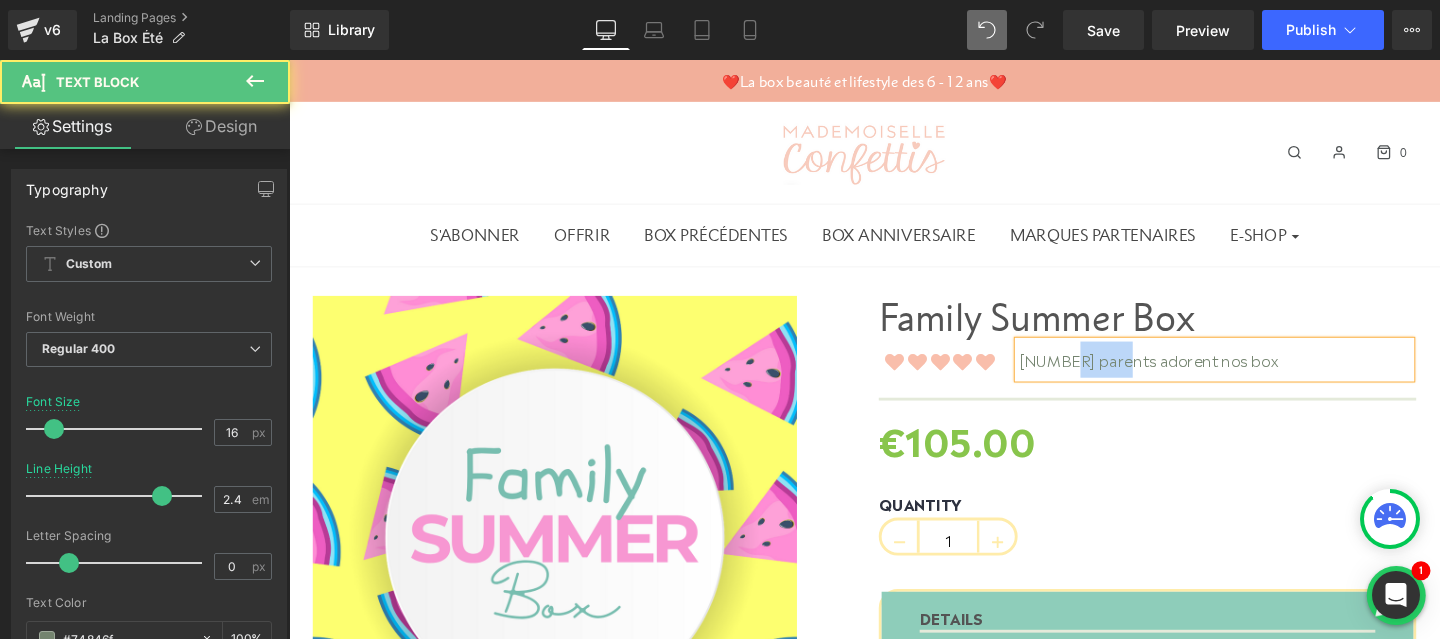 click on "2,311 parents adorent nos box" at bounding box center [1262, 375] 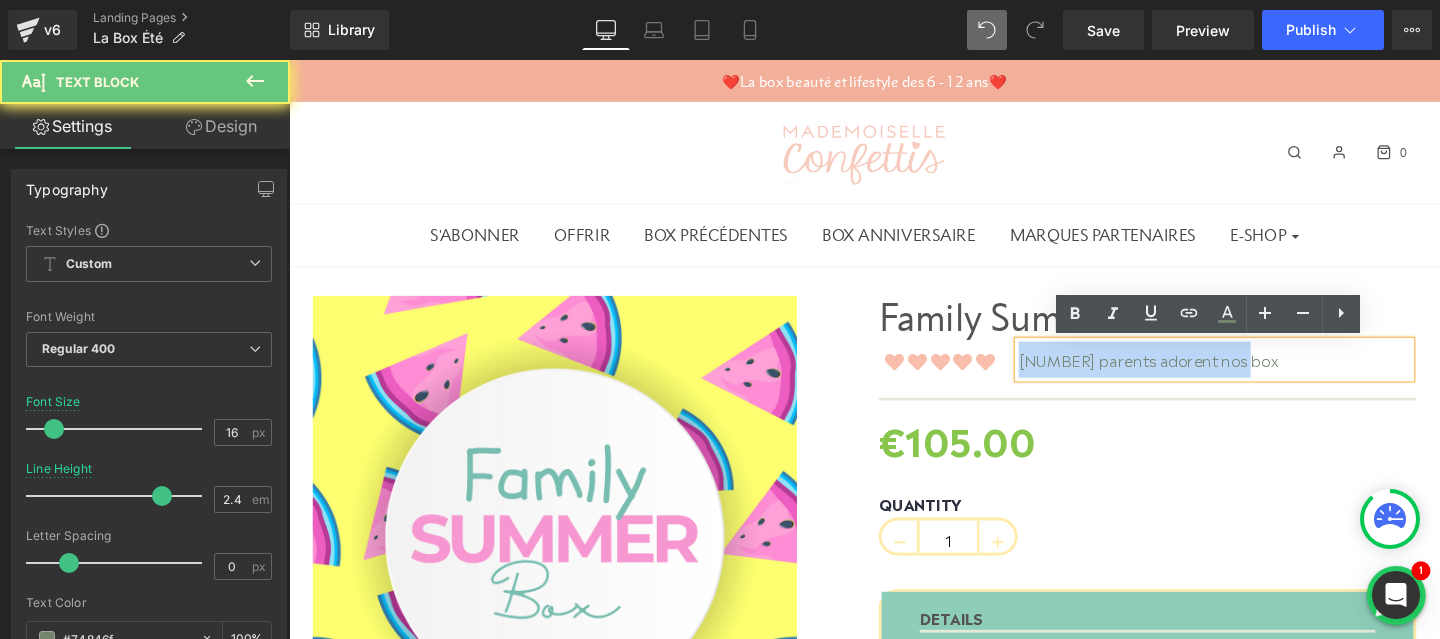 click on "2,311 parents adorent nos box" at bounding box center [1262, 375] 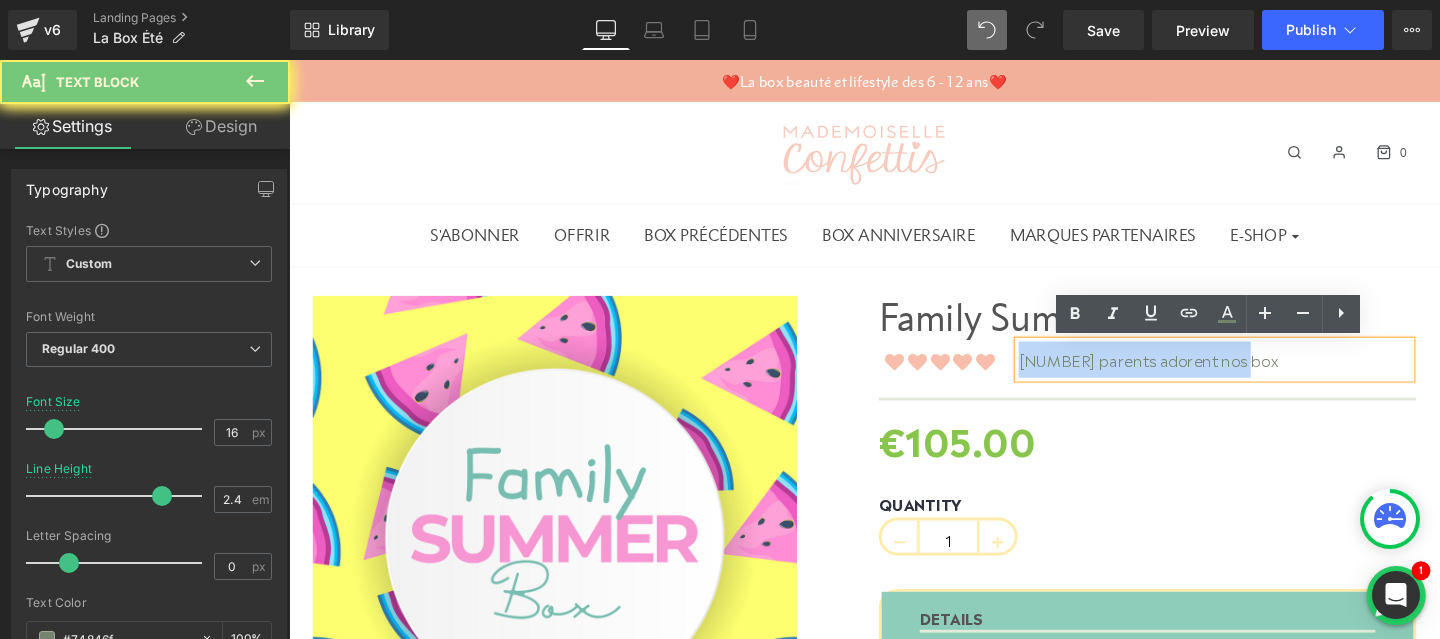 click on "€105.00
€0" at bounding box center [1191, 458] 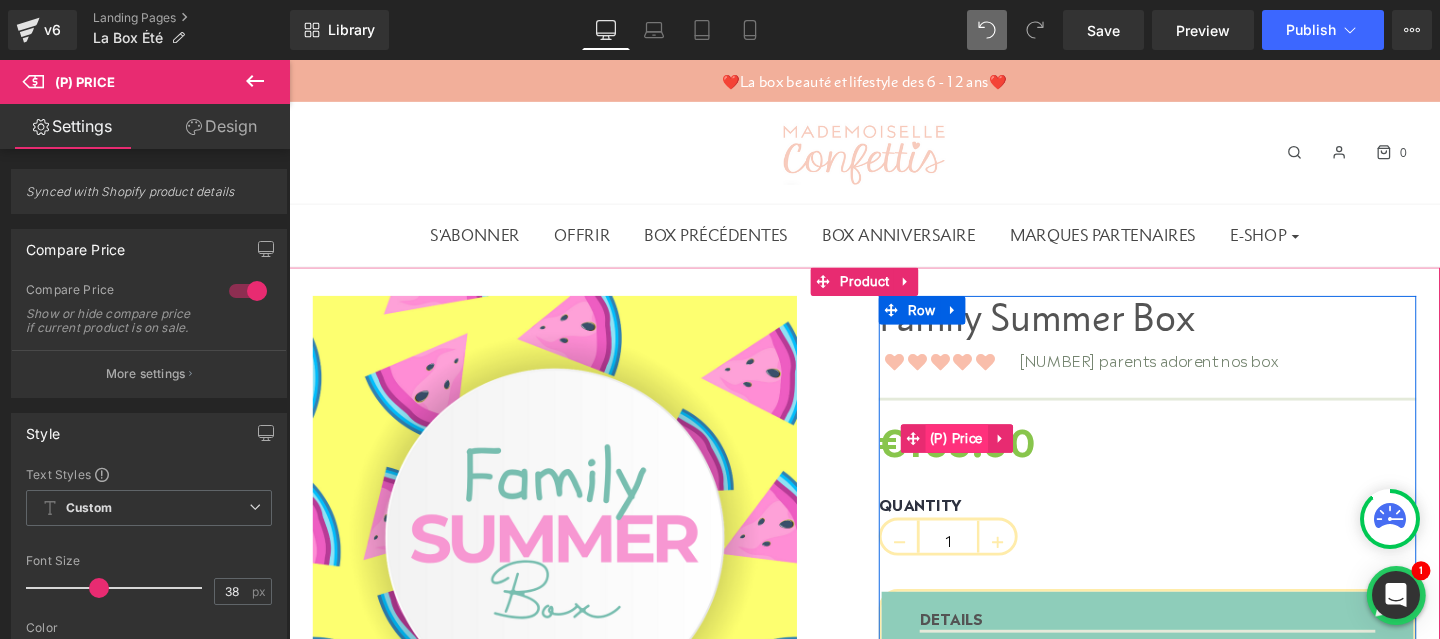 click on "(P) Price" at bounding box center (991, 458) 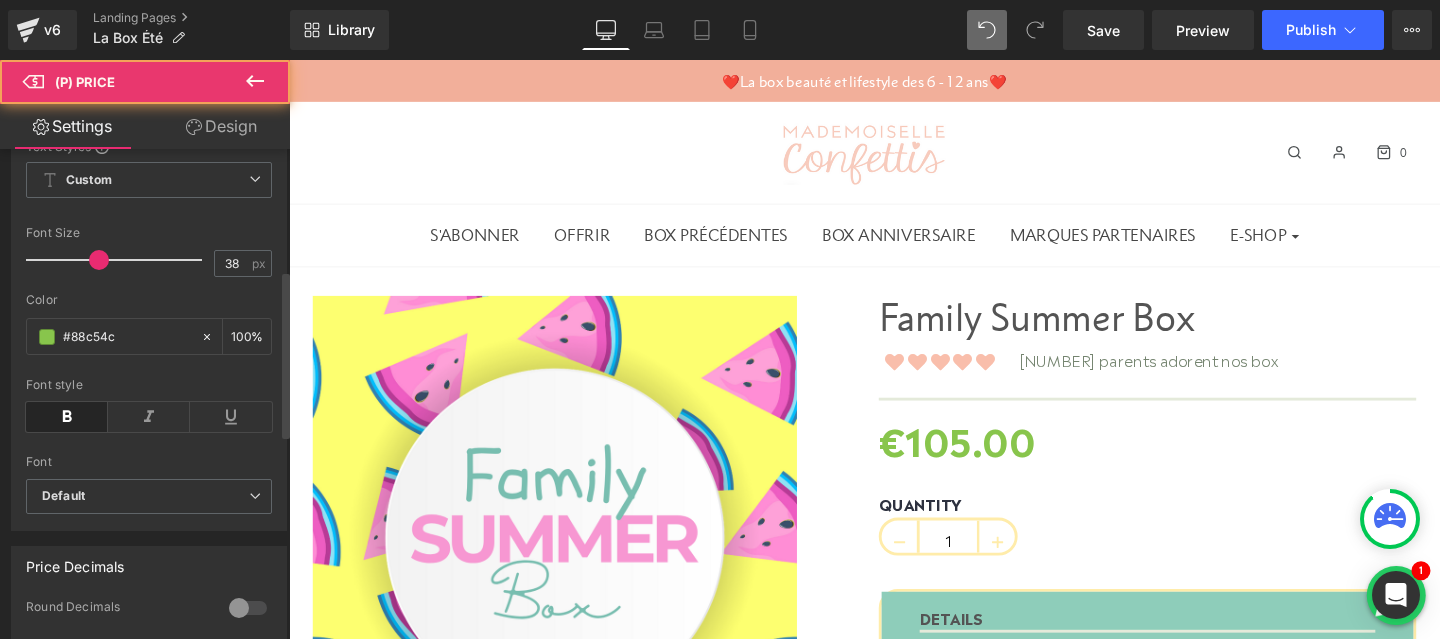 scroll, scrollTop: 373, scrollLeft: 0, axis: vertical 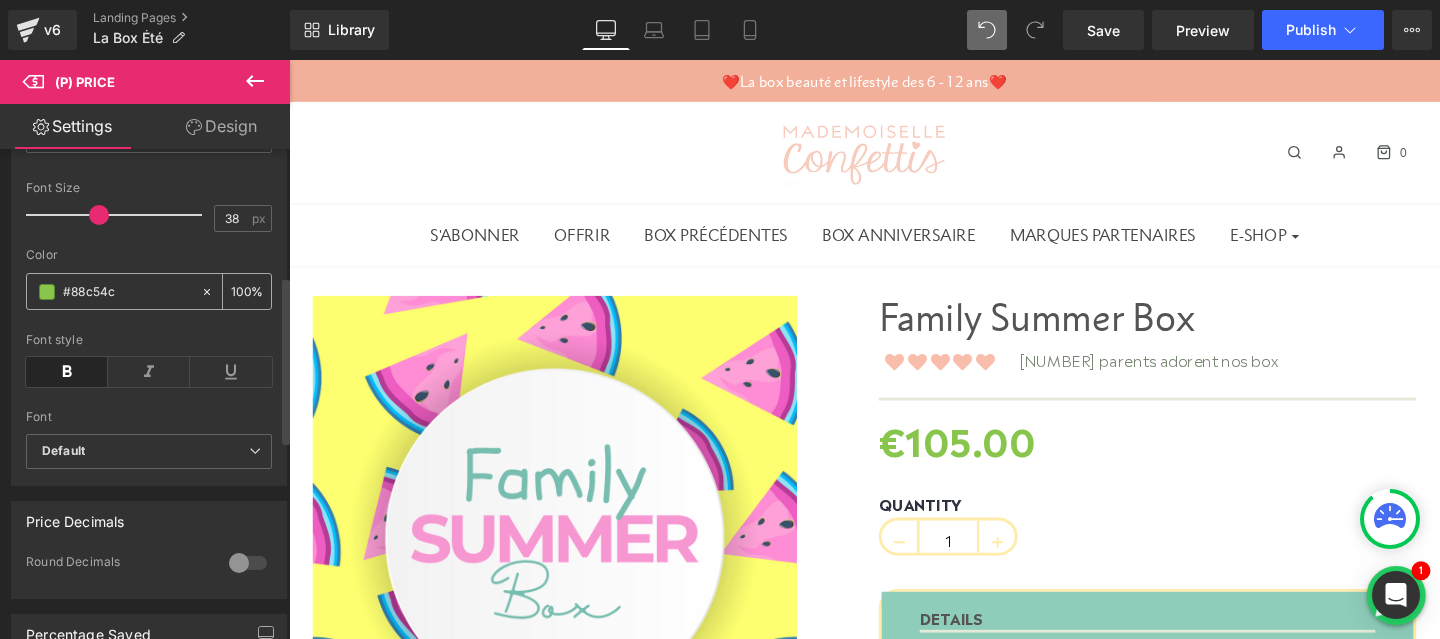 click on "#88c54c" at bounding box center (127, 292) 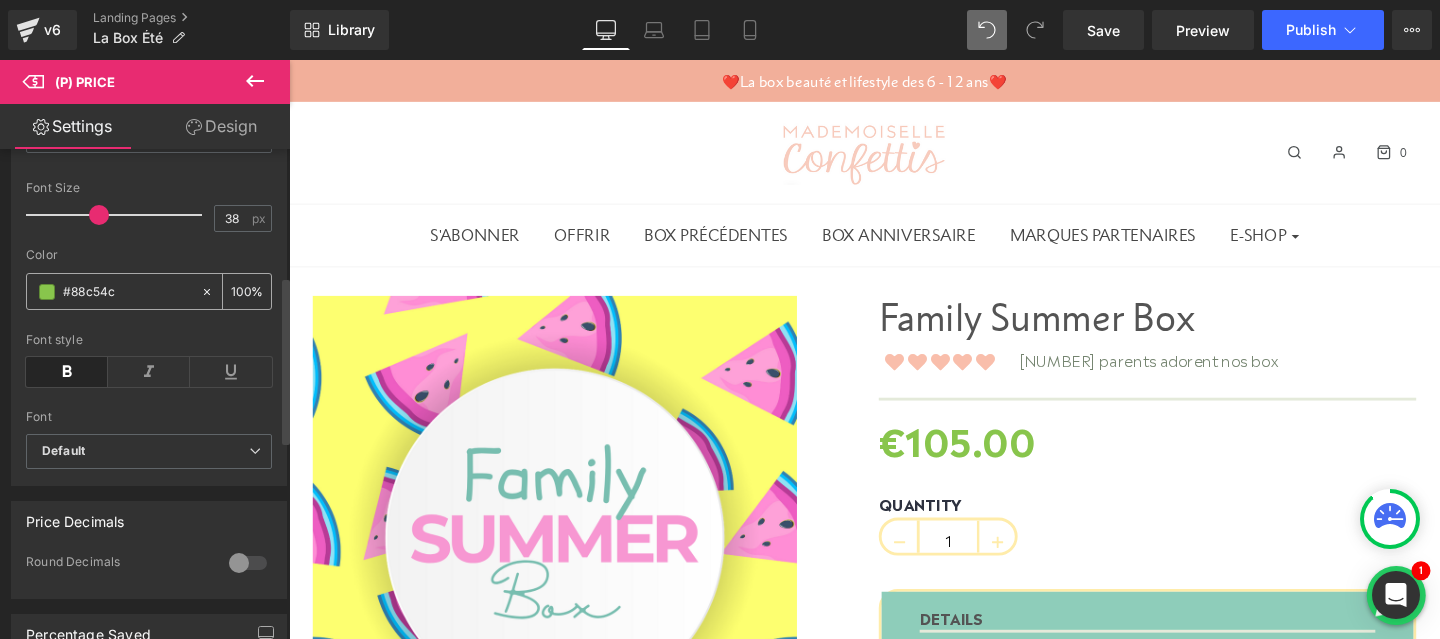 paste on "#f9beab" 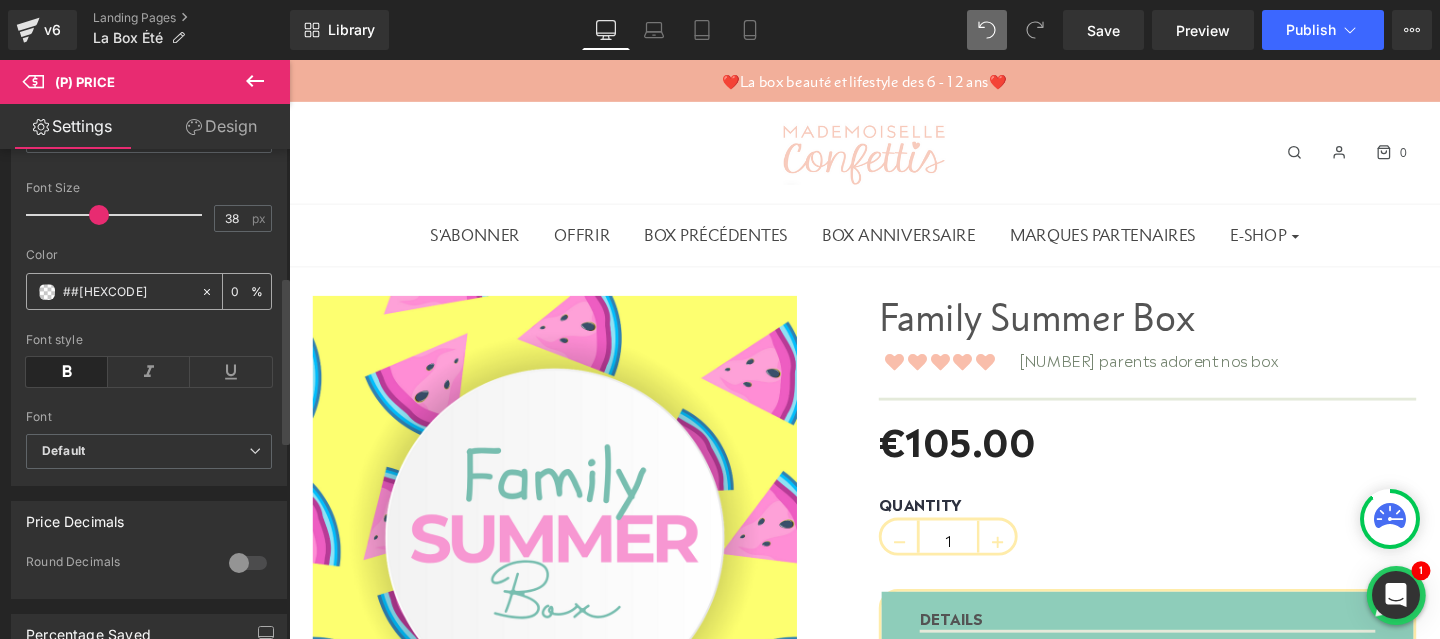 click on "##f9beab" at bounding box center (127, 292) 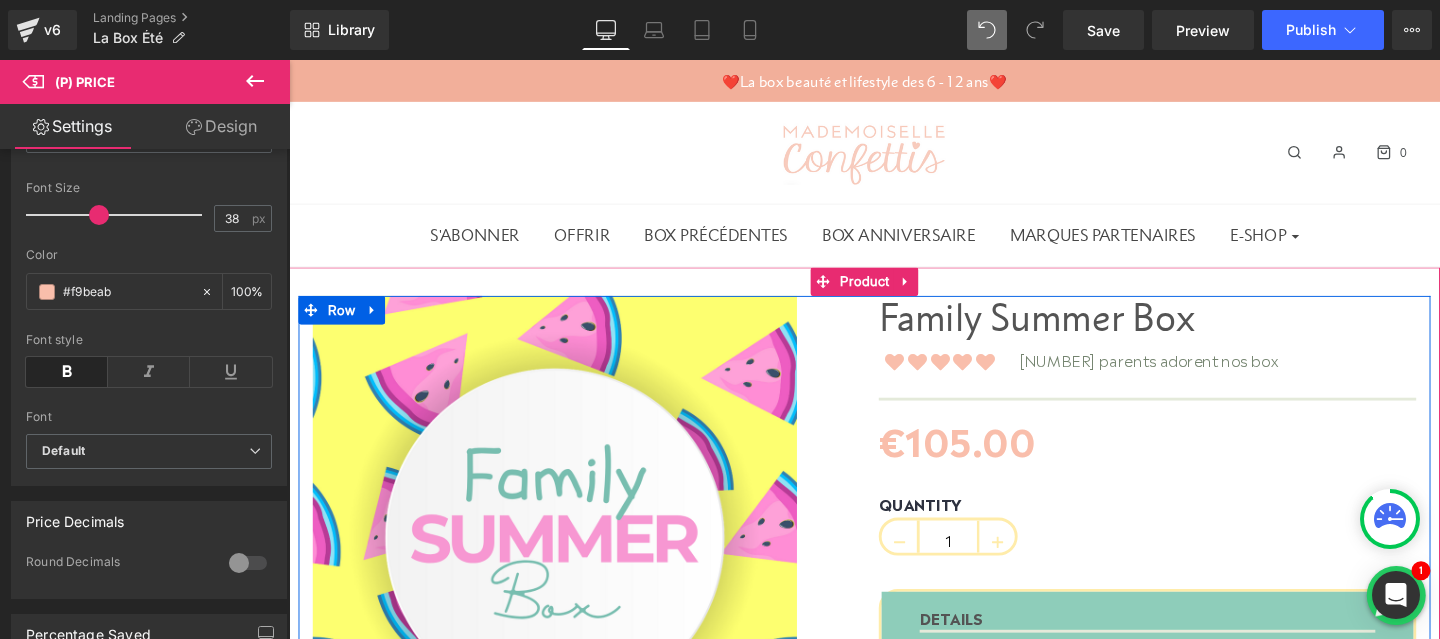 scroll, scrollTop: 101, scrollLeft: 0, axis: vertical 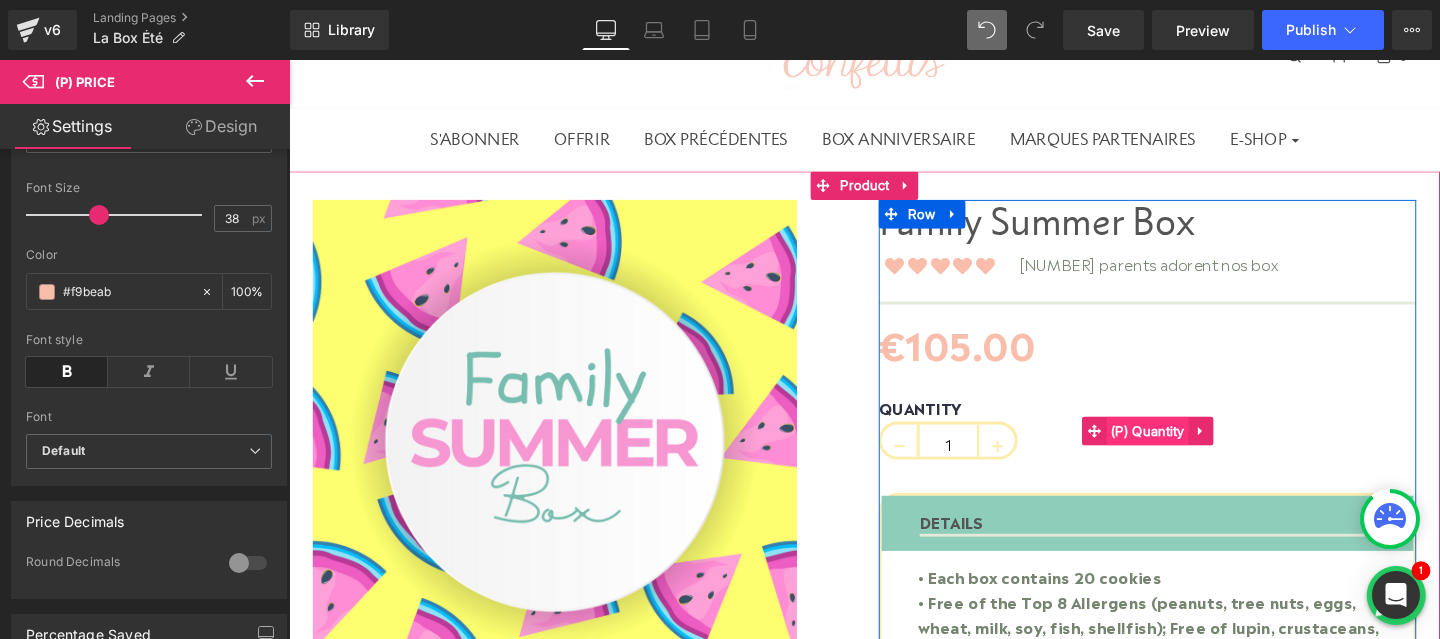 click on "(P) Quantity" at bounding box center [1191, 450] 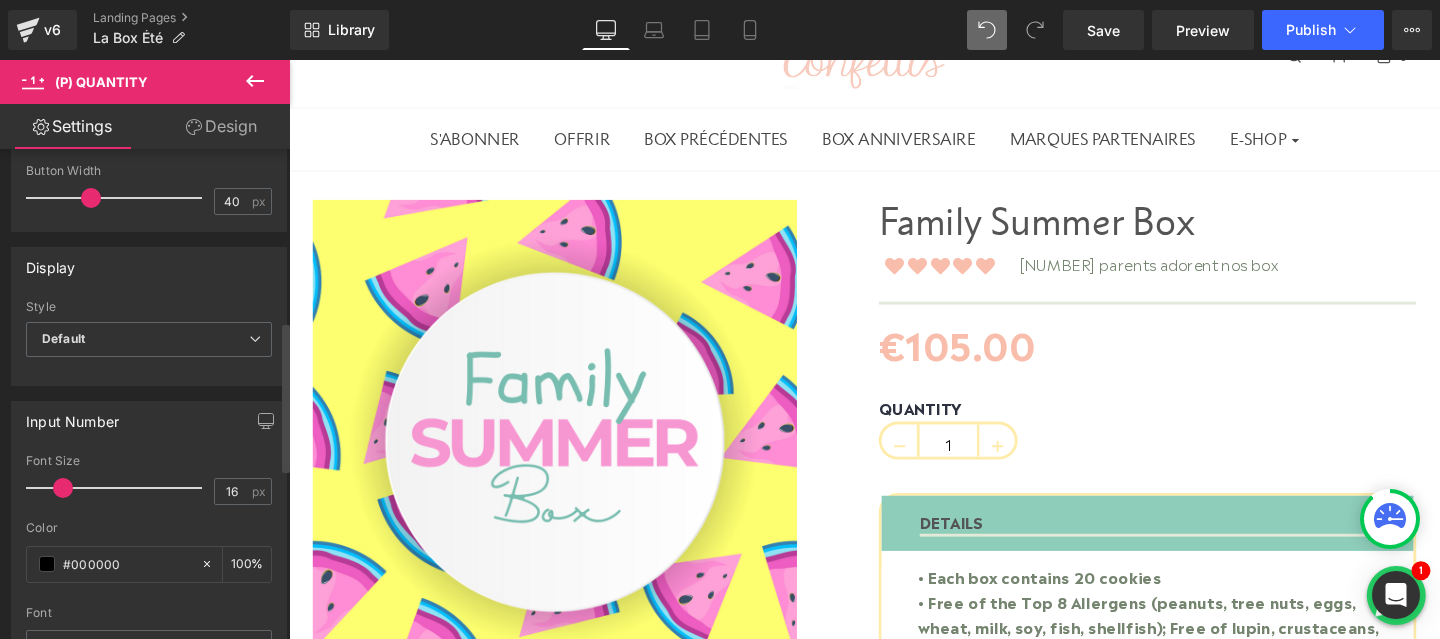 scroll, scrollTop: 0, scrollLeft: 0, axis: both 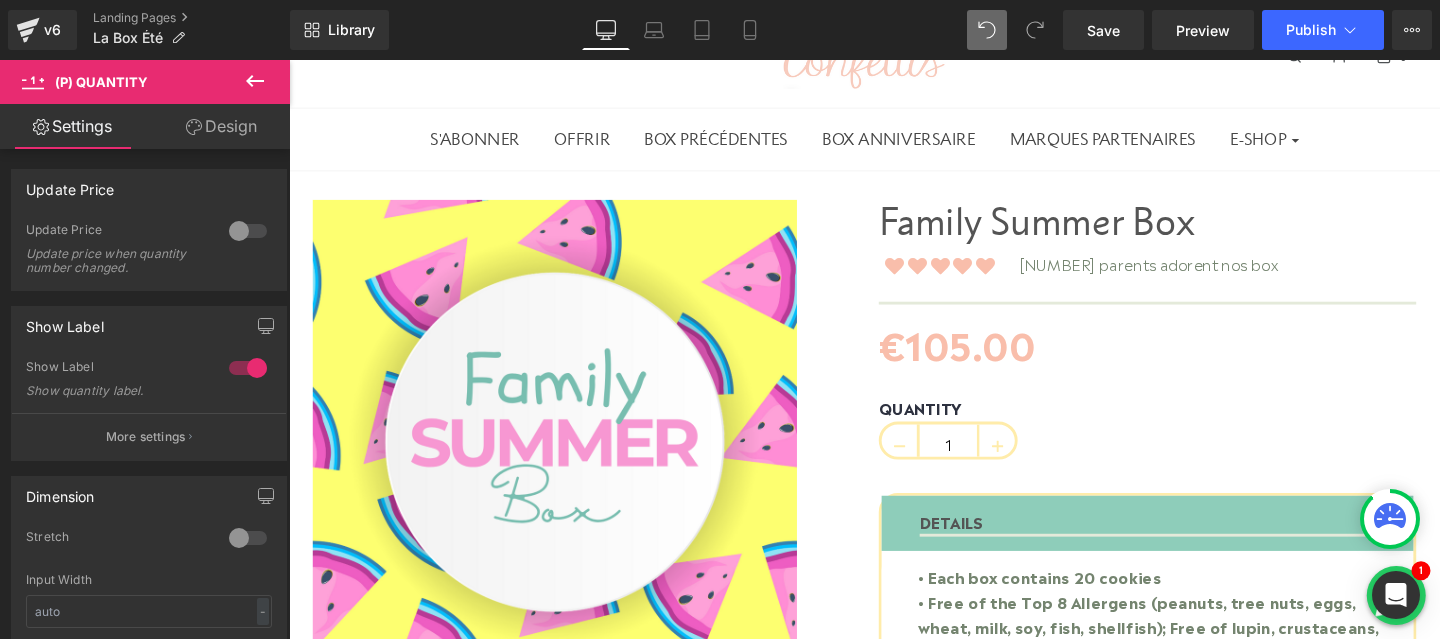 click on "Design" at bounding box center [221, 126] 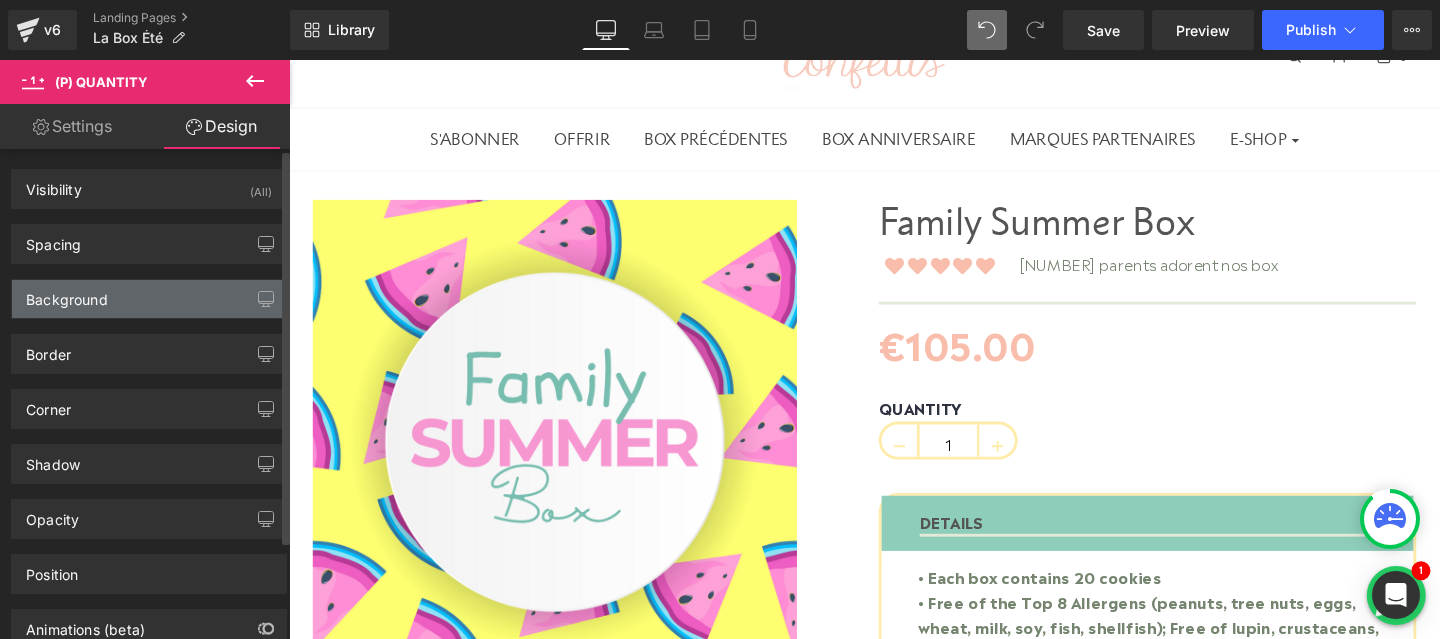 click on "Background" at bounding box center (149, 299) 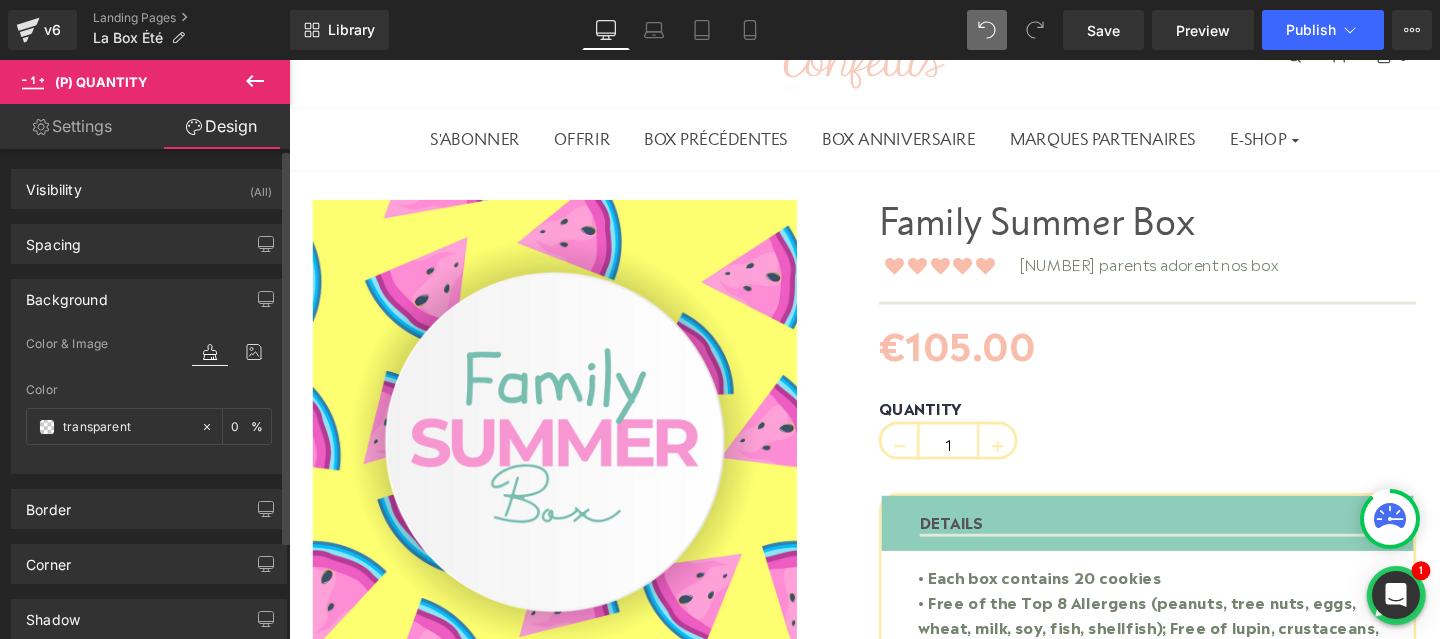 click on "Background" at bounding box center [149, 299] 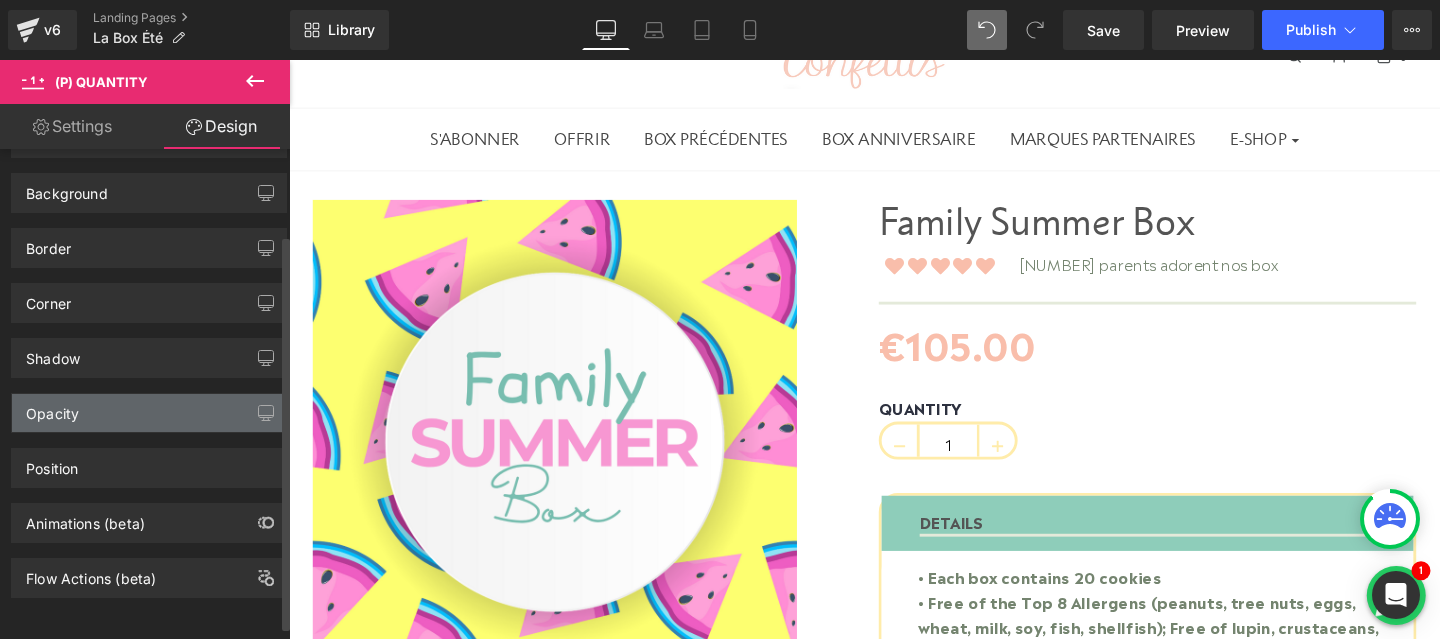 scroll, scrollTop: 34, scrollLeft: 0, axis: vertical 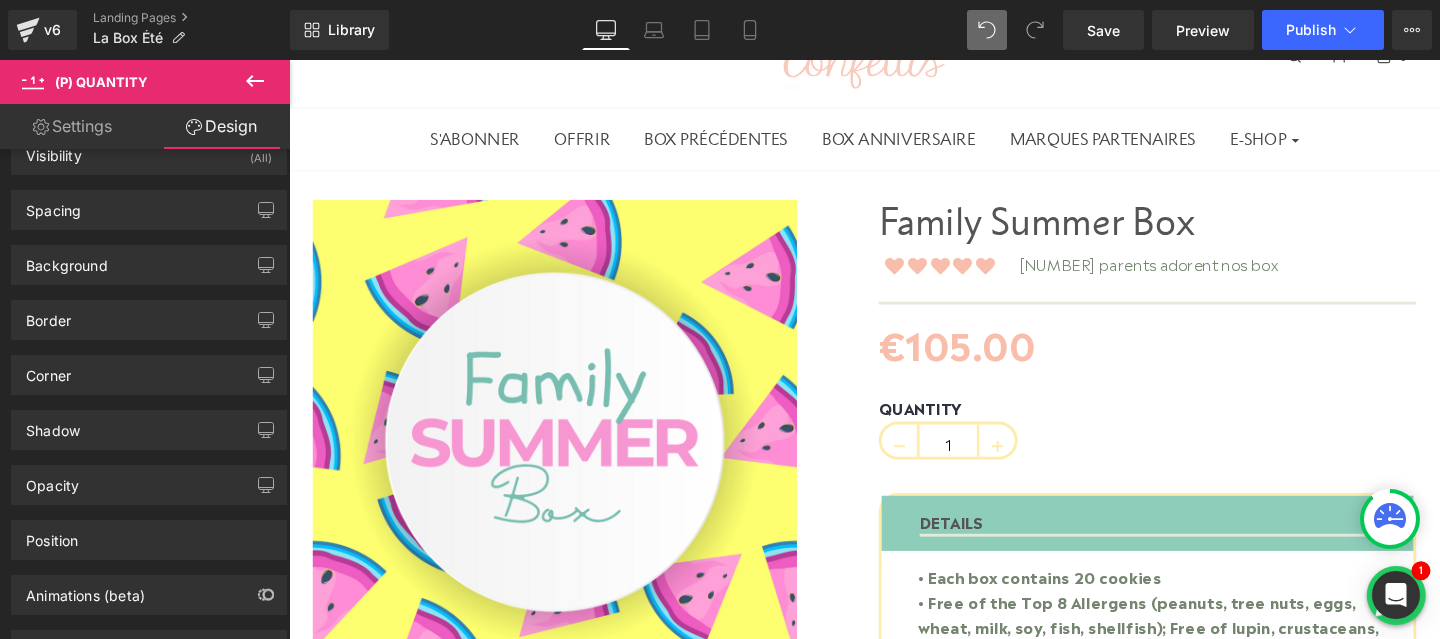 click on "Settings" at bounding box center (72, 126) 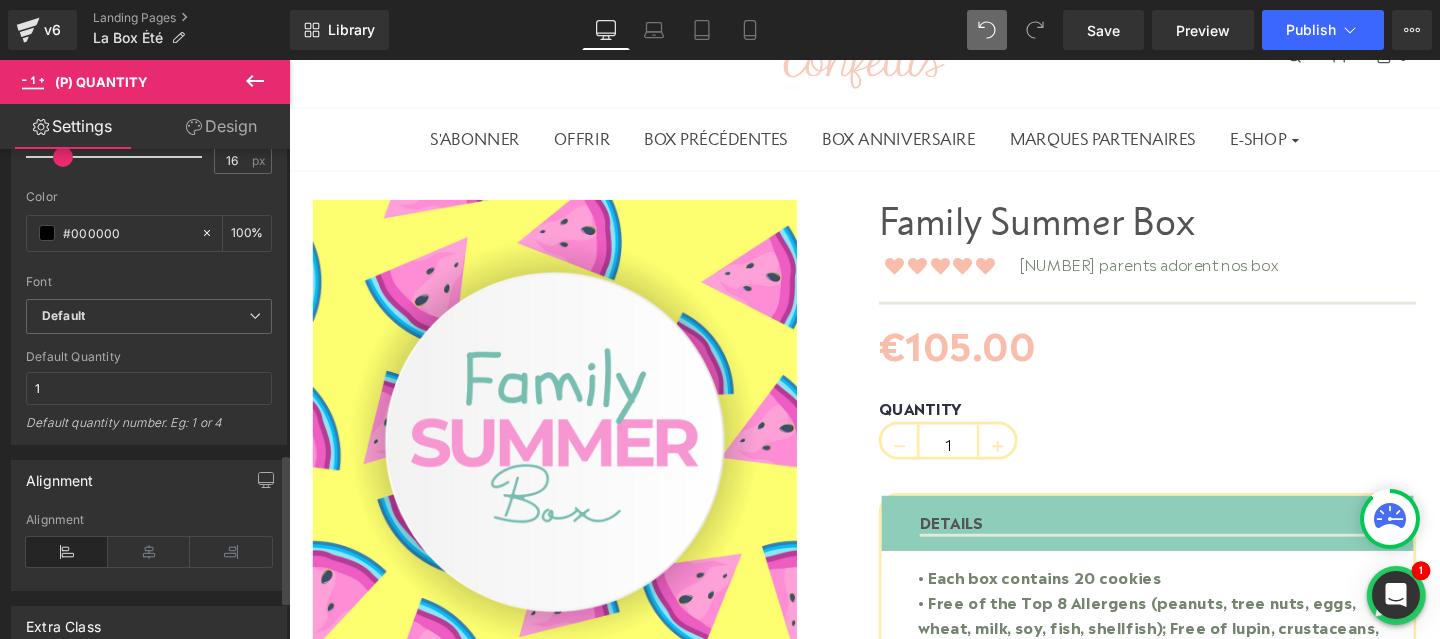 scroll, scrollTop: 1113, scrollLeft: 0, axis: vertical 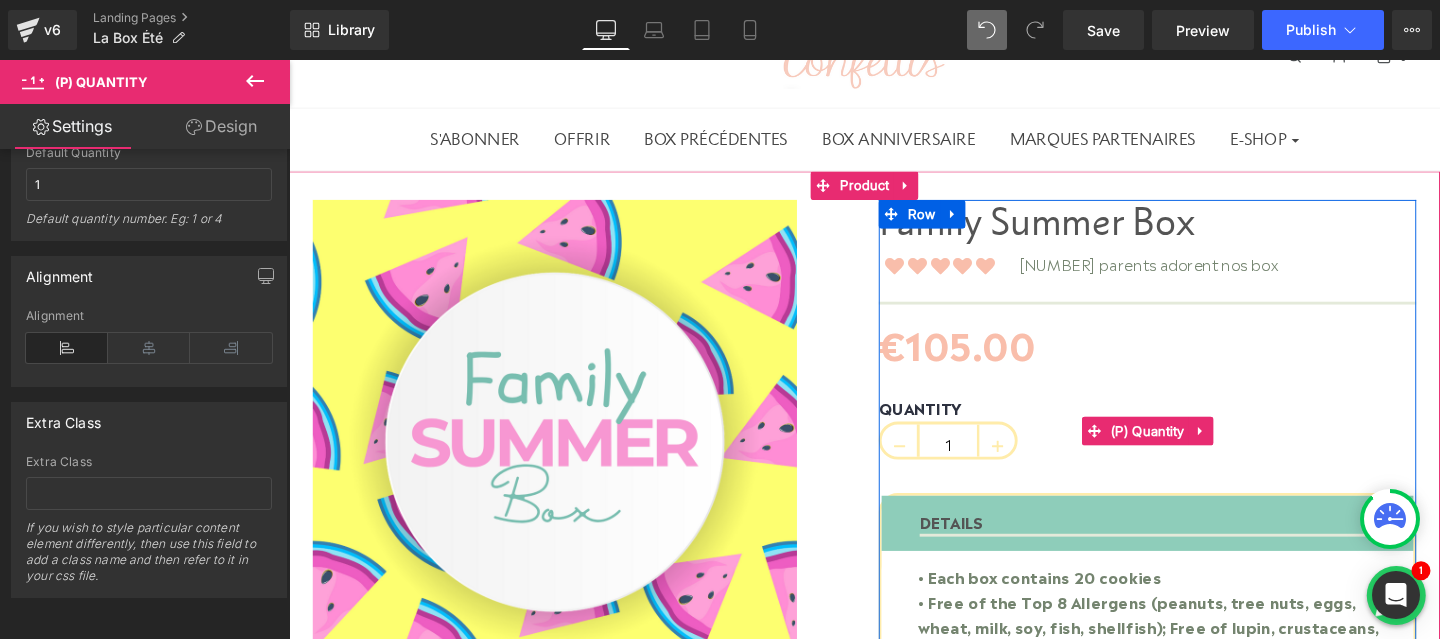 click on "QUANTITY" at bounding box center (1191, 428) 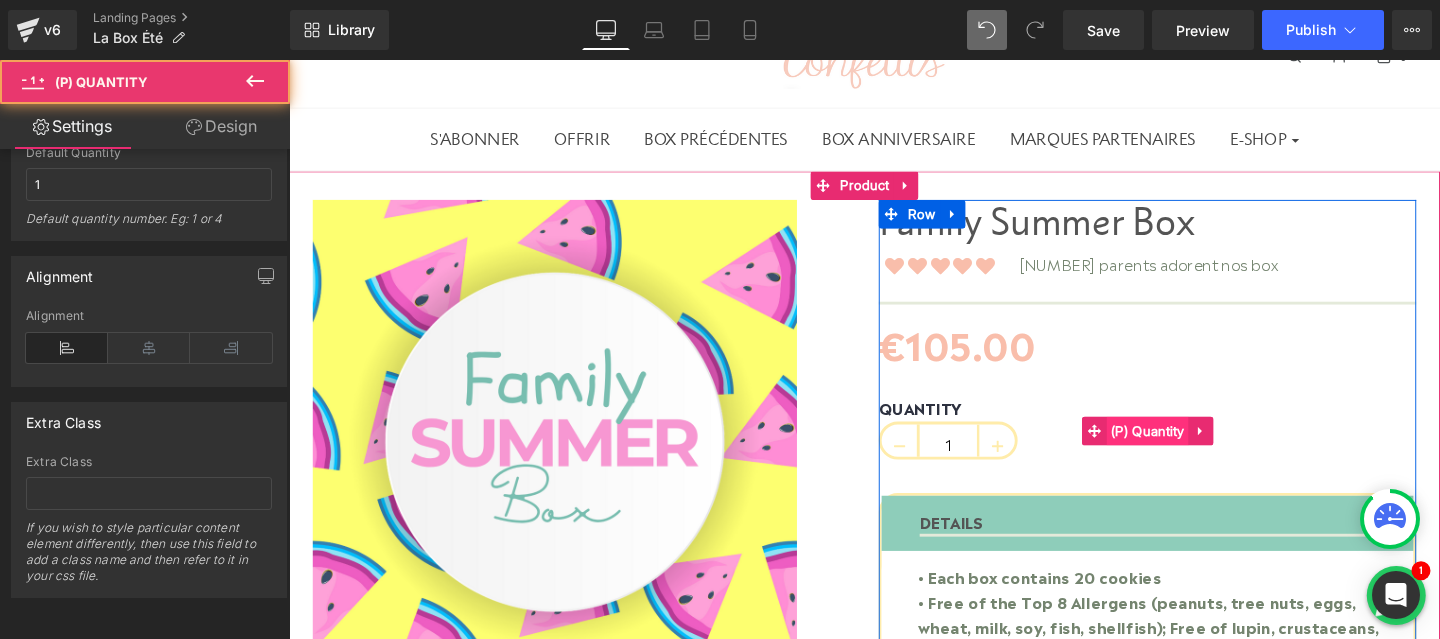 click on "(P) Quantity" at bounding box center (1191, 450) 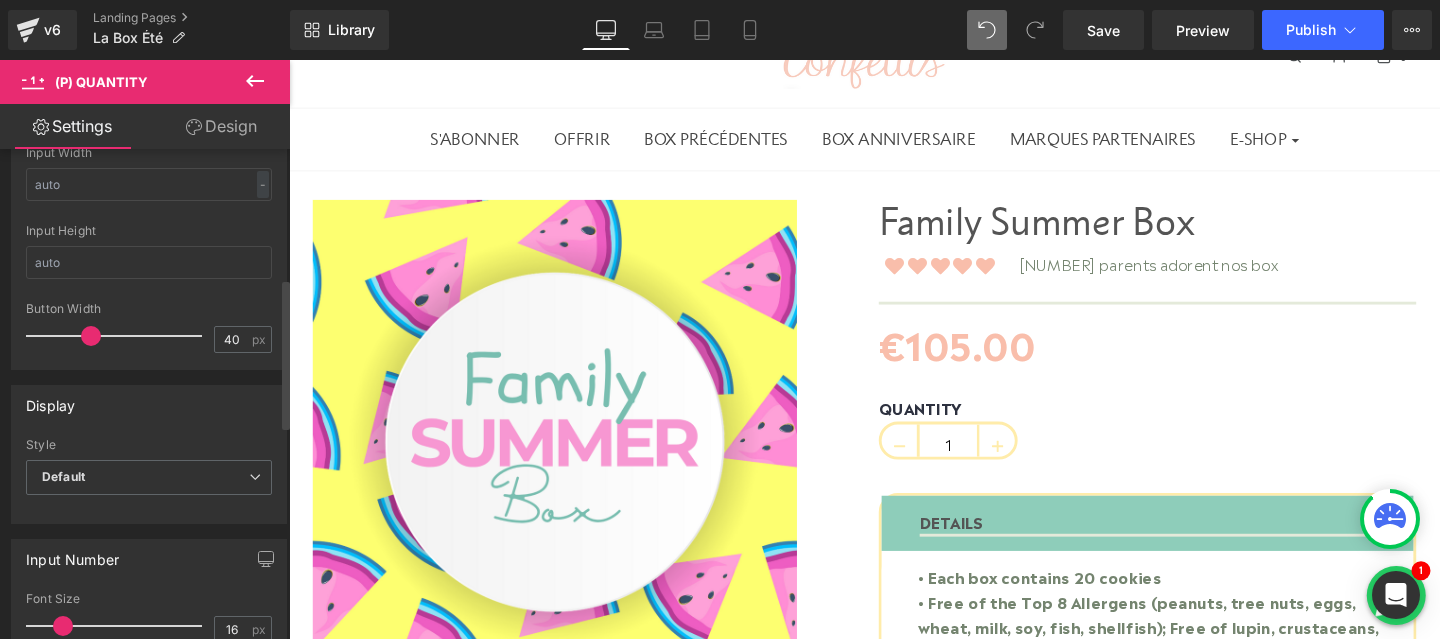scroll, scrollTop: 419, scrollLeft: 0, axis: vertical 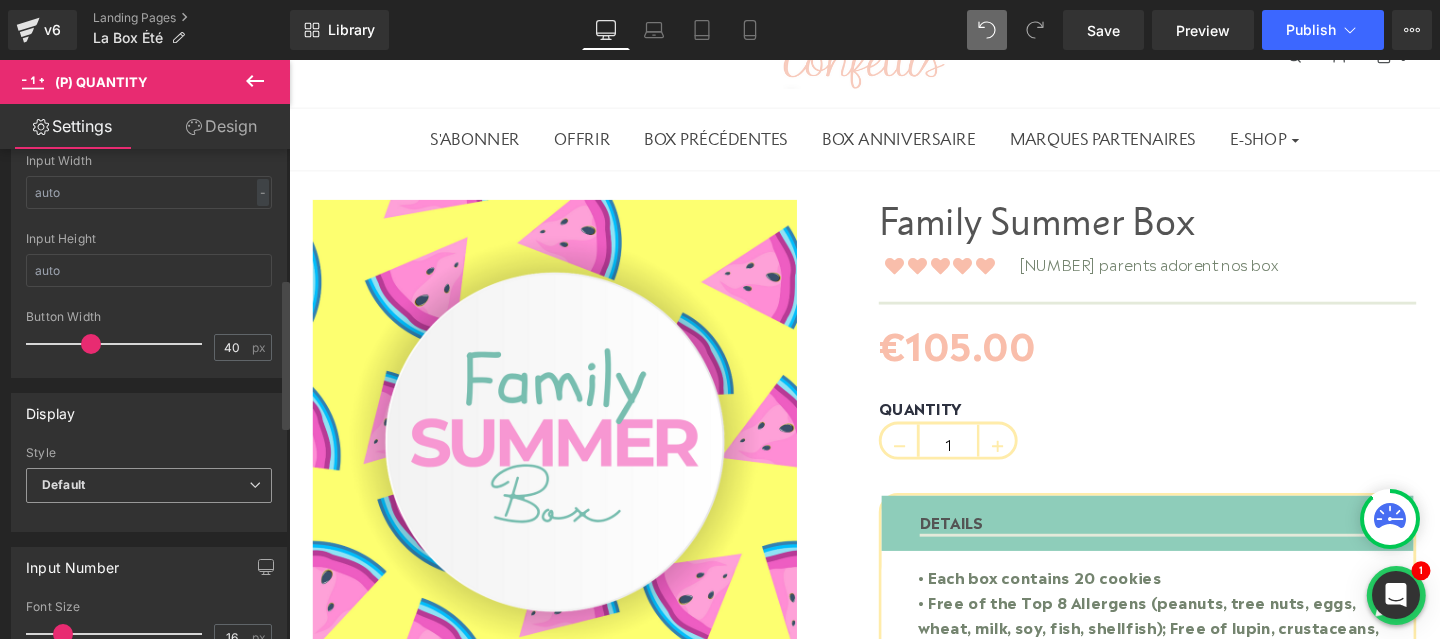click on "Default" at bounding box center [149, 485] 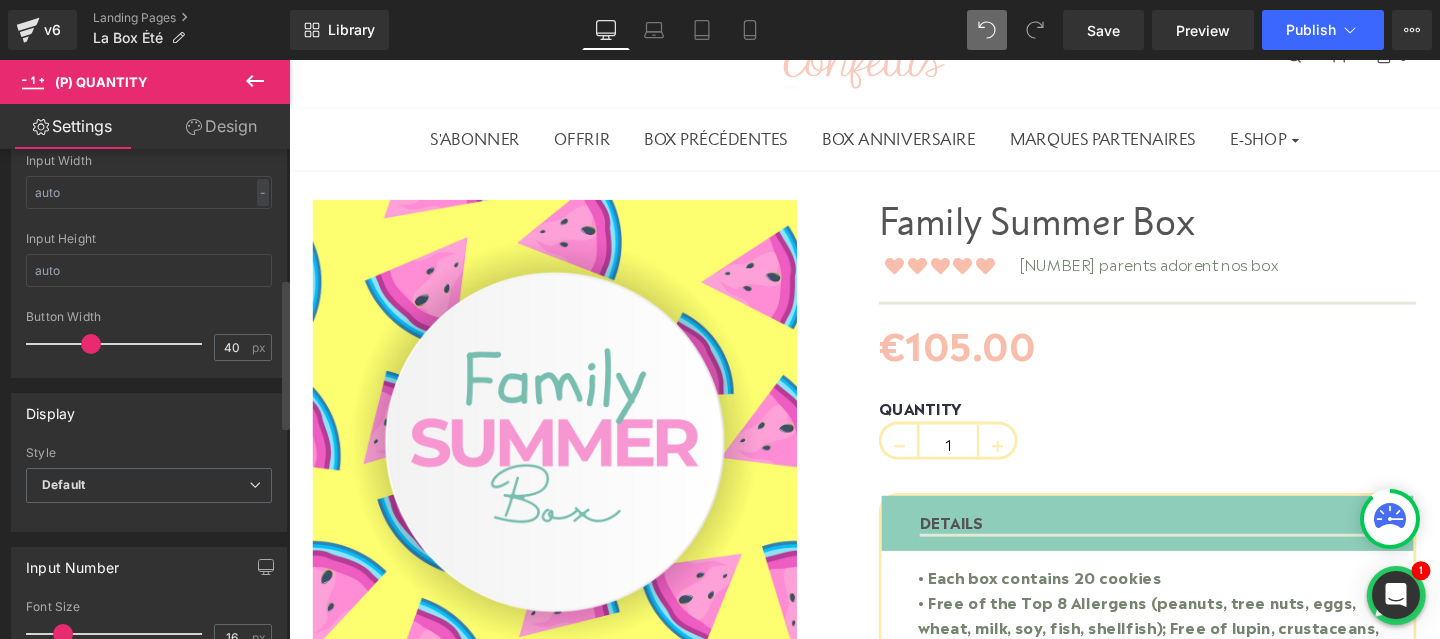 click on "Display Default Inline Simple Style
Default
Default Inline Simple 100px Label Width 100 px" at bounding box center (149, 462) 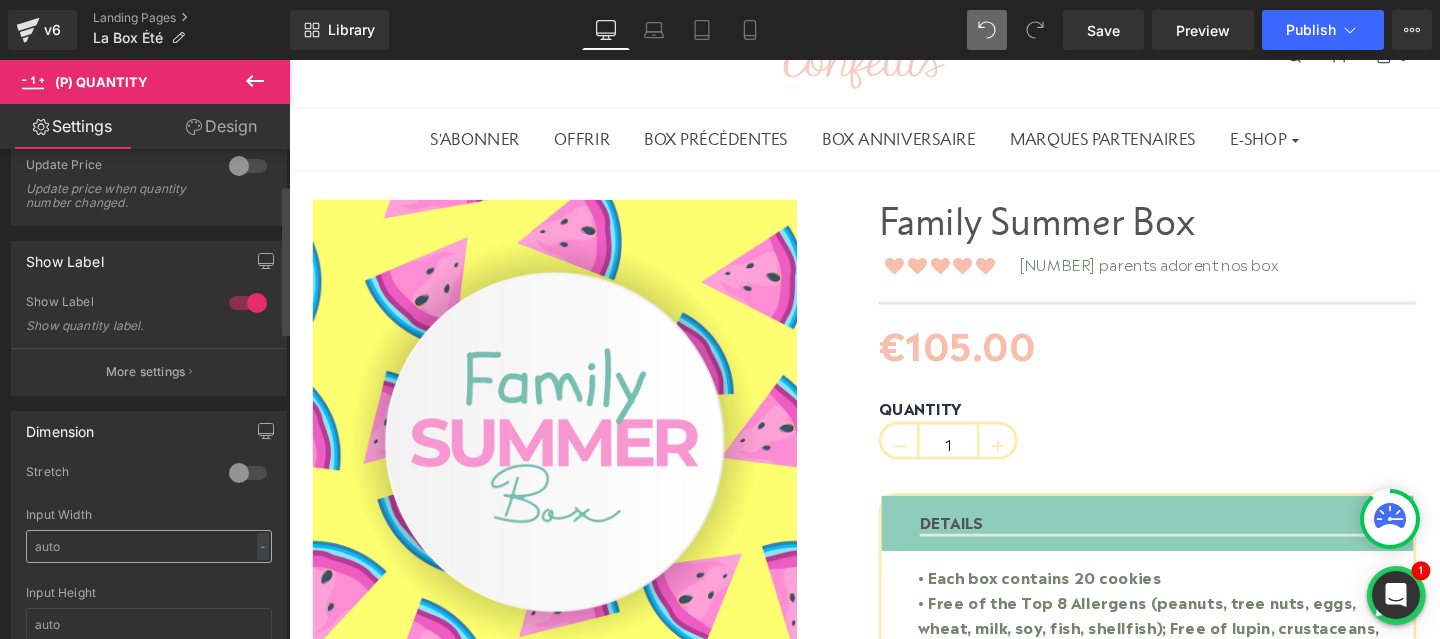 scroll, scrollTop: 0, scrollLeft: 0, axis: both 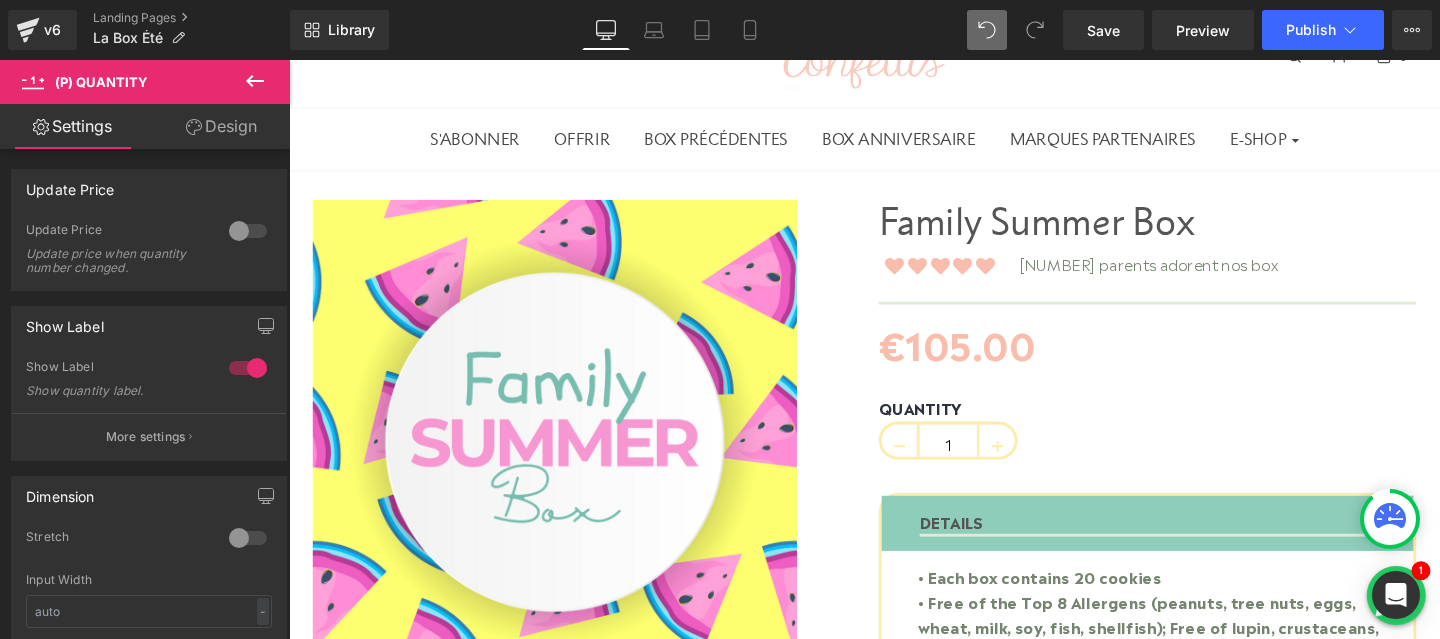 click on "Design" at bounding box center [221, 126] 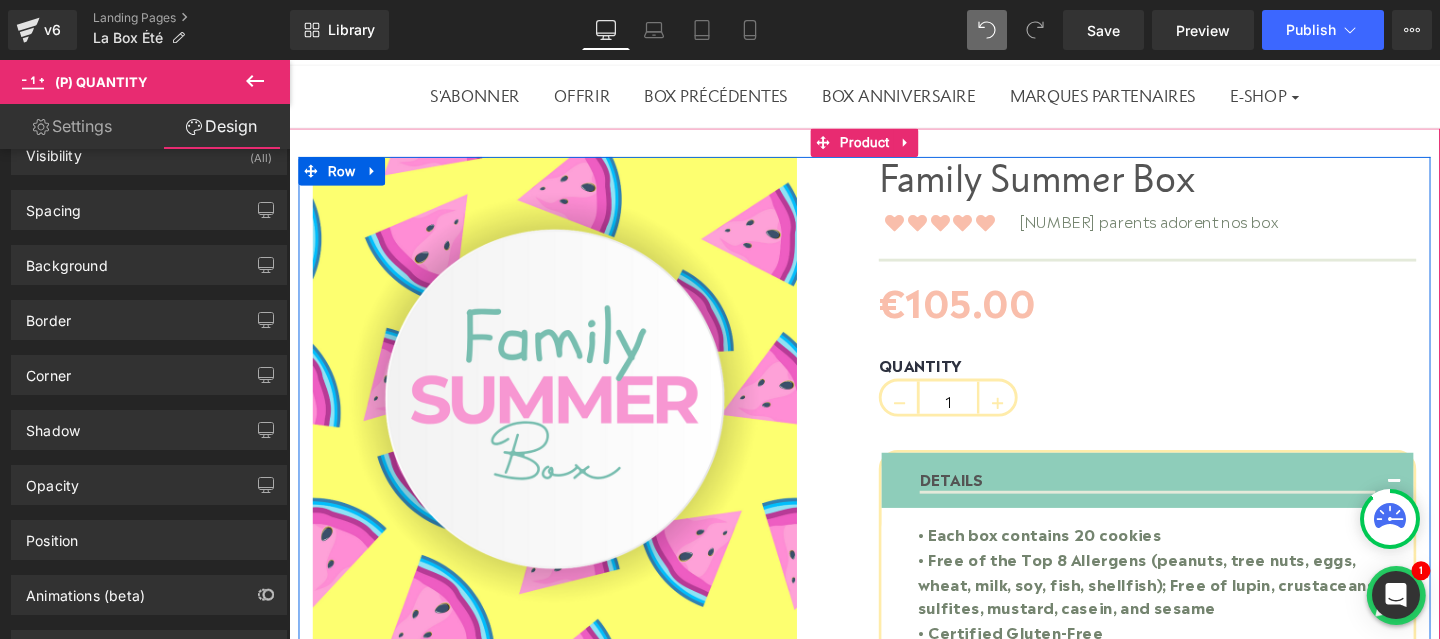 scroll, scrollTop: 133, scrollLeft: 0, axis: vertical 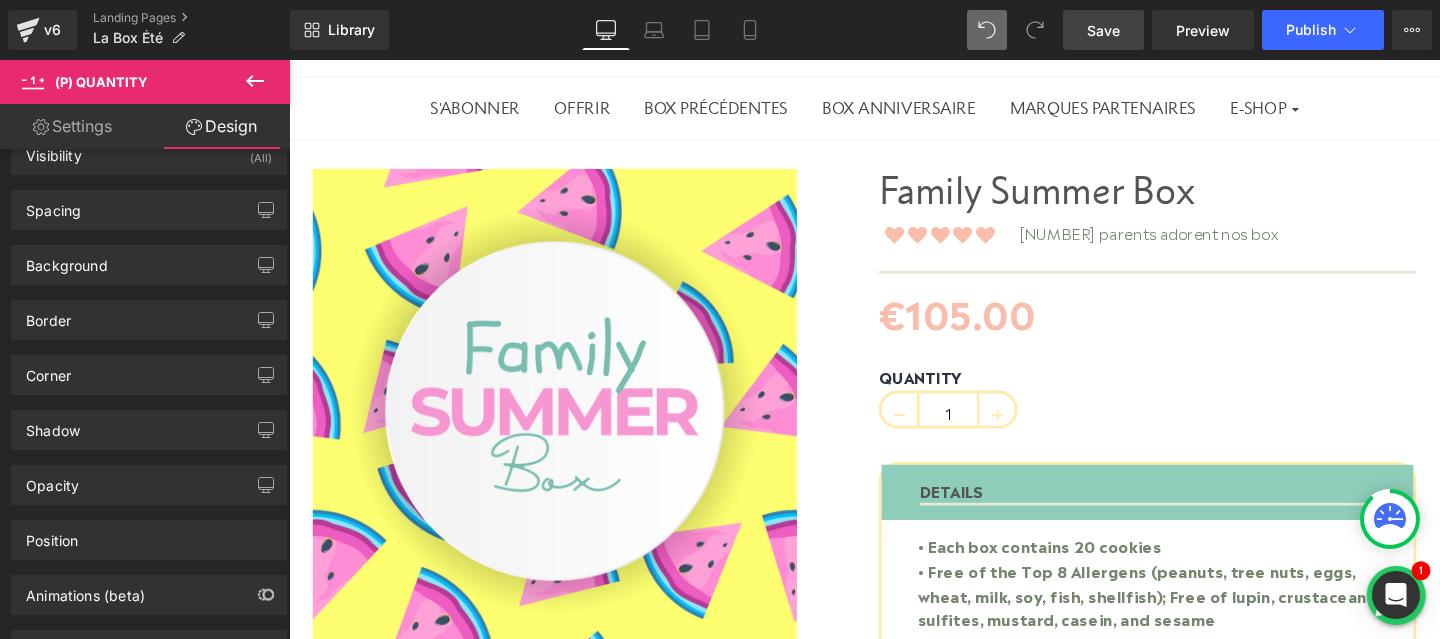 click on "Save" at bounding box center (1103, 30) 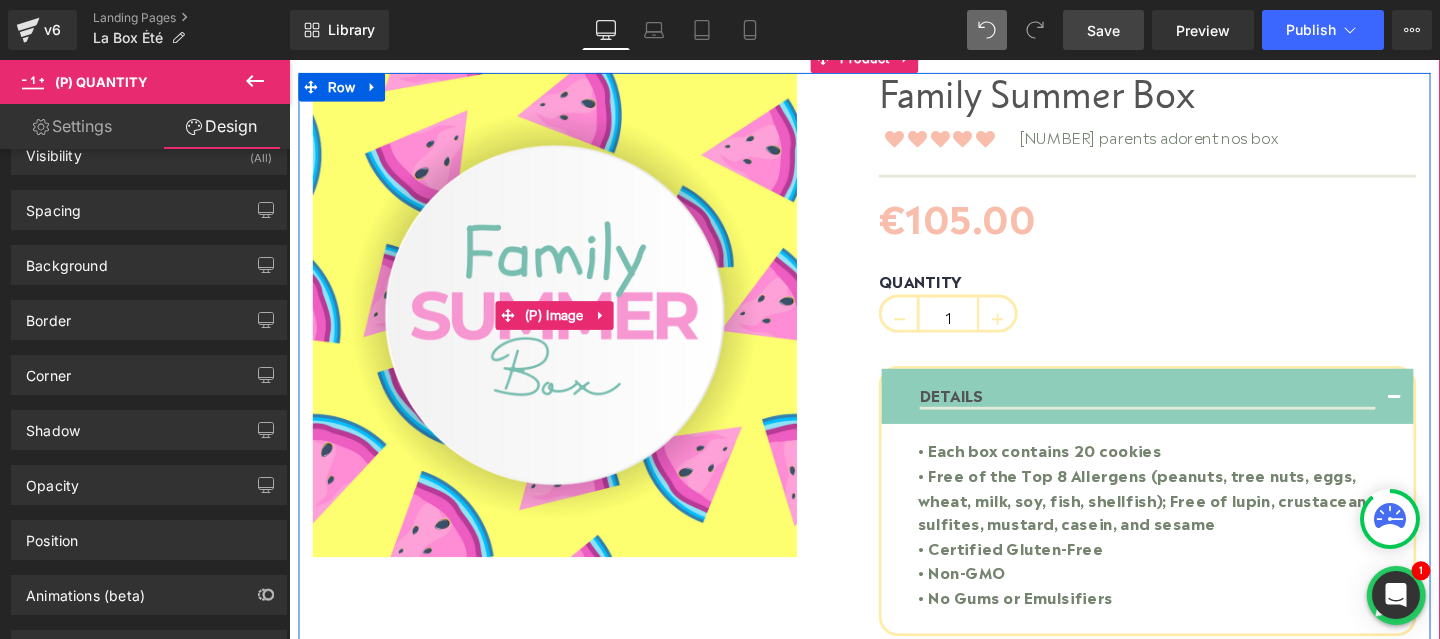 scroll, scrollTop: 275, scrollLeft: 0, axis: vertical 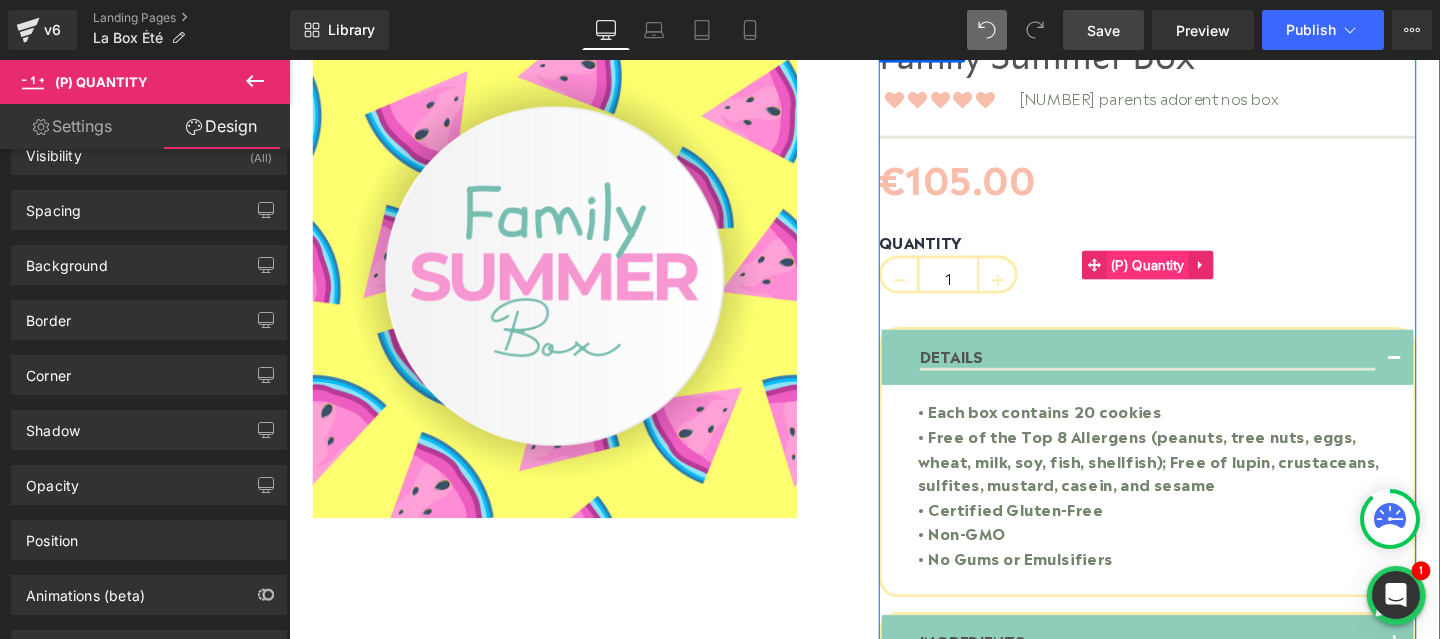 click on "(P) Quantity" at bounding box center [1191, 276] 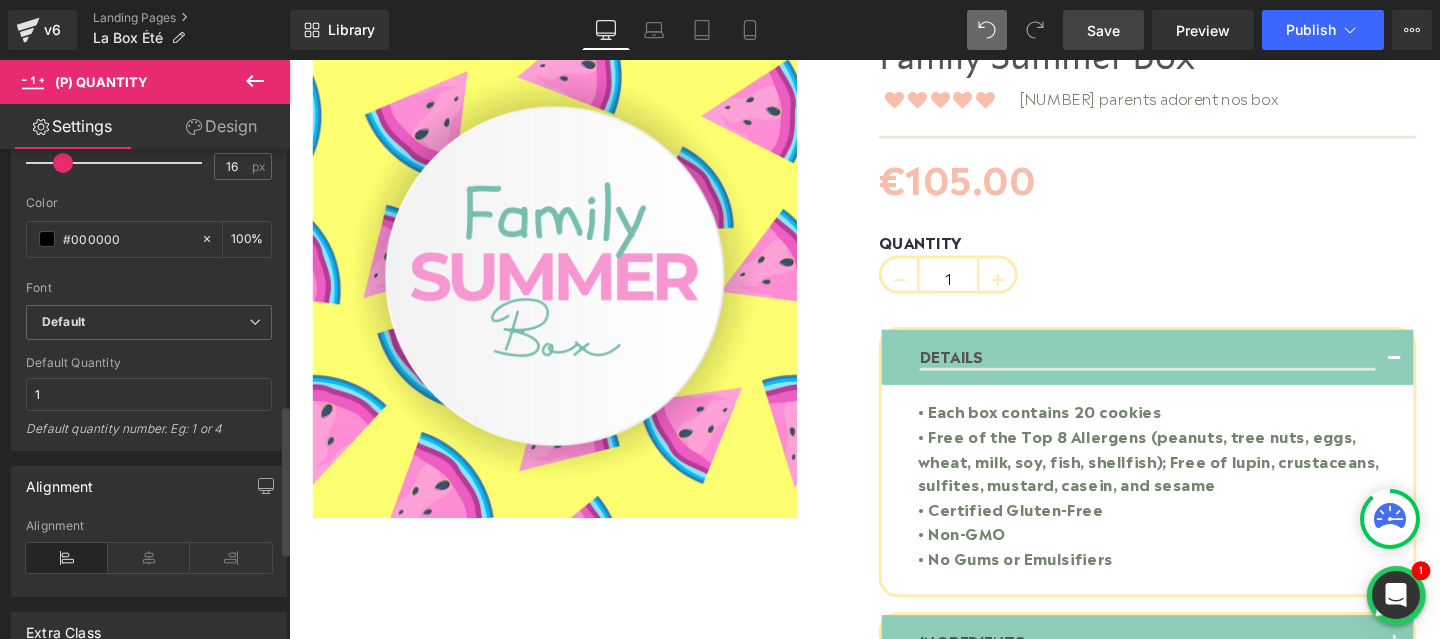 scroll, scrollTop: 794, scrollLeft: 0, axis: vertical 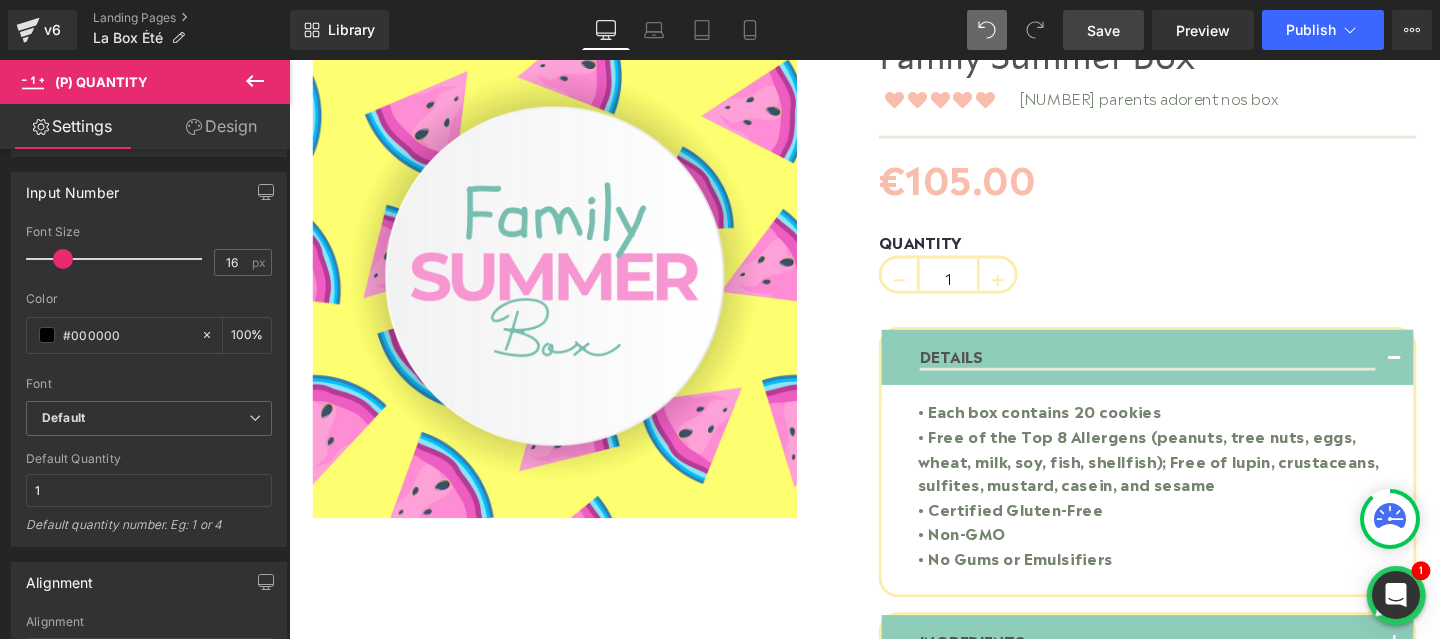 click on "Design" at bounding box center (221, 126) 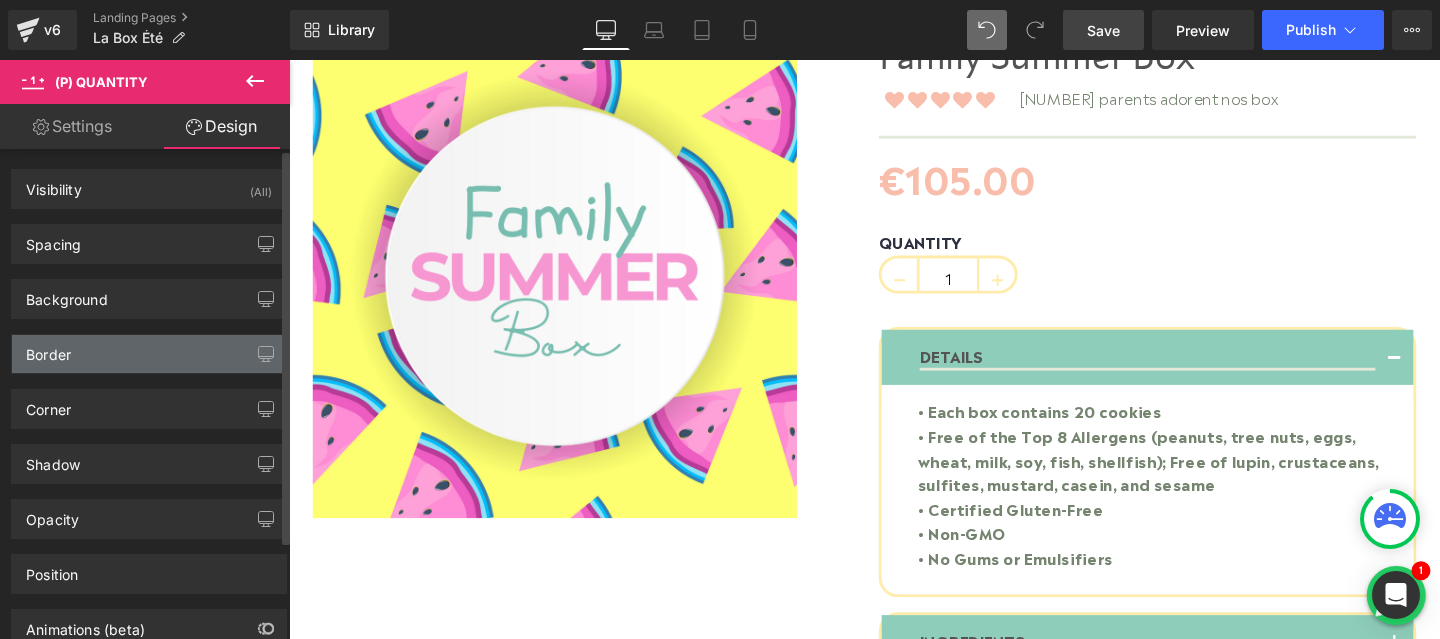 click on "Border" at bounding box center (149, 354) 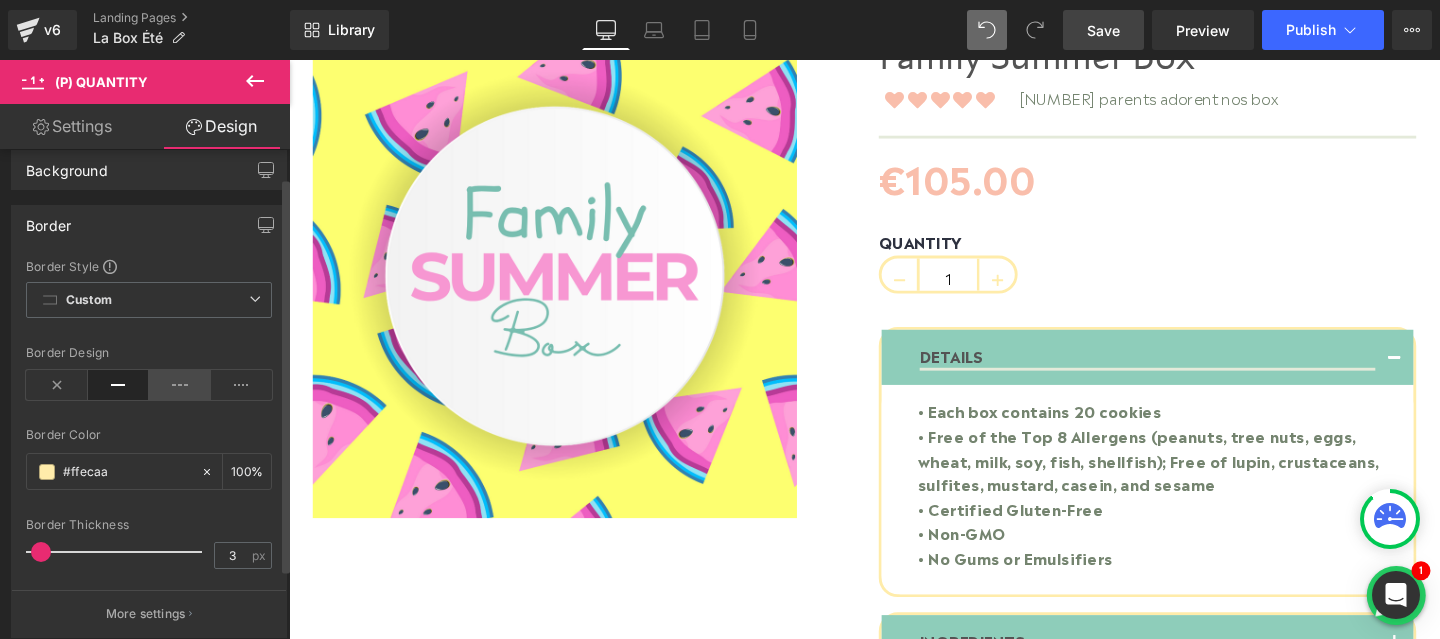 scroll, scrollTop: 159, scrollLeft: 0, axis: vertical 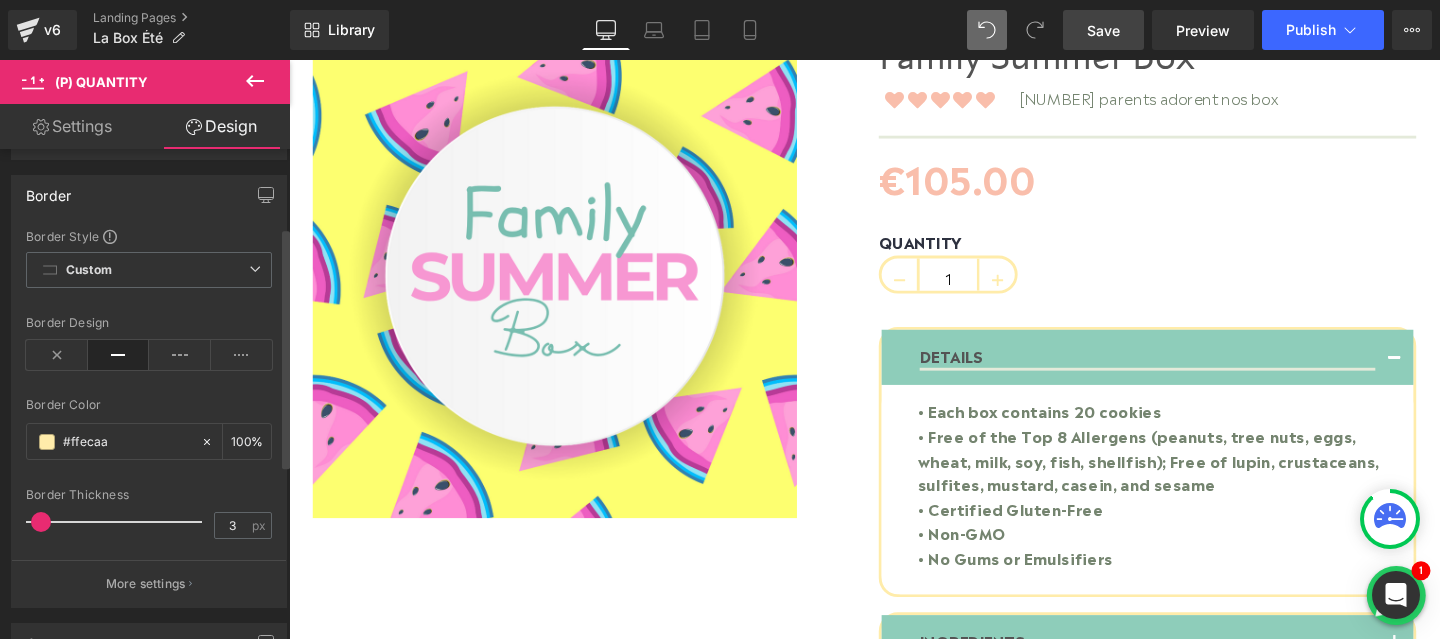 click on "Border" at bounding box center (149, 195) 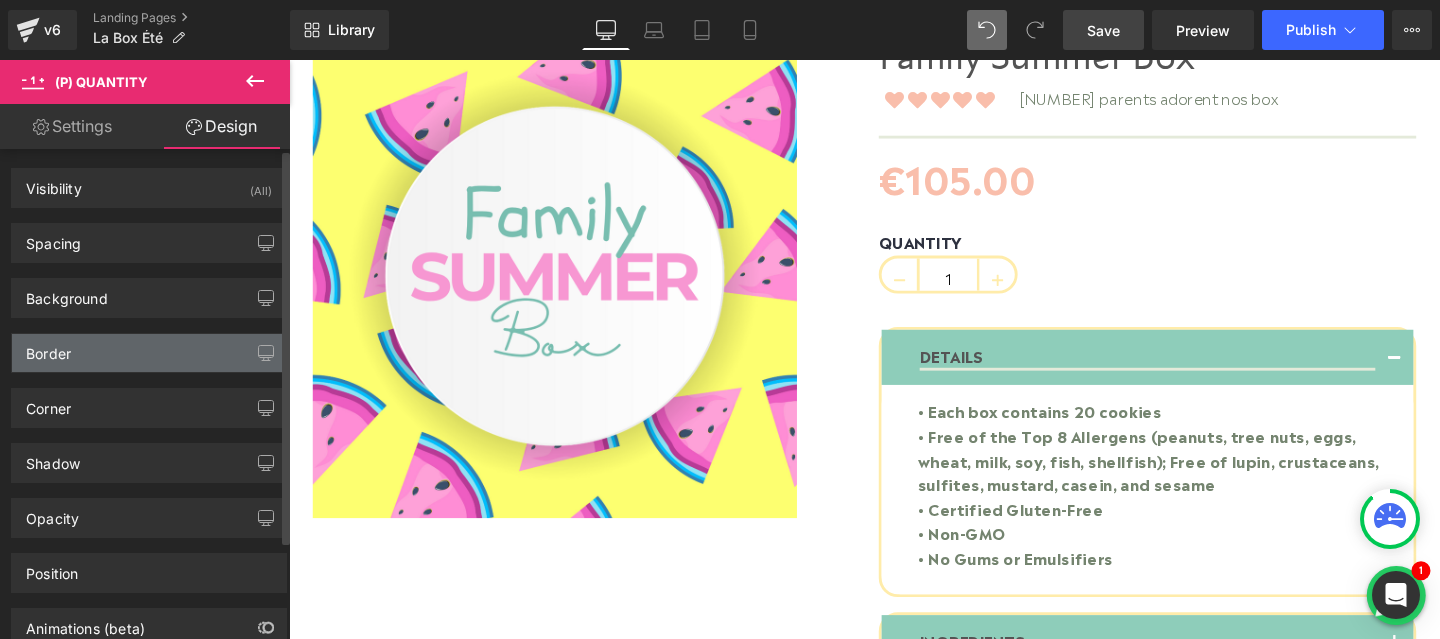 scroll, scrollTop: 0, scrollLeft: 0, axis: both 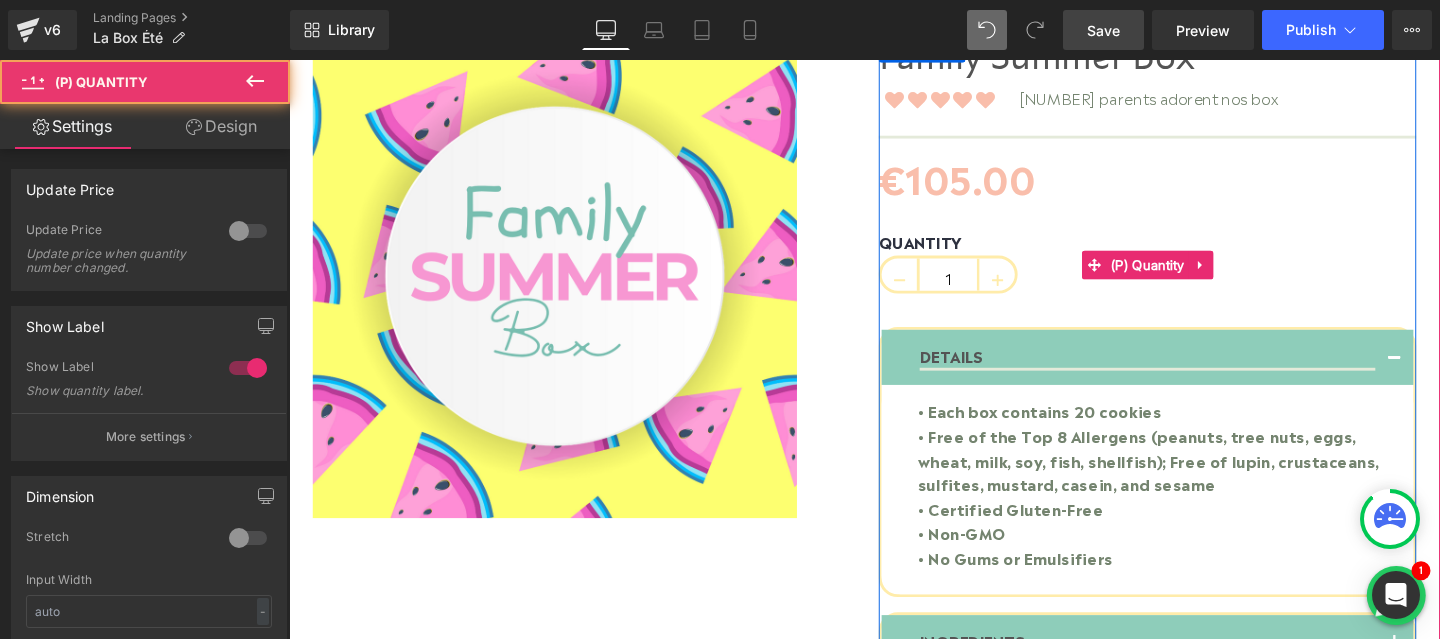 click on "QUANTITY" at bounding box center [1191, 254] 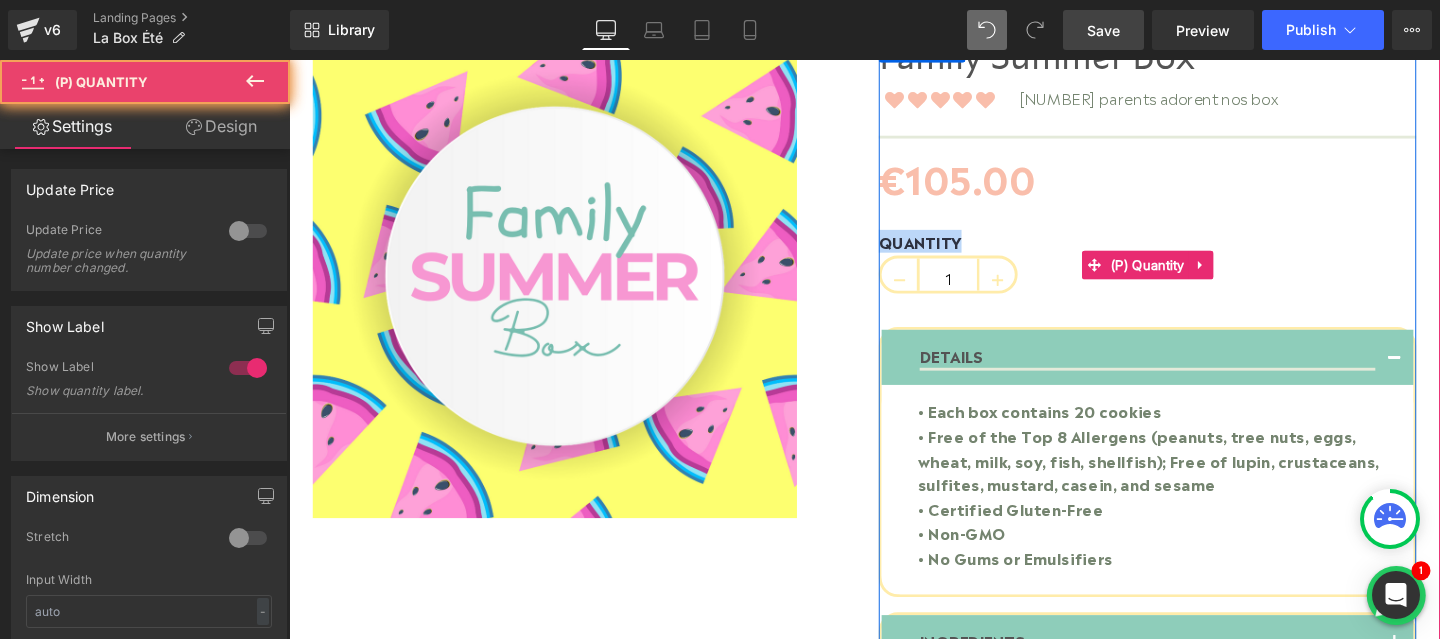 click on "QUANTITY" at bounding box center (1191, 254) 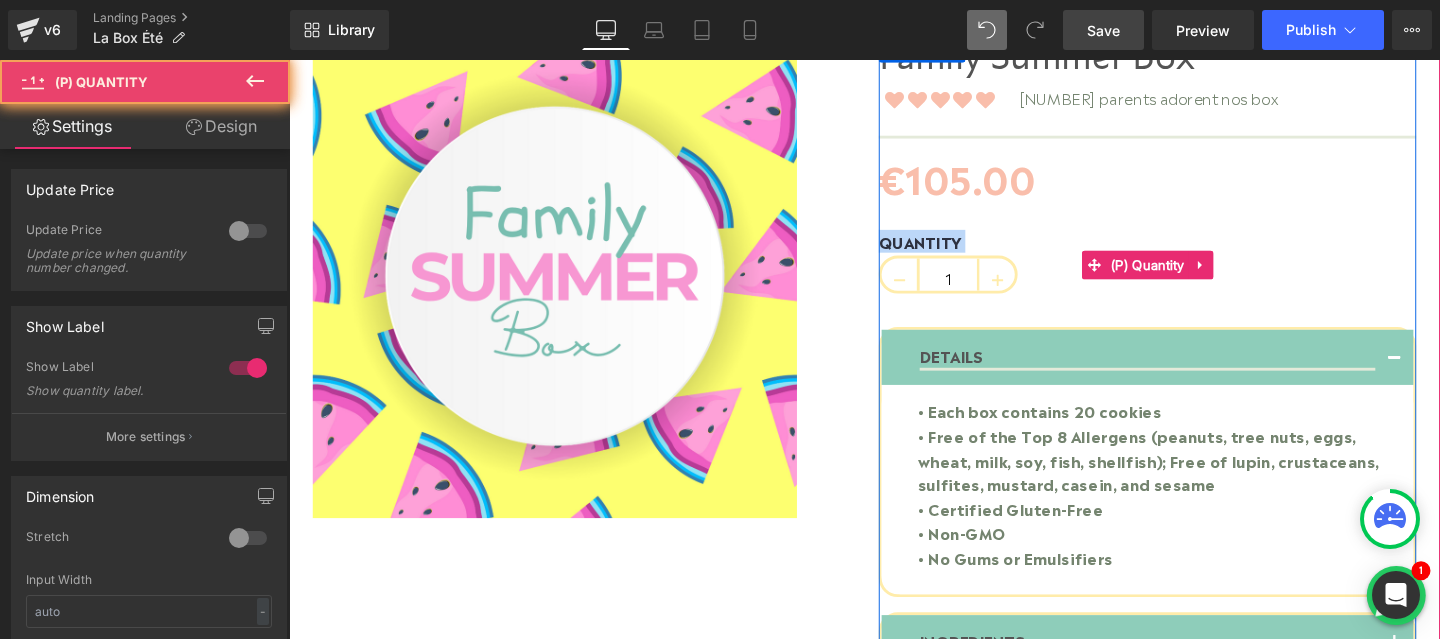 click on "QUANTITY" at bounding box center (1191, 254) 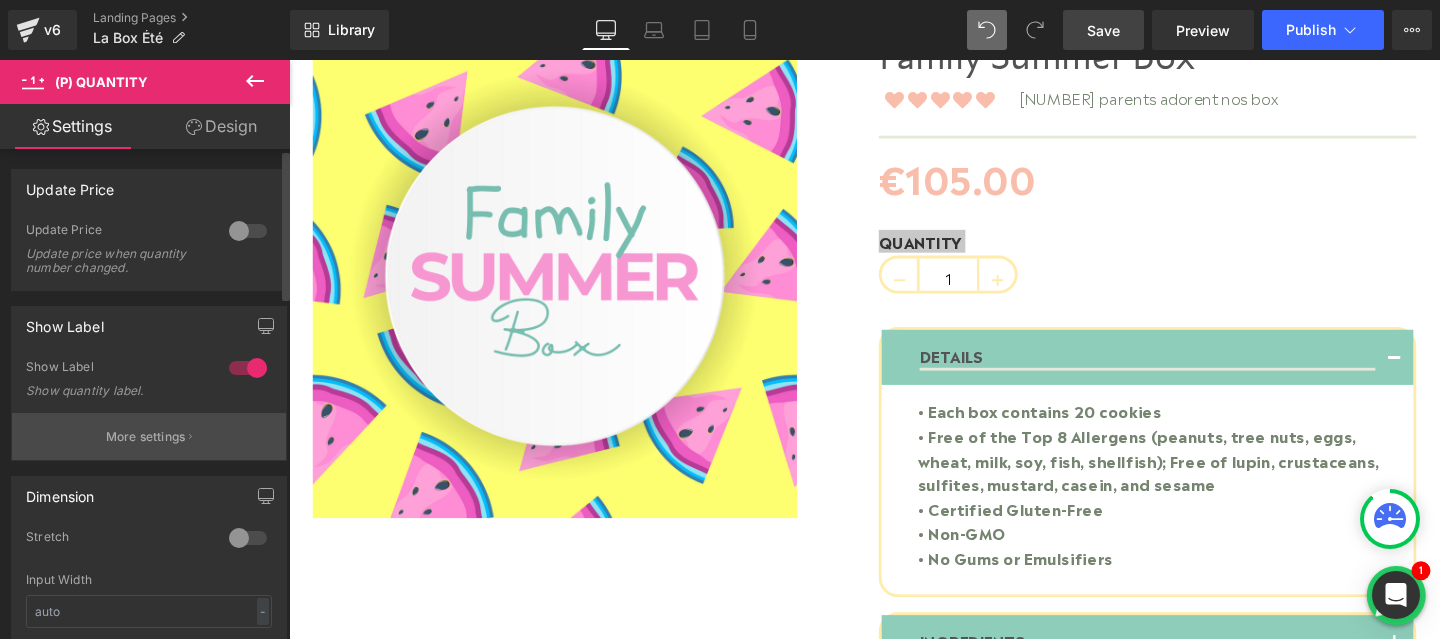 click on "More settings" at bounding box center [146, 437] 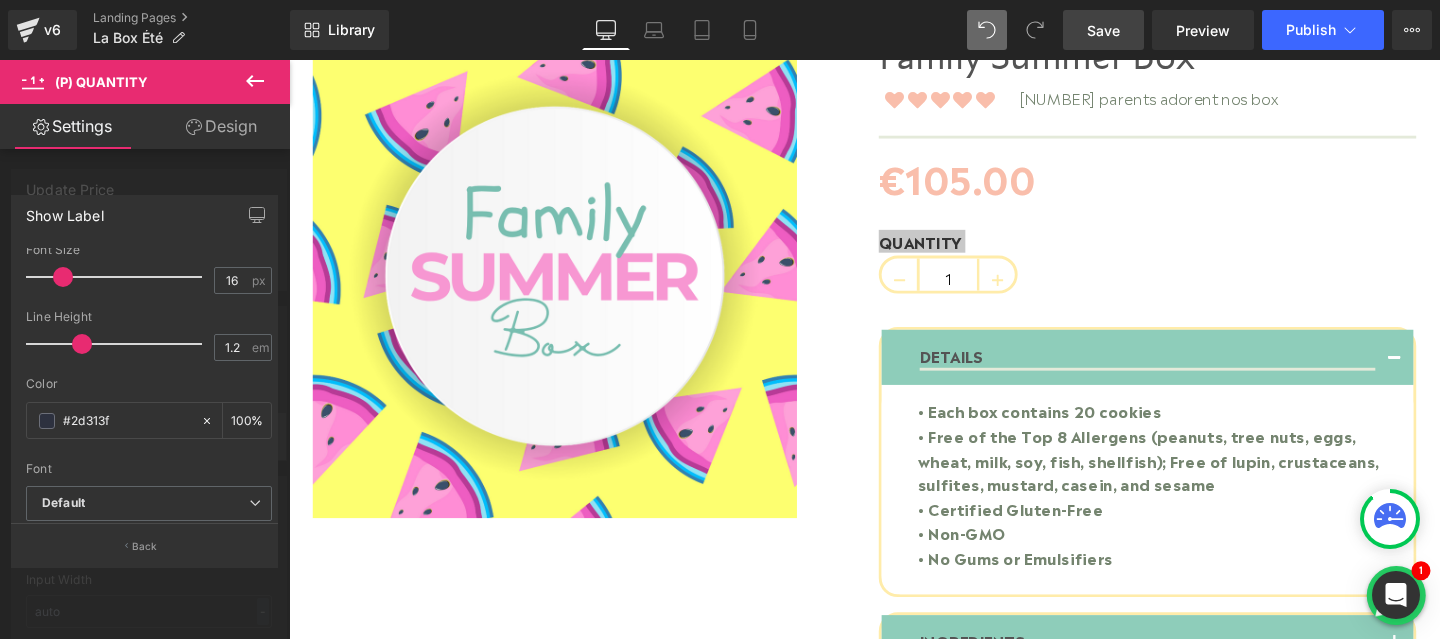 scroll, scrollTop: 178, scrollLeft: 0, axis: vertical 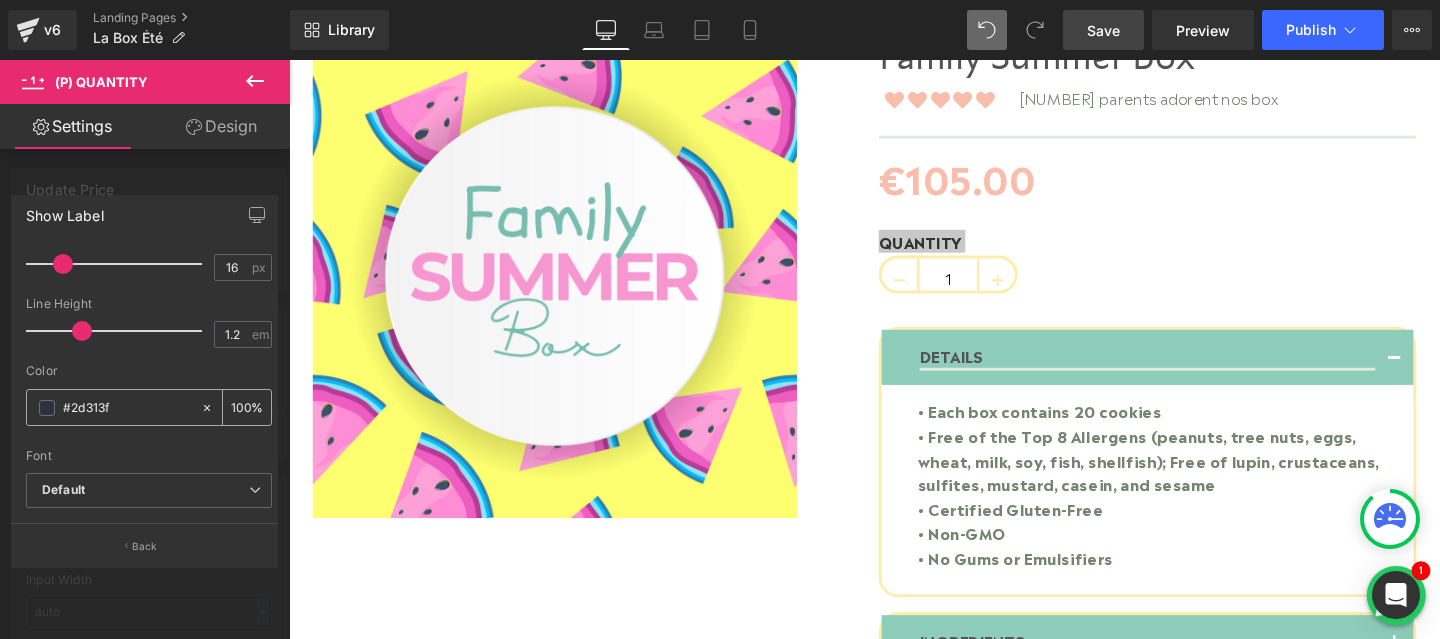 click on "#2d313f" at bounding box center (127, 408) 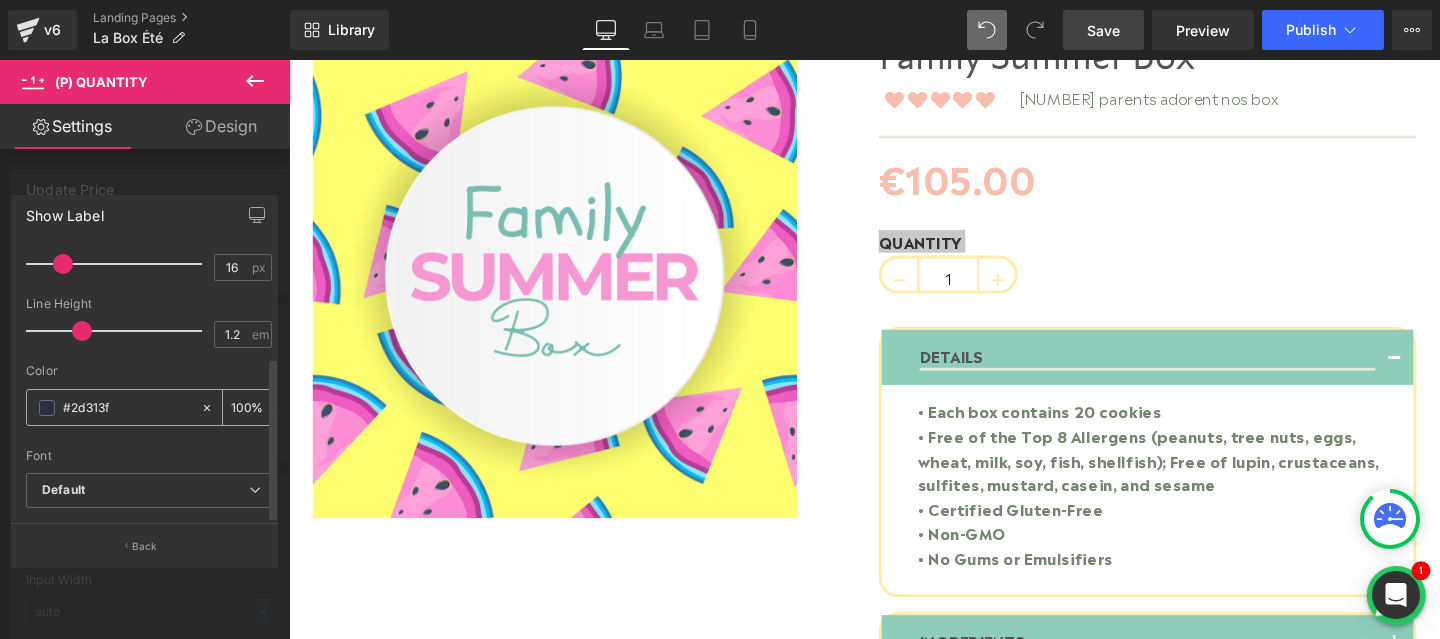 paste on "#f9beab" 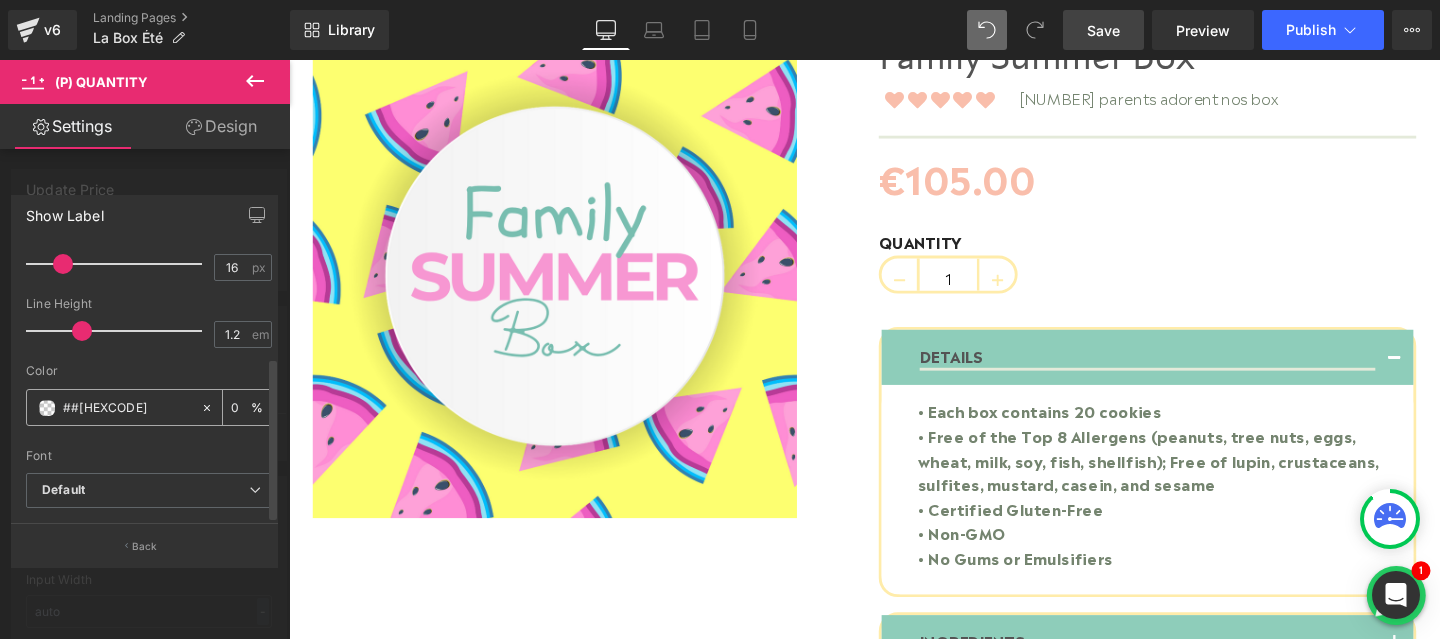 click on "##f9beab" at bounding box center (127, 408) 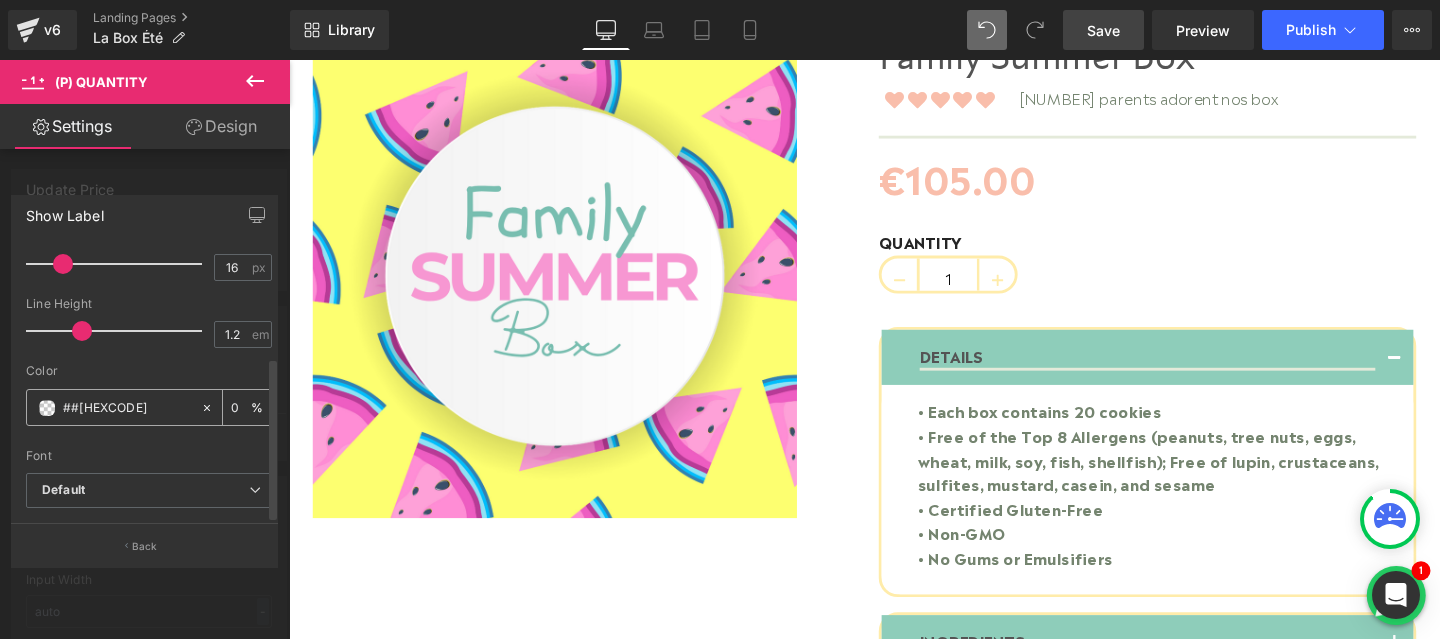 type on "#2d313f" 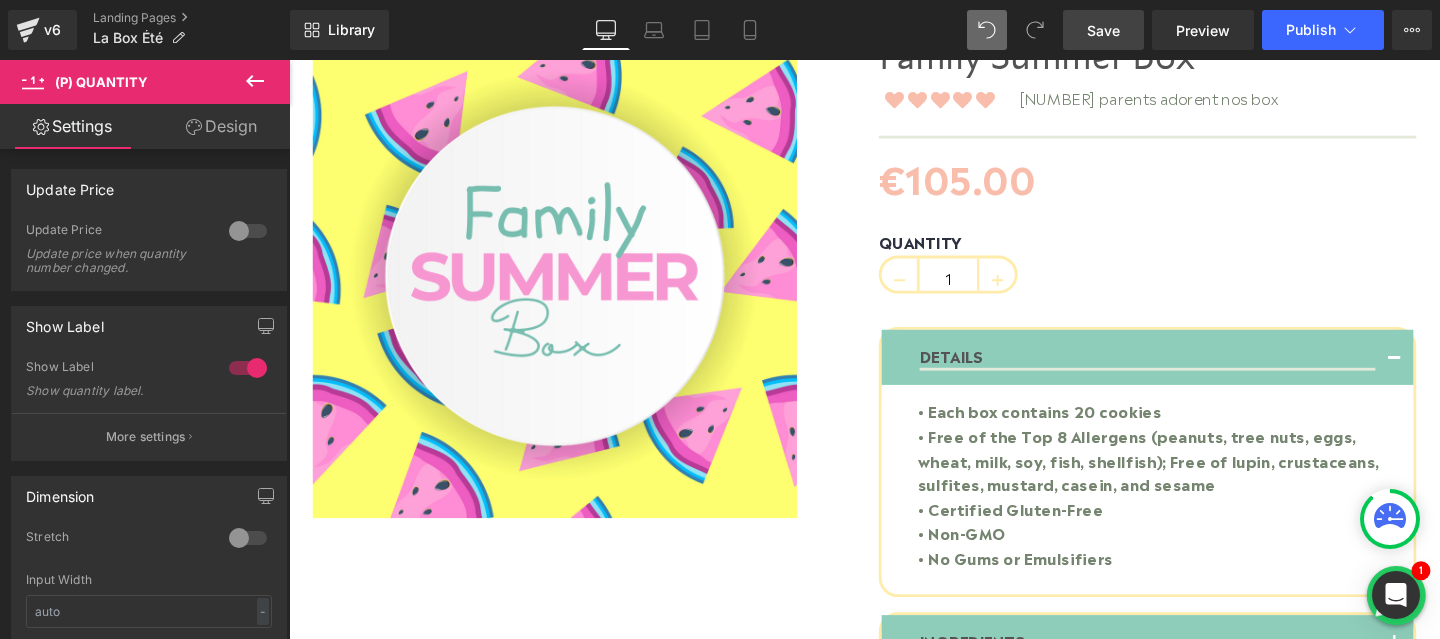 click on "Votre panier
Votre panier est vide
Date de naissance de l'enfant…
€0,00
€0,00
Finaliser la commande
Continuer les achats
❤️La box beauté et lifestyle des 6 - 12 ans❤️
0" at bounding box center (894, 4474) 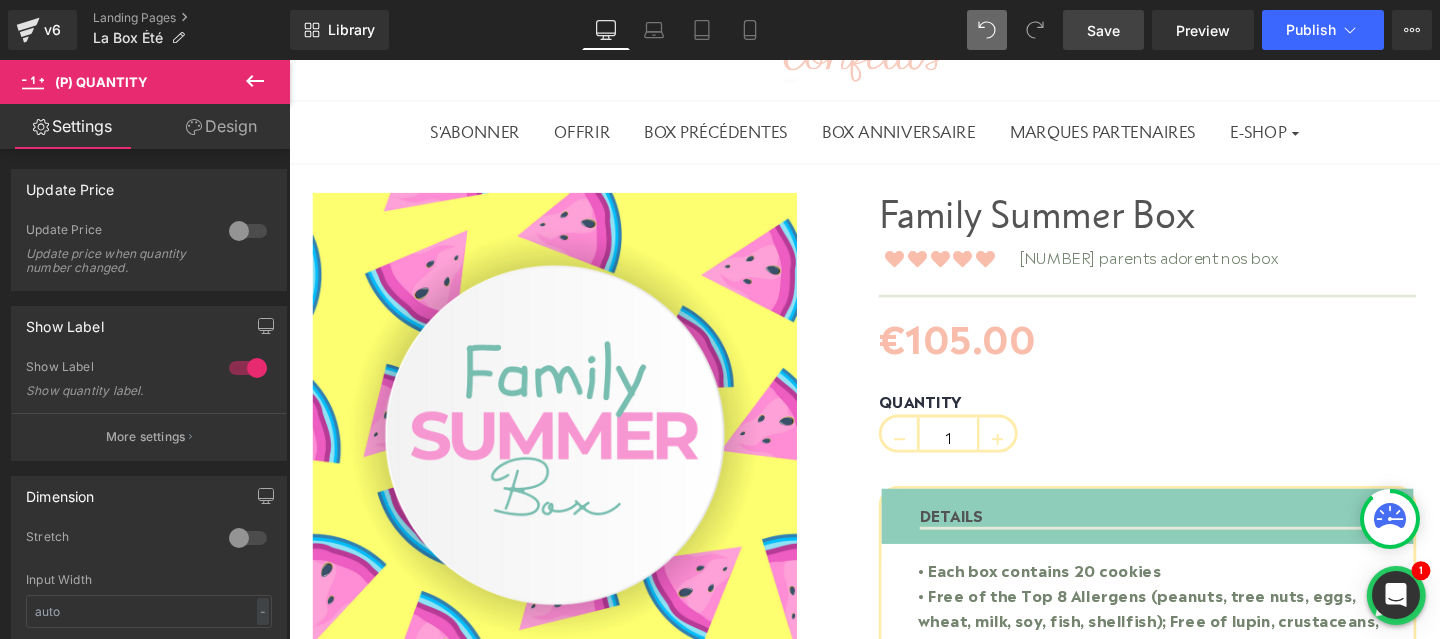 scroll, scrollTop: 299, scrollLeft: 0, axis: vertical 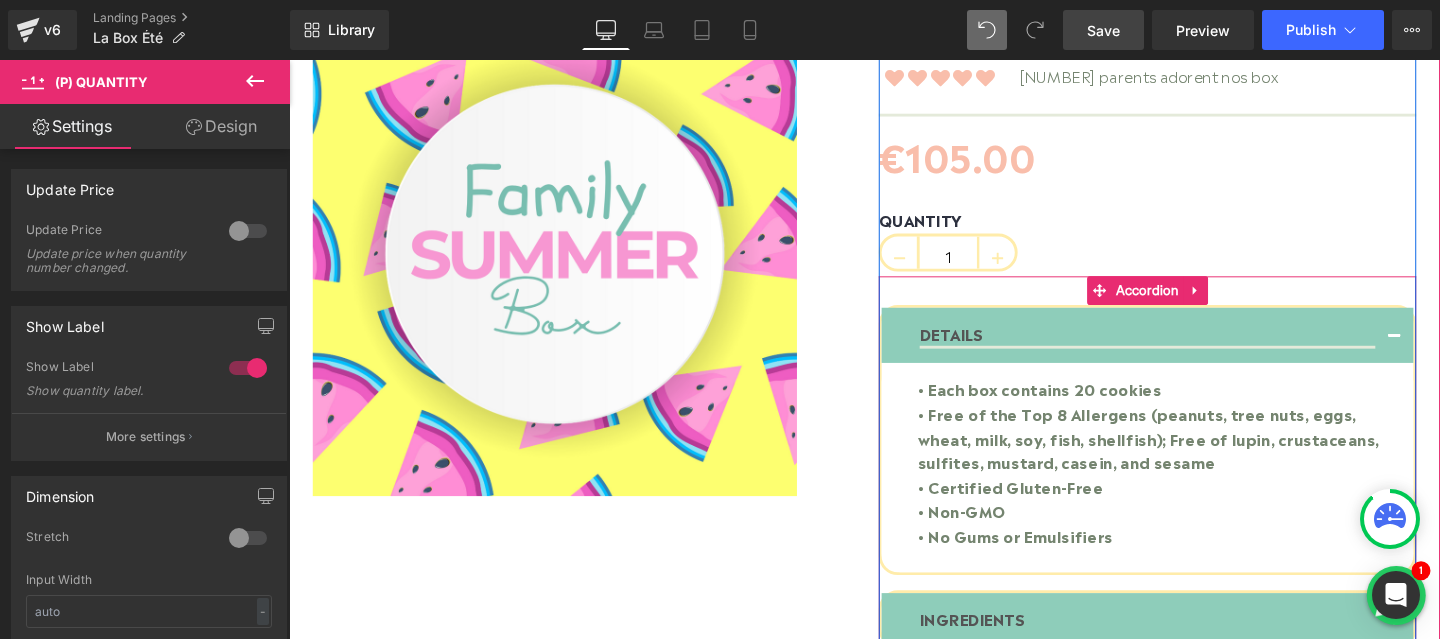 click at bounding box center (1451, 349) 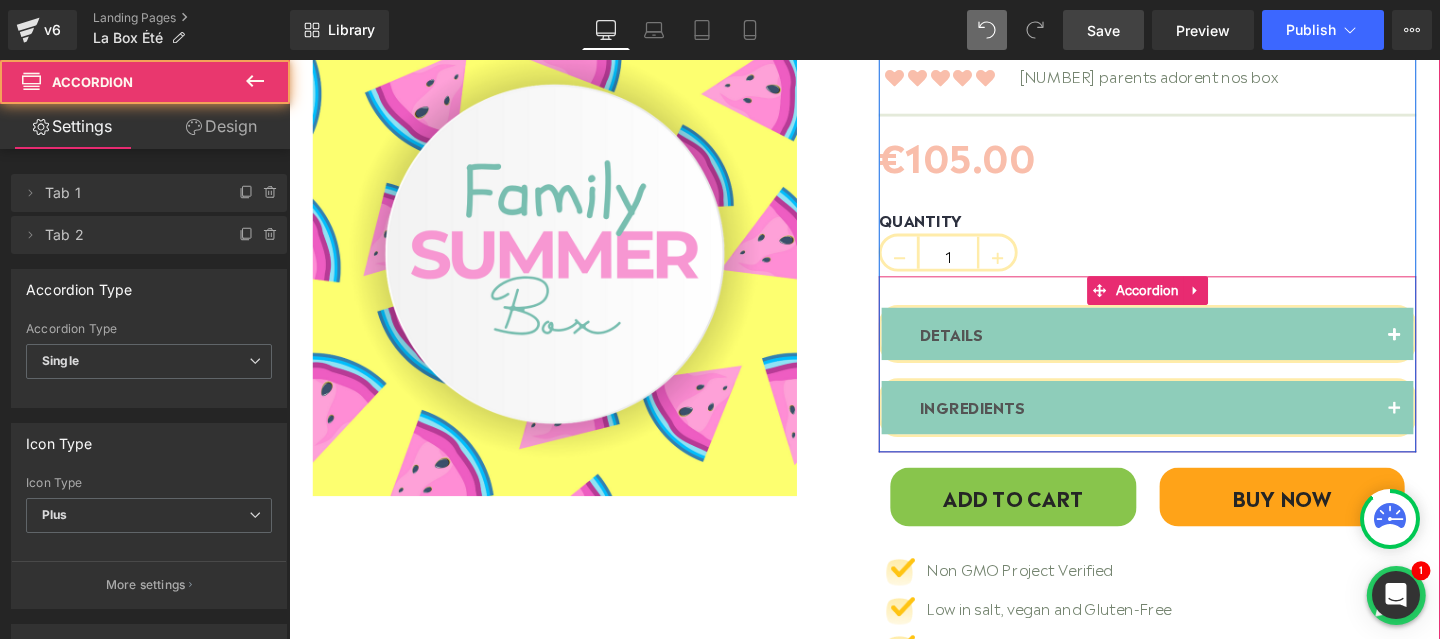 click at bounding box center (1451, 355) 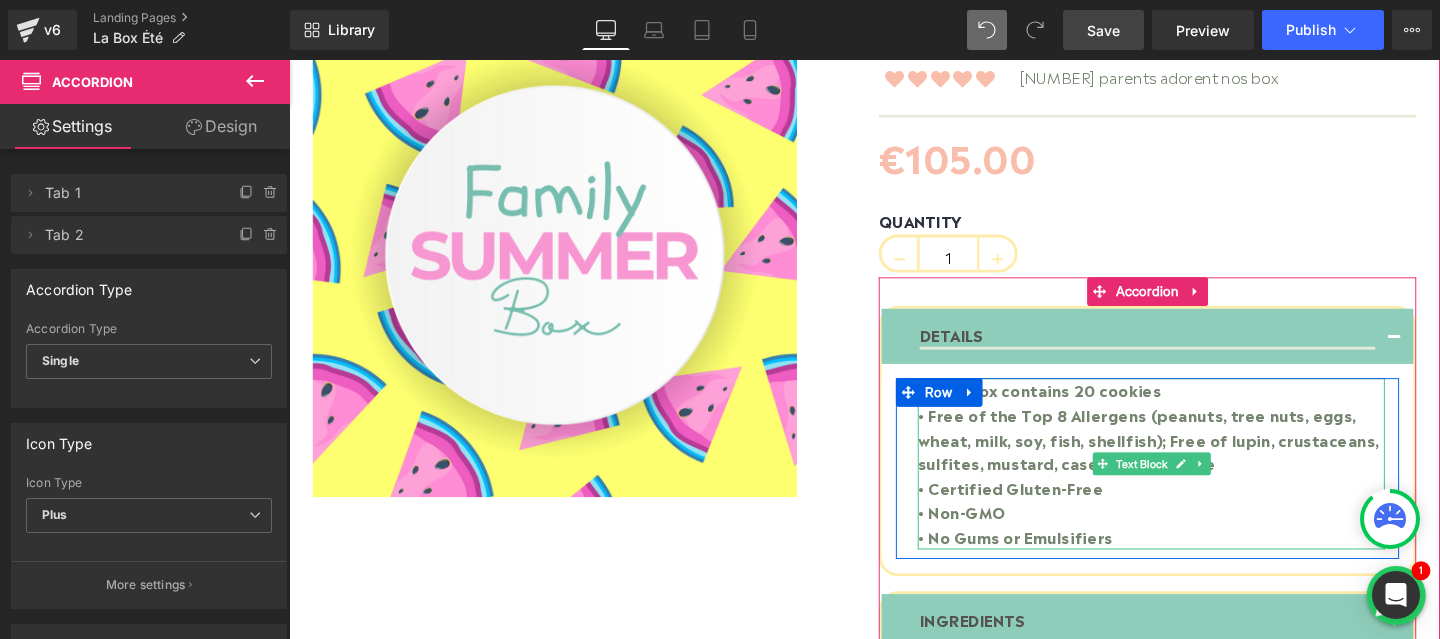scroll, scrollTop: 345, scrollLeft: 0, axis: vertical 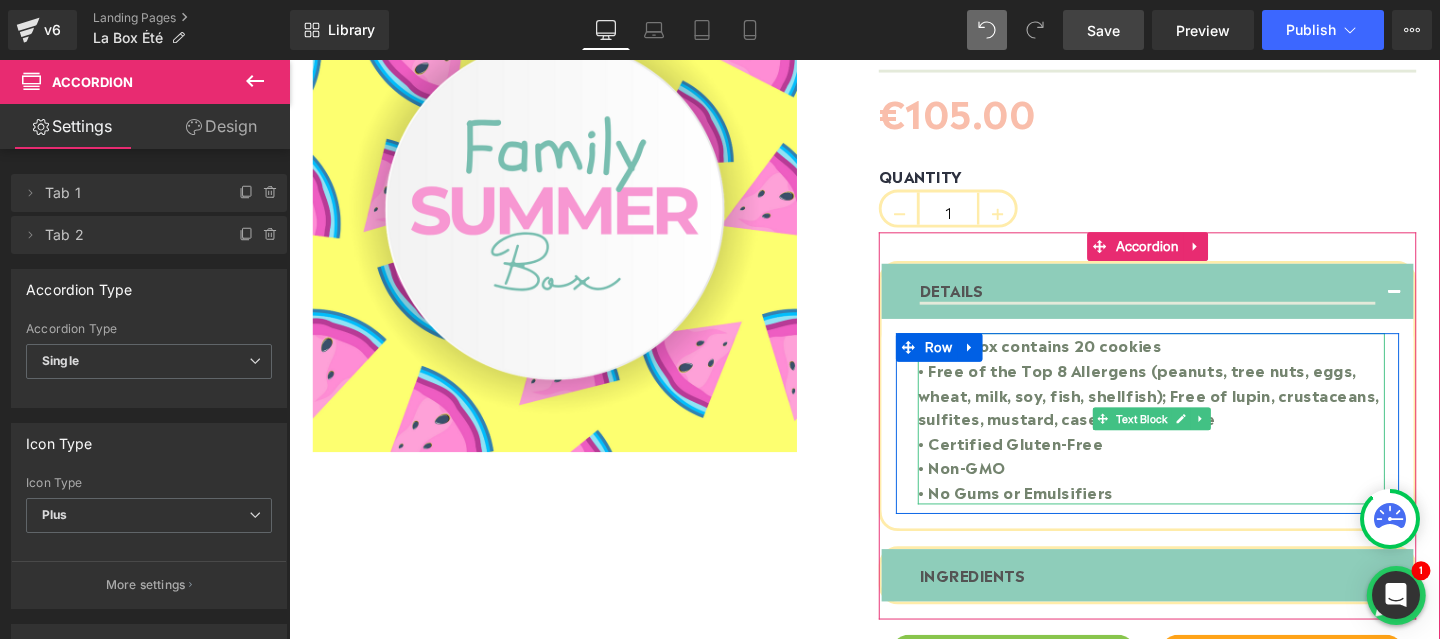 click on "• Each box contains 20 cookies" at bounding box center (1195, 360) 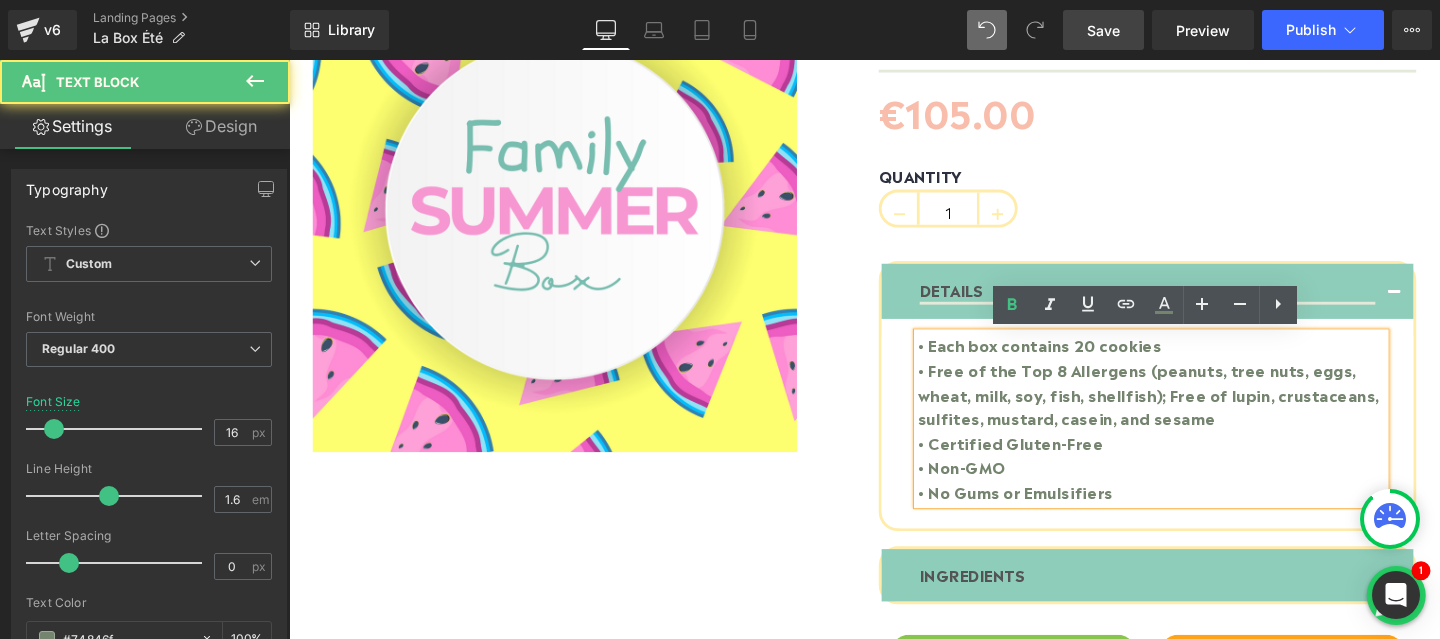 click on "• Each box contains 20 cookies" at bounding box center [1195, 360] 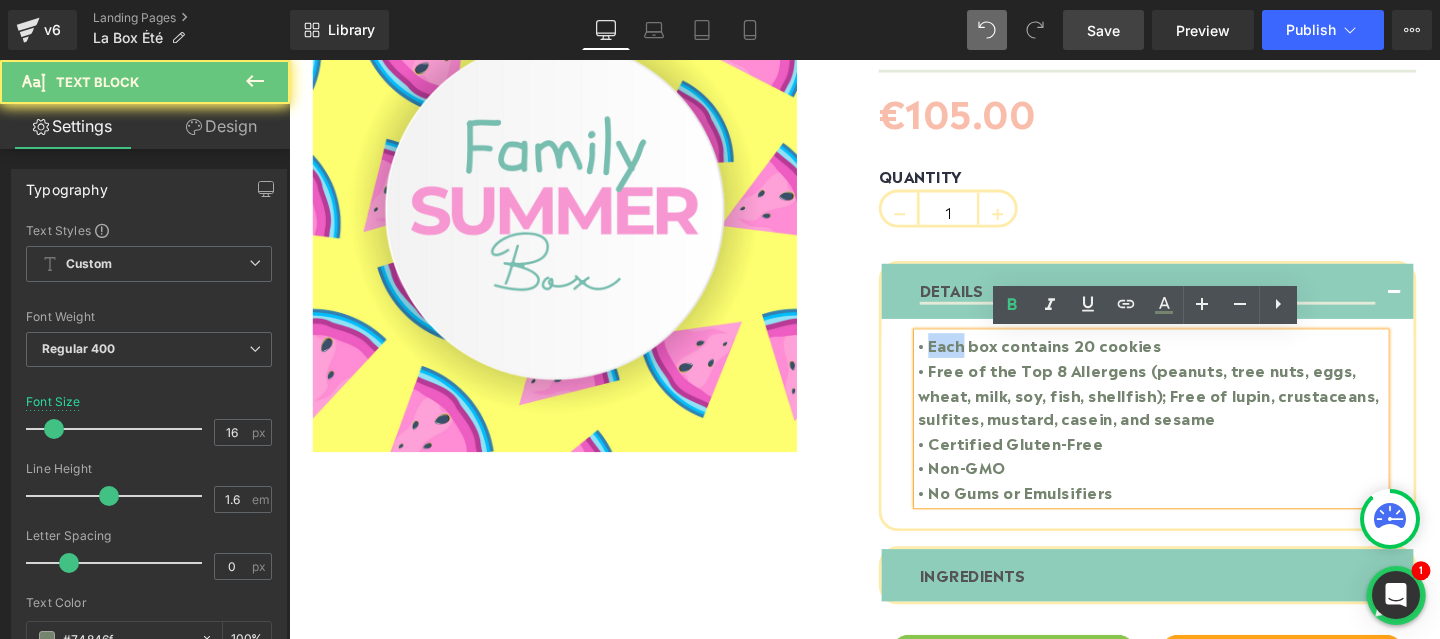 click on "• Each box contains 20 cookies" at bounding box center (1195, 360) 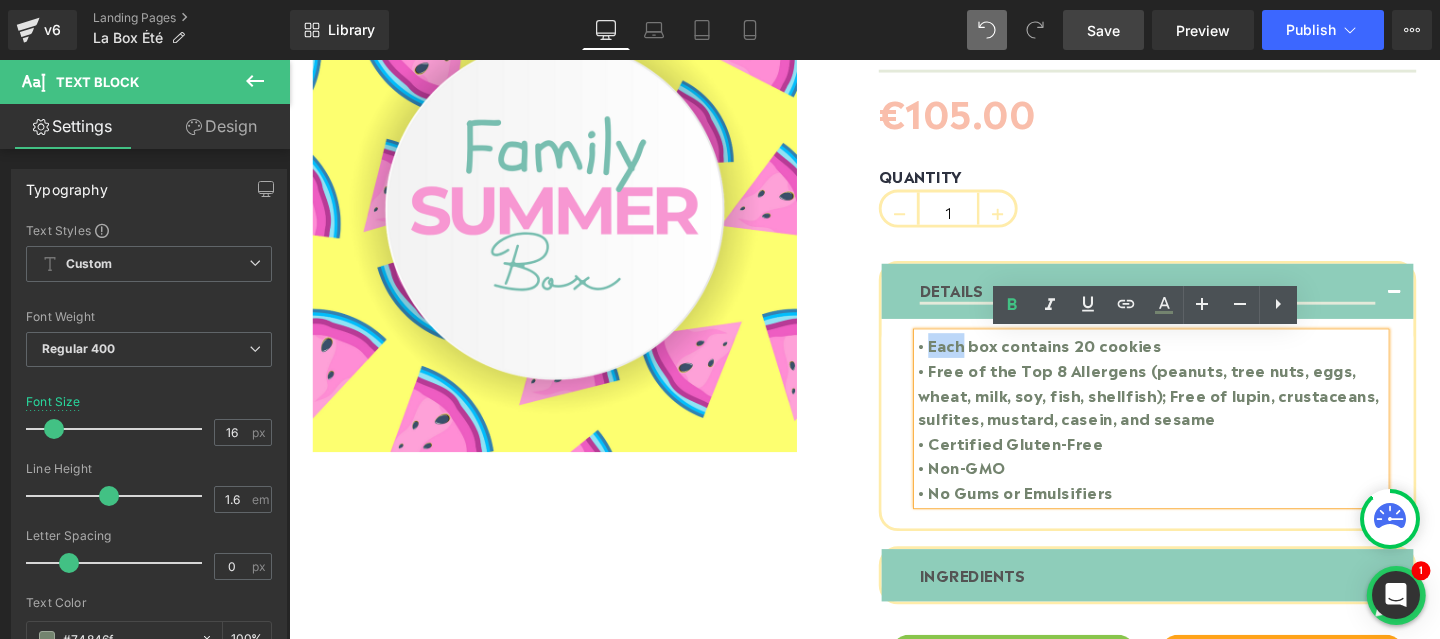 type 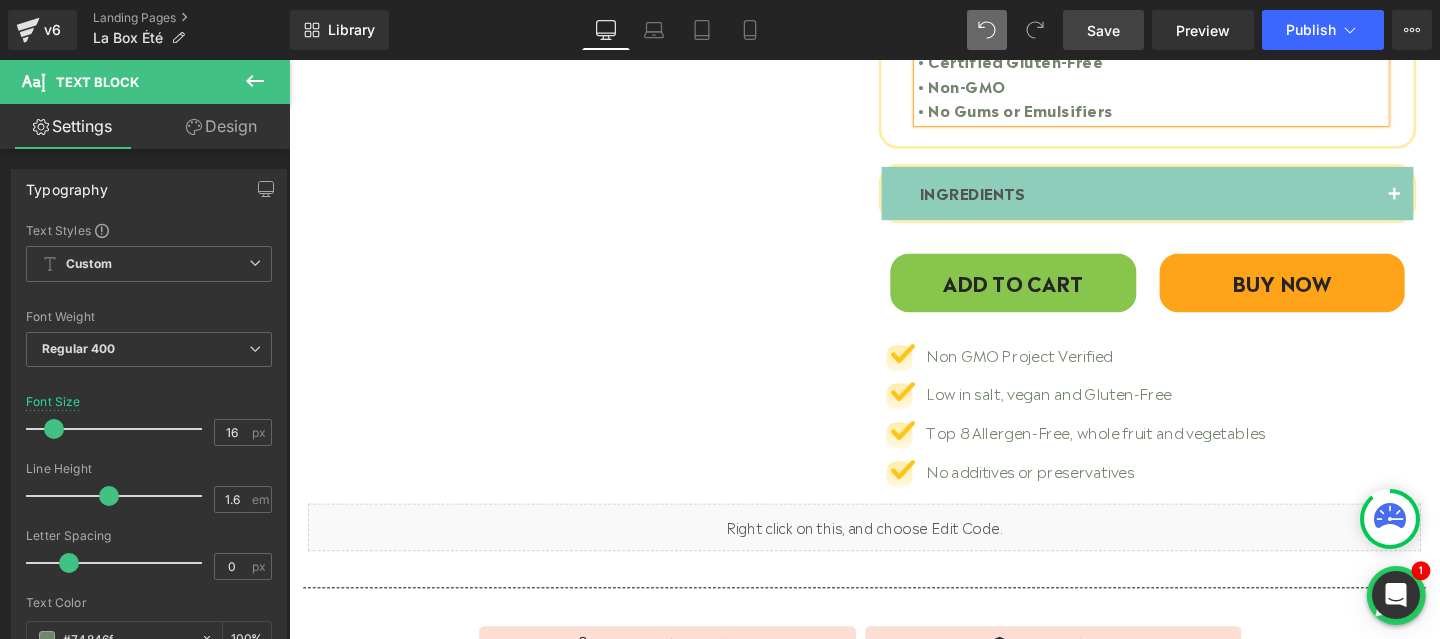 scroll, scrollTop: 791, scrollLeft: 0, axis: vertical 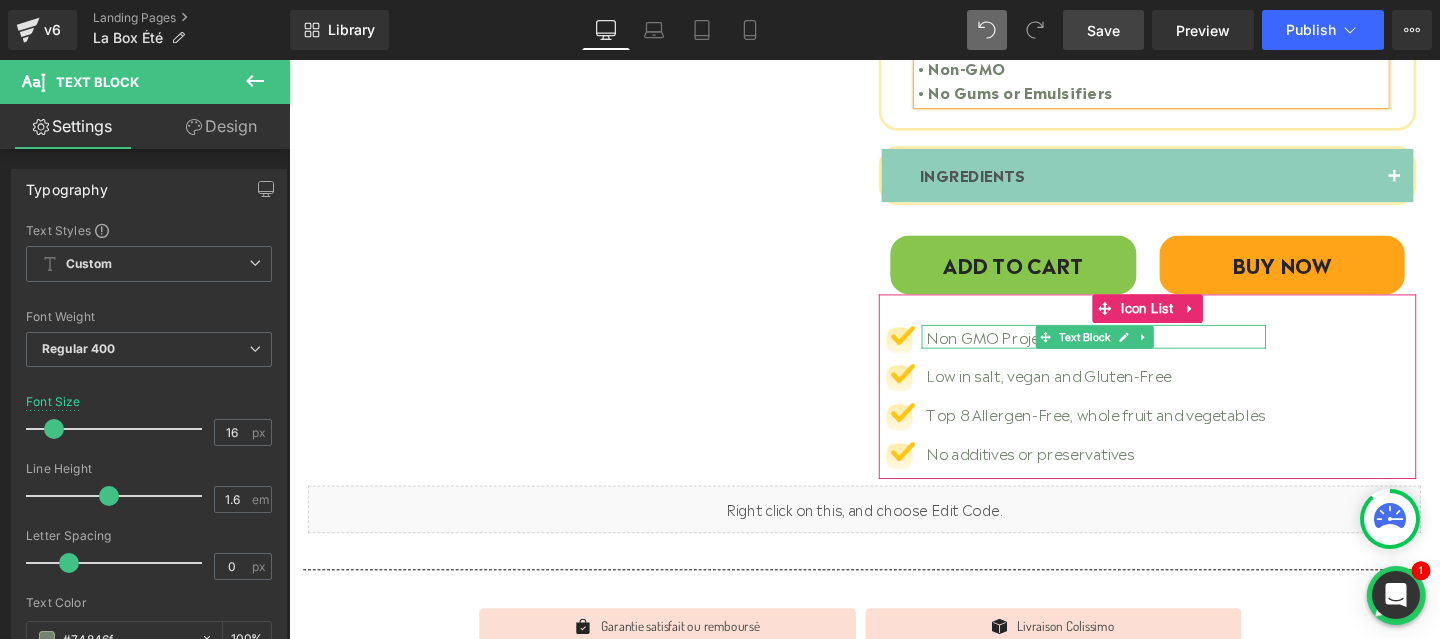 click on "Non GMO Project Verified" at bounding box center (1137, 351) 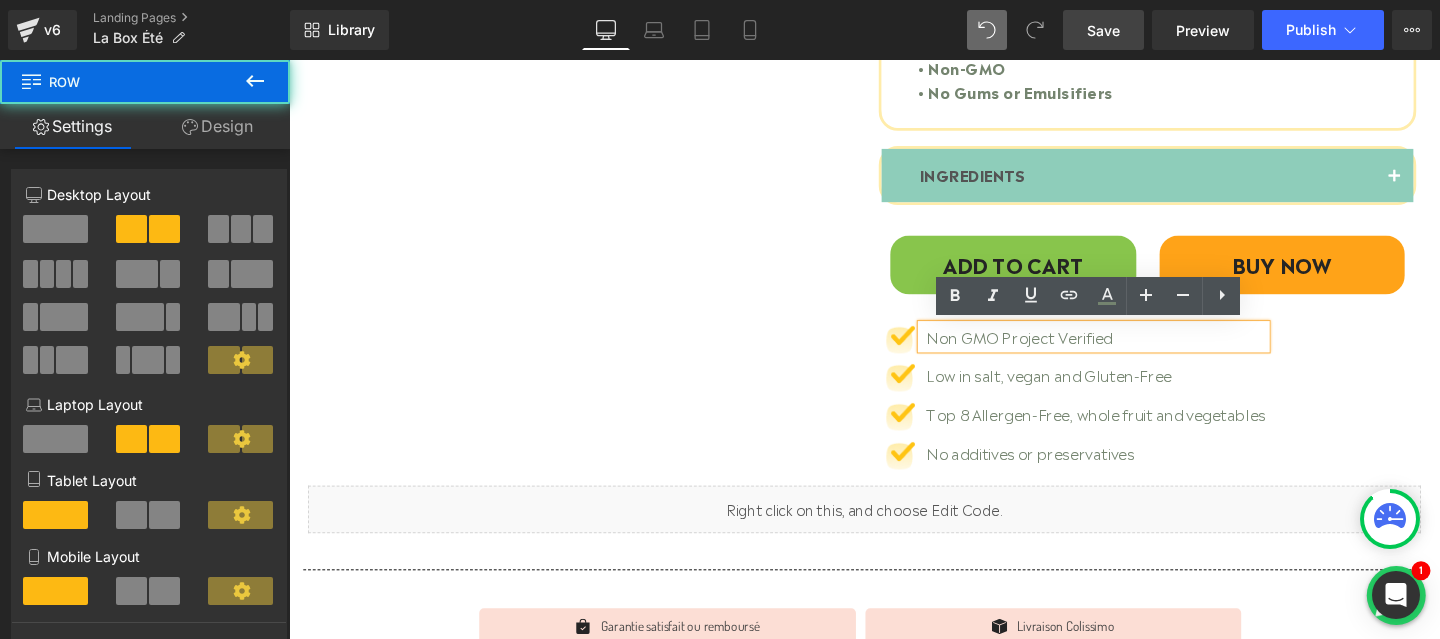 click on "(P) Image" at bounding box center (894, 8) 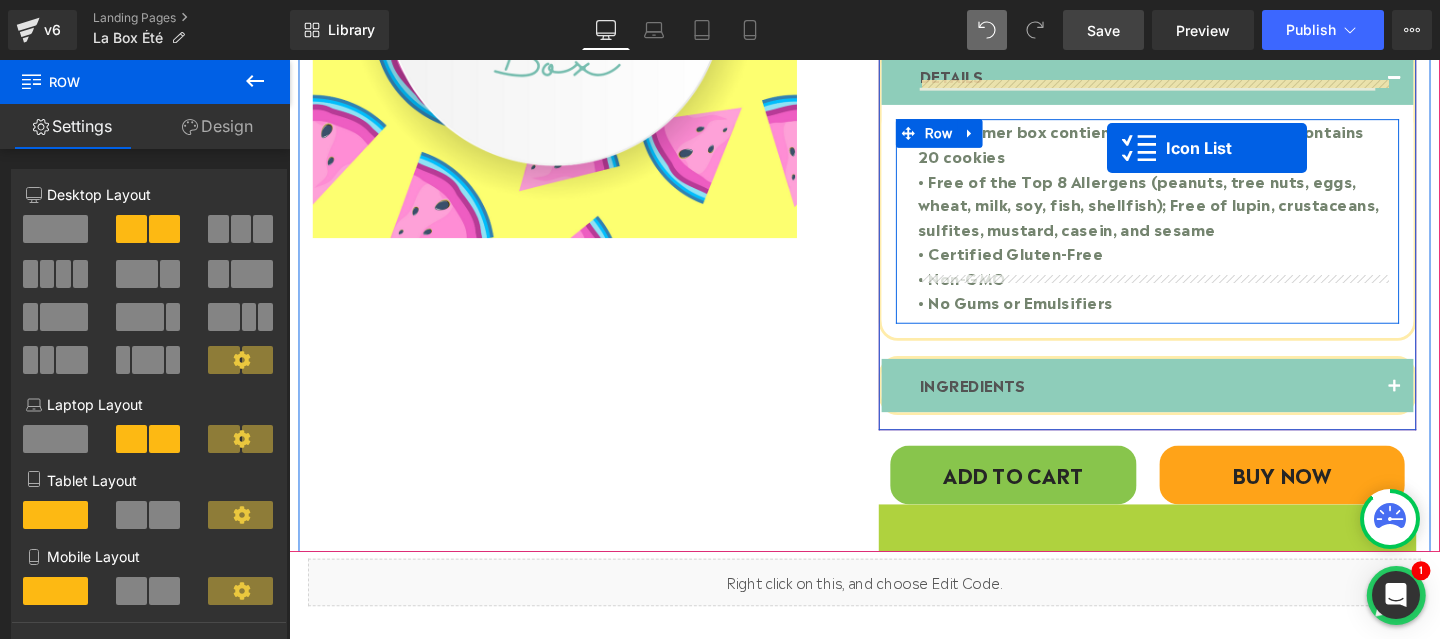 scroll, scrollTop: 390, scrollLeft: 0, axis: vertical 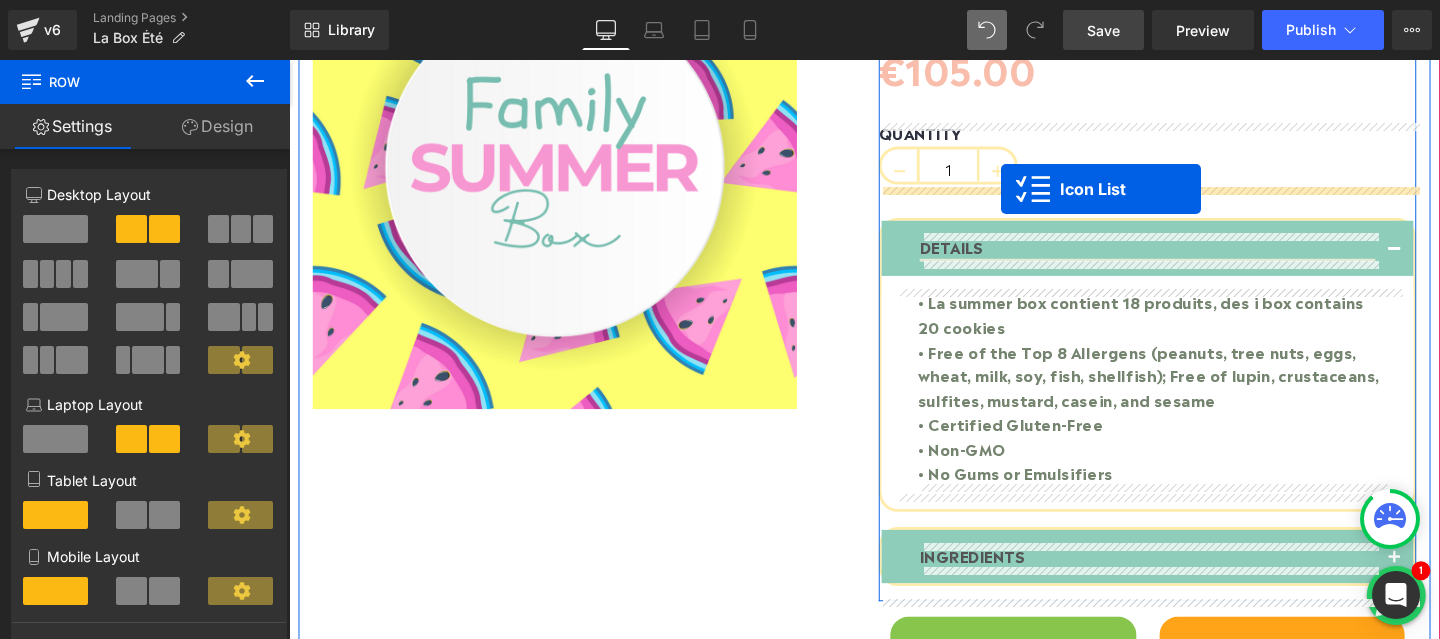 drag, startPoint x: 1148, startPoint y: 384, endPoint x: 1038, endPoint y: 196, distance: 217.81644 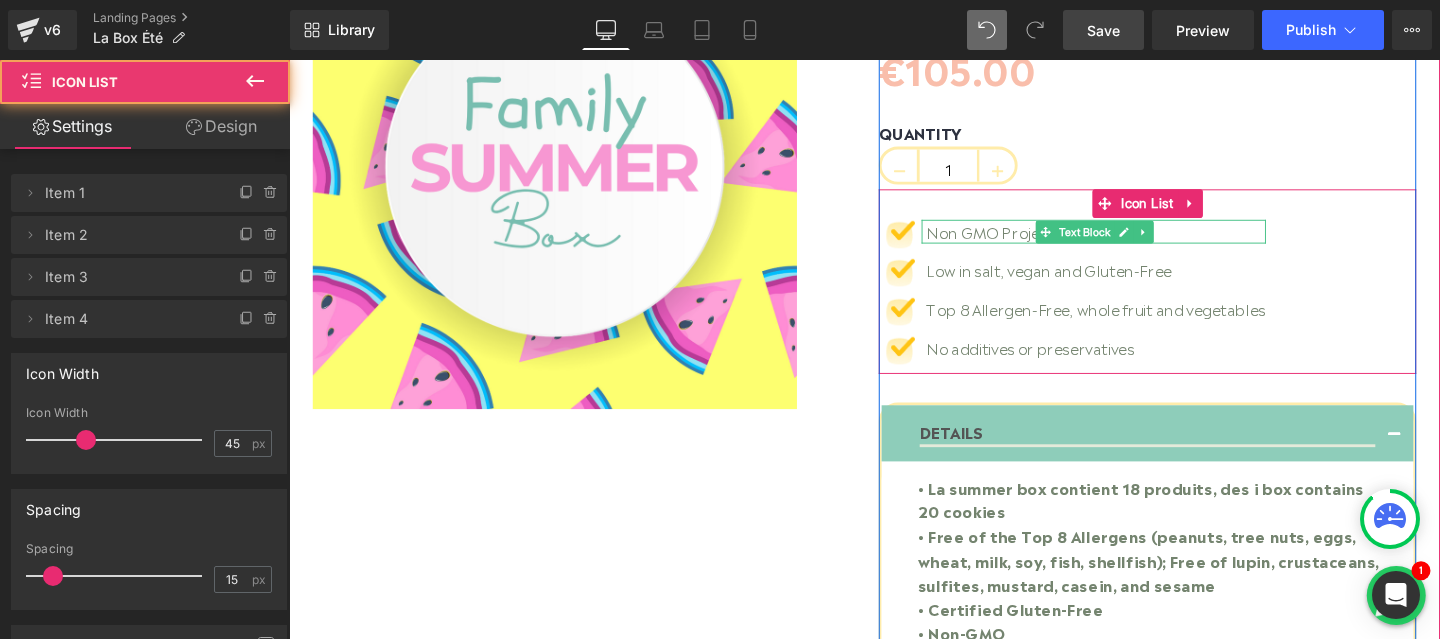 click on "Non GMO Project Verified" at bounding box center [1137, 241] 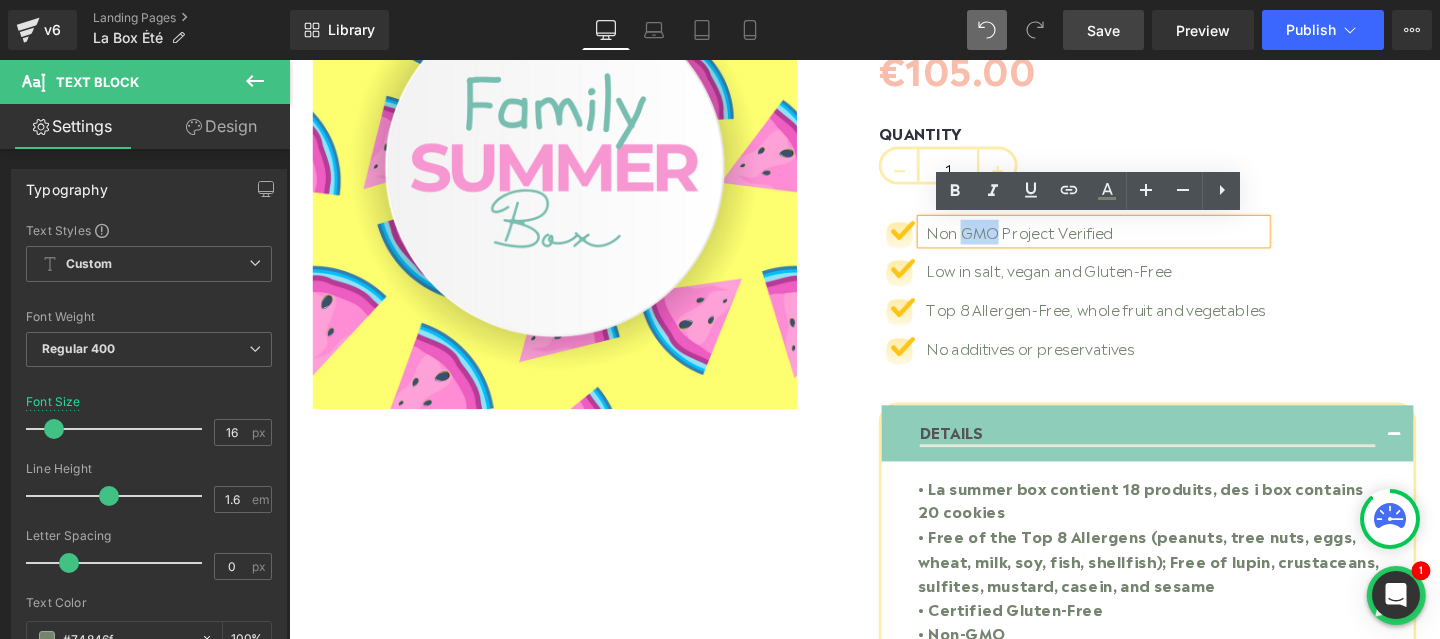 click on "Non GMO Project Verified" at bounding box center (1137, 241) 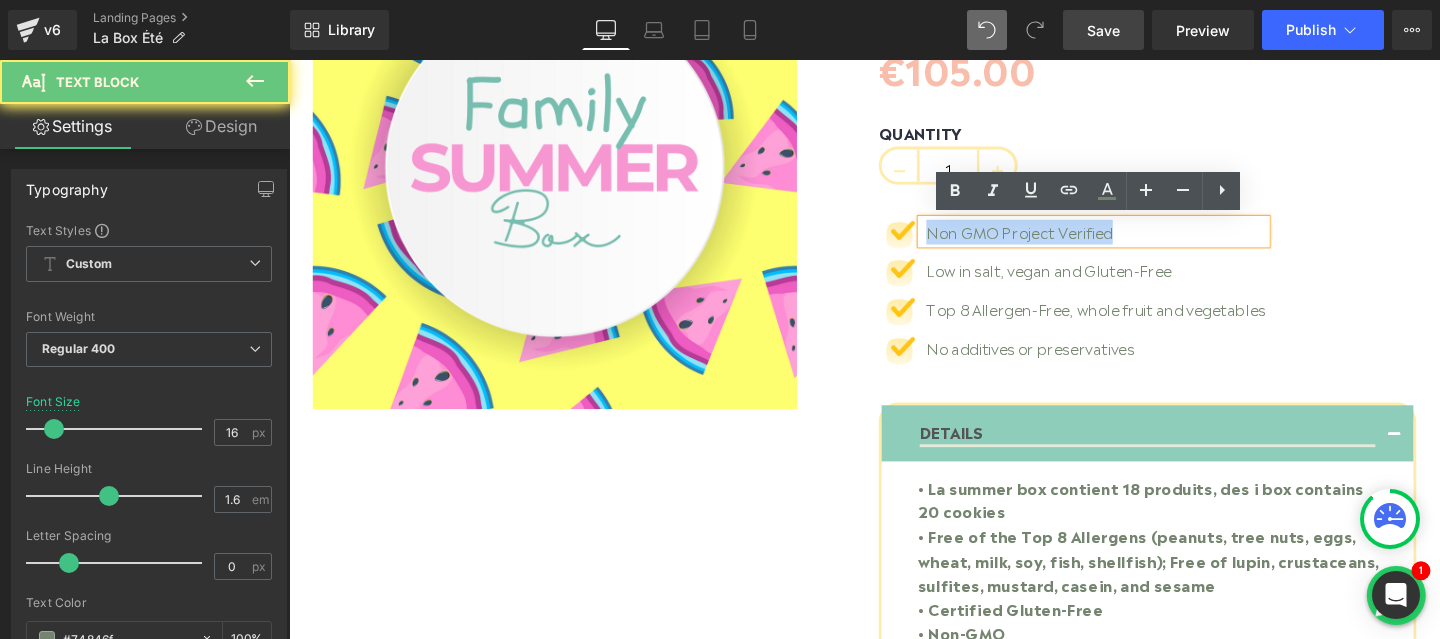 click on "Non GMO Project Verified" at bounding box center (1137, 241) 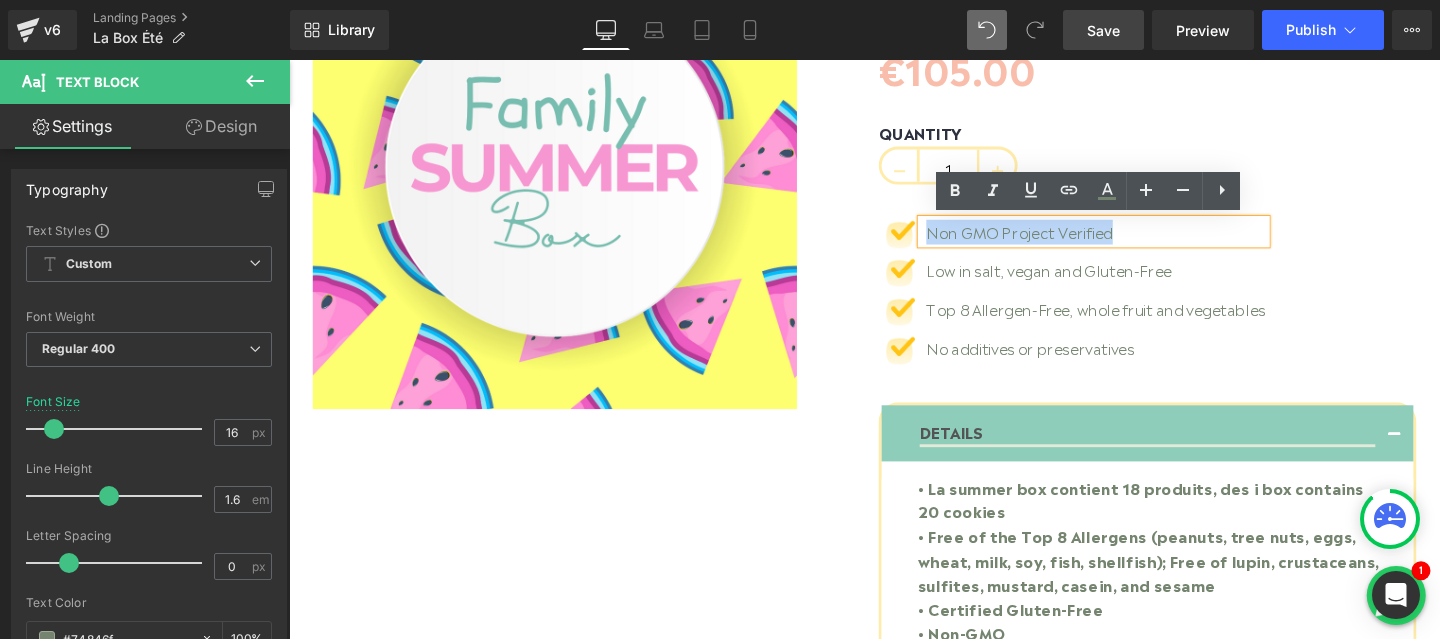 type 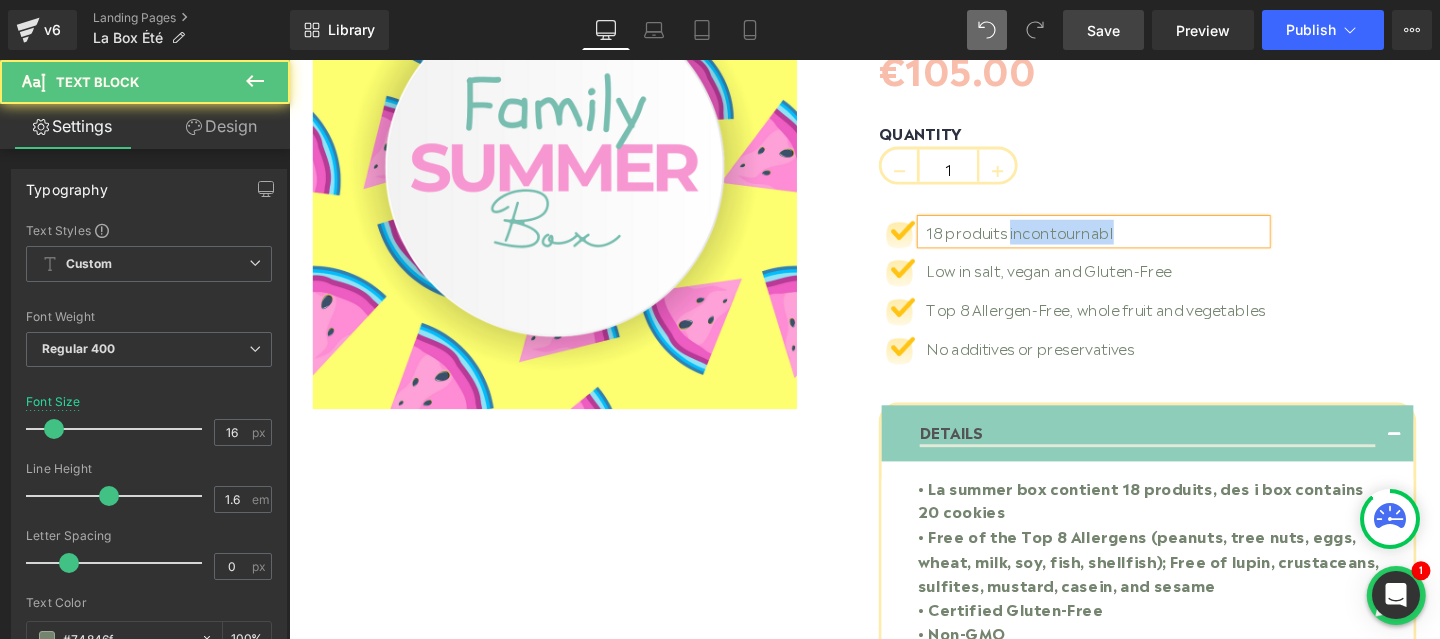 drag, startPoint x: 1048, startPoint y: 239, endPoint x: 1191, endPoint y: 239, distance: 143 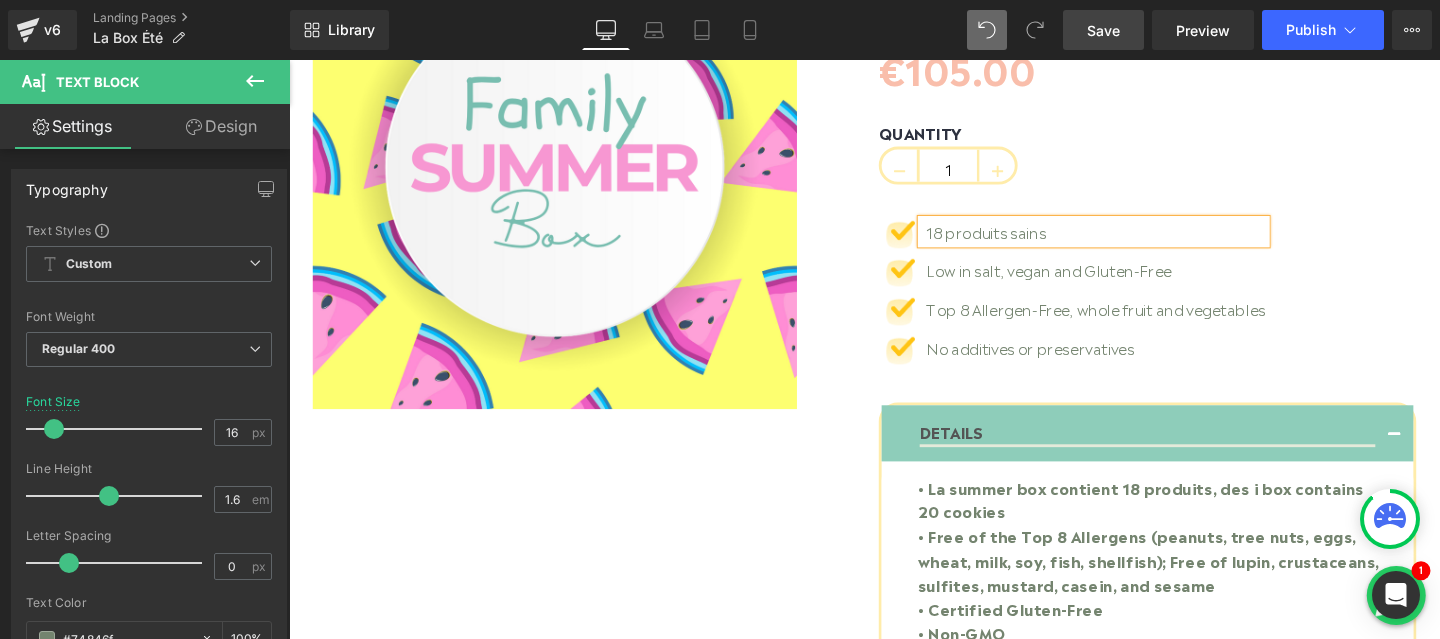 click on "Low in salt, vegan and Gluten-Free" at bounding box center (1137, 281) 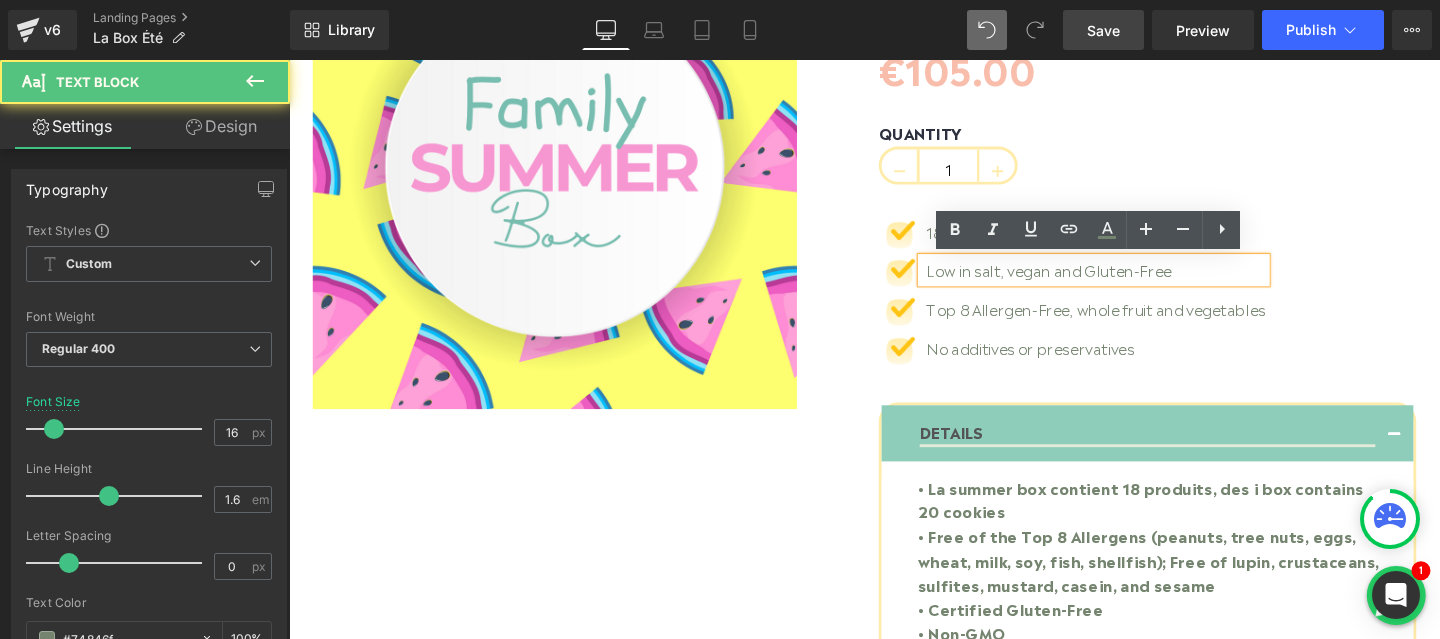 click on "Low in salt, vegan and Gluten-Free" at bounding box center [1137, 281] 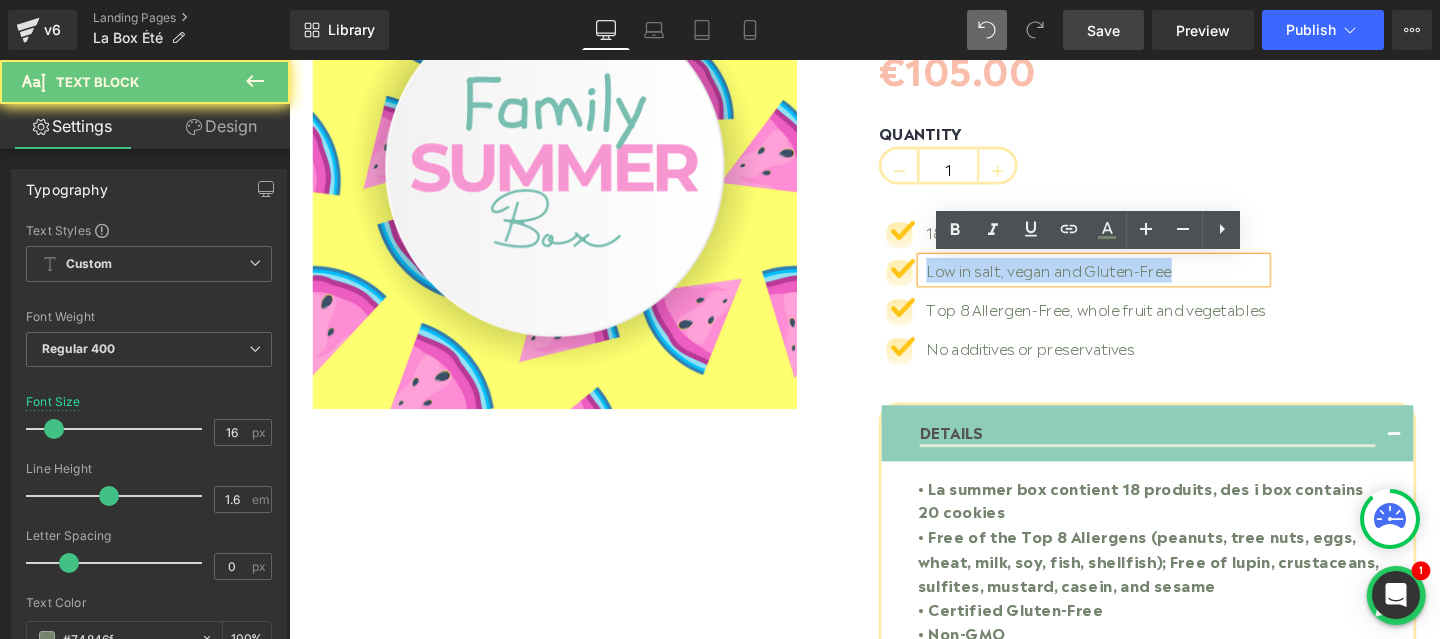 click on "Low in salt, vegan and Gluten-Free" at bounding box center [1137, 281] 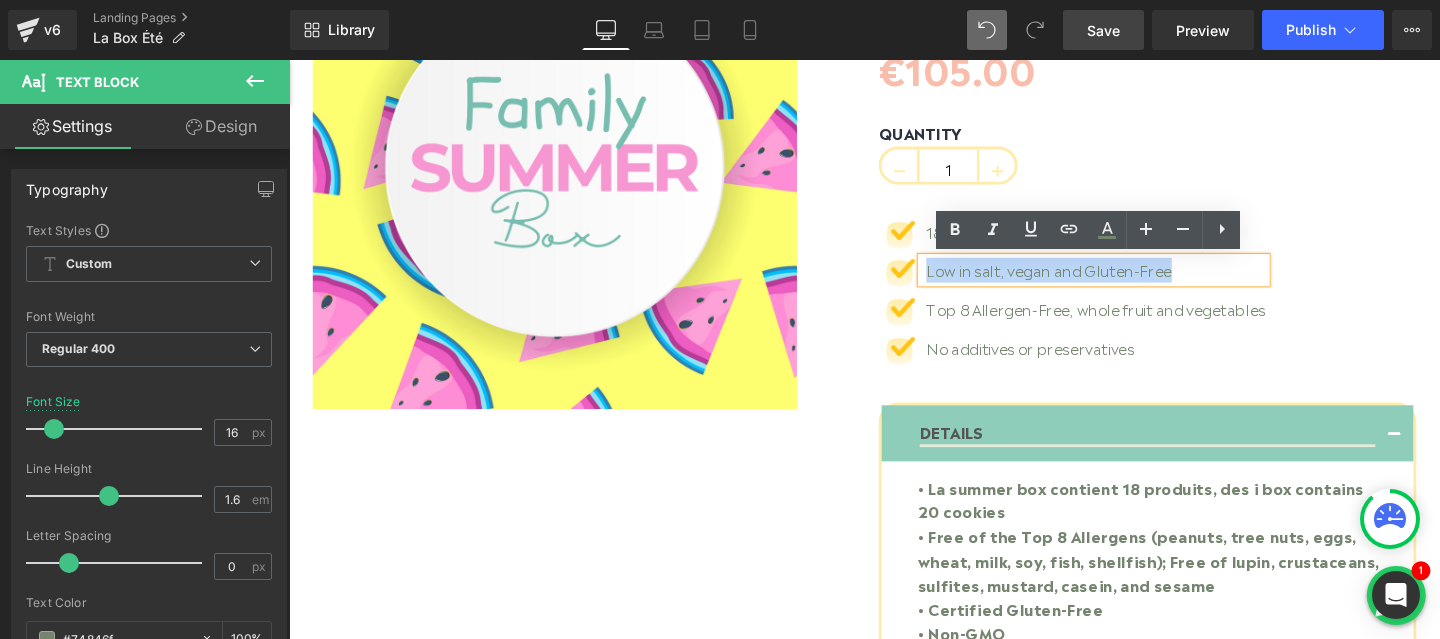 type 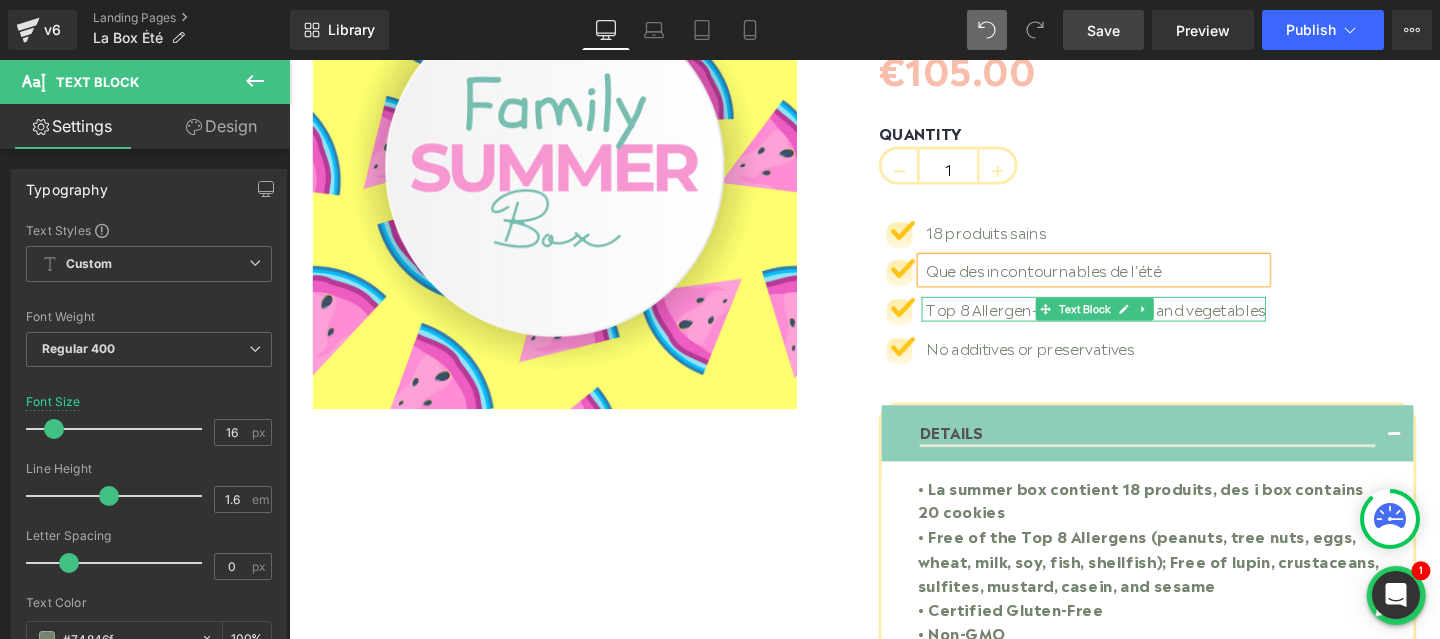 click on "Top 8 Allergen-Free, whole fruit and vegetables" at bounding box center (1137, 322) 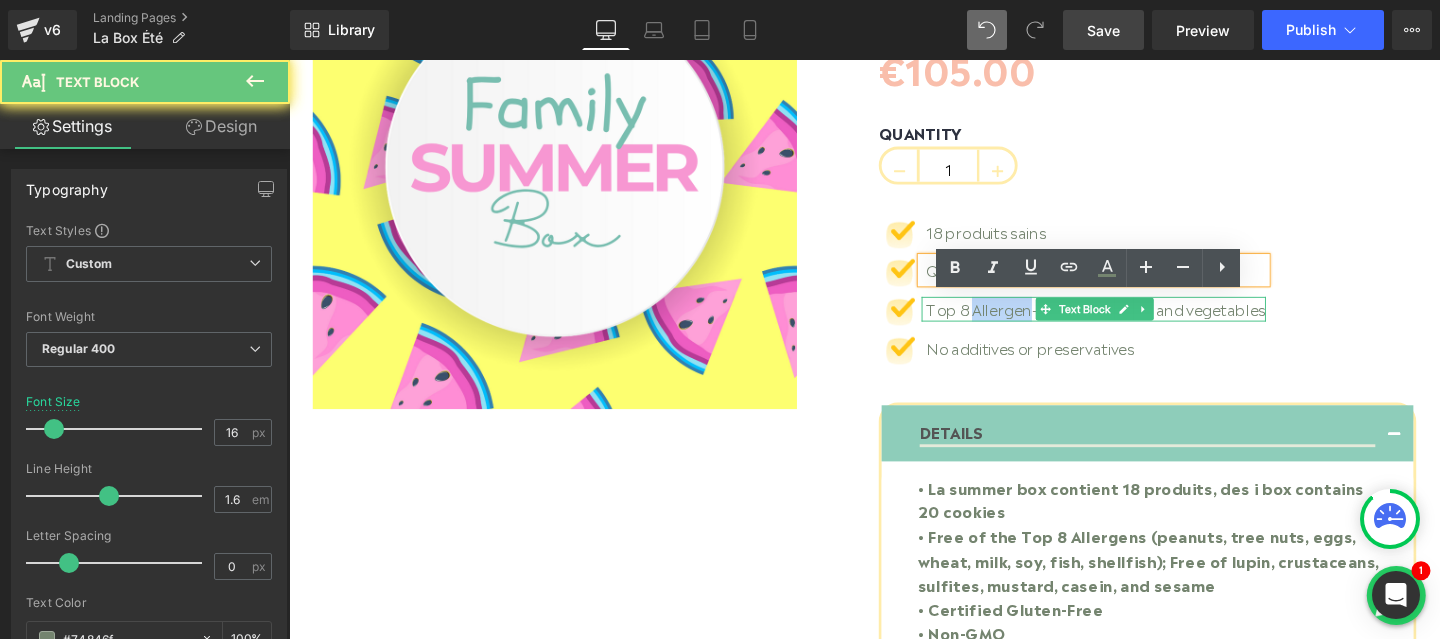 click on "Top 8 Allergen-Free, whole fruit and vegetables" at bounding box center (1137, 322) 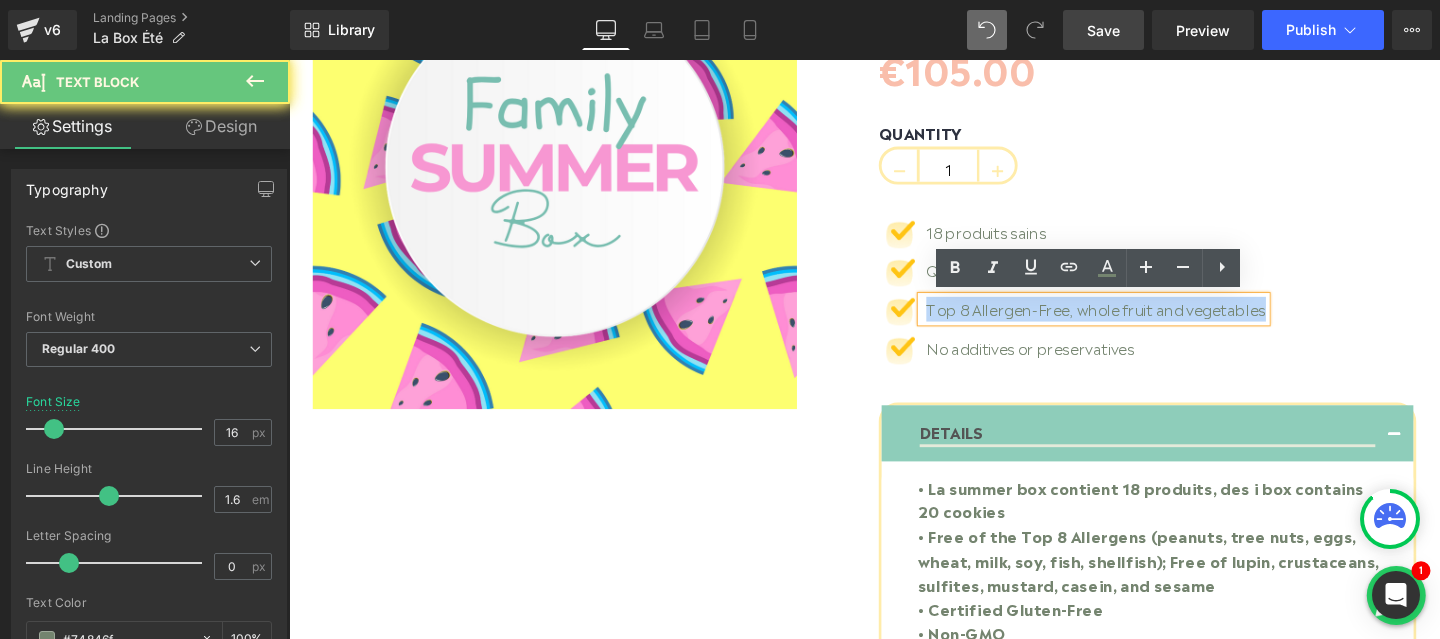 click on "Top 8 Allergen-Free, whole fruit and vegetables" at bounding box center (1137, 322) 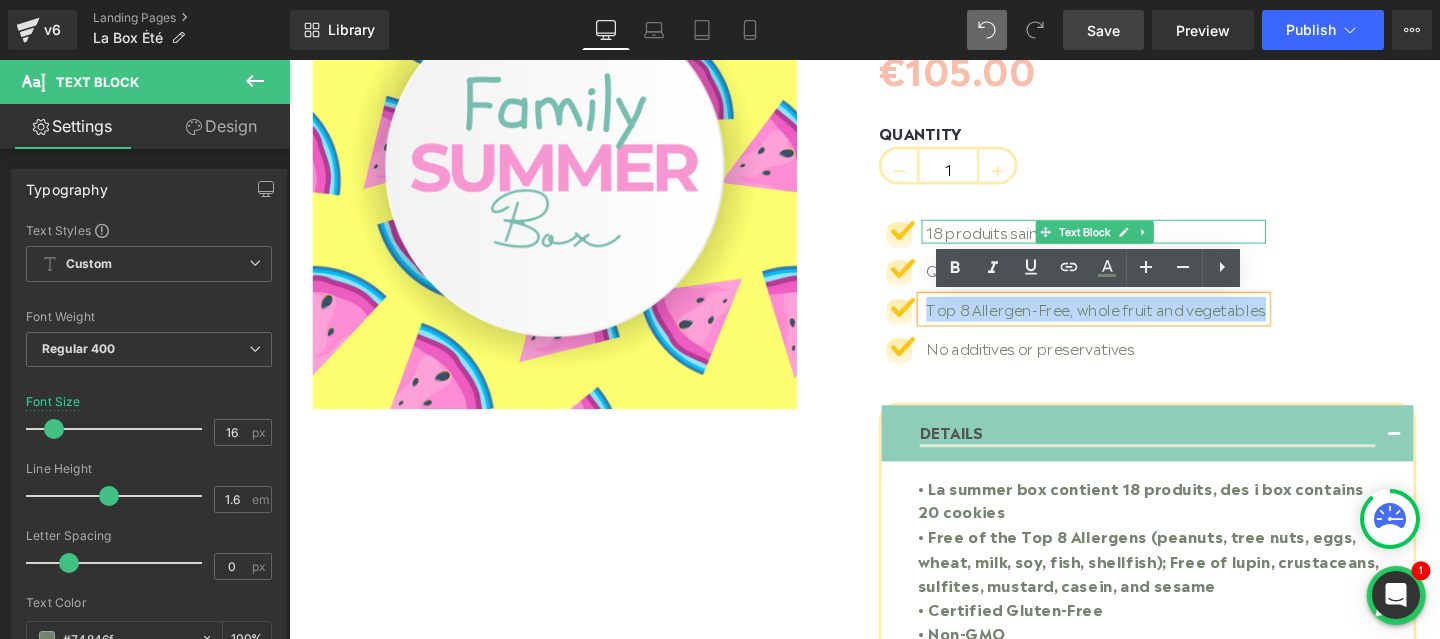 click on "18 produits sains" at bounding box center [1137, 241] 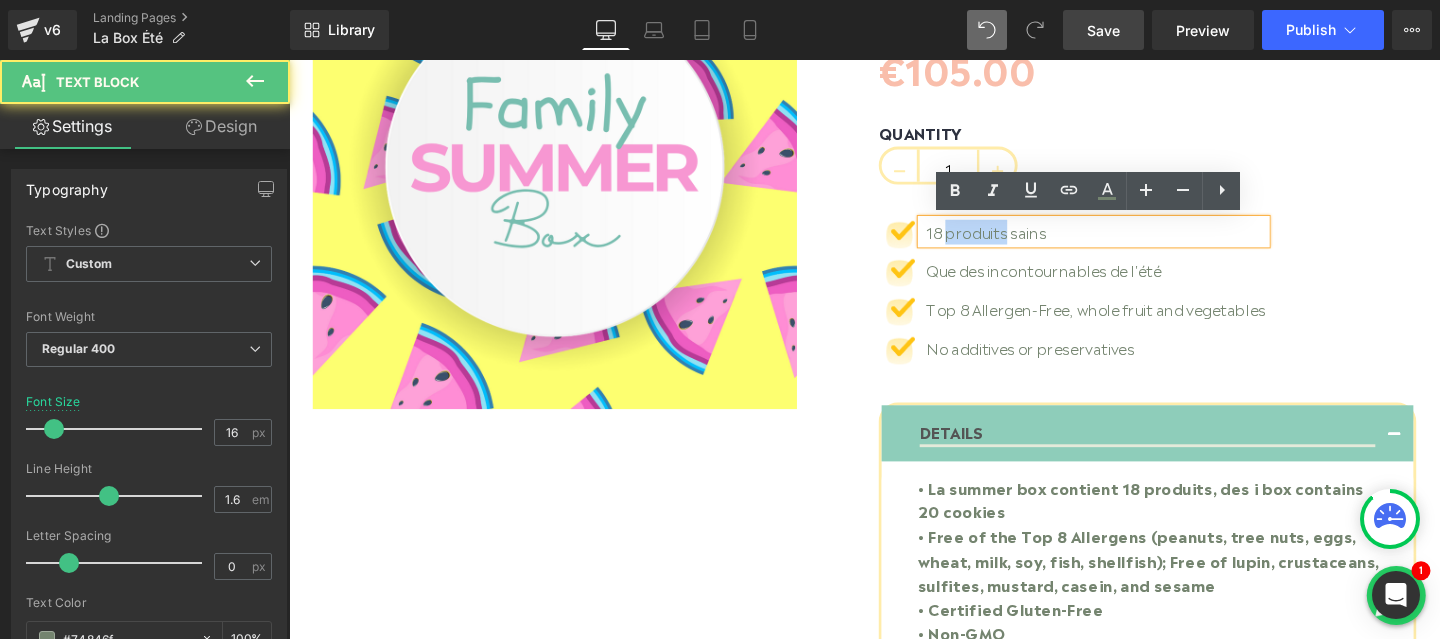 click on "18 produits sains" at bounding box center [1137, 241] 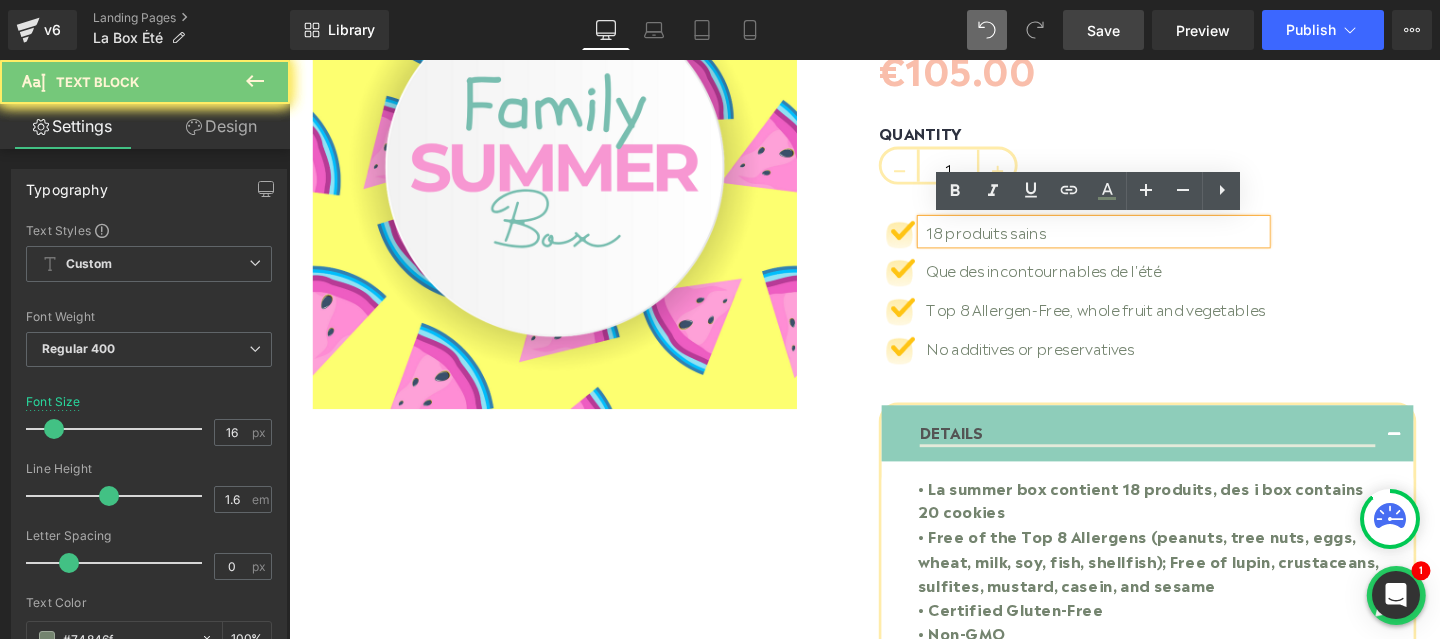 click on "18 produits sains" at bounding box center [1137, 241] 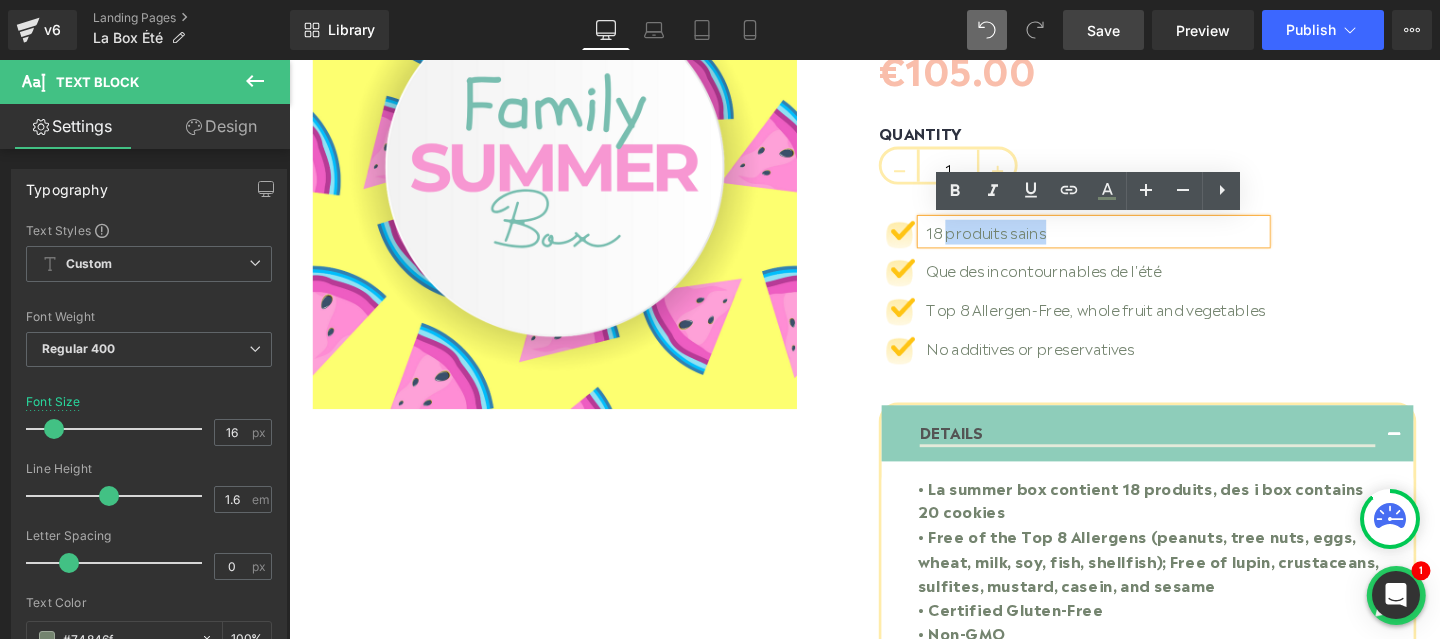 drag, startPoint x: 980, startPoint y: 241, endPoint x: 1136, endPoint y: 241, distance: 156 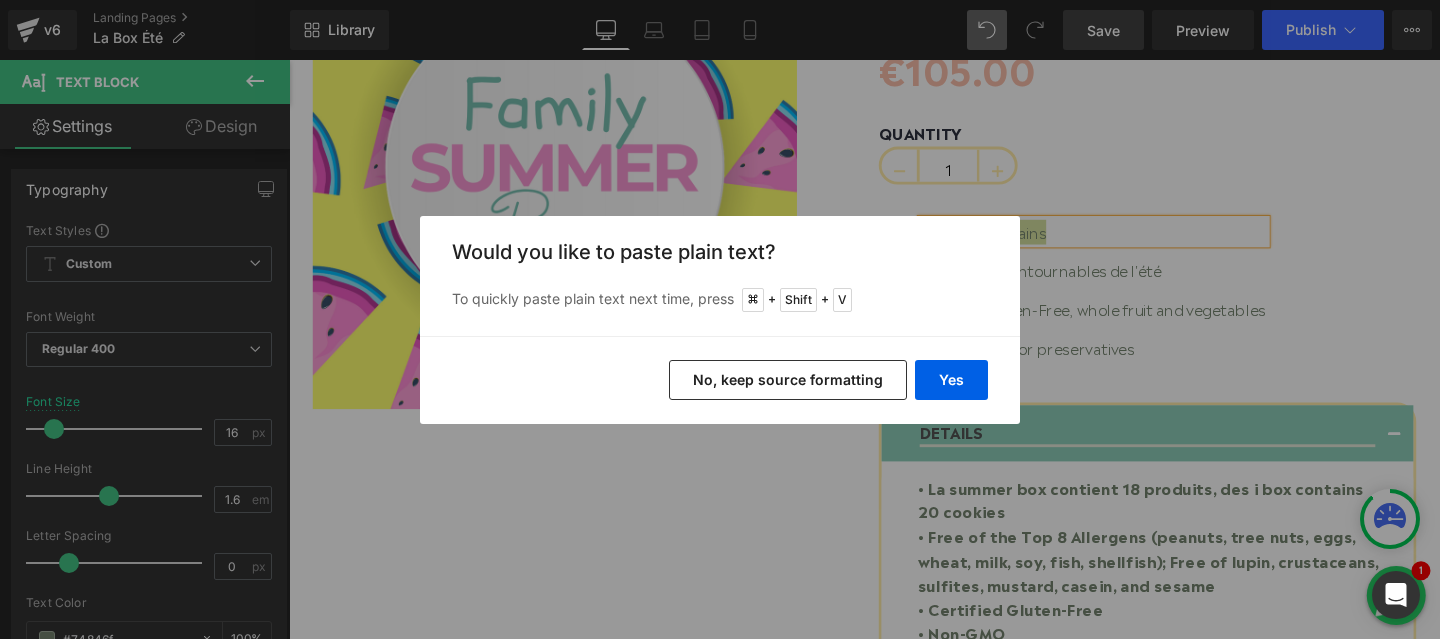 click on "No, keep source formatting" at bounding box center [788, 380] 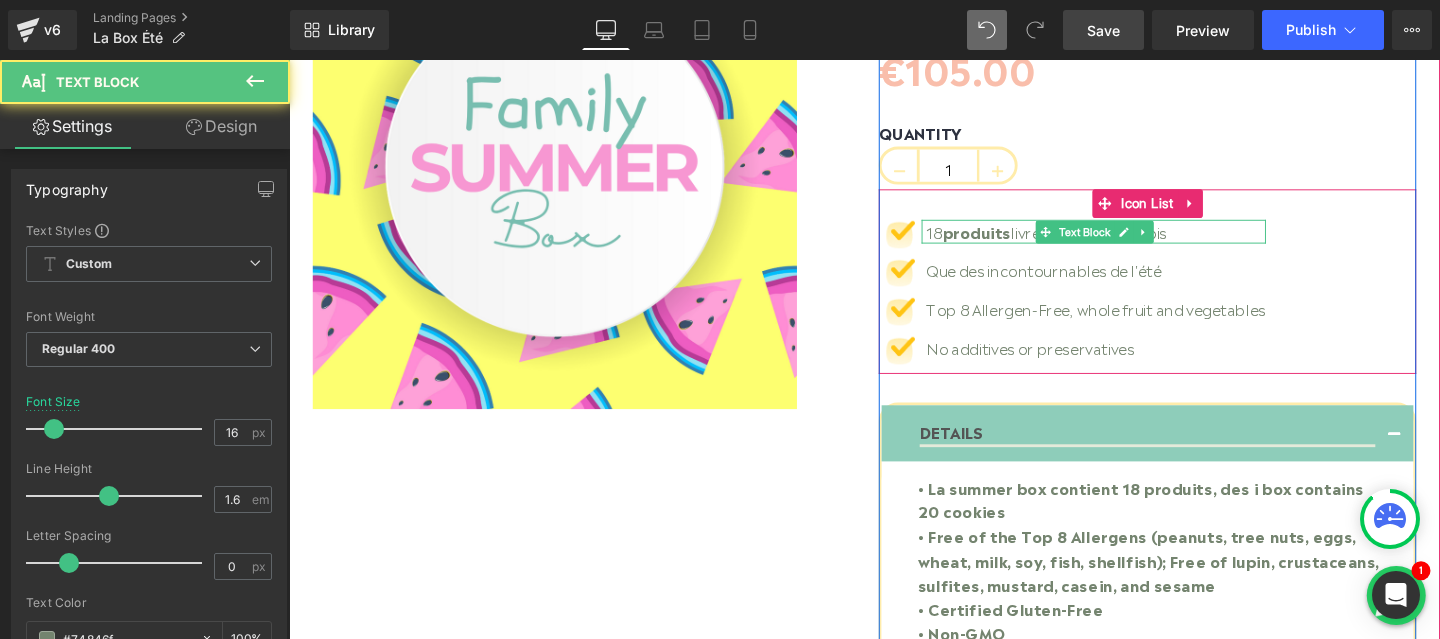click on "18  produits  livrés en une seule fois" at bounding box center [1137, 241] 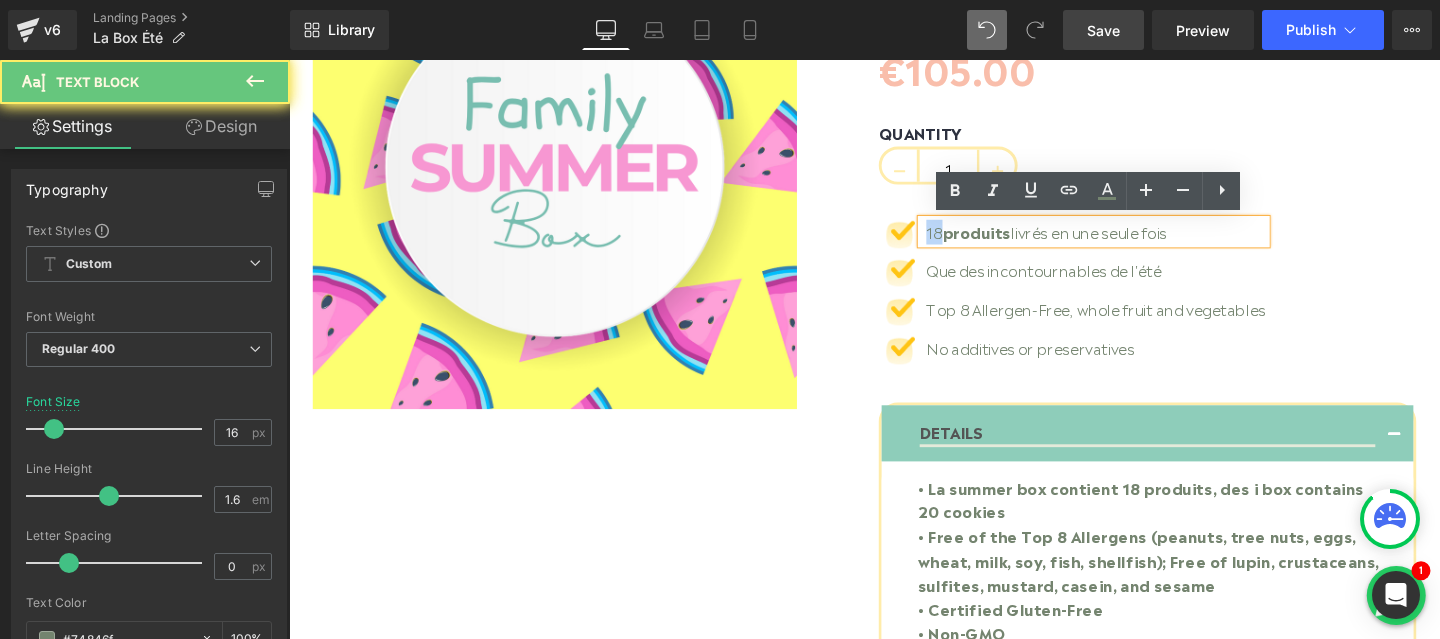 click on "18  produits  livrés en une seule fois" at bounding box center (1137, 241) 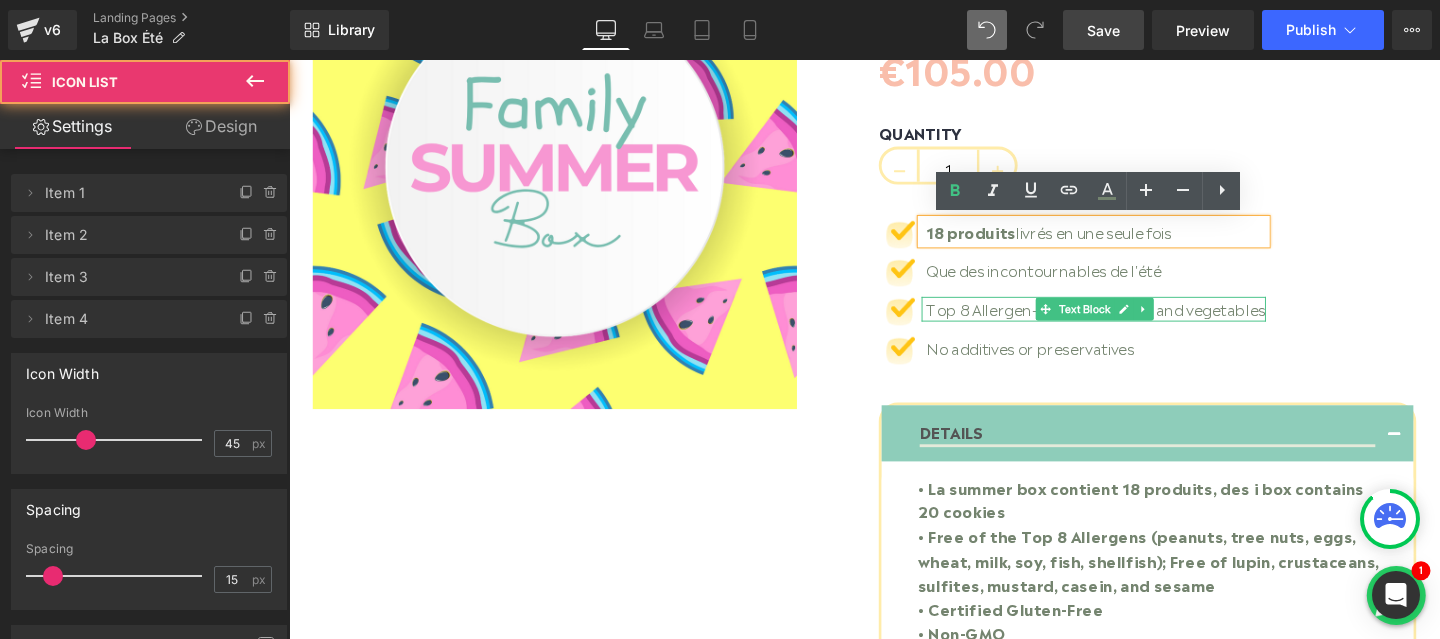 click on "Image
18   produits  livrés en une seule fois
Text Block
Image
Que des incontournables de l'été Text Block
Image
Top 8 Allergen-Free, whole fruit and vegetables Text Block
Image
No additives or preservatives Text Block" at bounding box center (1112, 309) 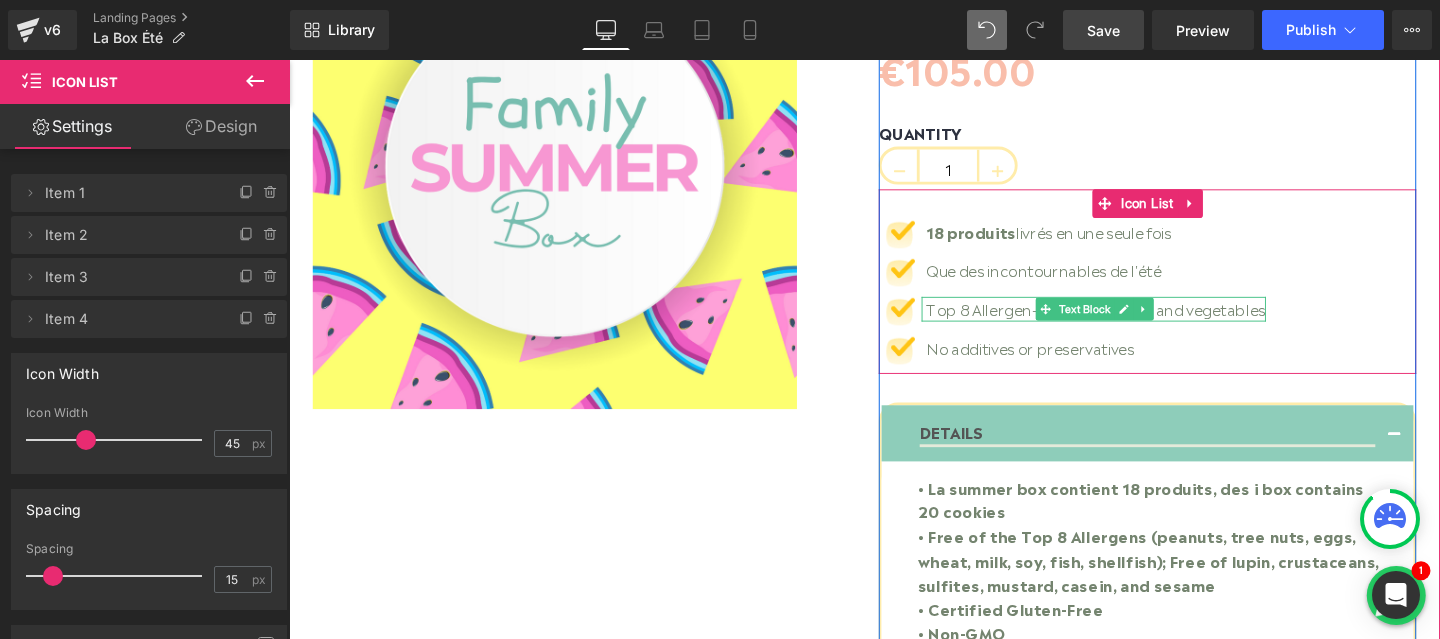 click on "Top 8 Allergen-Free, whole fruit and vegetables" at bounding box center (1137, 322) 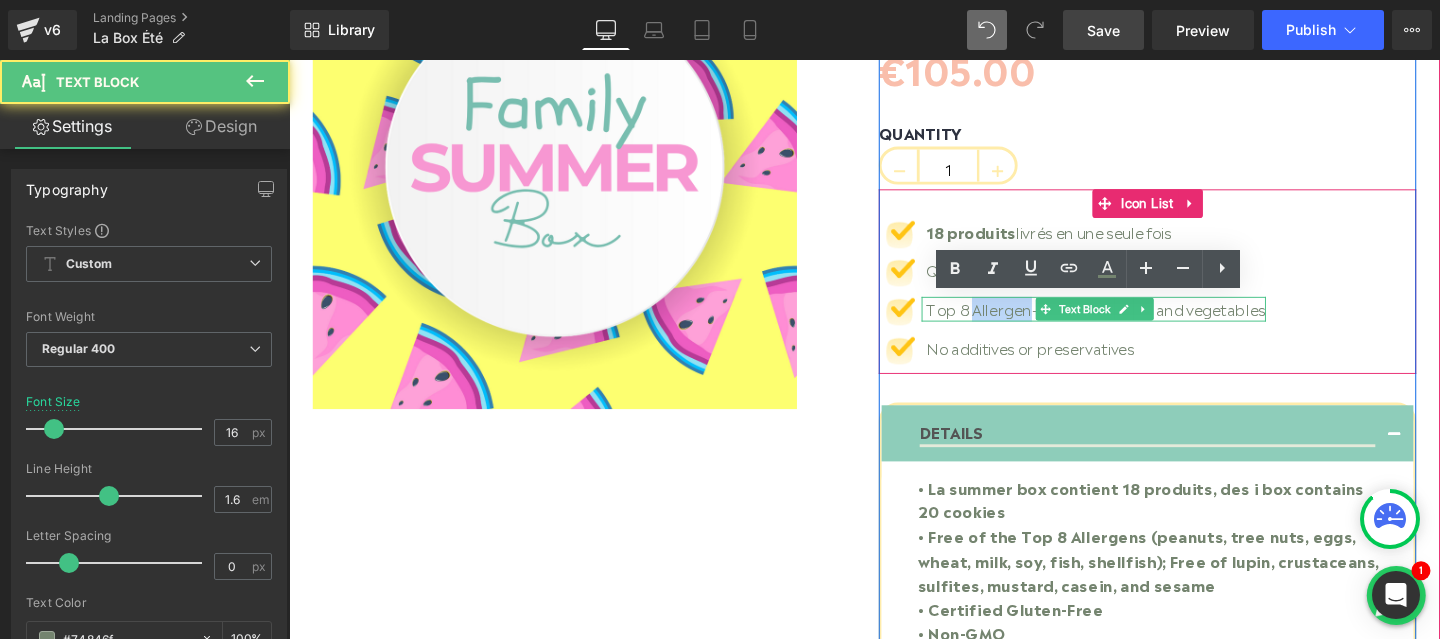 click on "Top 8 Allergen-Free, whole fruit and vegetables" at bounding box center [1137, 322] 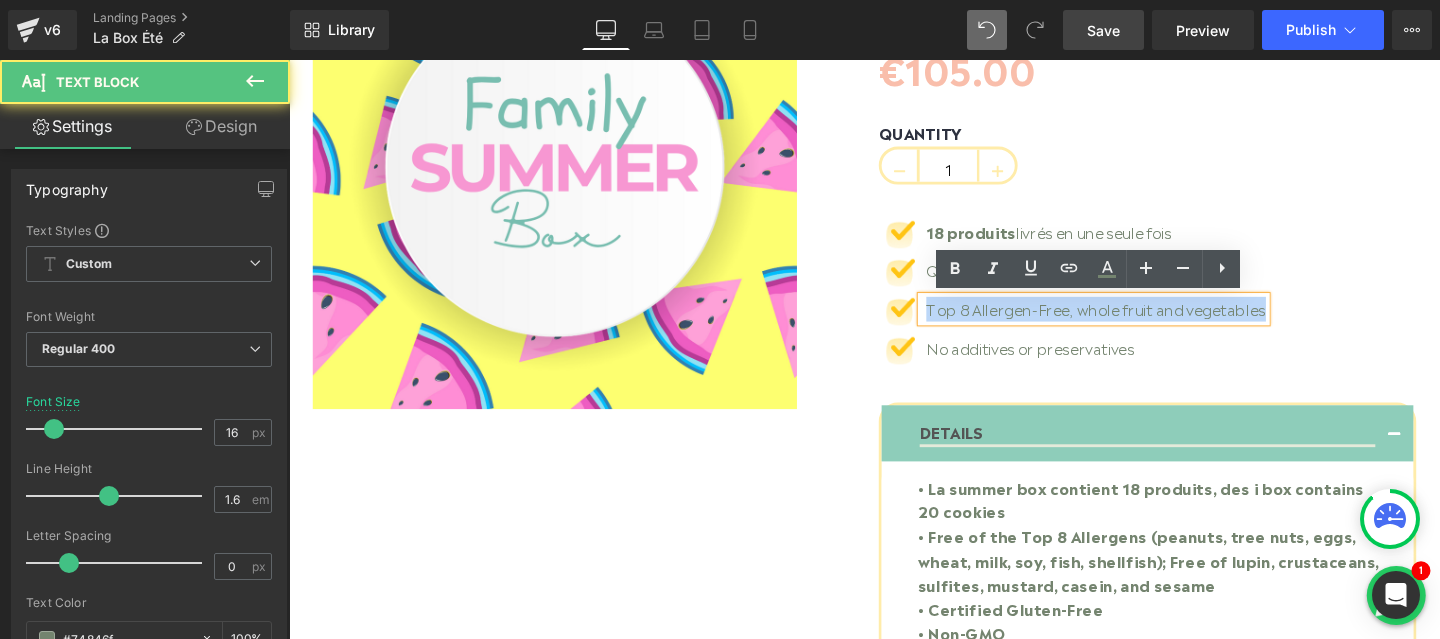 click on "Top 8 Allergen-Free, whole fruit and vegetables" at bounding box center (1137, 322) 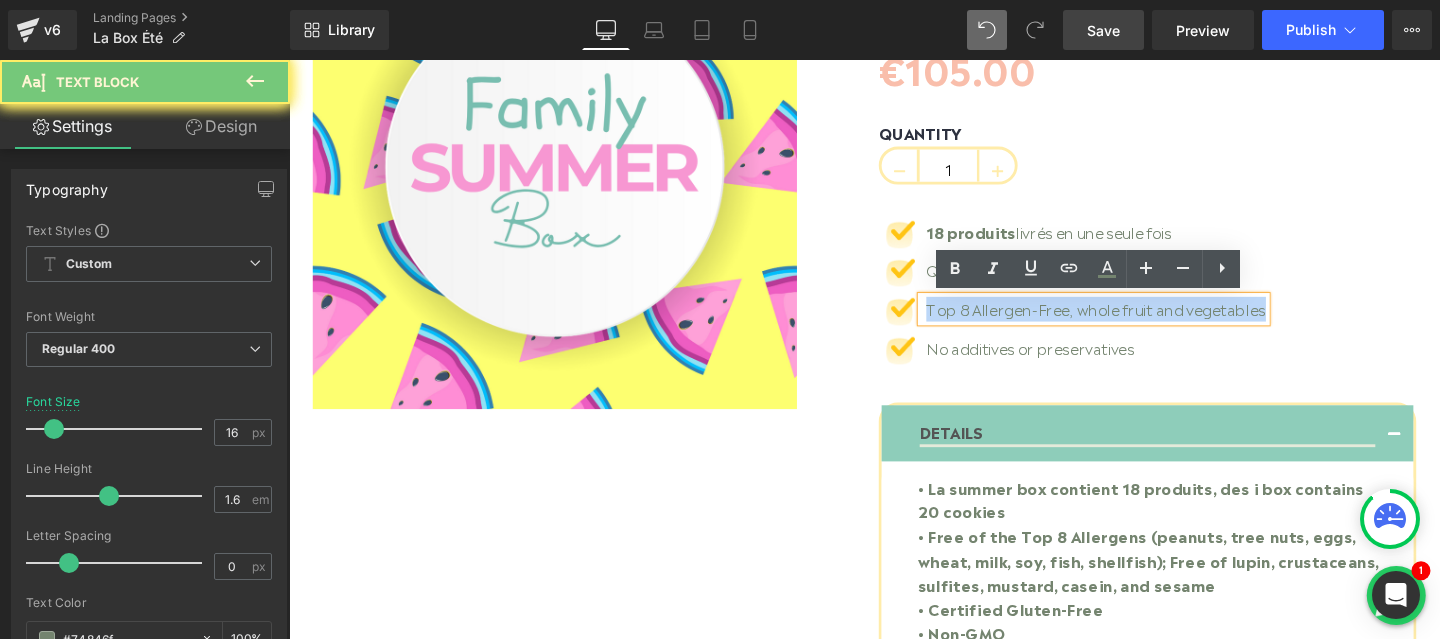 paste 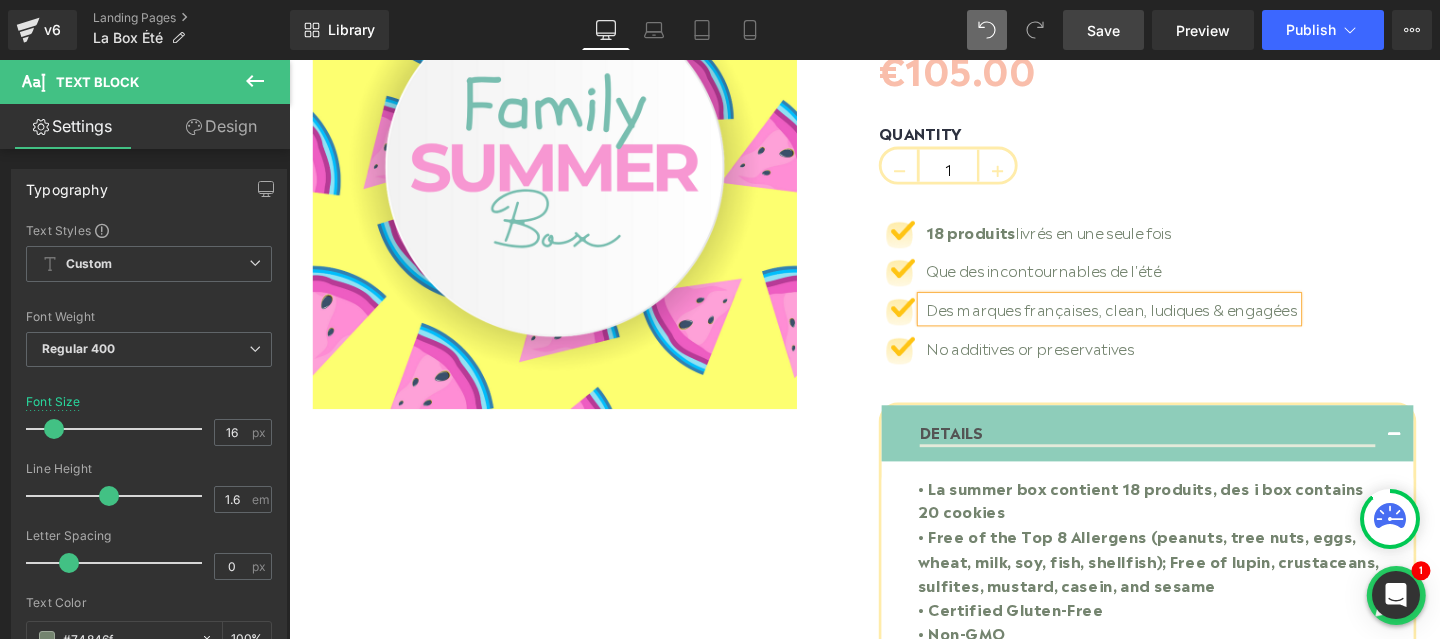 click on "Image
18   produits  livrés en une seule fois
Text Block
Image
Que des incontournables de l'été Text Block
Image
Des marques françaises, clean, ludiques & engagées Text Block
Image
No additives or preservatives Text Block" at bounding box center (1129, 309) 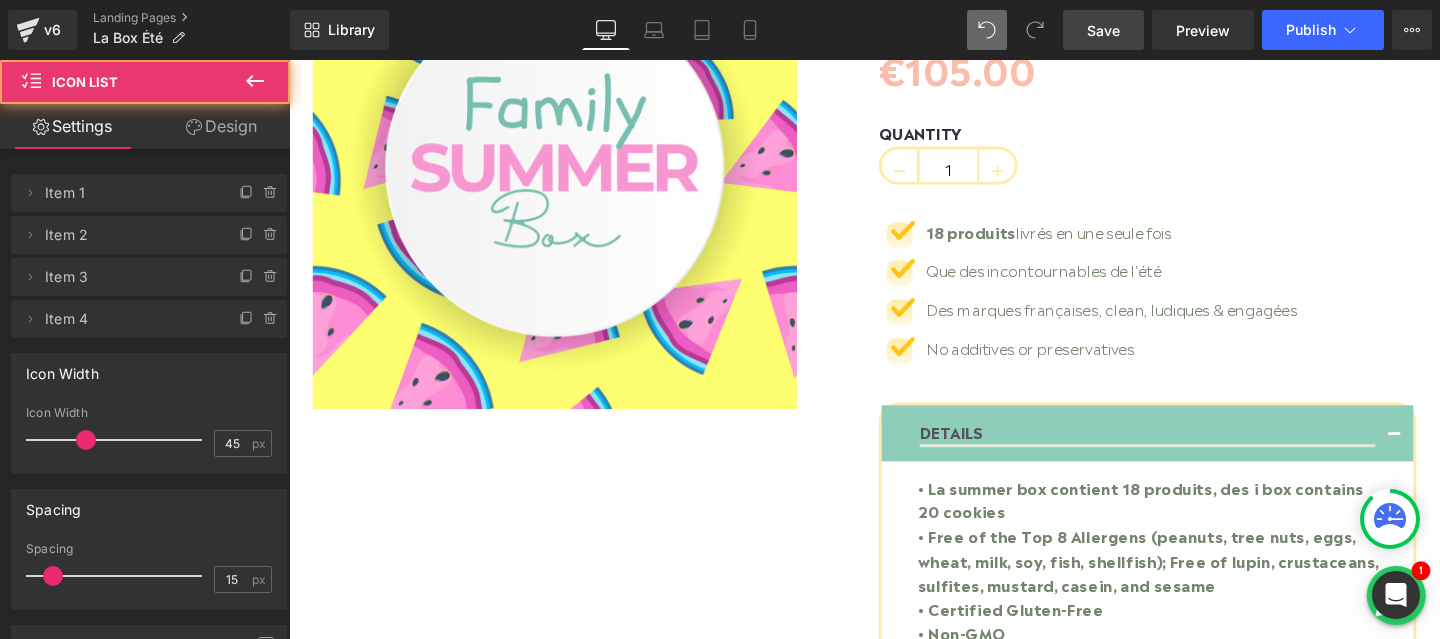 click on "No additives or preservatives" at bounding box center [1154, 363] 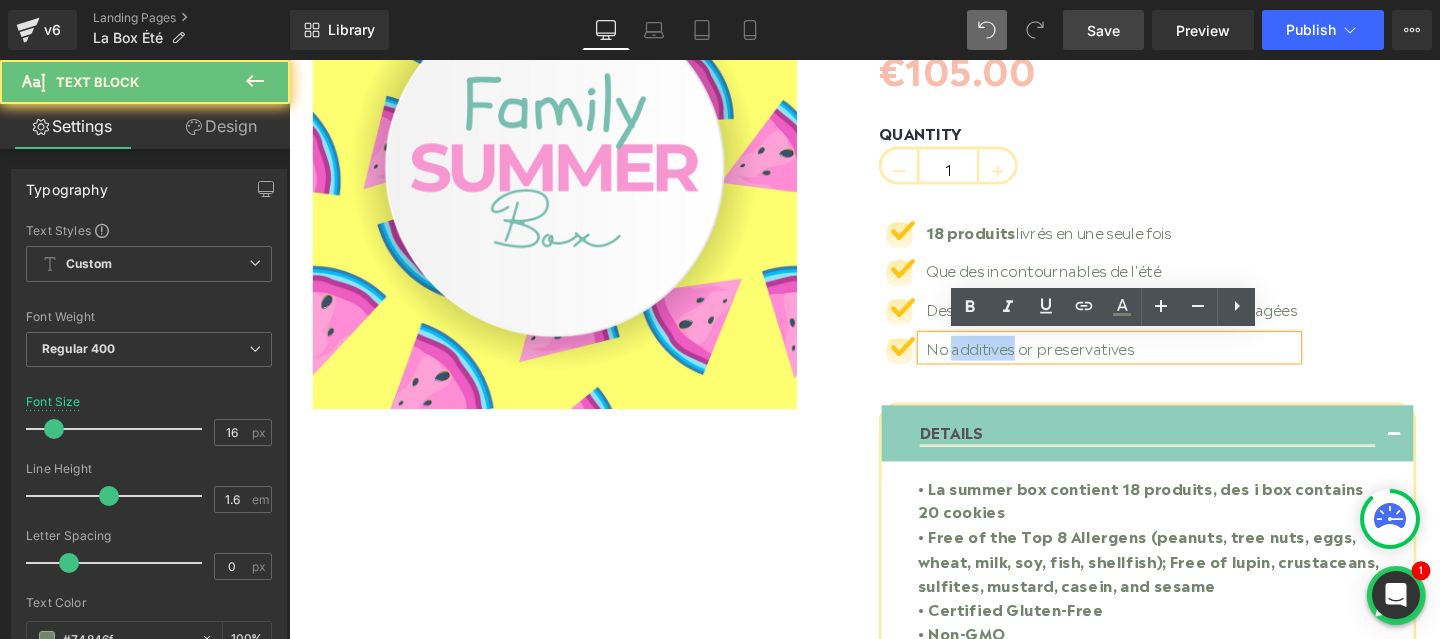 click on "No additives or preservatives" at bounding box center [1154, 363] 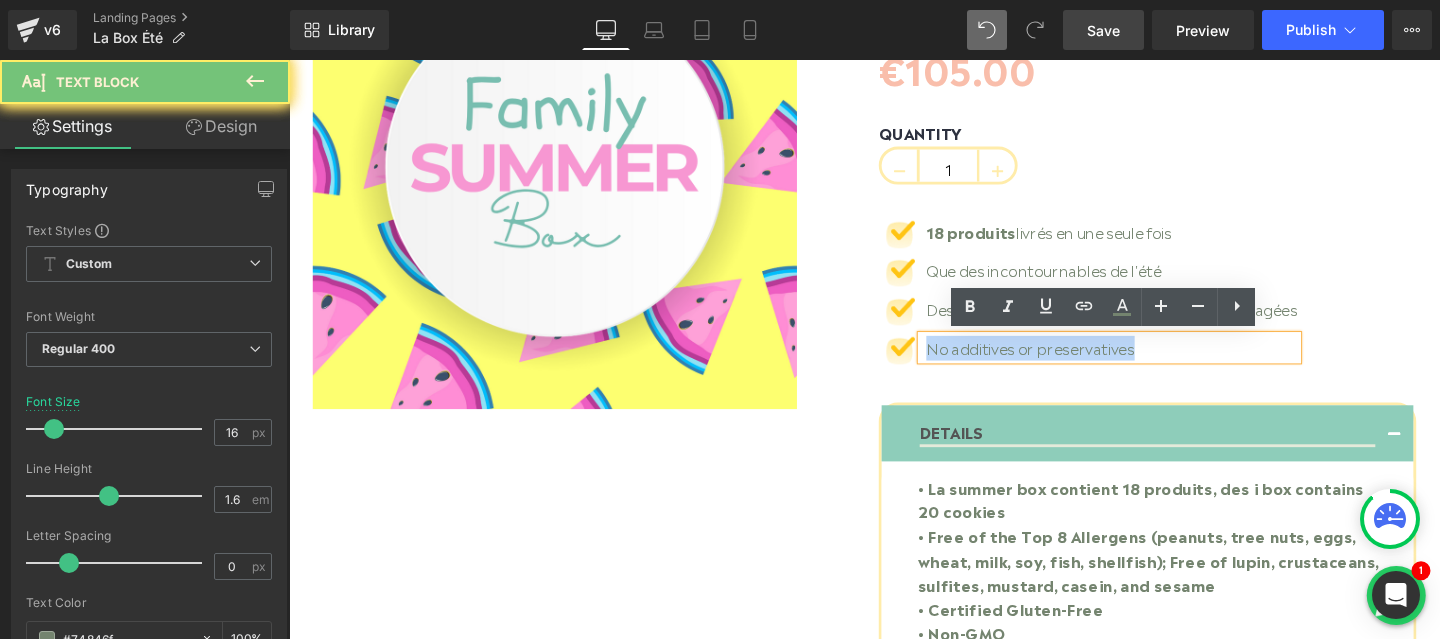 click on "No additives or preservatives" at bounding box center [1154, 363] 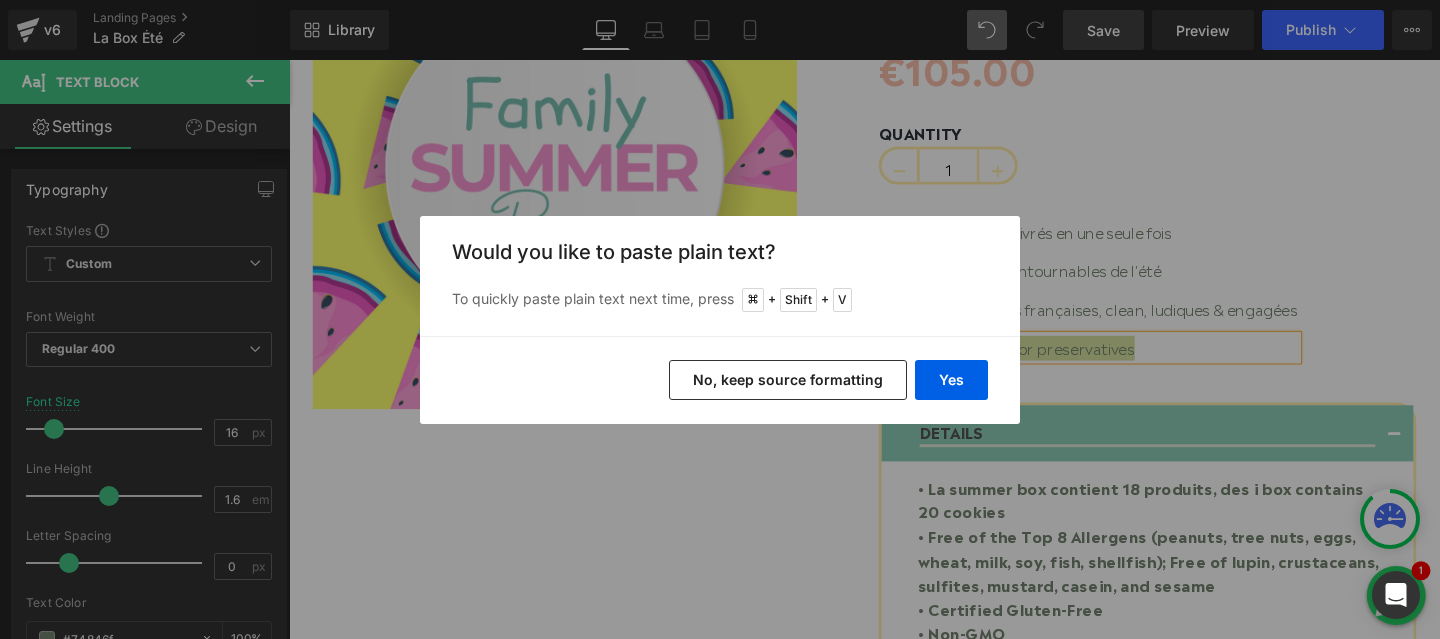 click on "No, keep source formatting" at bounding box center [788, 380] 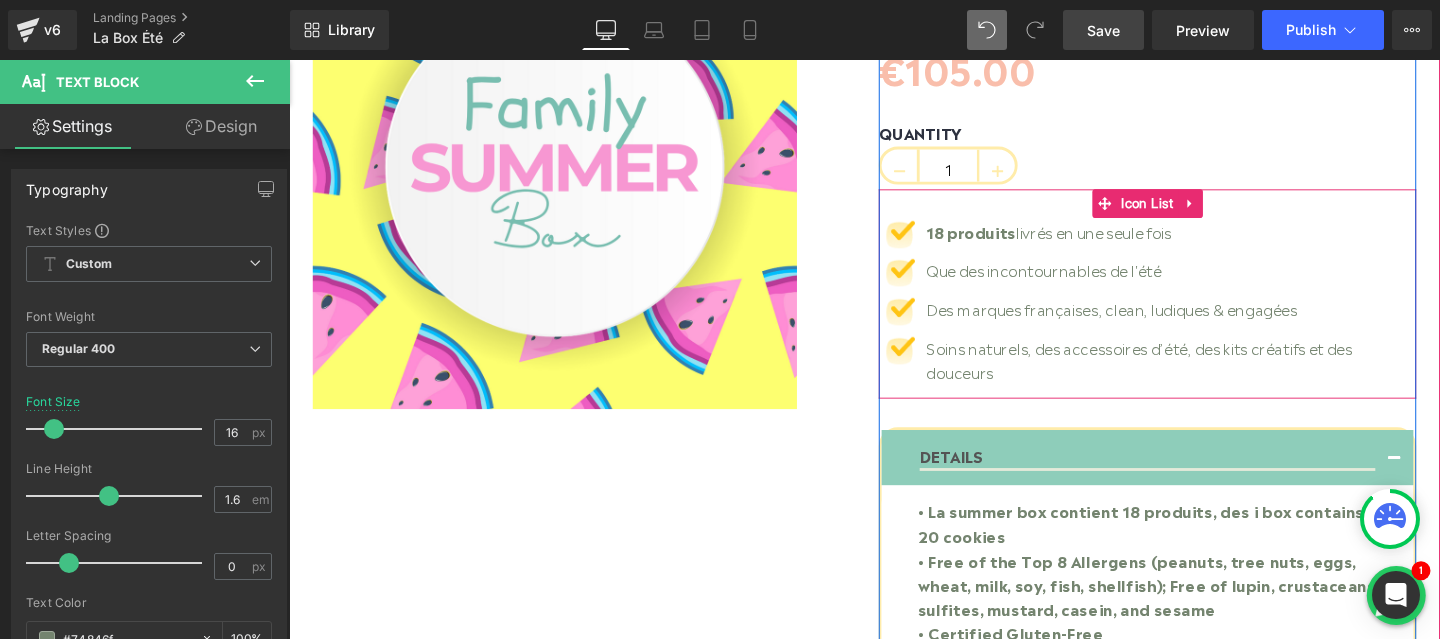click on "livrés en une seule fois" at bounding box center [1135, 240] 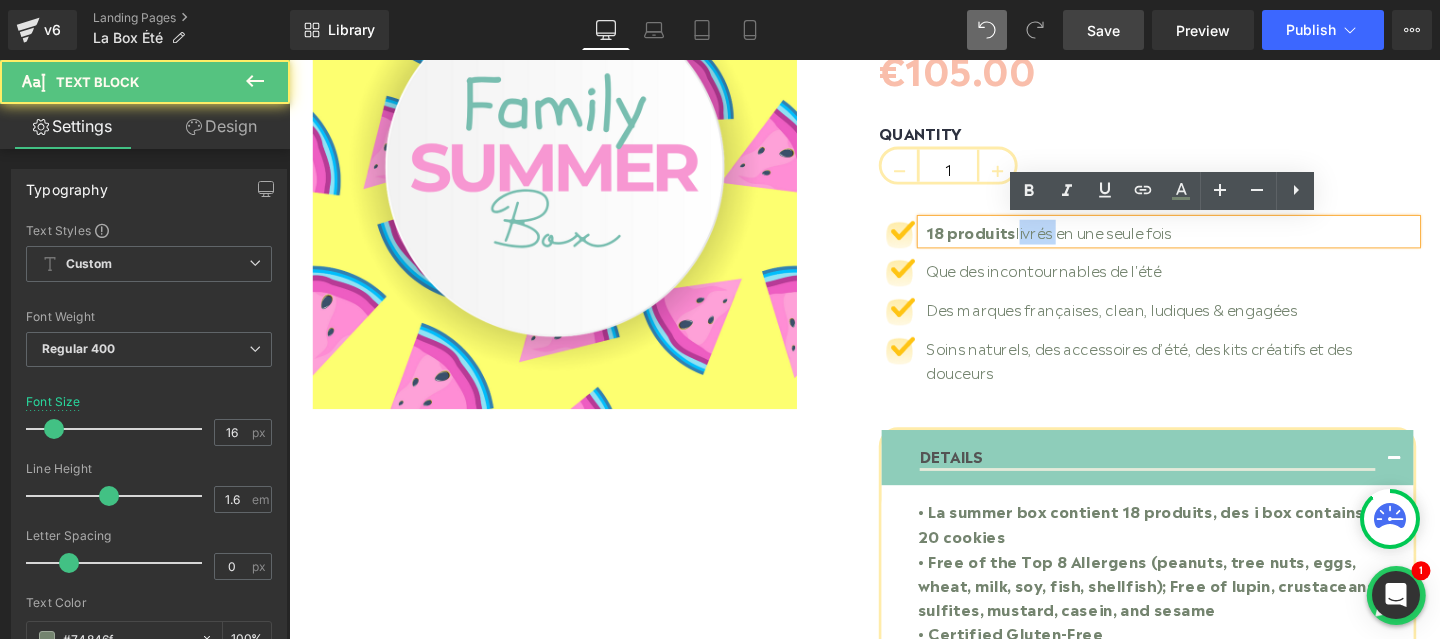 click on "livrés en une seule fois" at bounding box center [1135, 240] 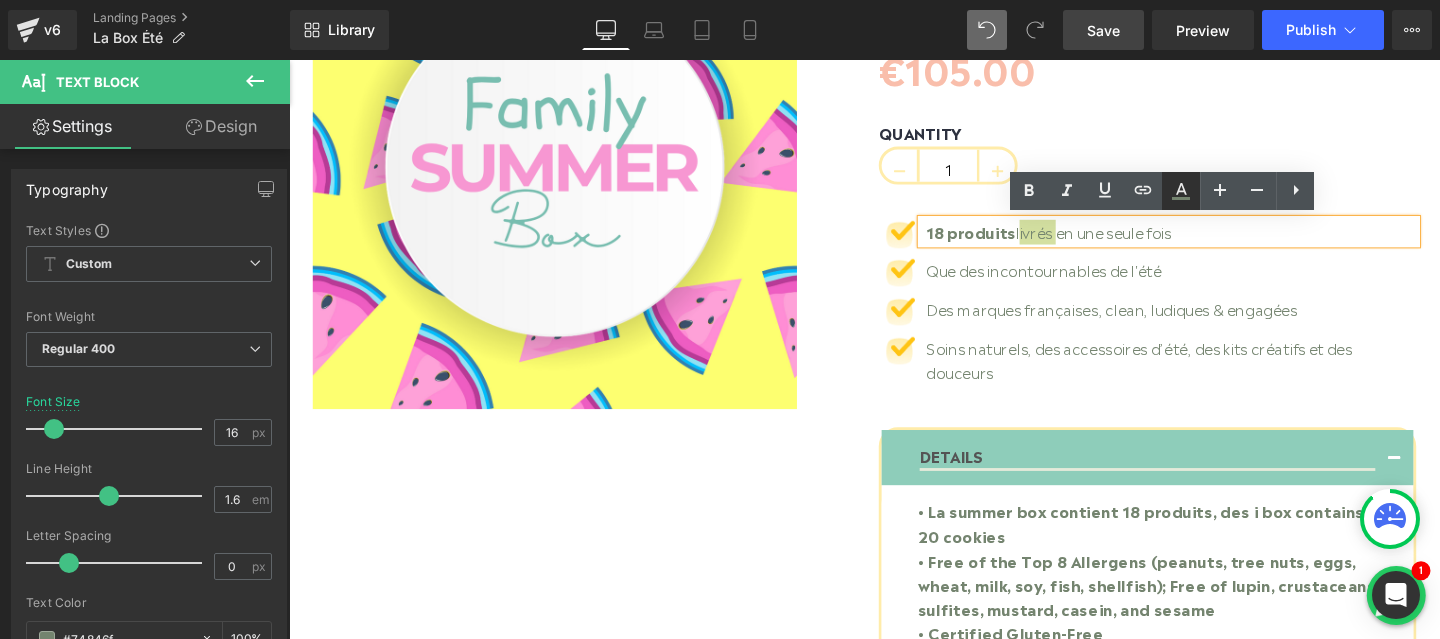 click 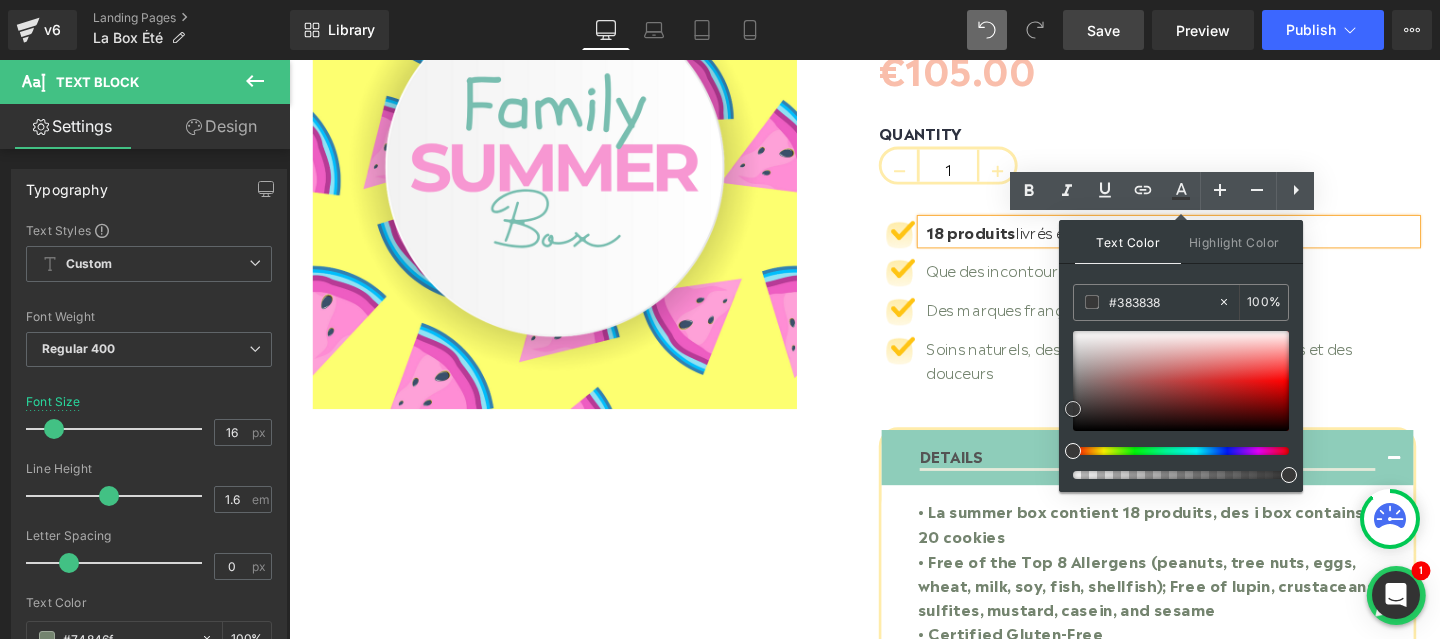 click at bounding box center (1073, 409) 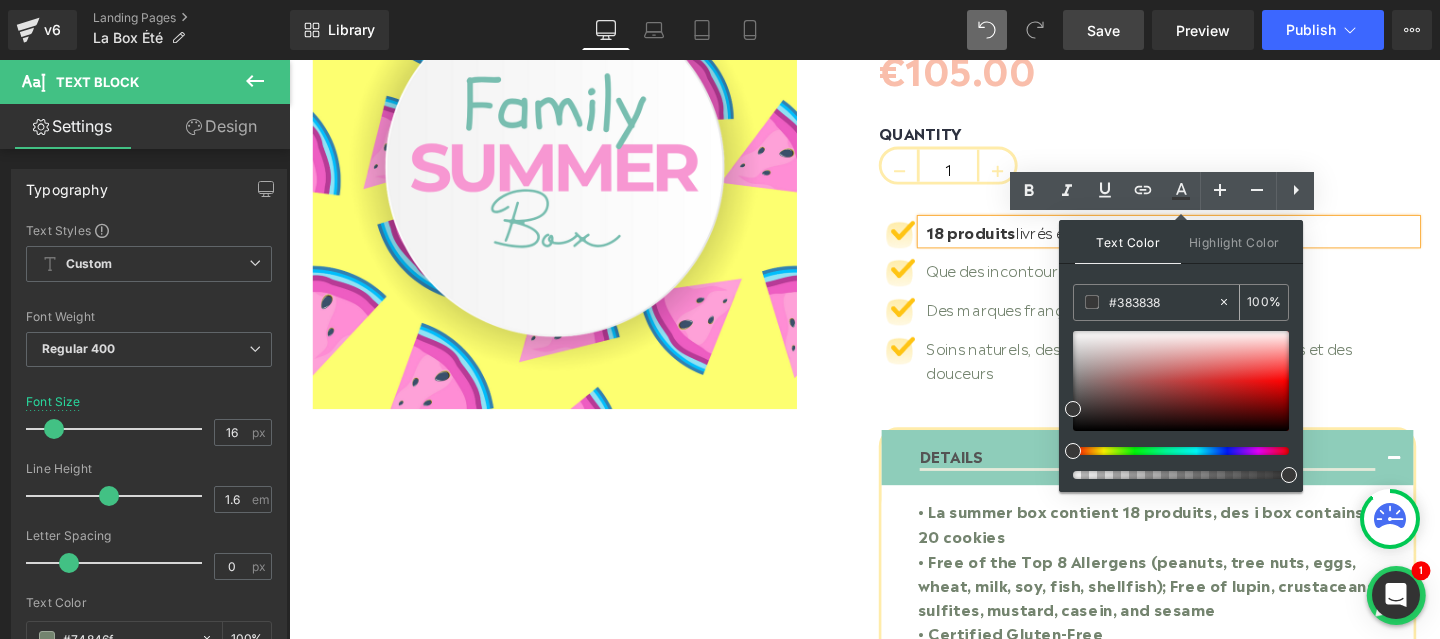 click on "#333333" at bounding box center [1145, 302] 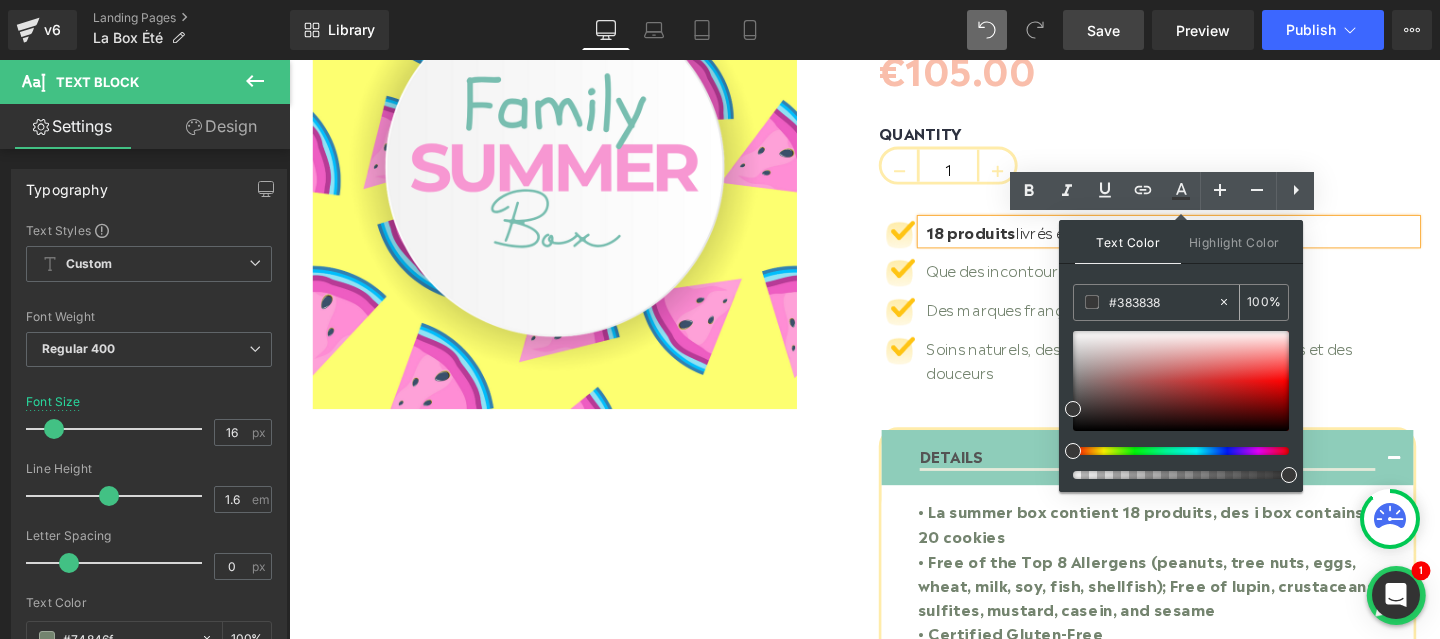 click on "#333333" at bounding box center (1163, 302) 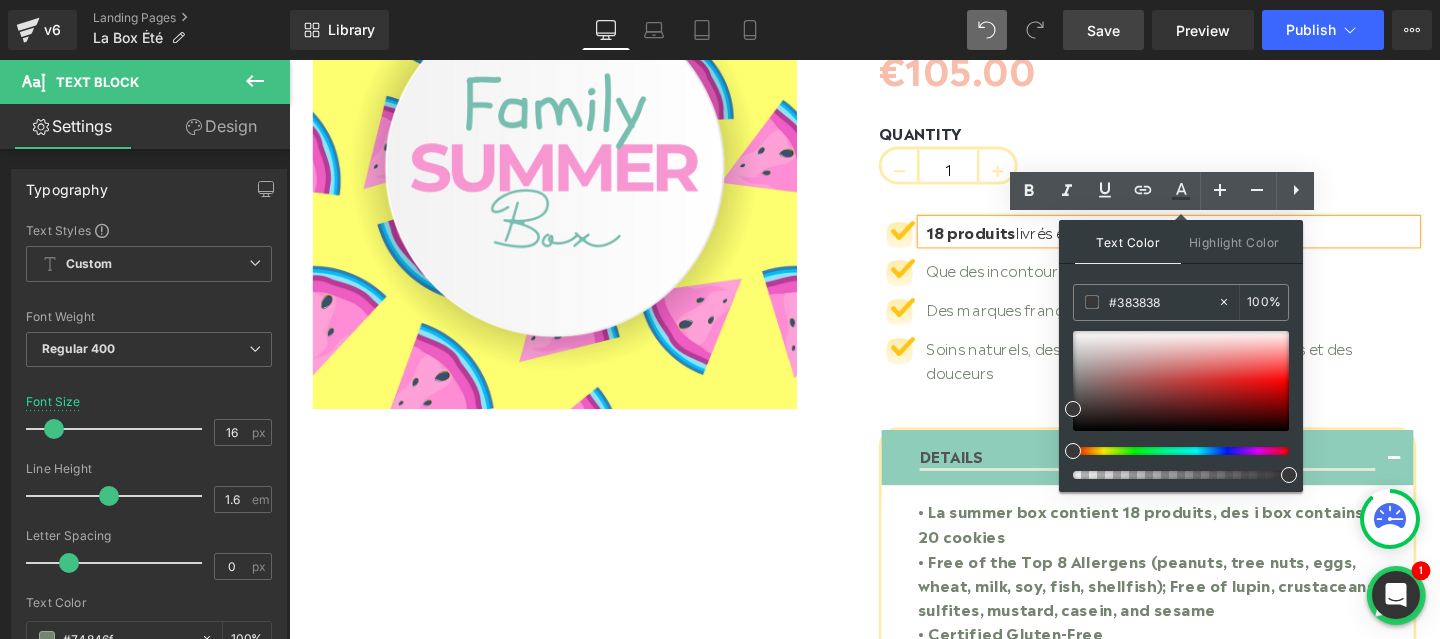 click on "Que des incontournables de l'été" at bounding box center (1216, 281) 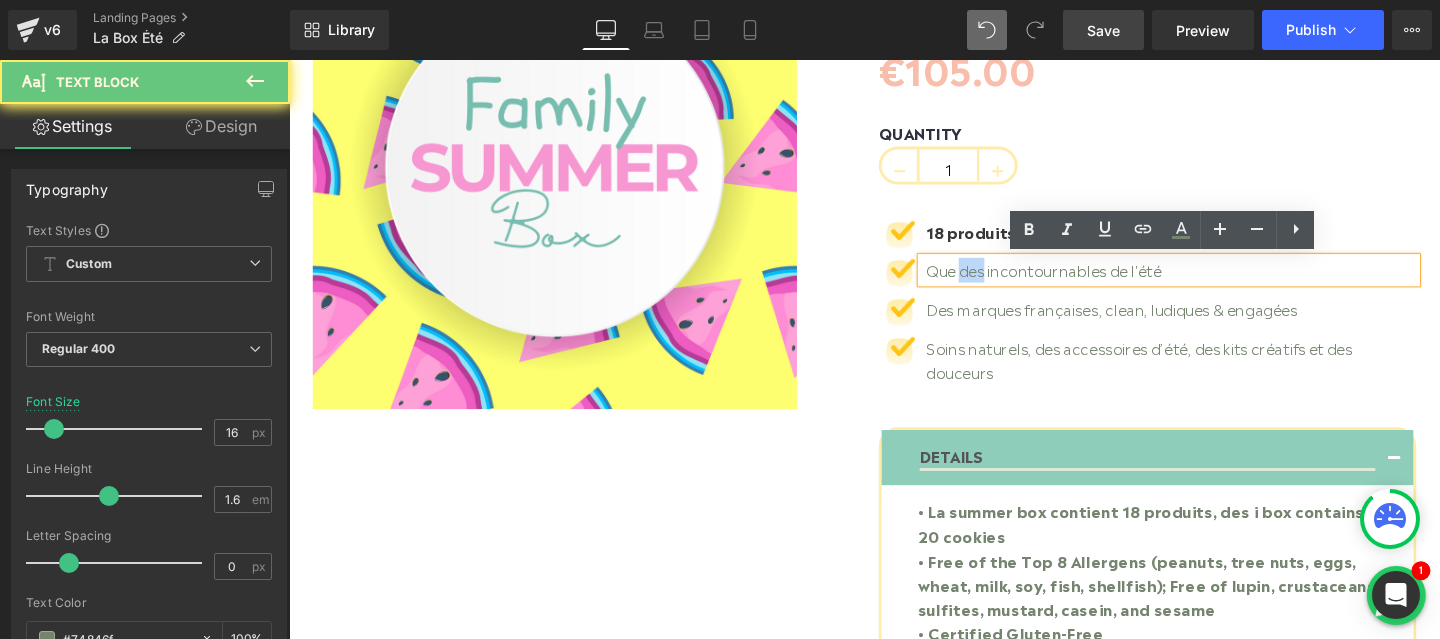 click on "Que des incontournables de l'été" at bounding box center (1216, 281) 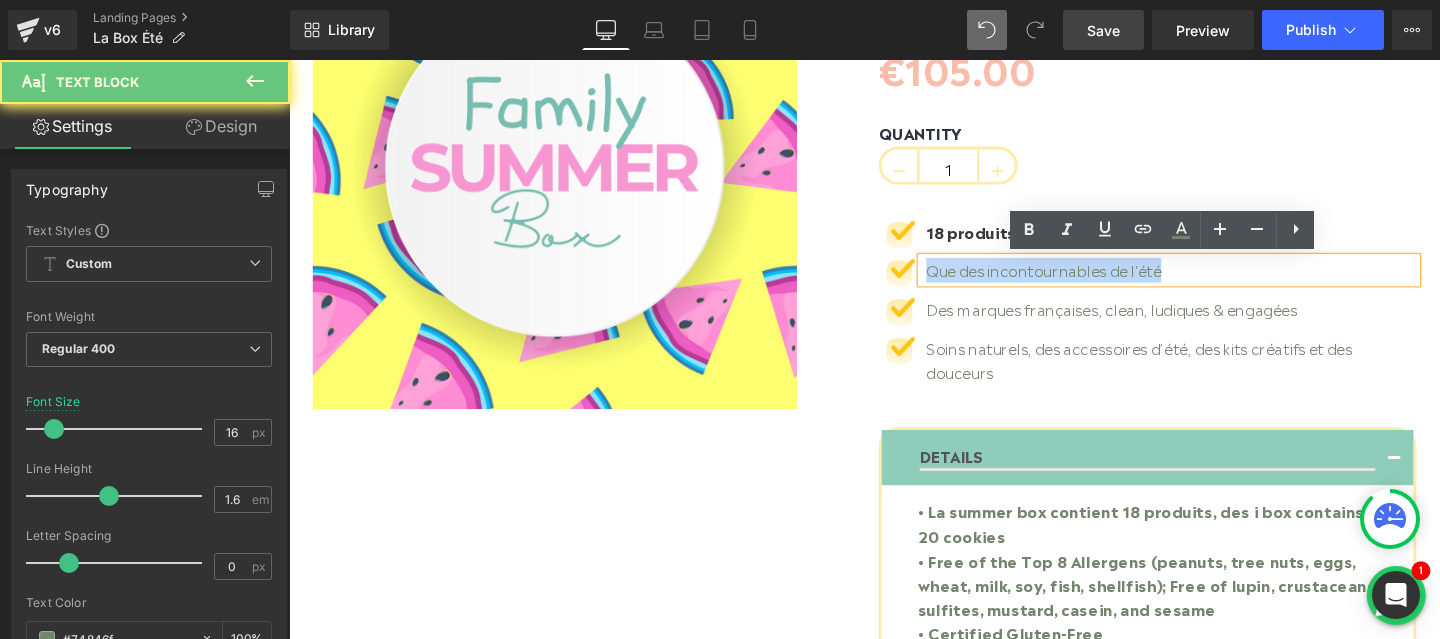 click on "Que des incontournables de l'été" at bounding box center [1216, 281] 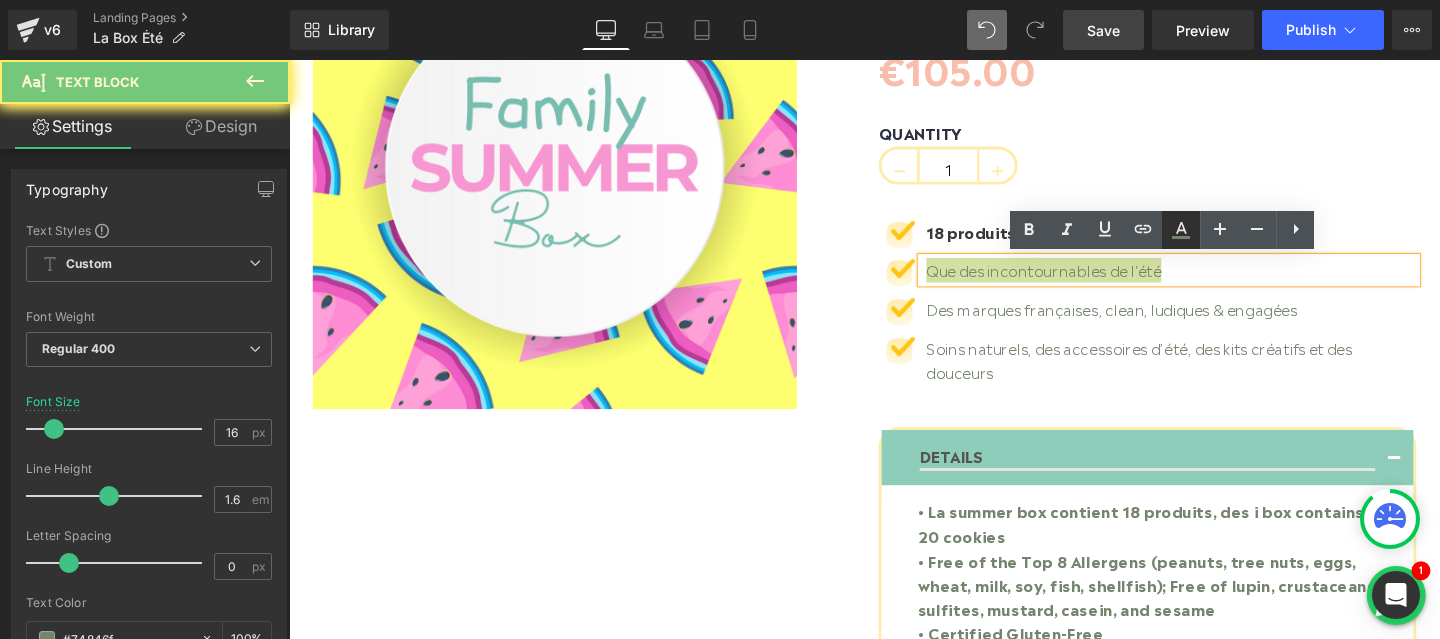 click 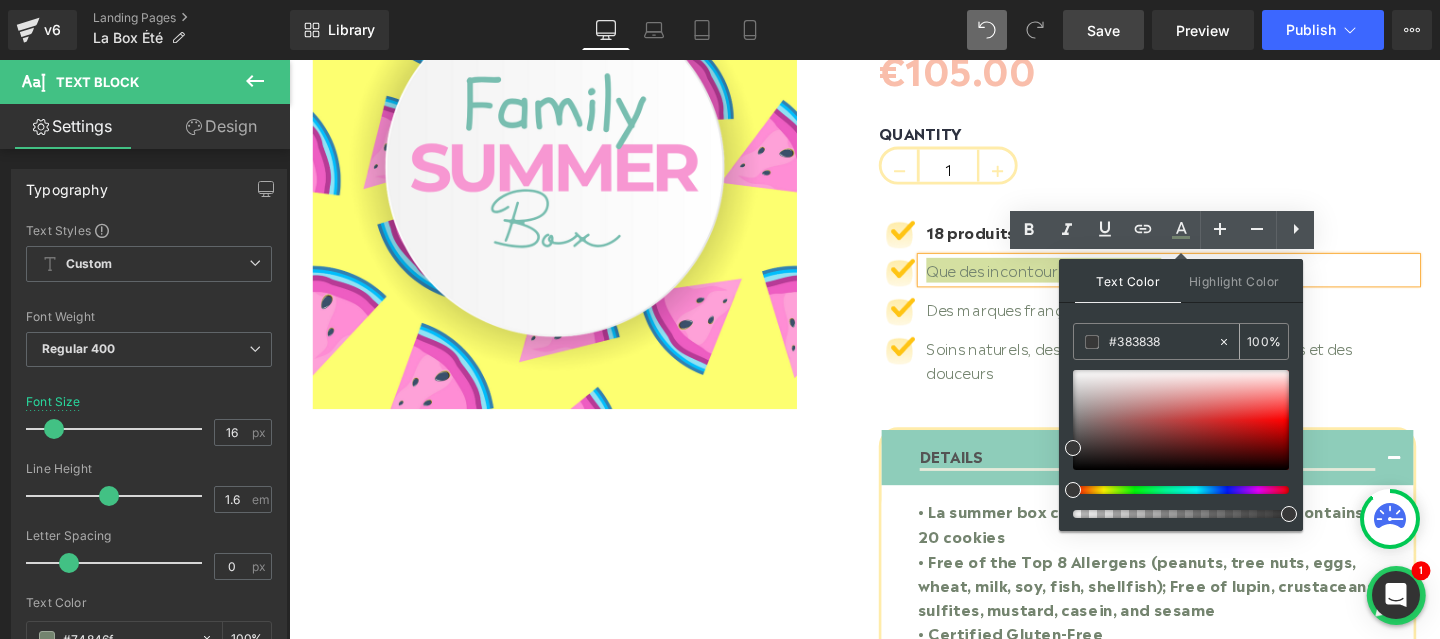 click on "#383838" at bounding box center (1163, 342) 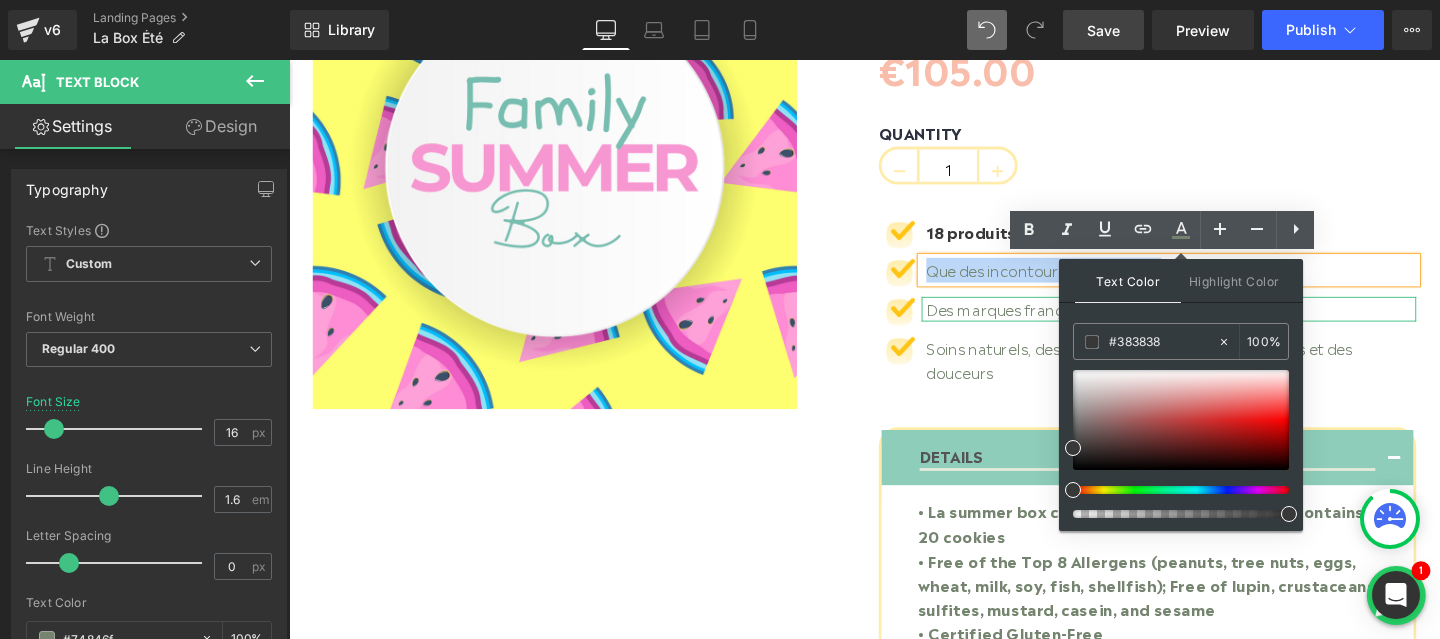 click on "Des marques françaises, clean, ludiques & engagées" at bounding box center [1216, 322] 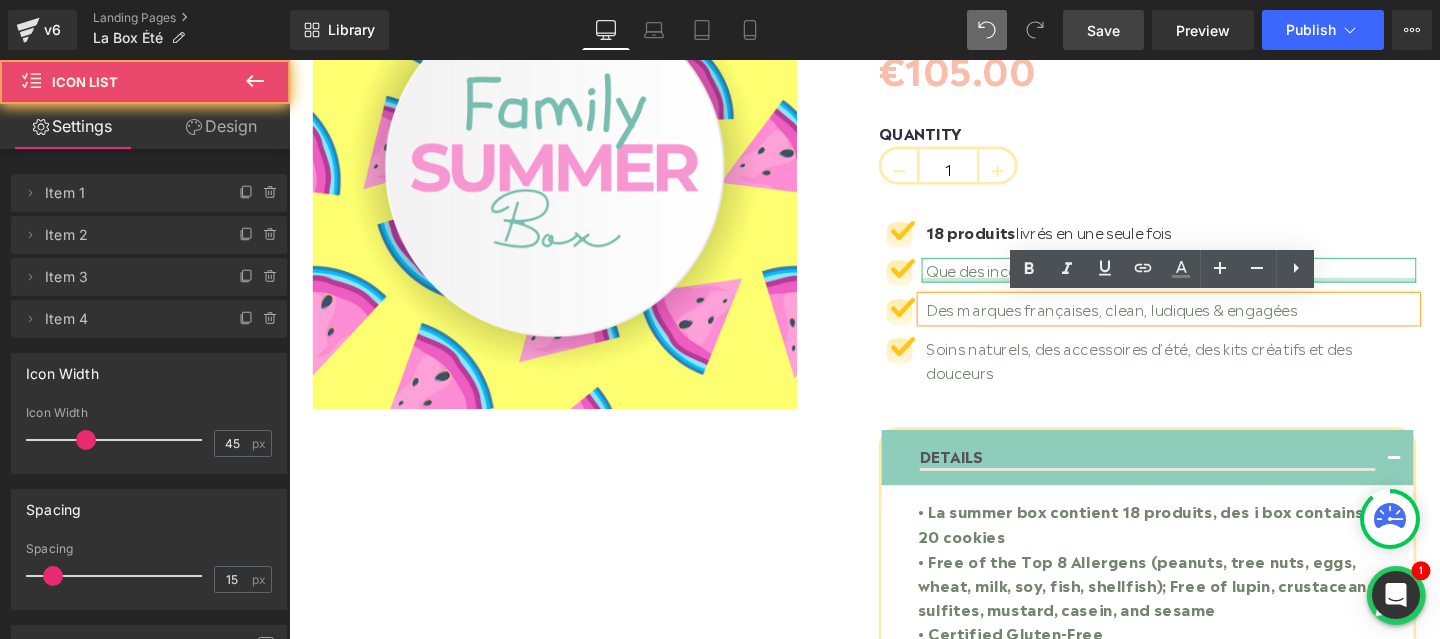 click on "Image
18   produits  livrés en une seule fois
Text Block
Image
Que des incontournables de l'été Text Block
Image
Des marques françaises, clean, ludiques & engagées Text Block
Image
Text Block" at bounding box center (1191, 322) 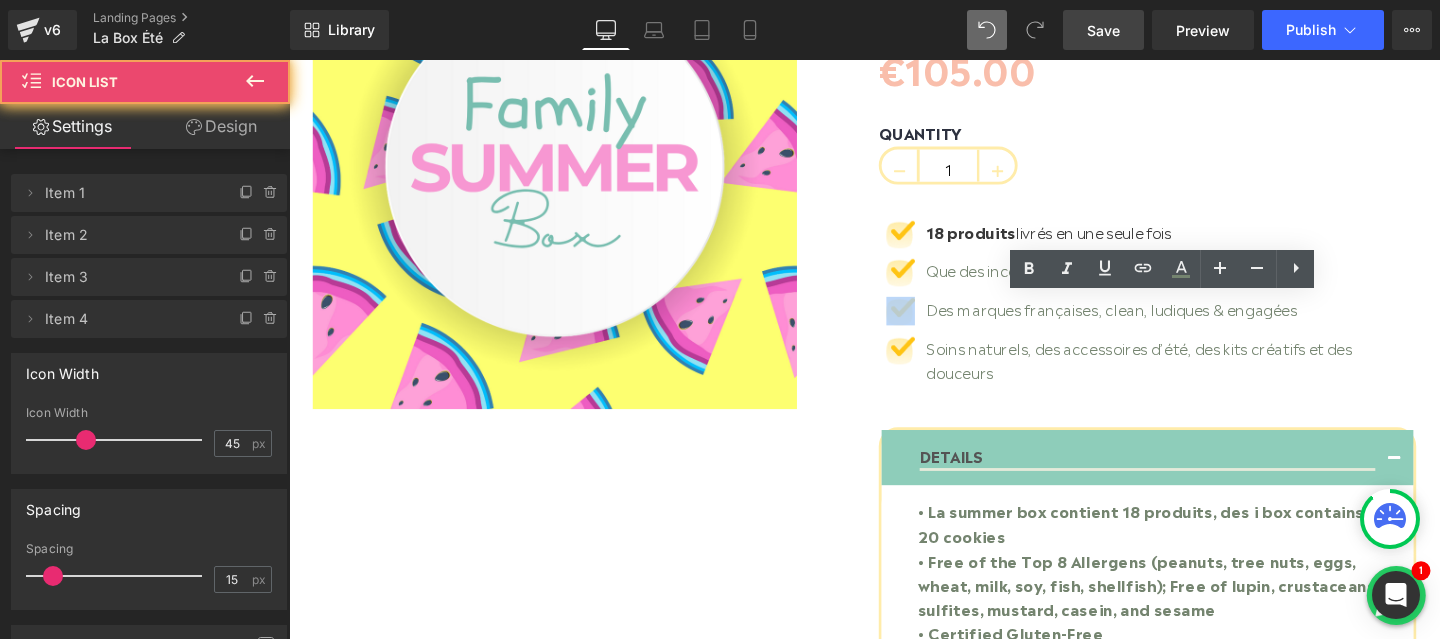 click on "Image
18   produits  livrés en une seule fois
Text Block
Image
Que des incontournables de l'été Text Block
Image
Des marques françaises, clean, ludiques & engagées Text Block
Image
Text Block" at bounding box center [1191, 322] 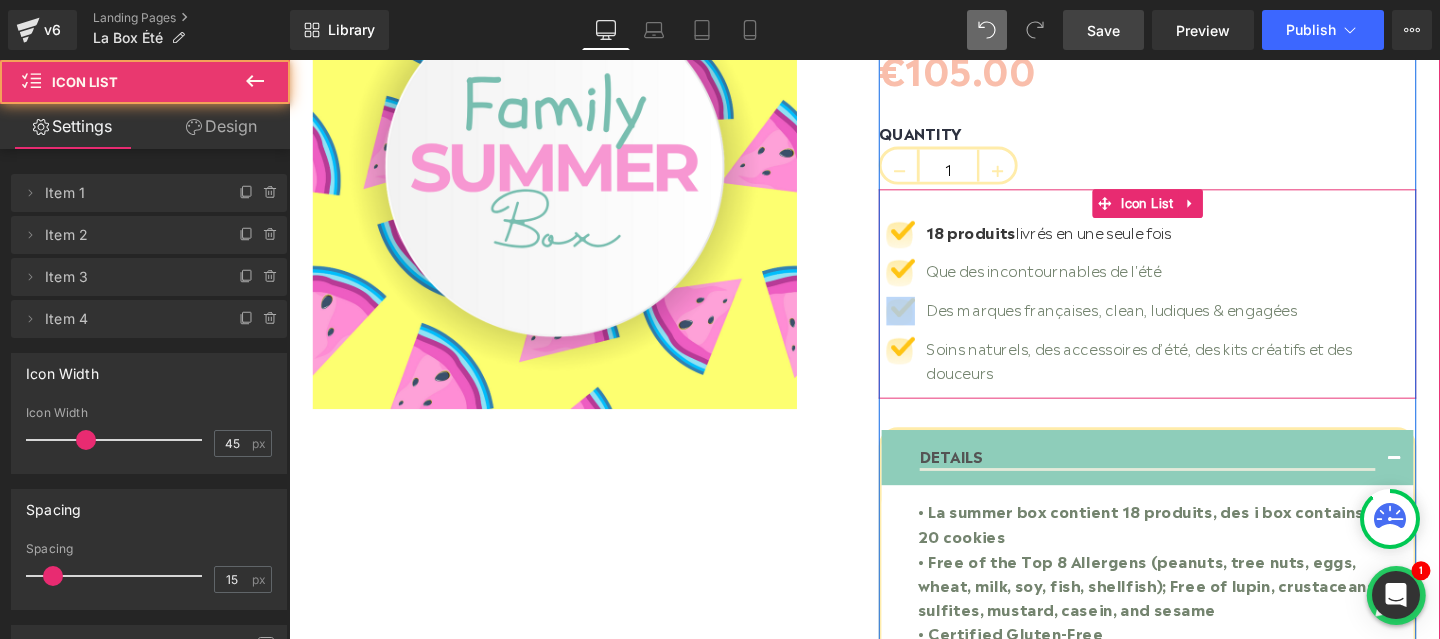 click on "Image
18   produits  livrés en une seule fois
Text Block
Image
Que des incontournables de l'été Text Block
Image
Des marques françaises, clean, ludiques & engagées Text Block
Image
Text Block" at bounding box center (1191, 322) 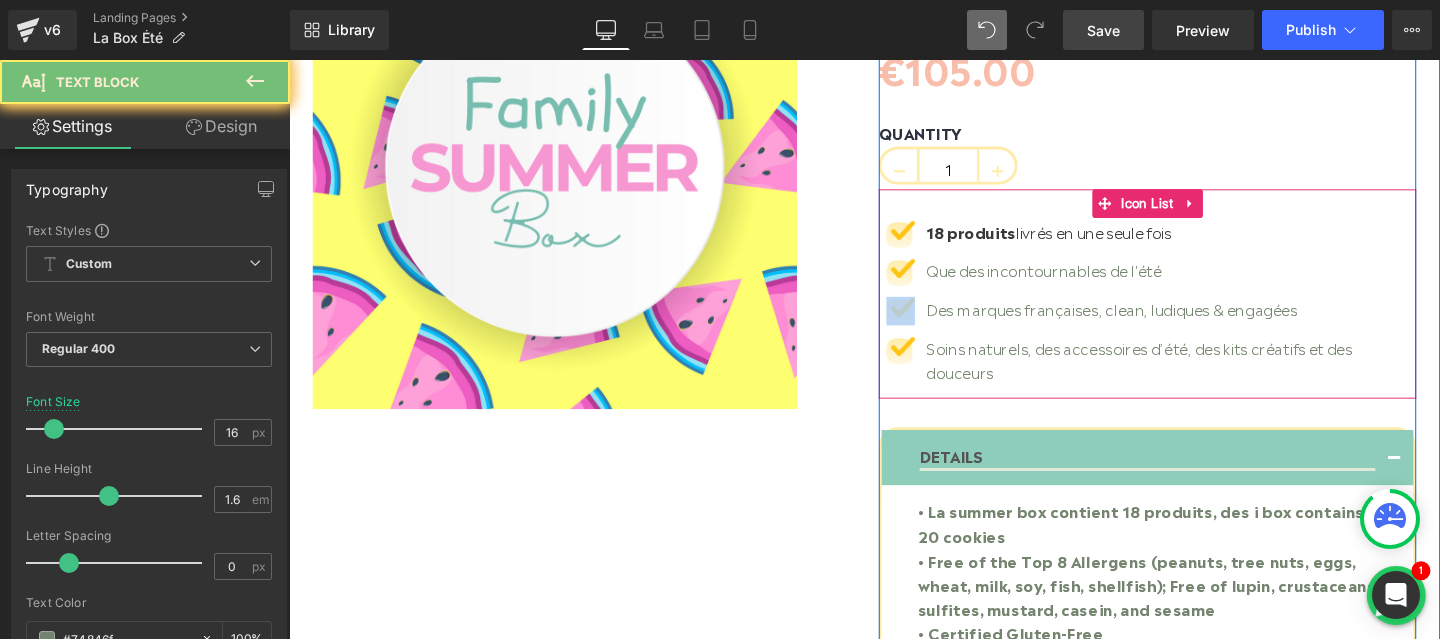 click on "Que des incontournables de l'été" at bounding box center (1216, 281) 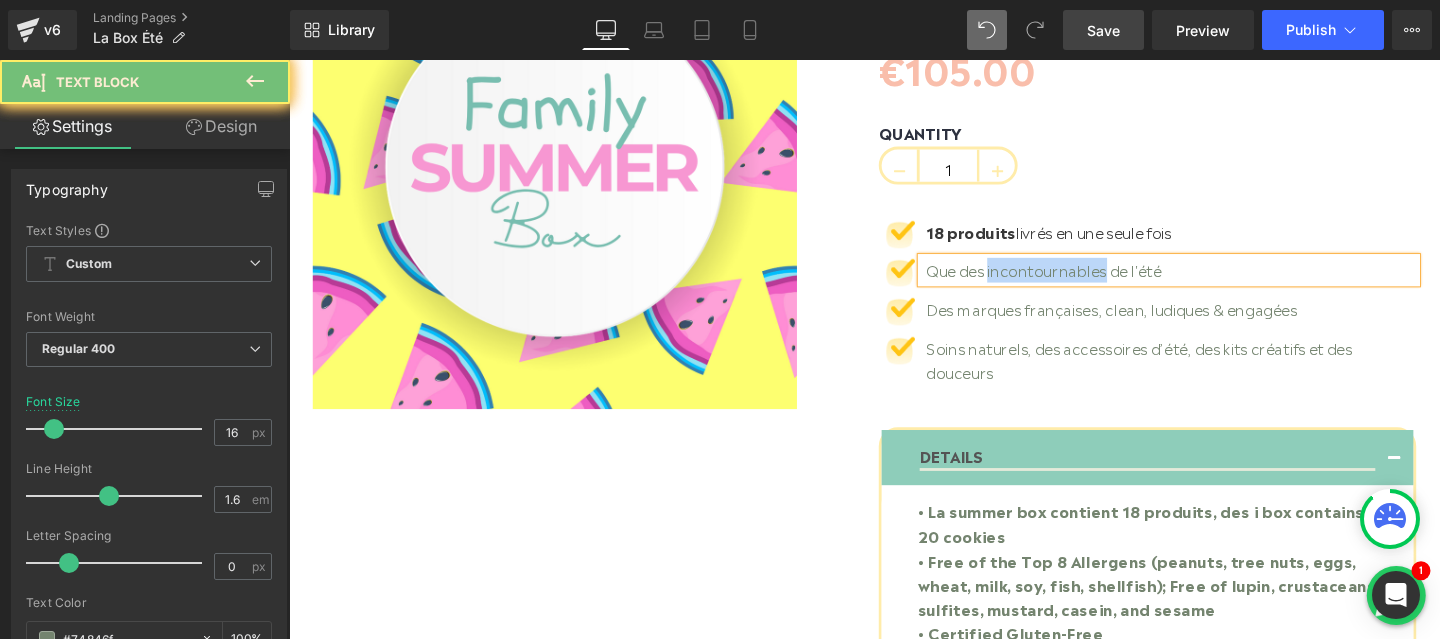 click on "Que des incontournables de l'été" at bounding box center [1216, 281] 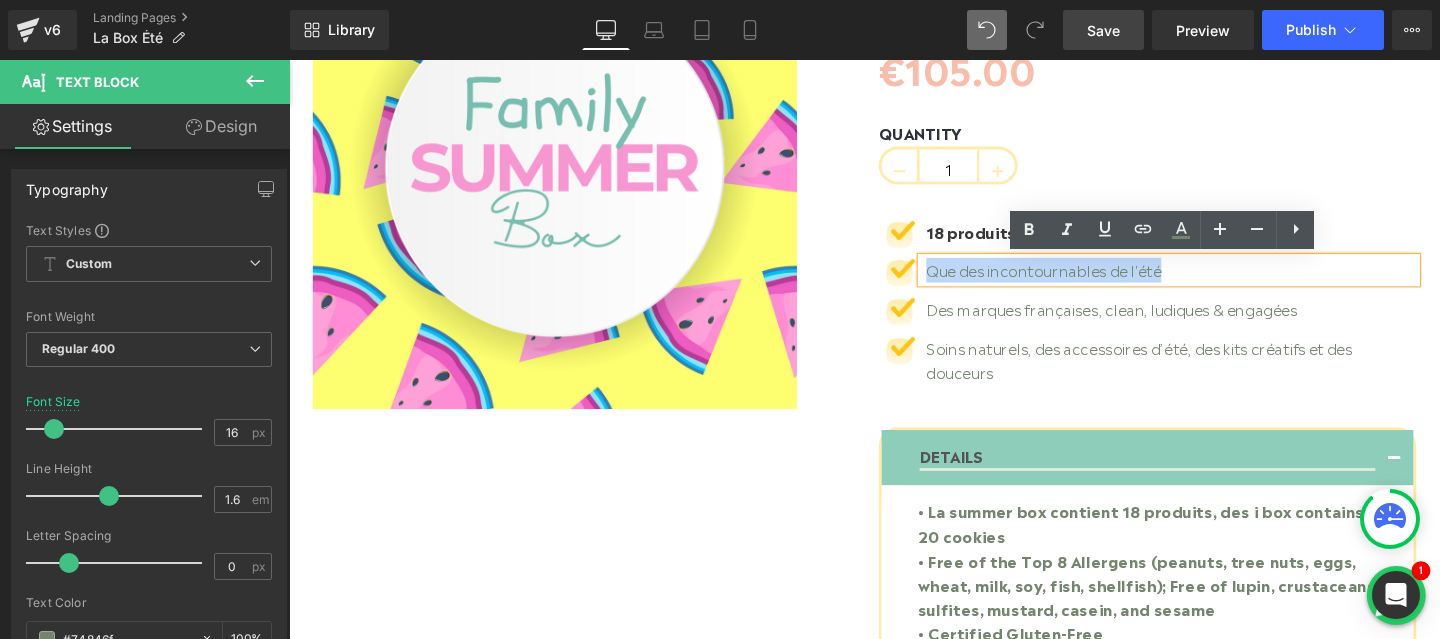 click on "Que des incontournables de l'été" at bounding box center [1216, 281] 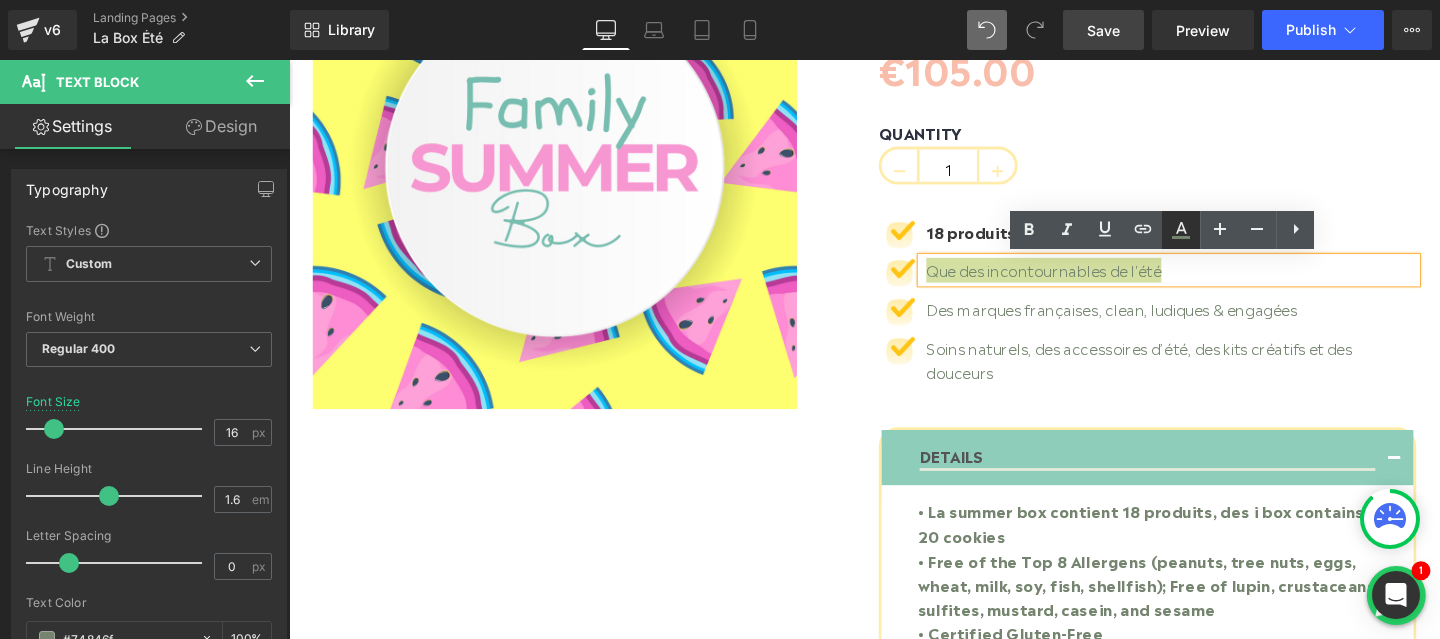 click at bounding box center [1181, 230] 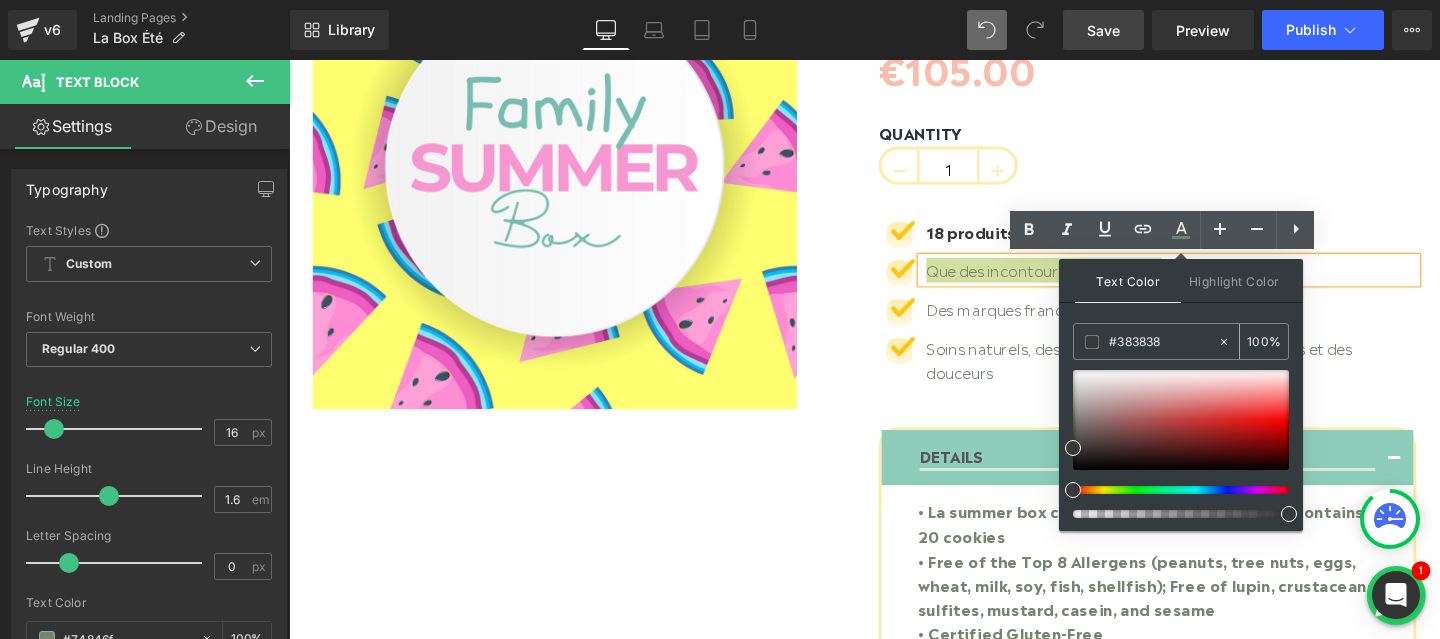 click on "#383838" at bounding box center (1163, 342) 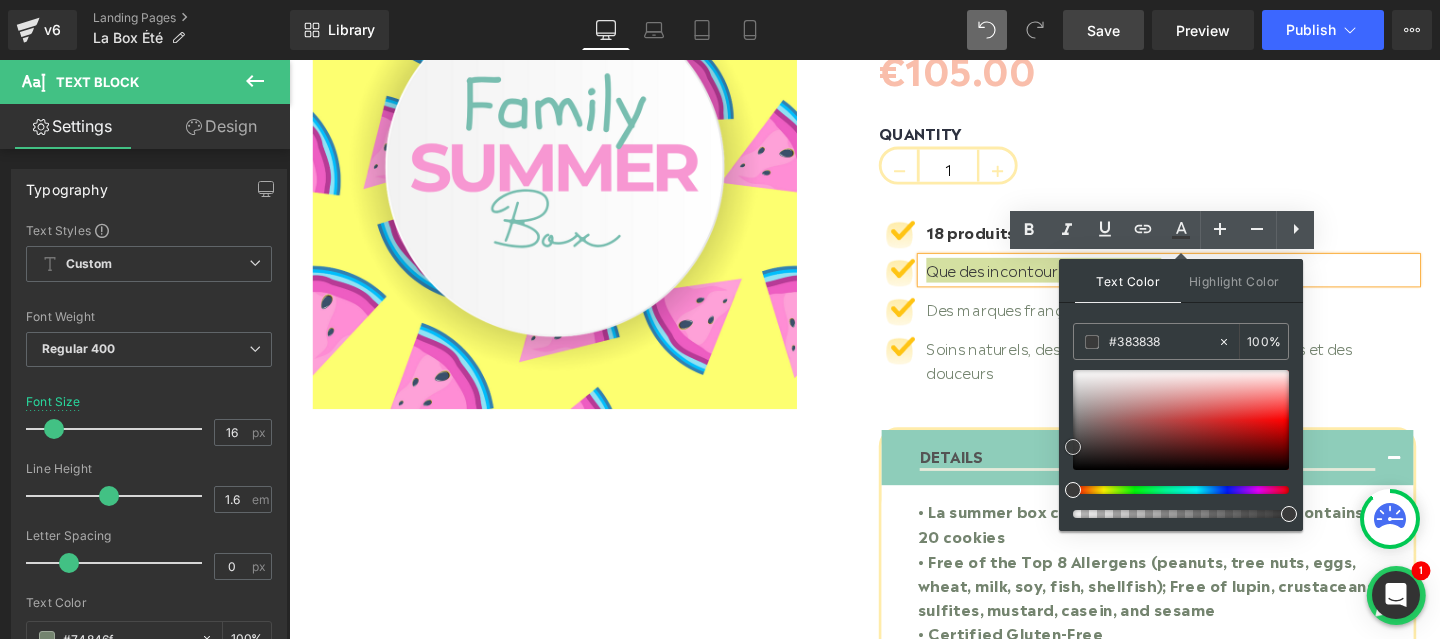 click at bounding box center [1073, 447] 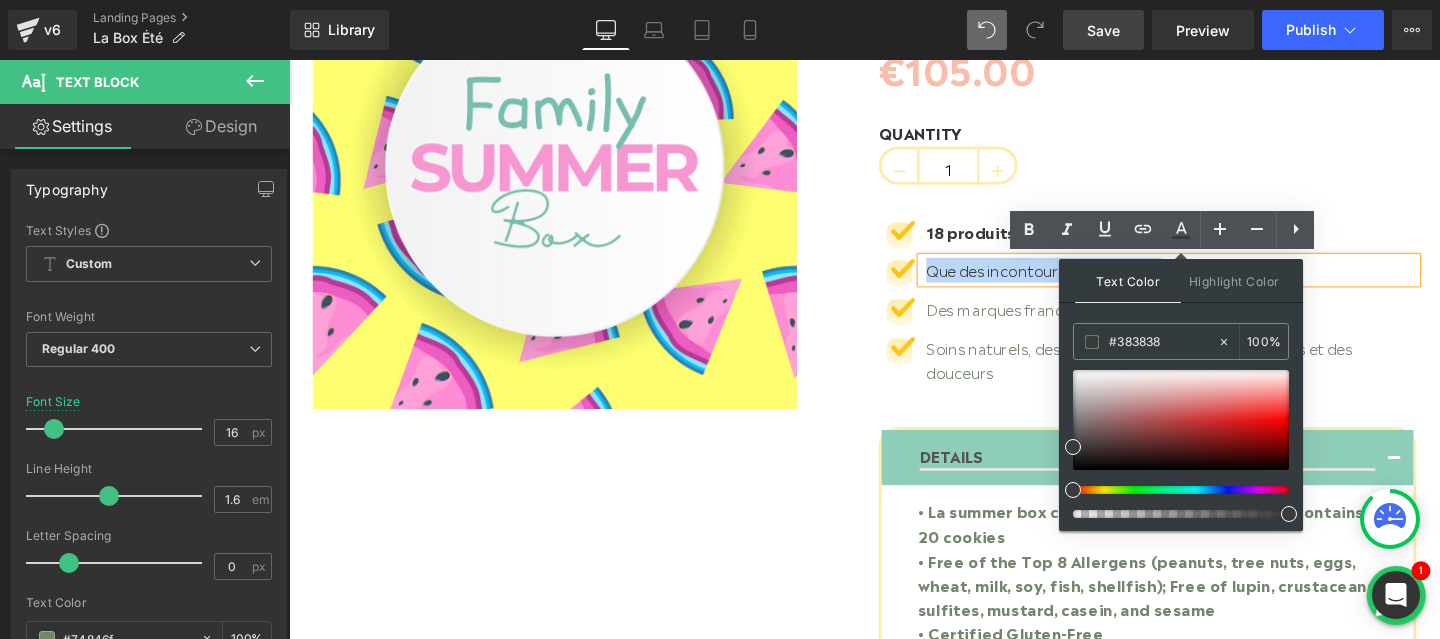 click on "Des soins naturels, des accessoires d’été, des kits créatifs et des douceurs" at bounding box center [1216, 375] 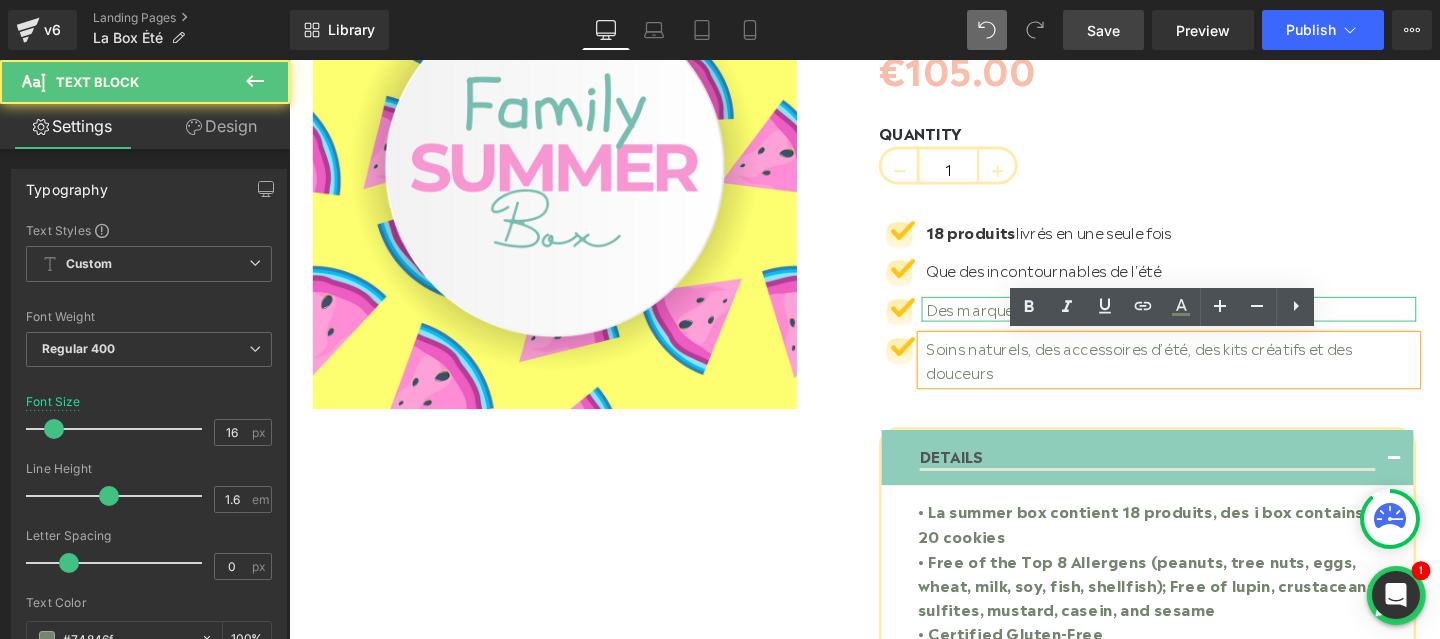 click at bounding box center [1214, 332] 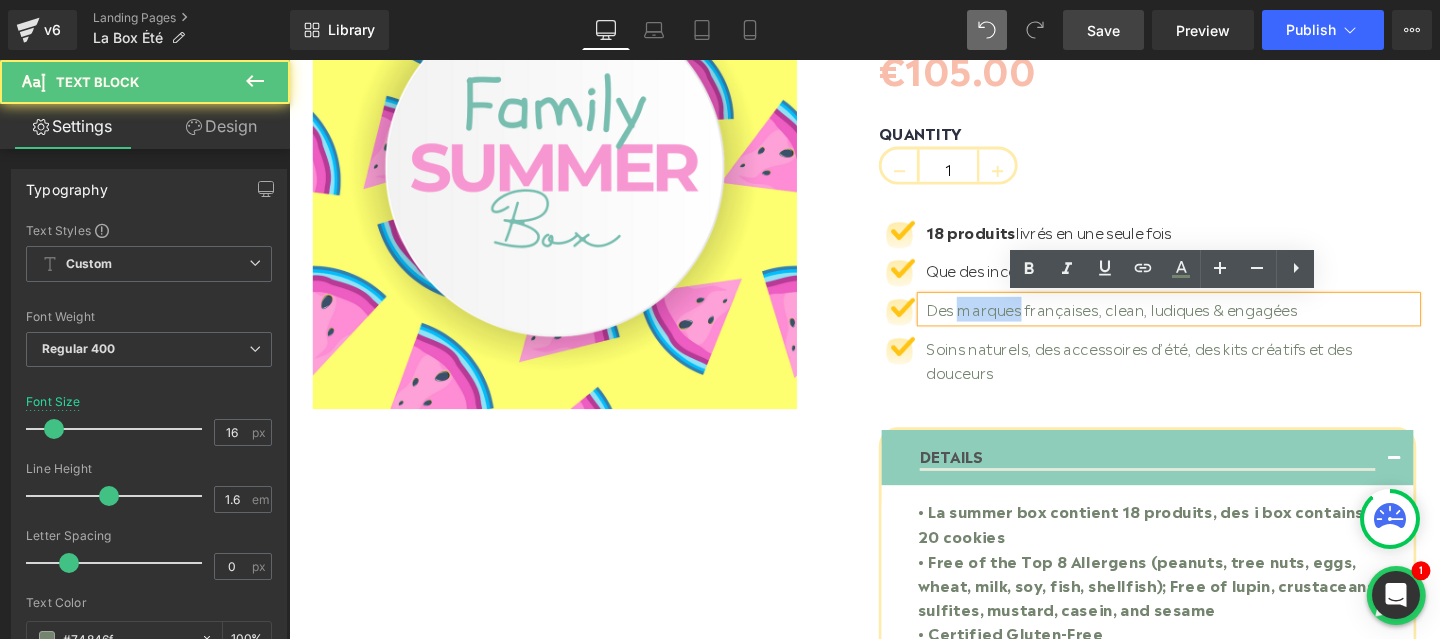 click on "Des marques françaises, clean, ludiques & engagées" at bounding box center [1216, 322] 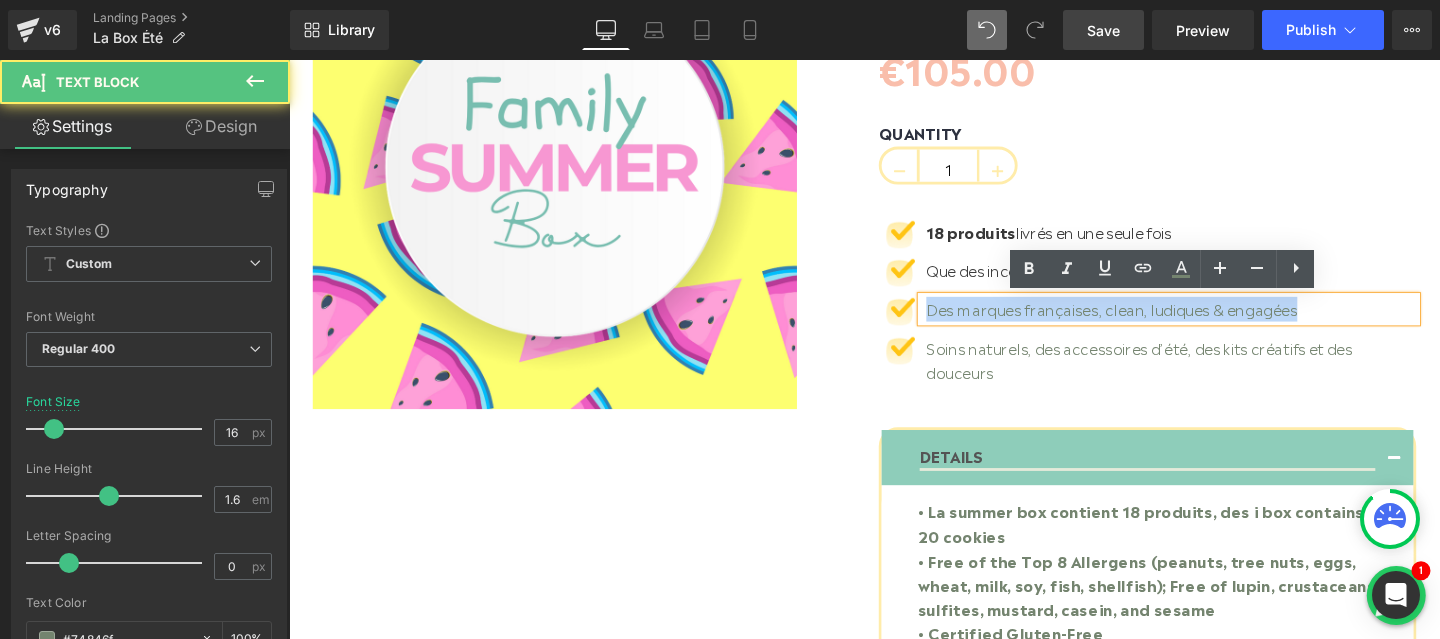 click on "Des marques françaises, clean, ludiques & engagées" at bounding box center (1216, 322) 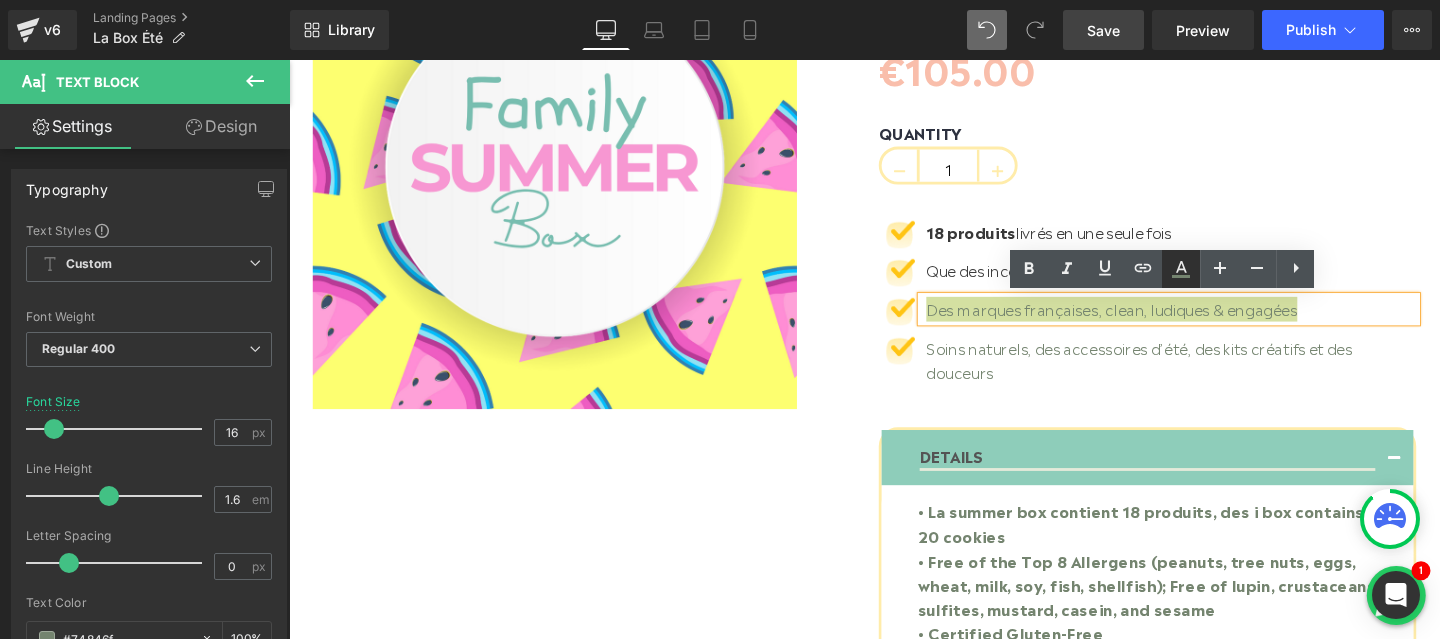 click 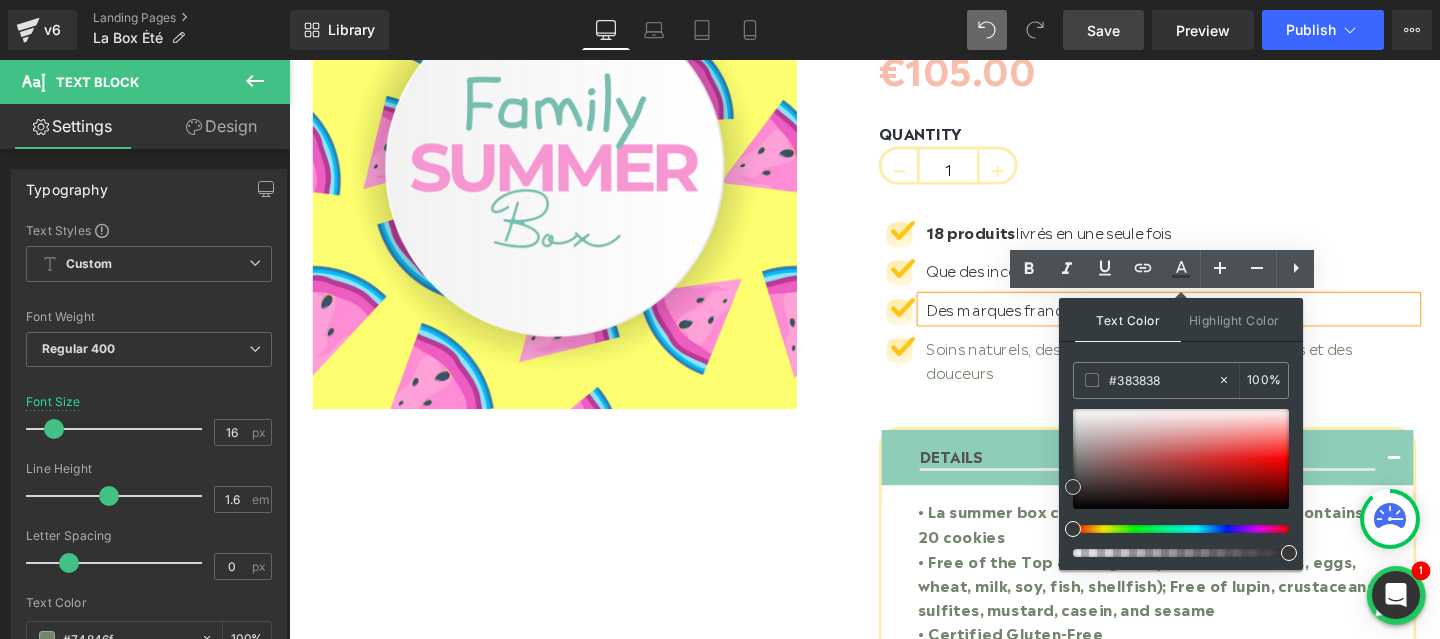 click at bounding box center [1073, 487] 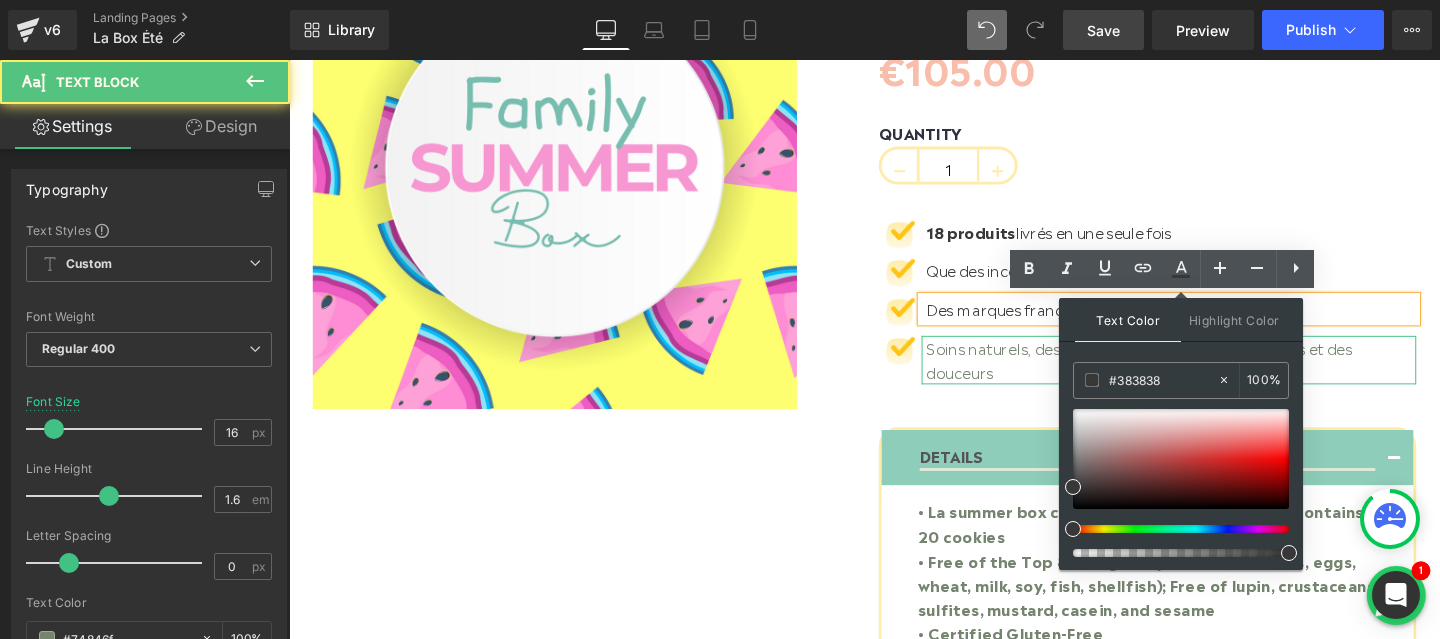 click on "Des soins naturels, des accessoires d’été, des kits créatifs et des douceurs" at bounding box center [1216, 375] 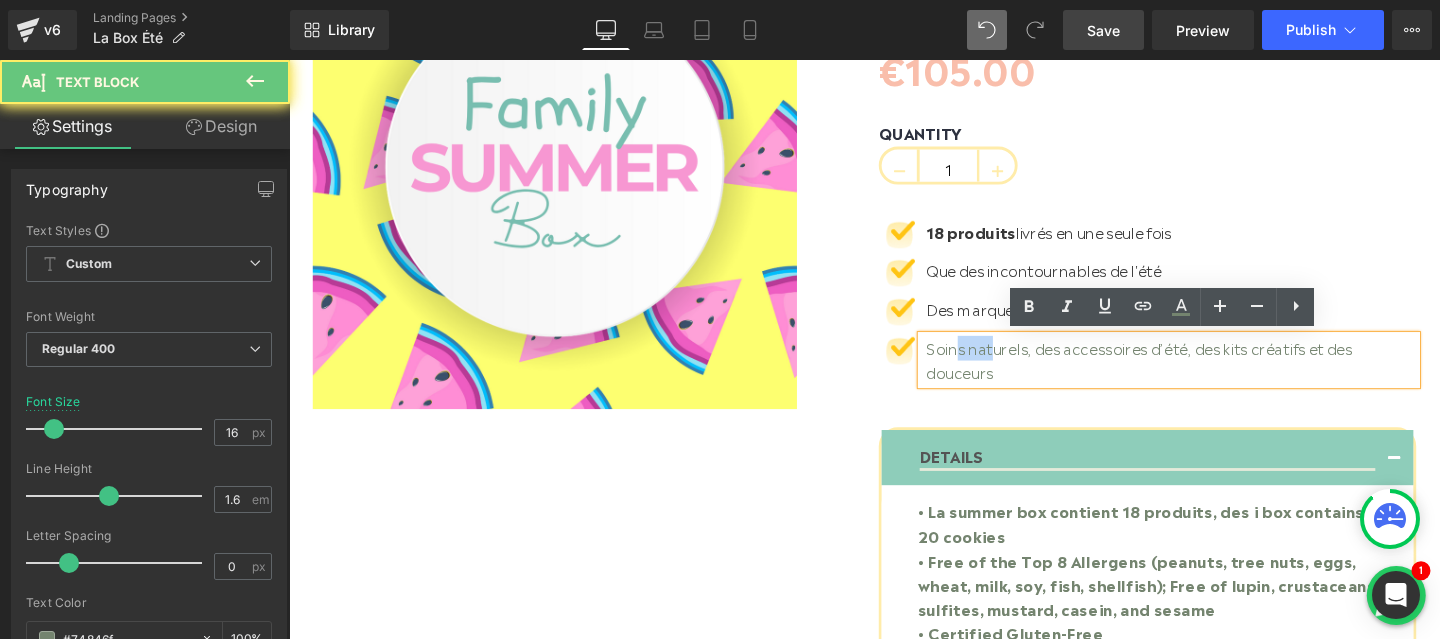 click on "Des soins naturels, des accessoires d’été, des kits créatifs et des douceurs" at bounding box center (1216, 375) 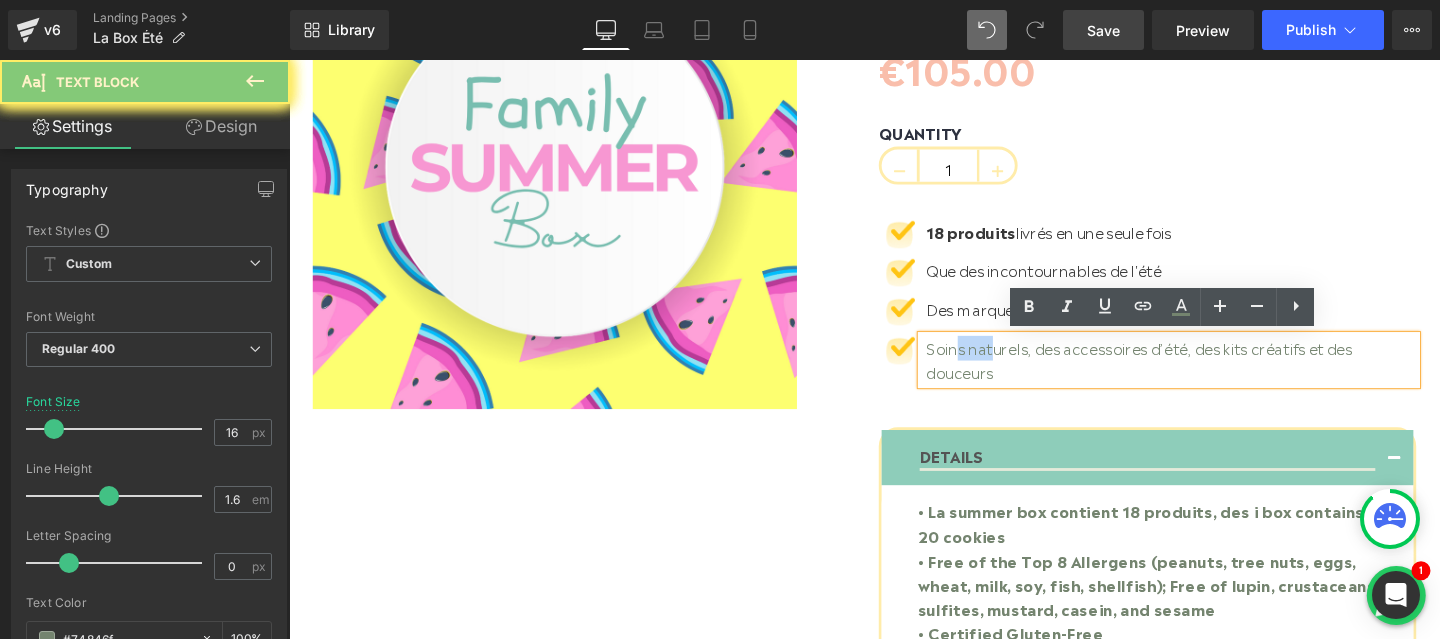 click on "Des soins naturels, des accessoires d’été, des kits créatifs et des douceurs" at bounding box center (1216, 375) 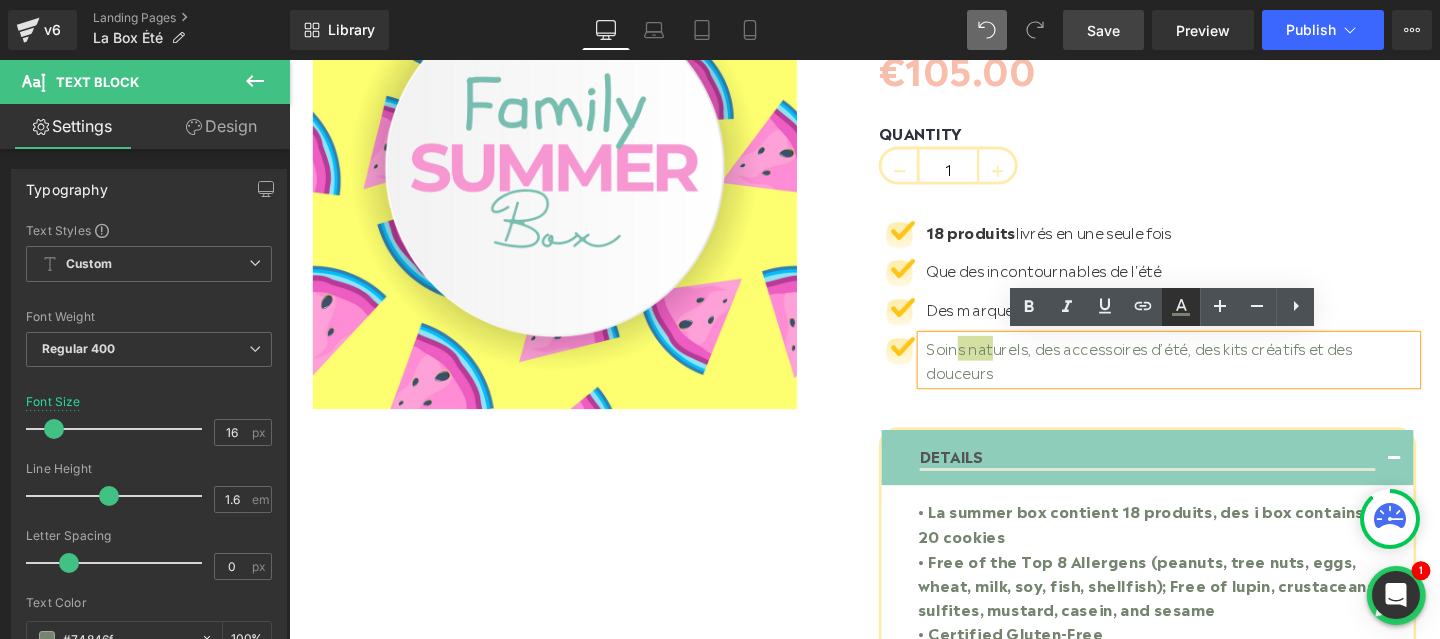 click 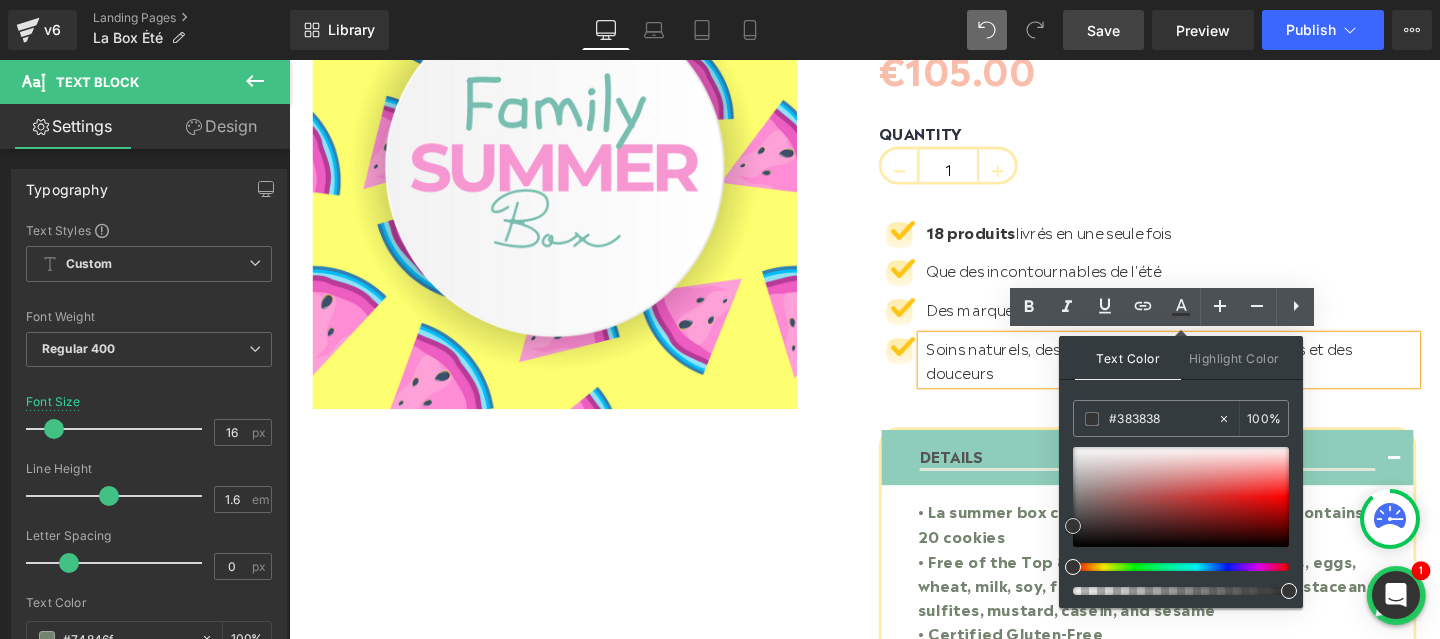 click at bounding box center (1073, 526) 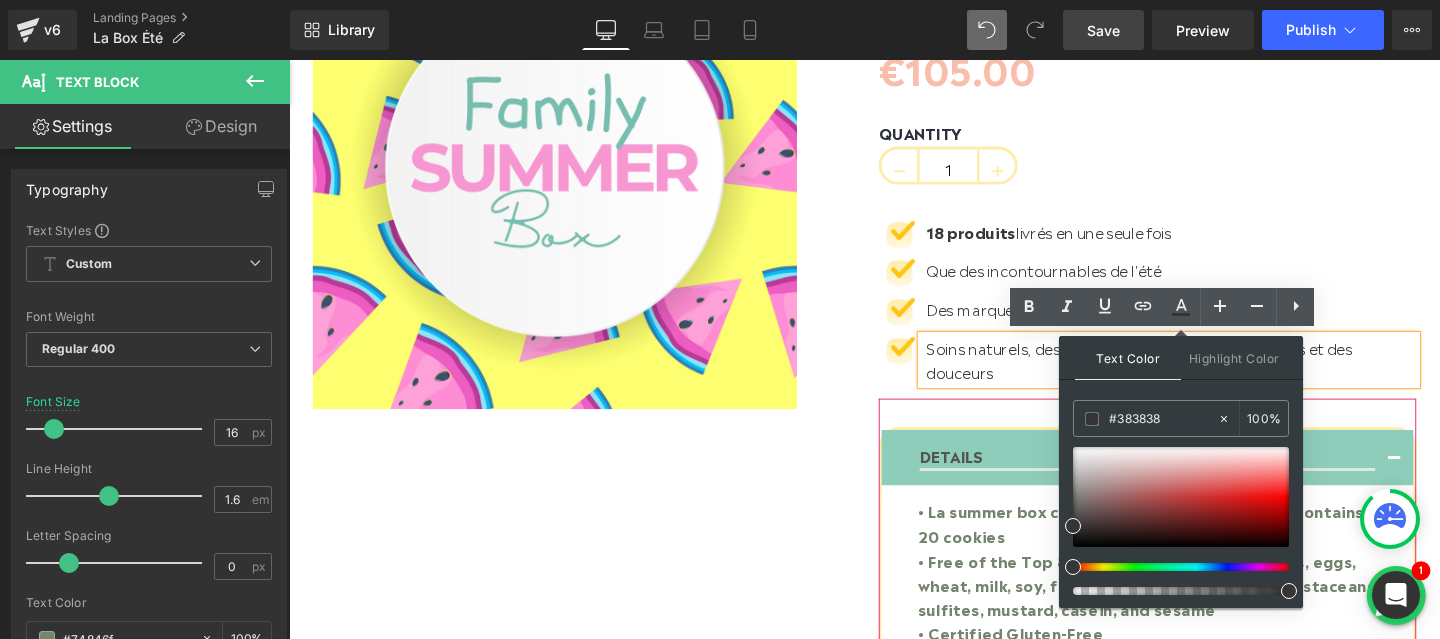 click on "DETAILS
Text Block" at bounding box center (1191, 478) 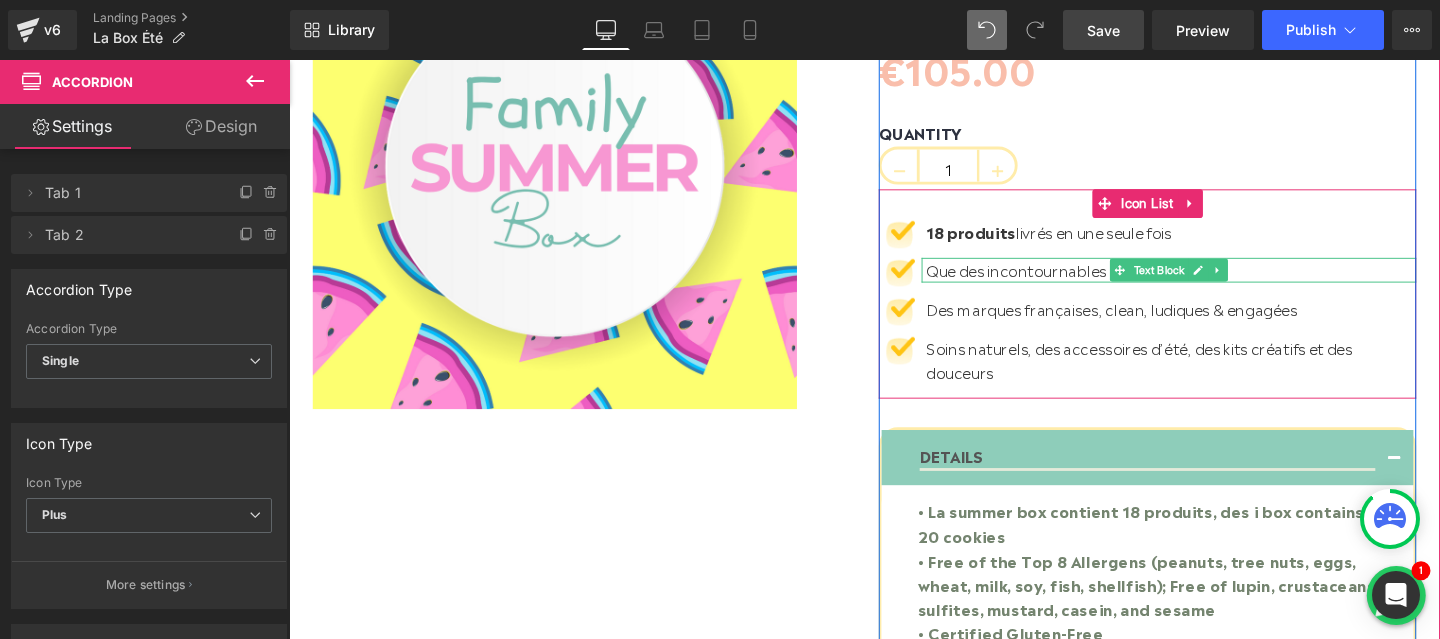 click on "Que des incontournables de l'été" at bounding box center [1082, 280] 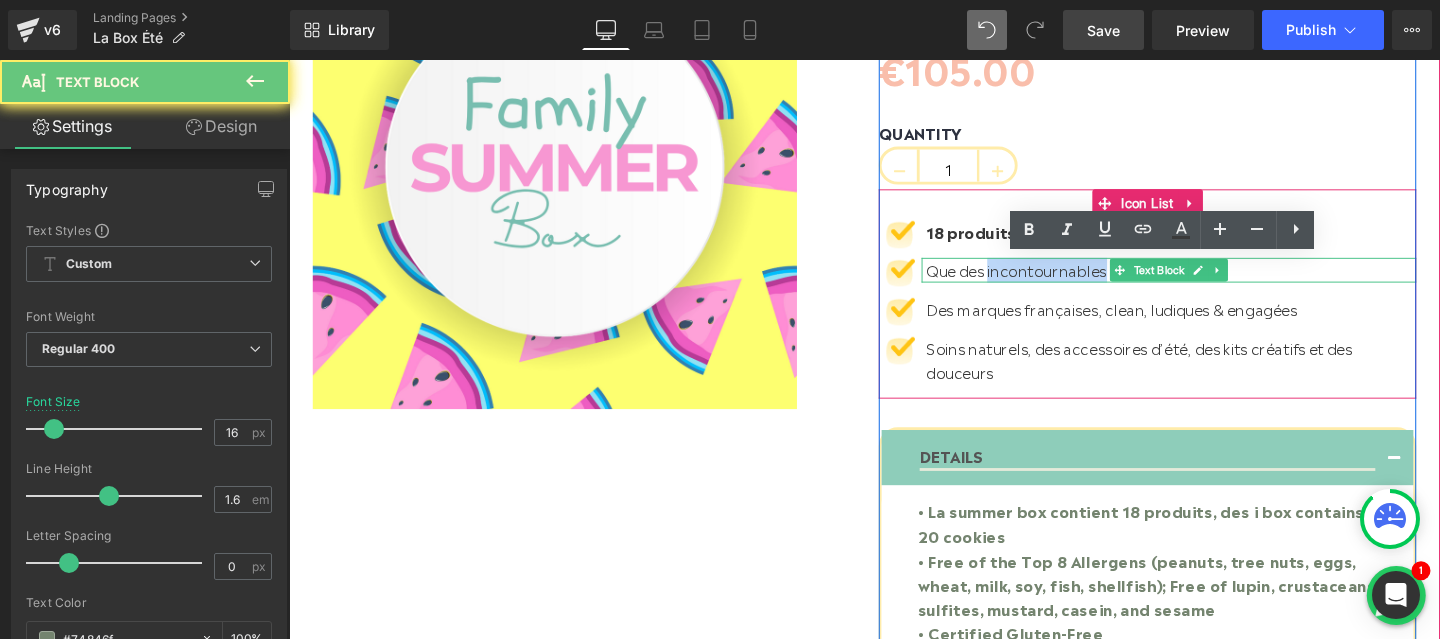 click on "Que des incontournables de l'été" at bounding box center (1082, 280) 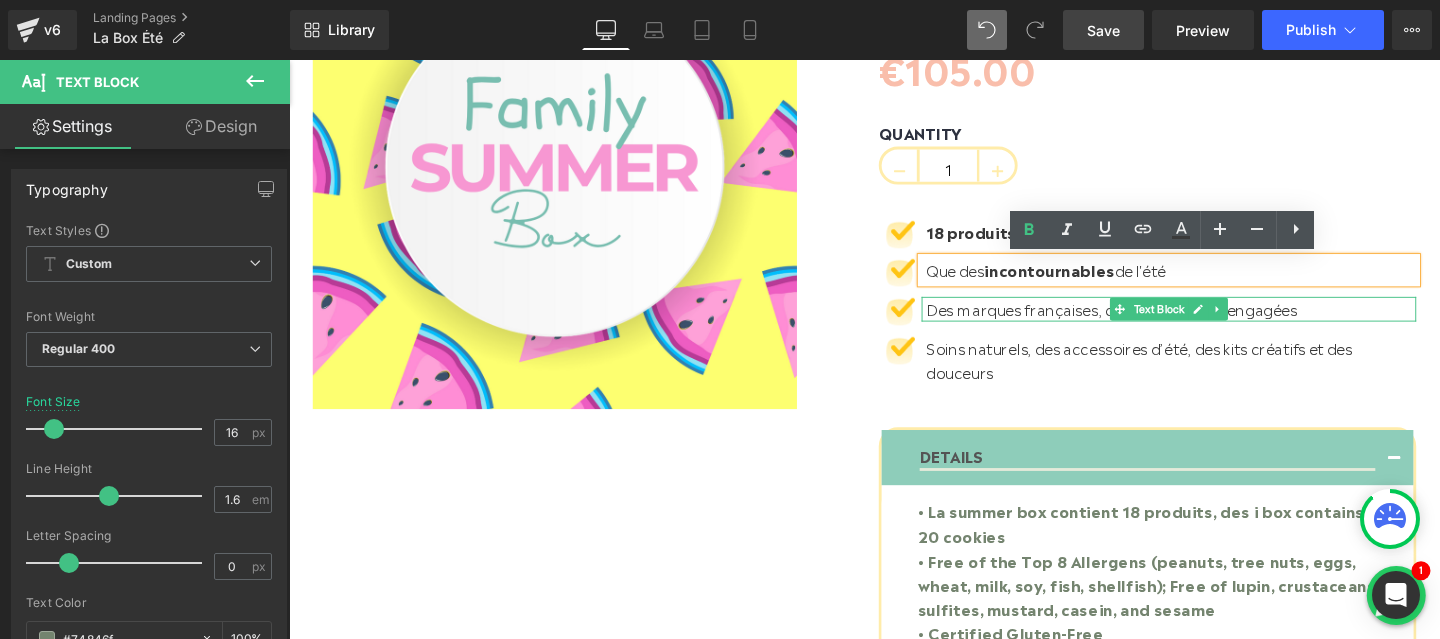 click on "Des marques françaises, clean, ludiques & engagées" at bounding box center [1154, 321] 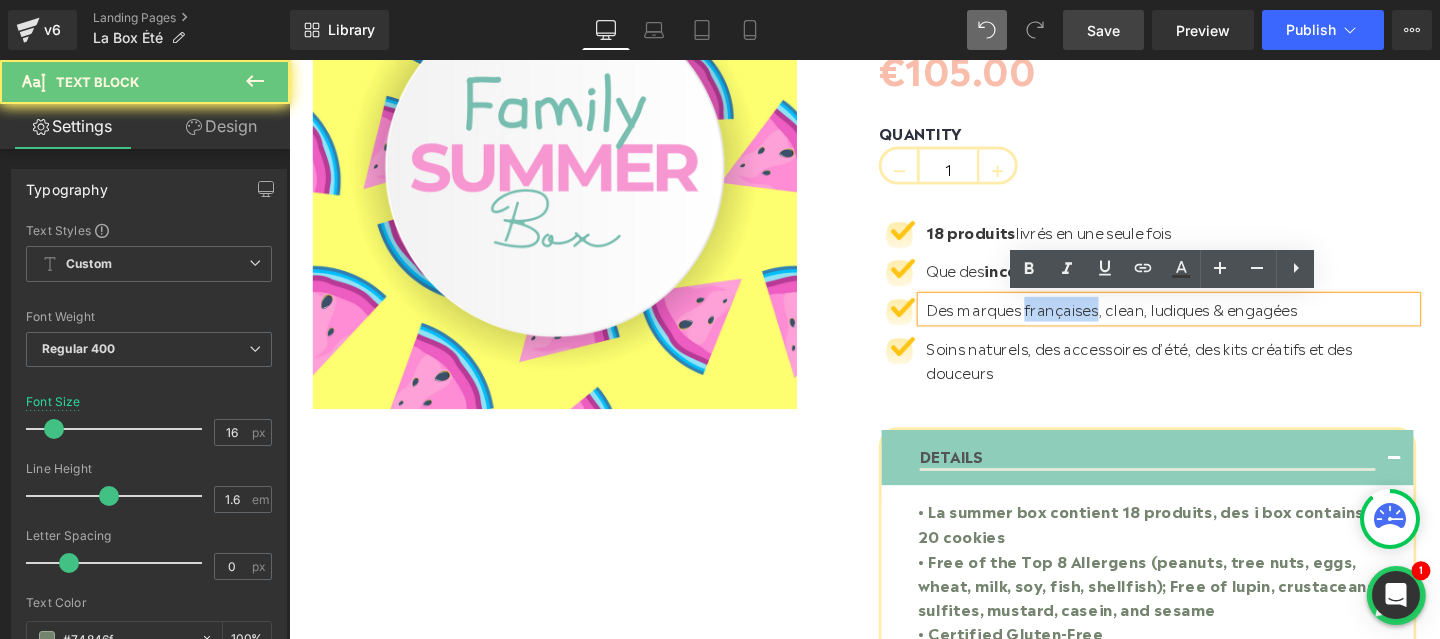 click on "Des marques françaises, clean, ludiques & engagées" at bounding box center [1154, 321] 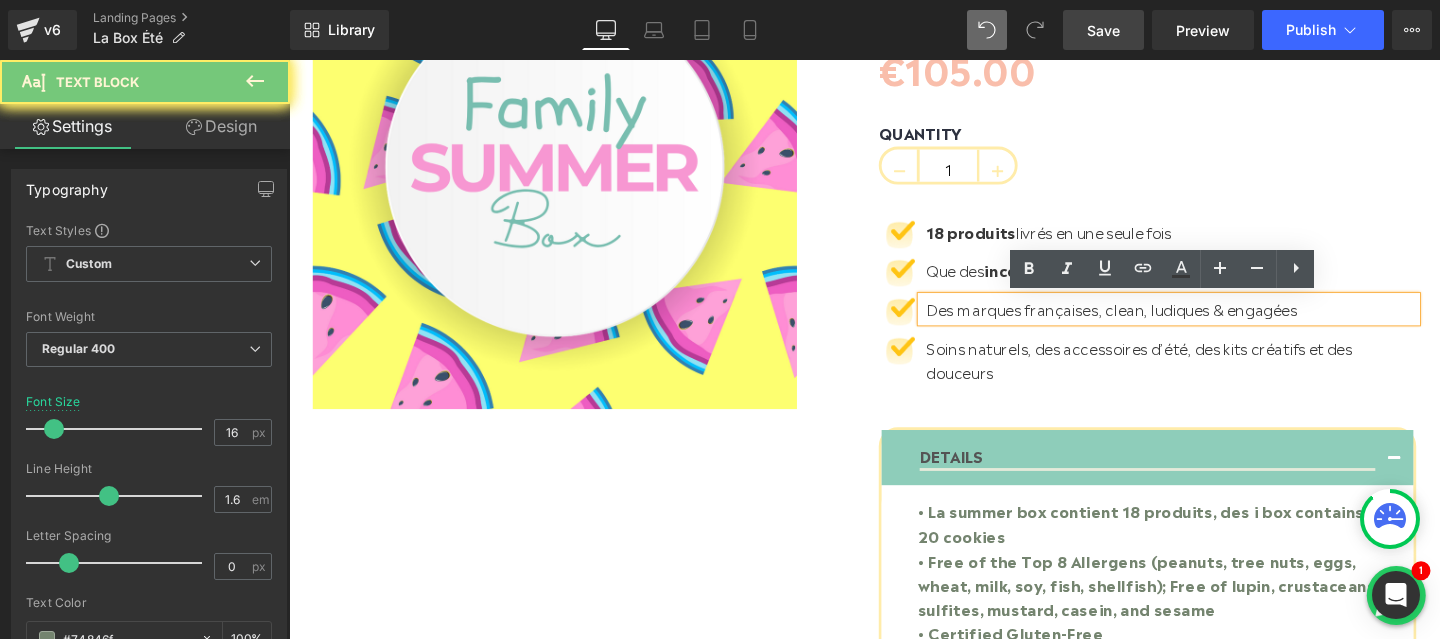 click on "Des marques françaises, clean, ludiques & engagées" at bounding box center [1154, 321] 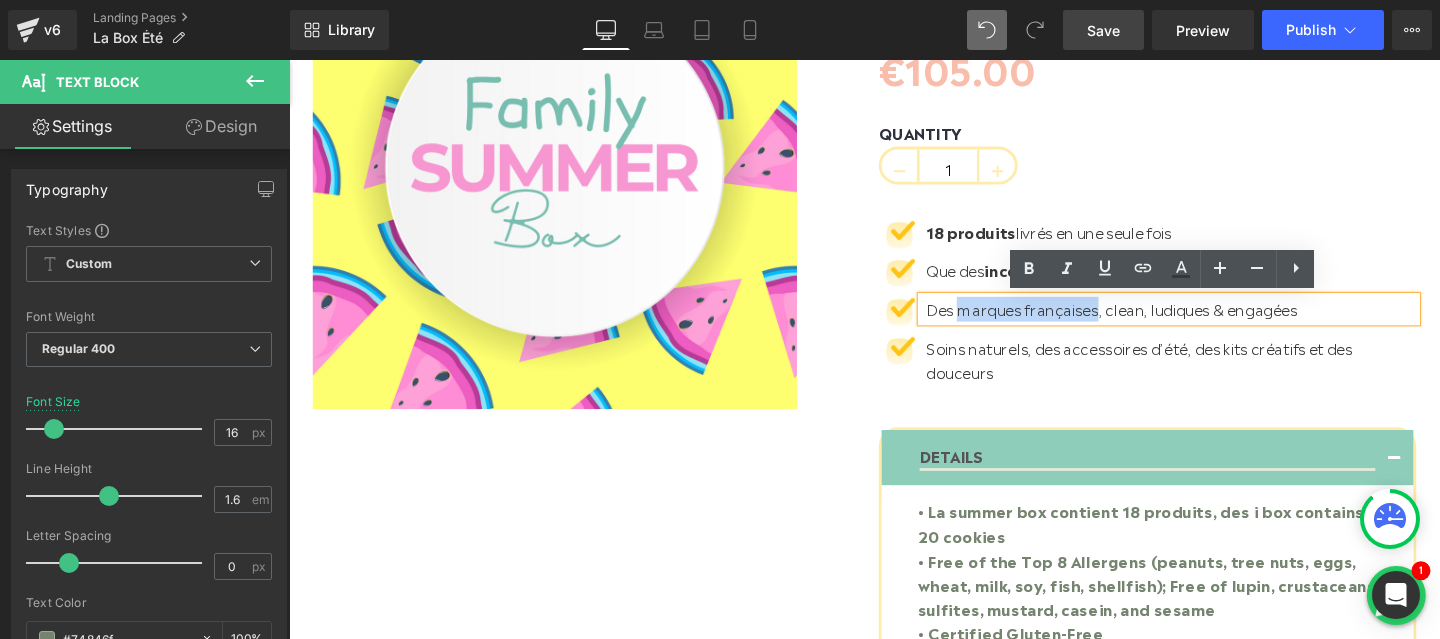 drag, startPoint x: 994, startPoint y: 324, endPoint x: 1138, endPoint y: 323, distance: 144.00348 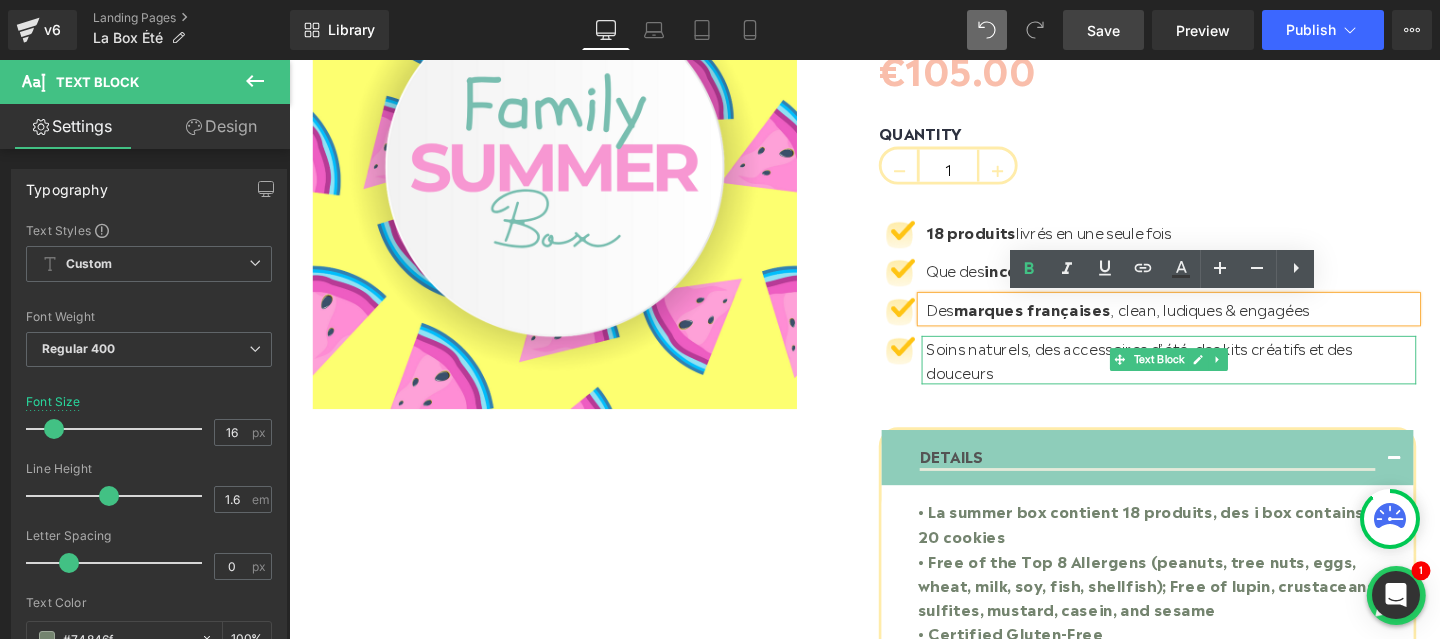 click on "Des soins naturels, des accessoires d’été, des kits créatifs et des douceurs" at bounding box center (1183, 375) 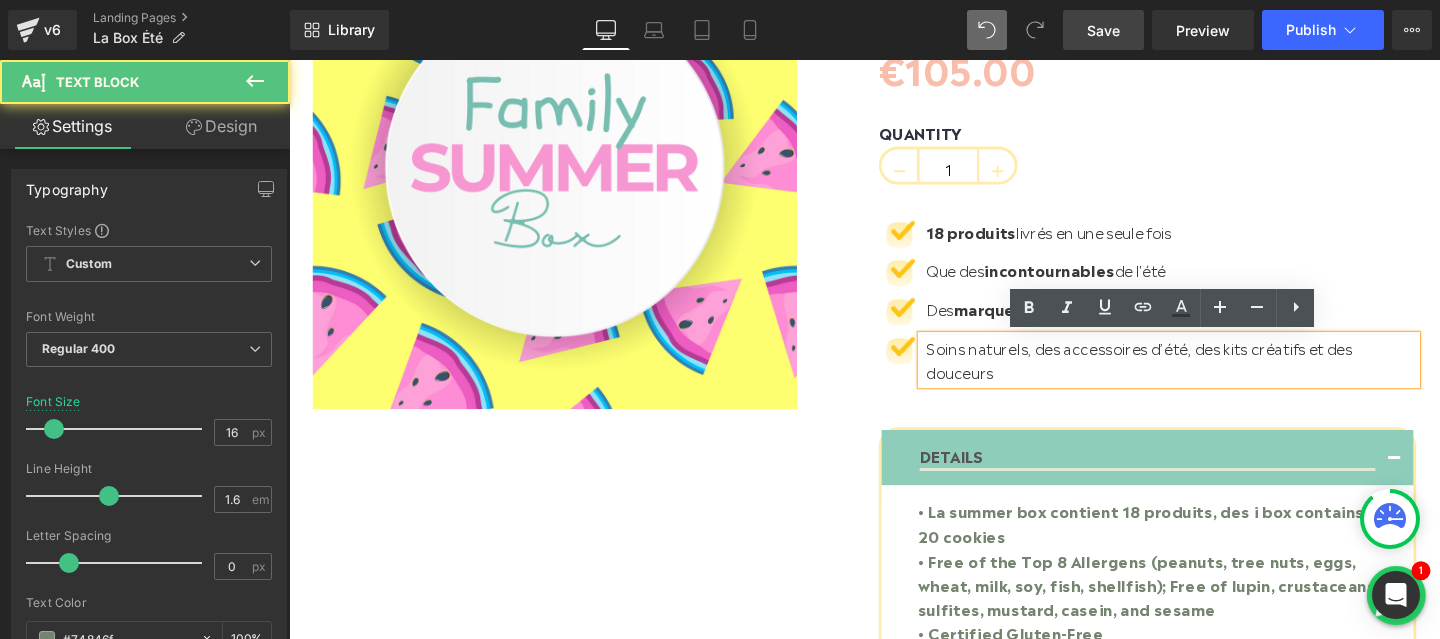 click on "Des soins naturels, des accessoires d’été, des kits créatifs et des douceurs" at bounding box center (1216, 375) 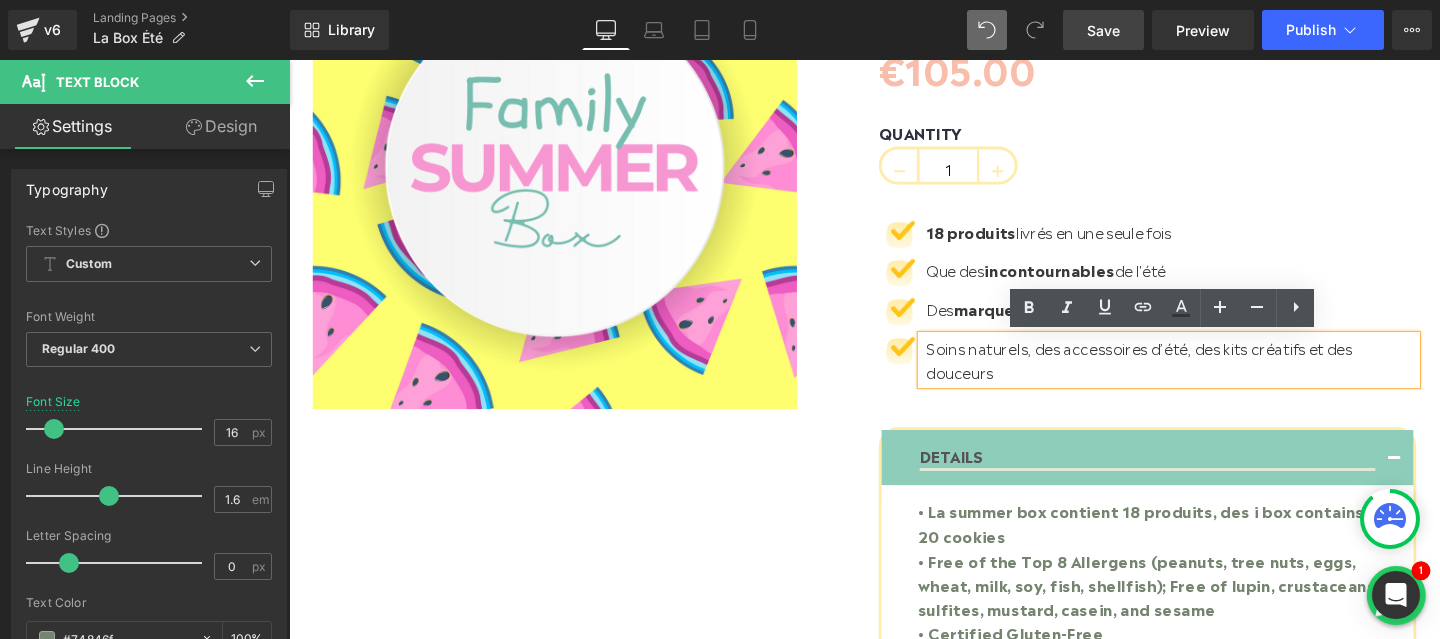 click on "(P) Image" at bounding box center [894, 422] 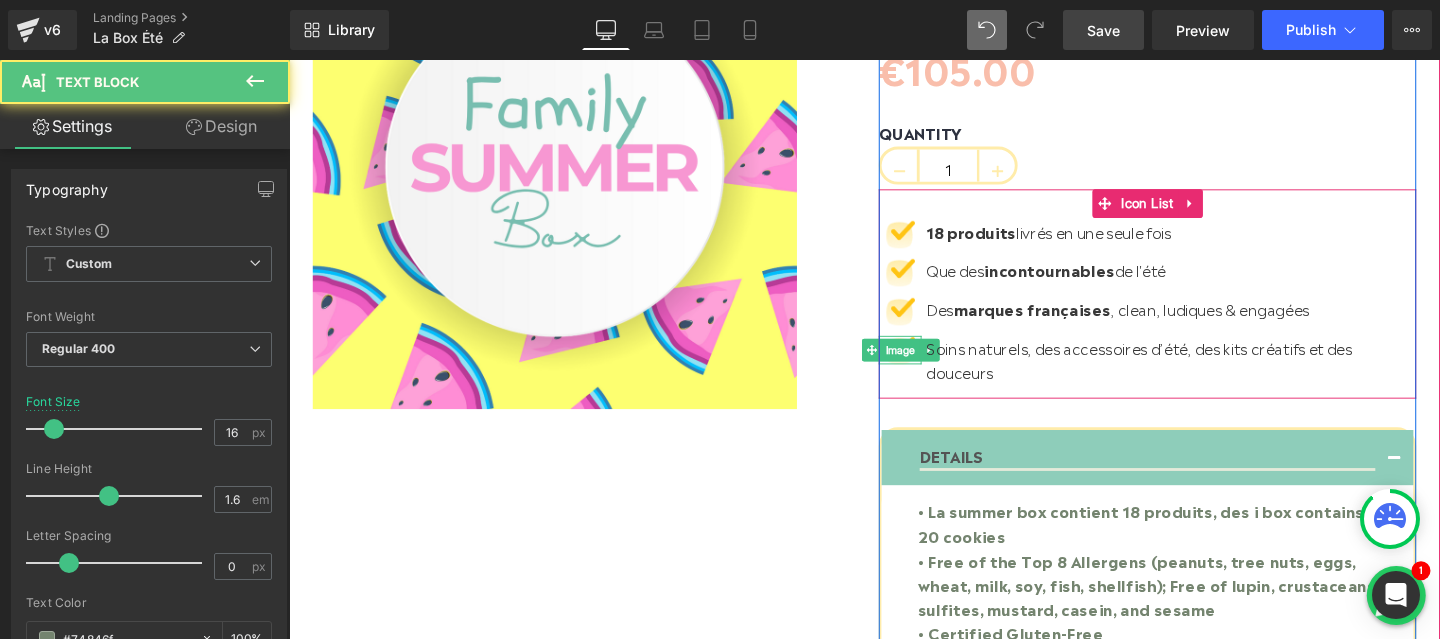 drag, startPoint x: 996, startPoint y: 365, endPoint x: 950, endPoint y: 365, distance: 46 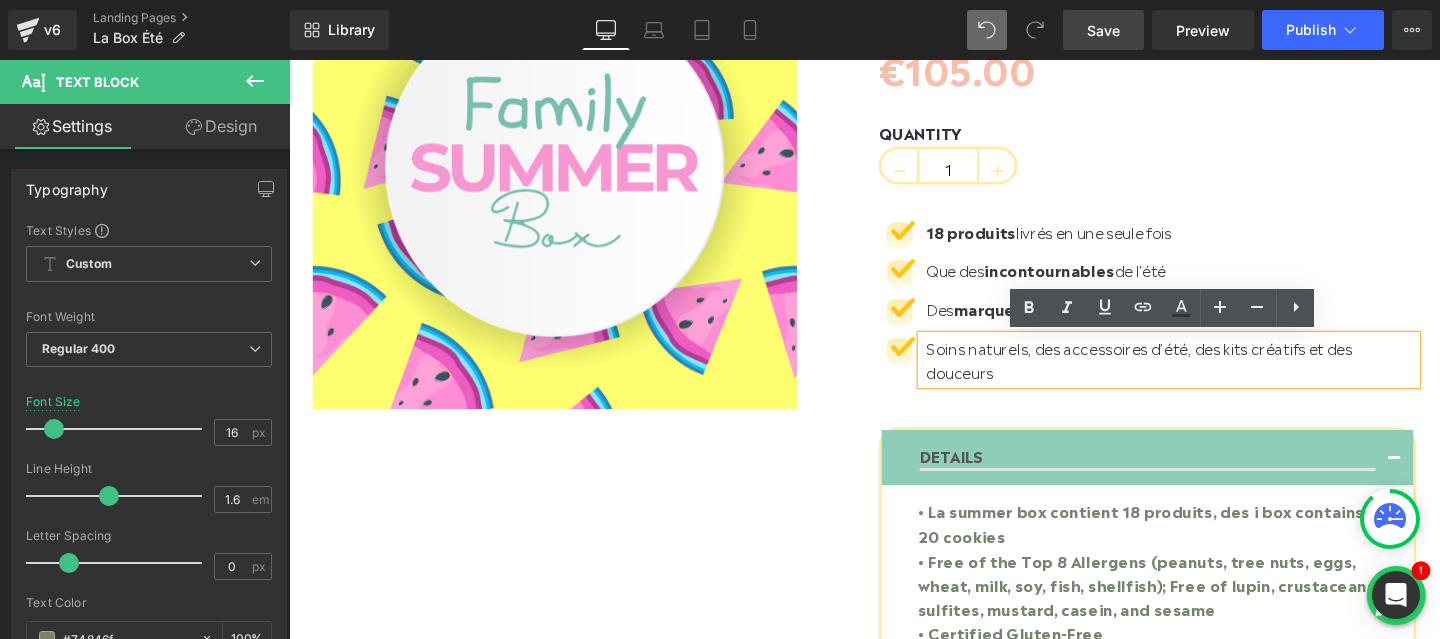 click on "Des soins naturels, des accessoires d’été, des kits créatifs et des douceurs" at bounding box center [1183, 375] 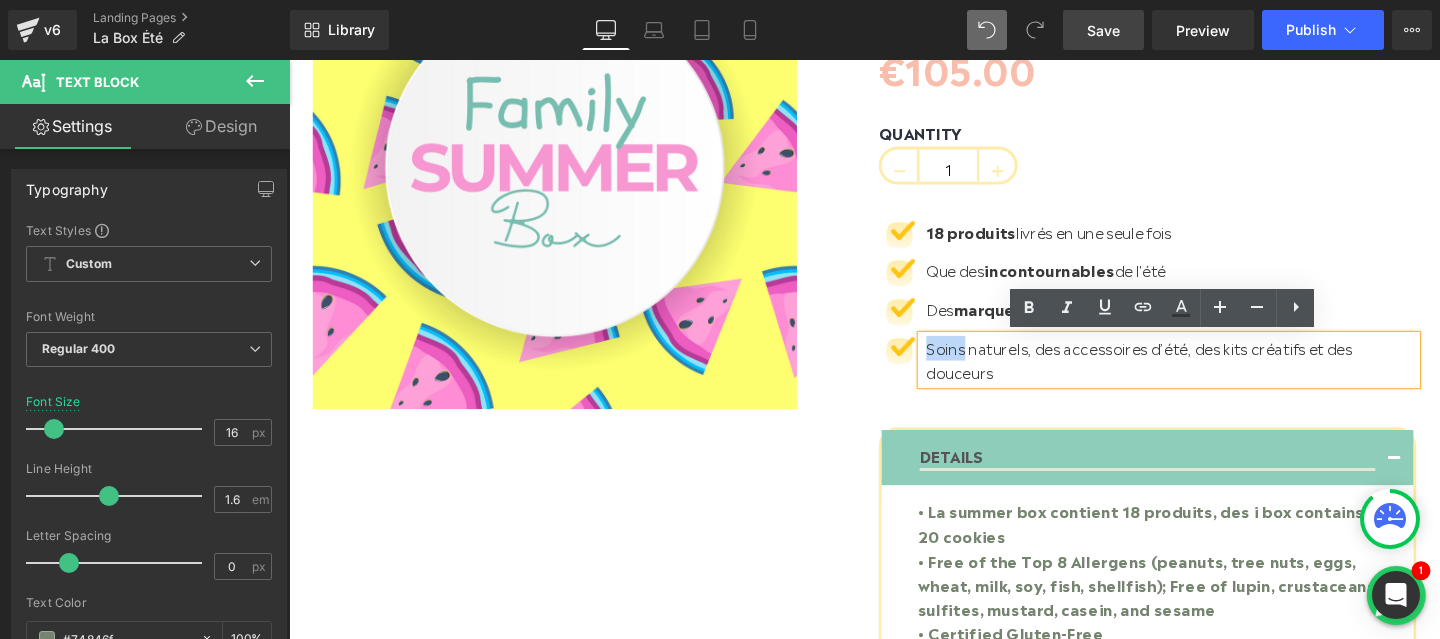 drag, startPoint x: 998, startPoint y: 361, endPoint x: 960, endPoint y: 354, distance: 38.63936 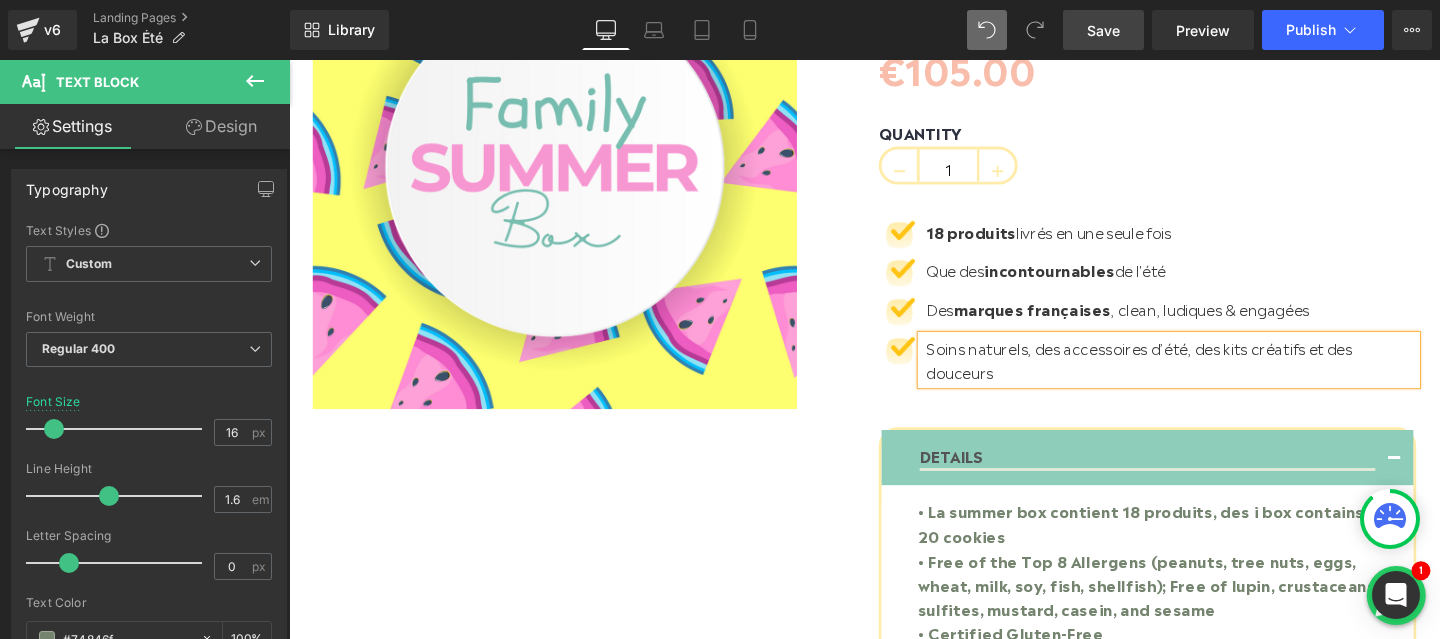 click on "Soins naturels, des accessoires d’été, des kits créatifs et des douceurs" at bounding box center [1183, 375] 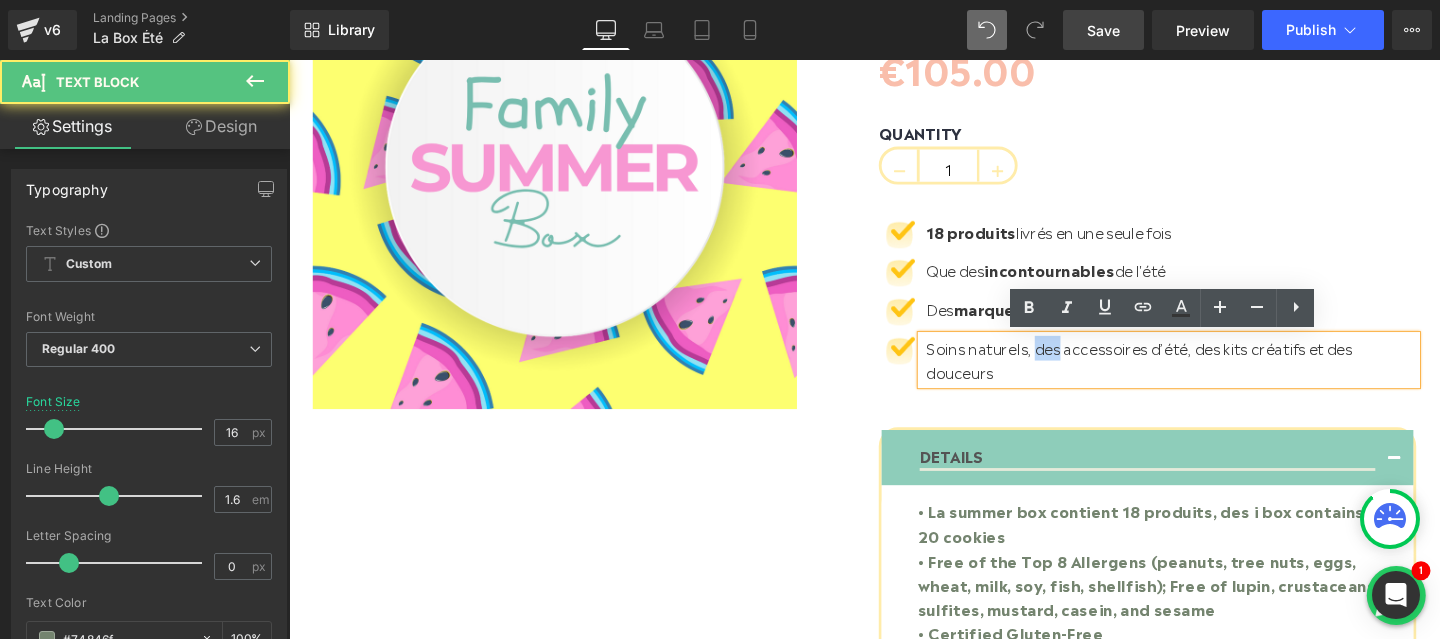 click on "Soins naturels, des accessoires d’été, des kits créatifs et des douceurs" at bounding box center (1183, 375) 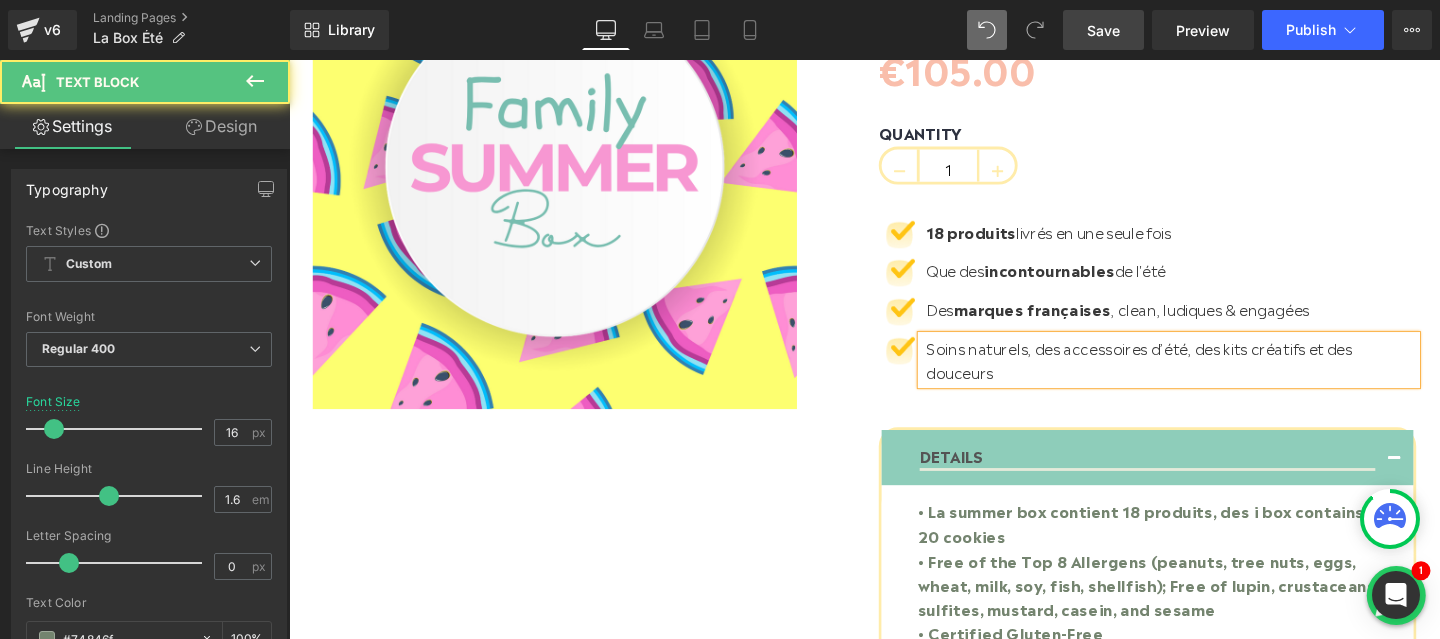 click on "Soins naturels, accessoires d’été, des kits créatifs et des douceurs" at bounding box center (1183, 375) 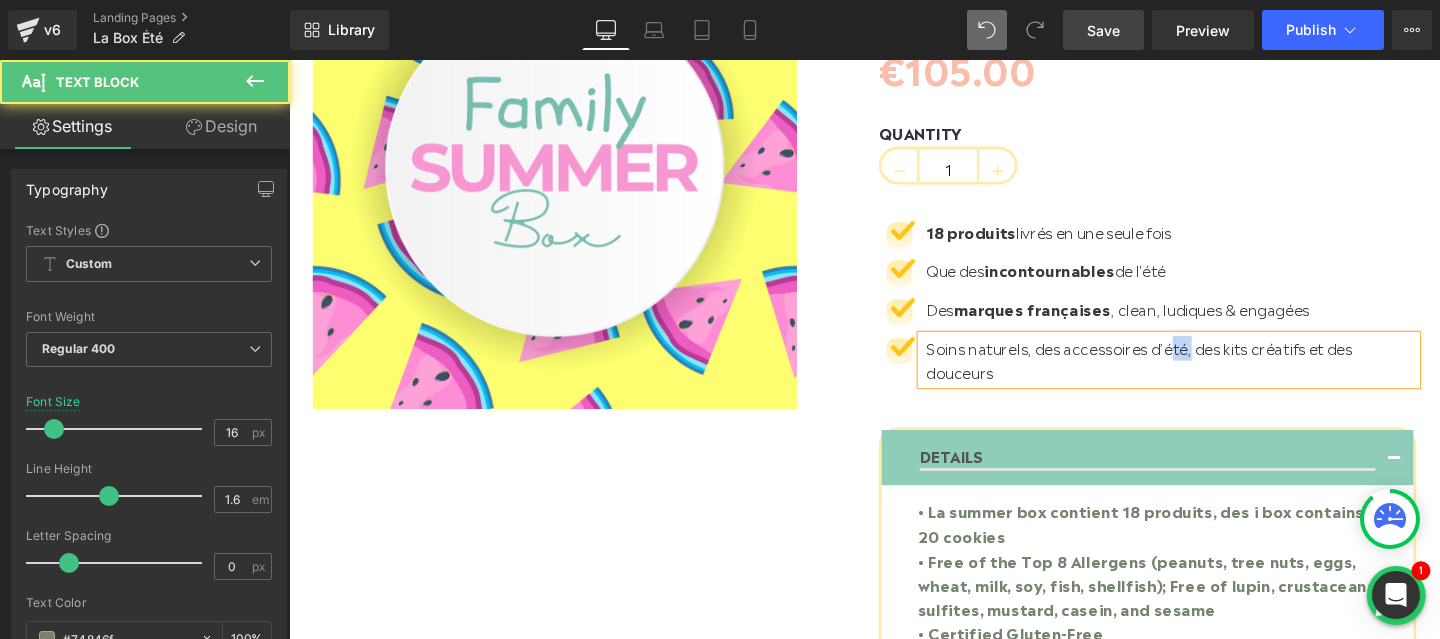 click on "Soins naturels, accessoires d’été, des kits créatifs et des douceurs" at bounding box center (1183, 375) 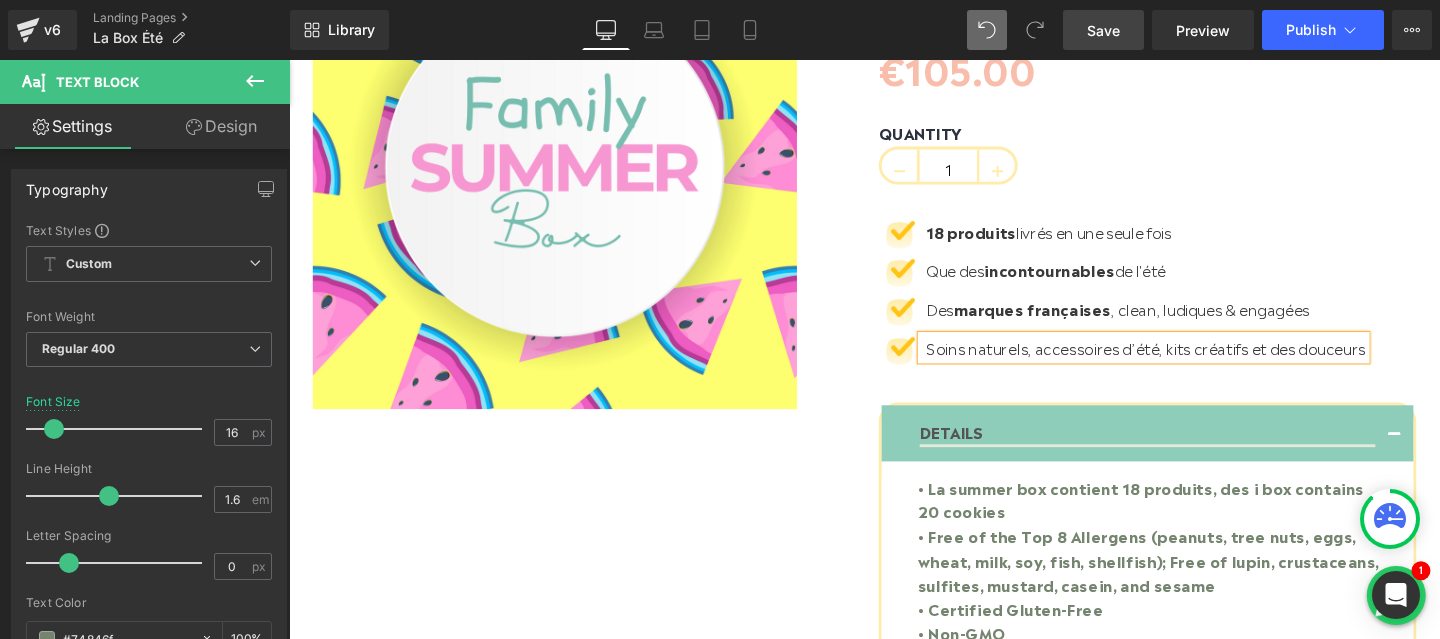 click on "Soins naturels, accessoires d’été, kits créatifs et des douceurs" at bounding box center [1190, 362] 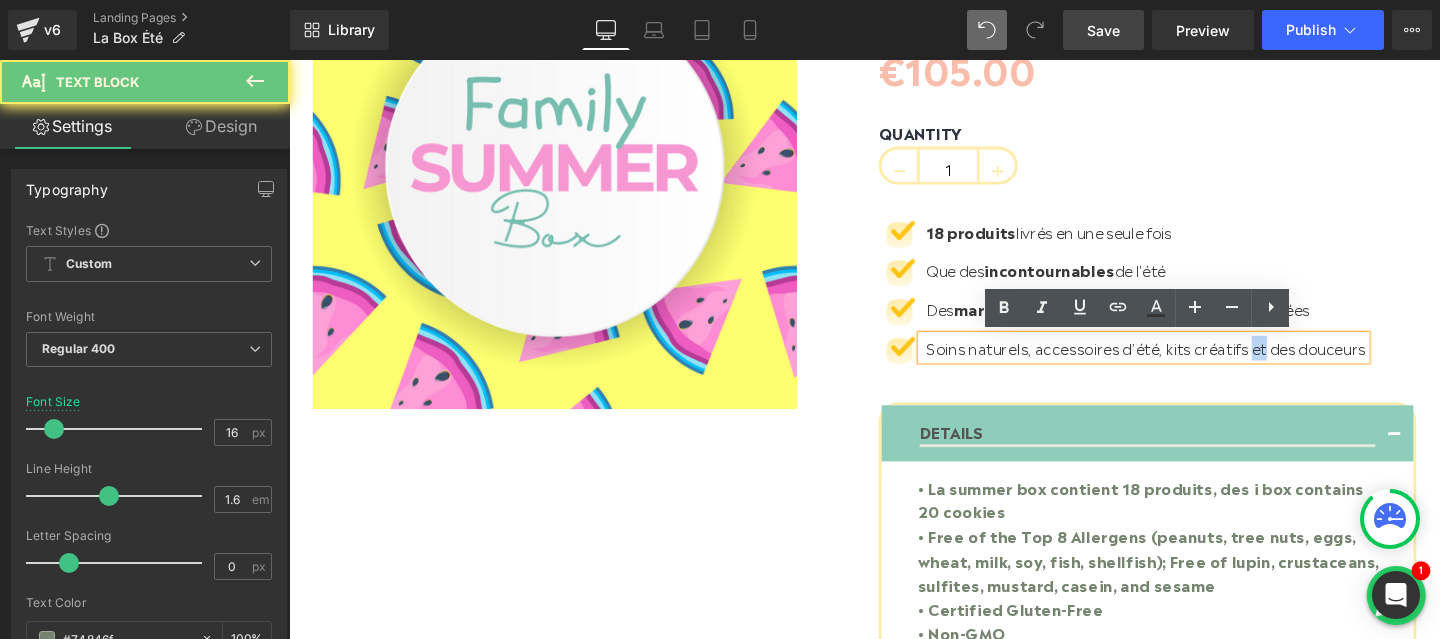 click on "Soins naturels, accessoires d’été, kits créatifs et des douceurs" at bounding box center [1190, 362] 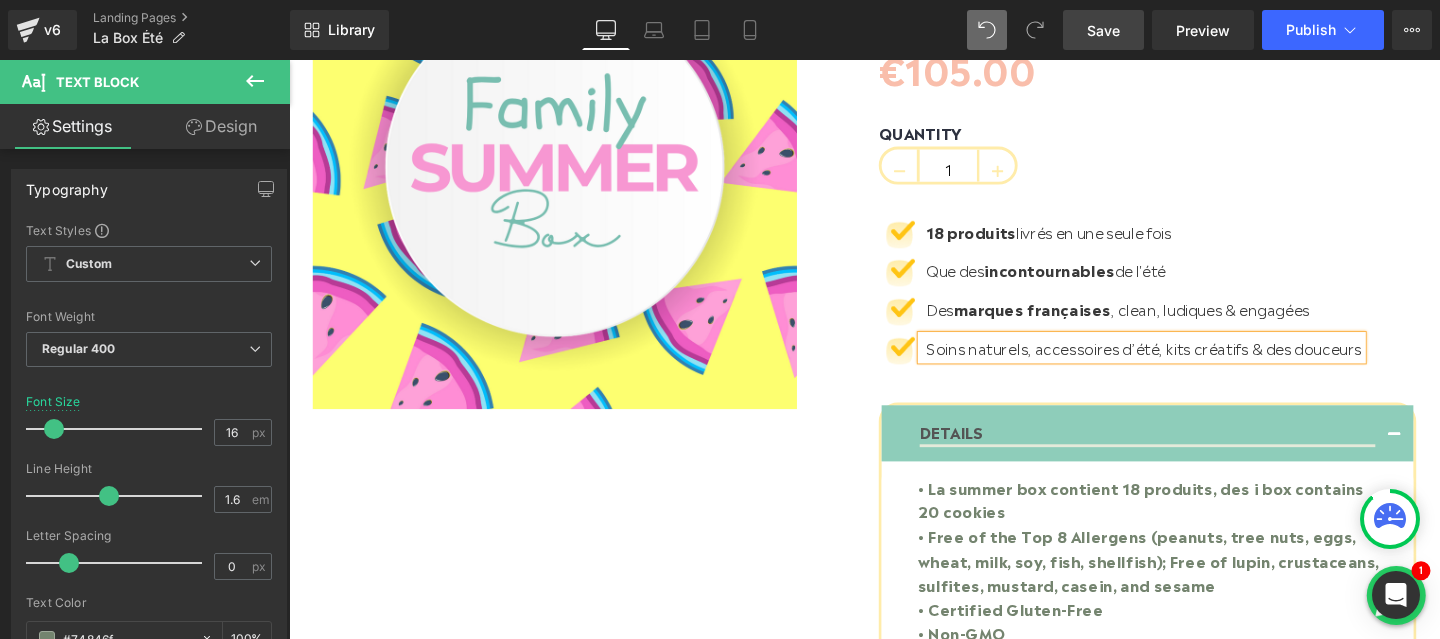 click on "Soins naturels, accessoires d’été, kits créatifs & des douceurs" at bounding box center [1188, 362] 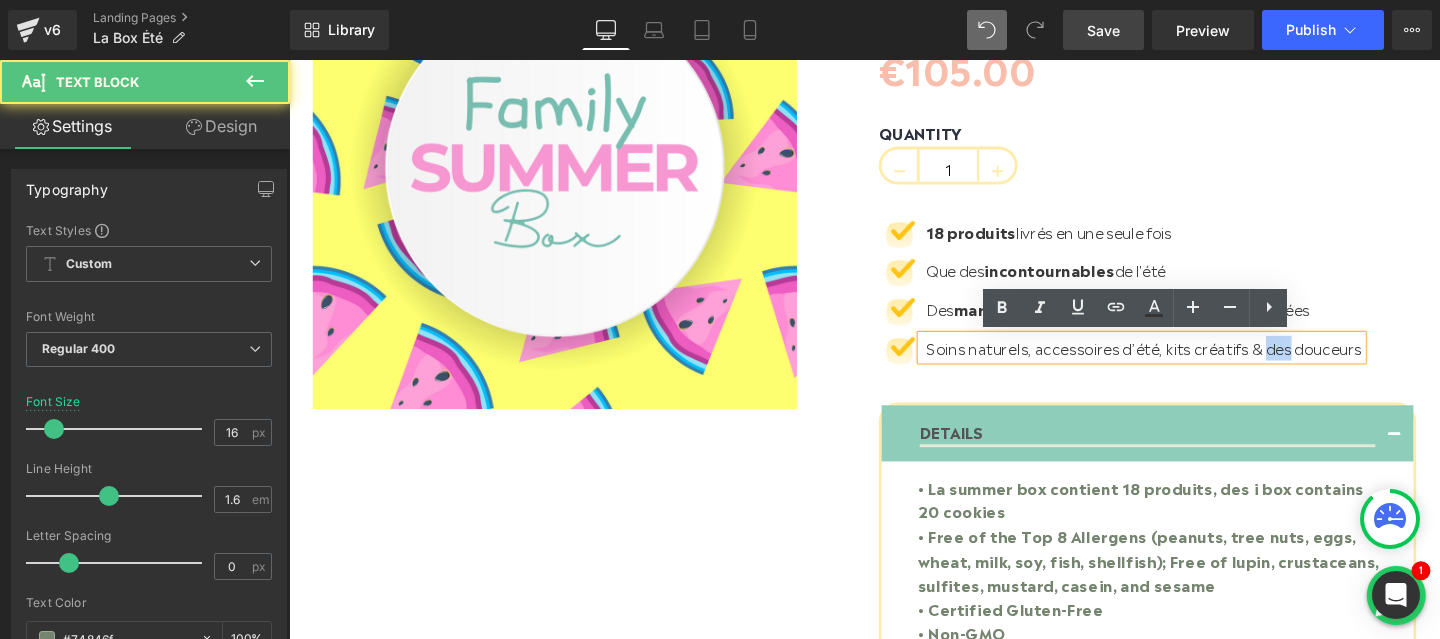 click on "Soins naturels, accessoires d’été, kits créatifs & des douceurs" at bounding box center [1188, 362] 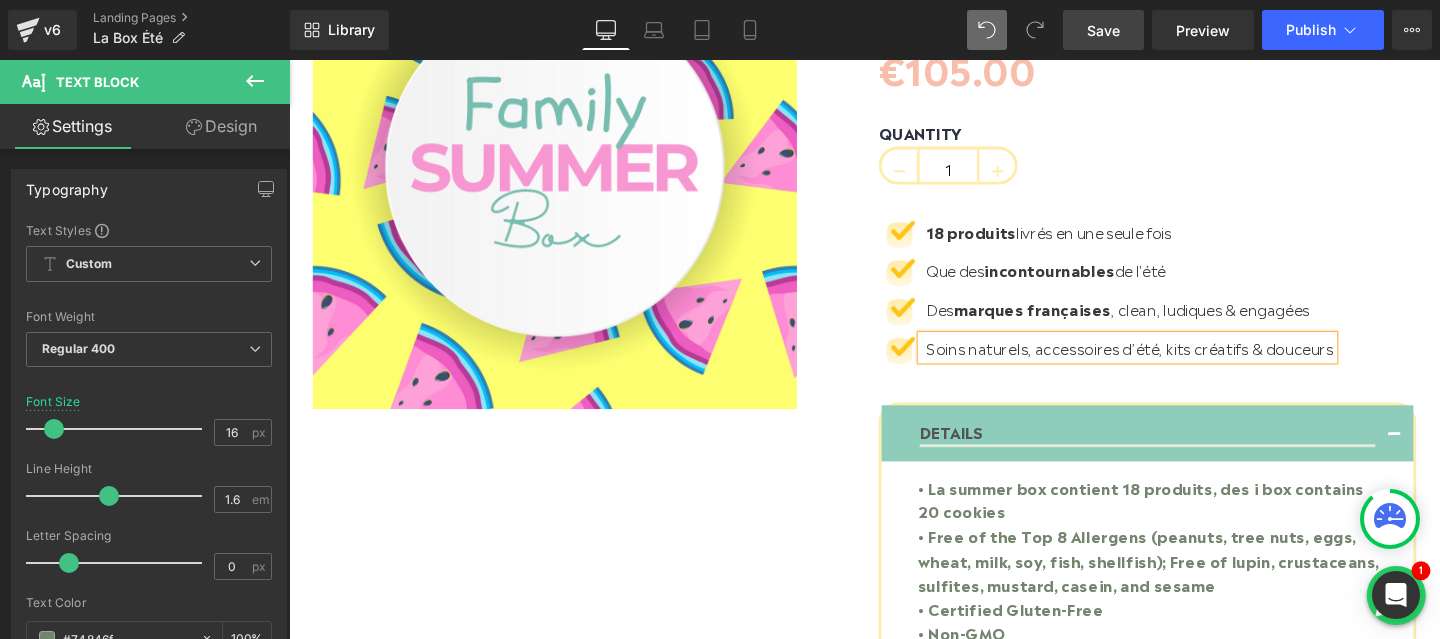 click on "(P) Image" at bounding box center (894, 409) 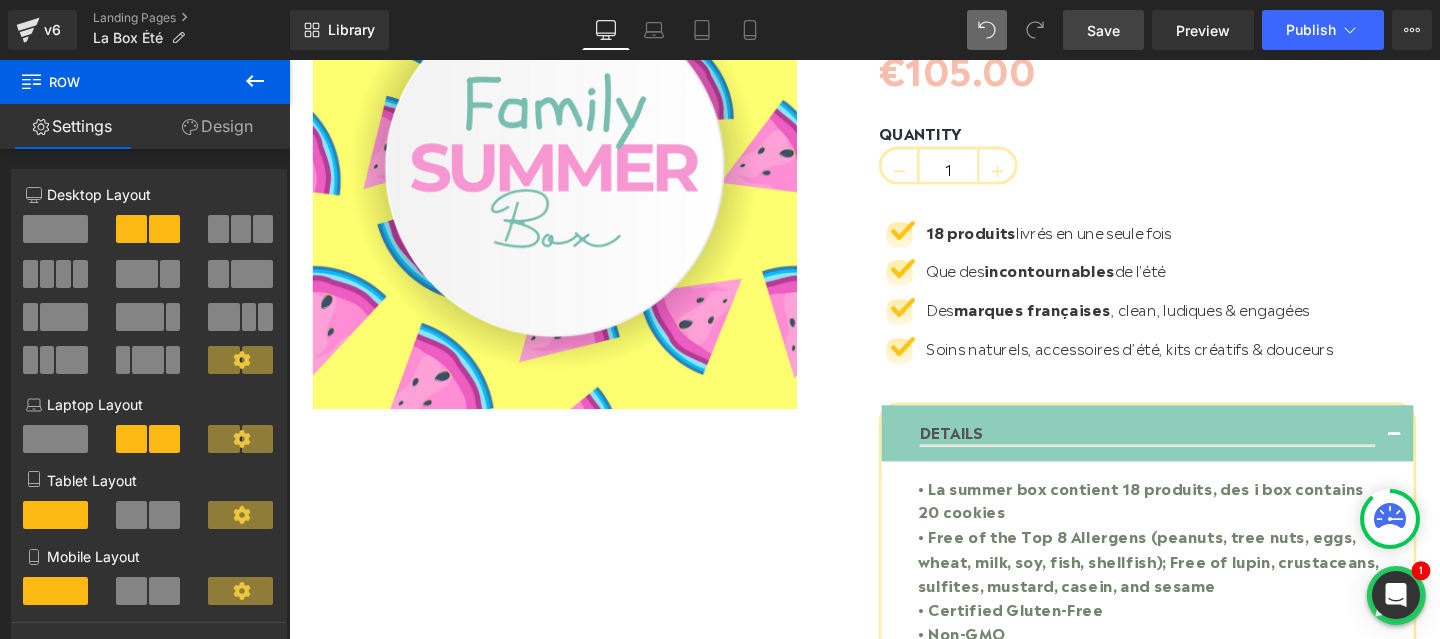 click on "Save" at bounding box center [1103, 30] 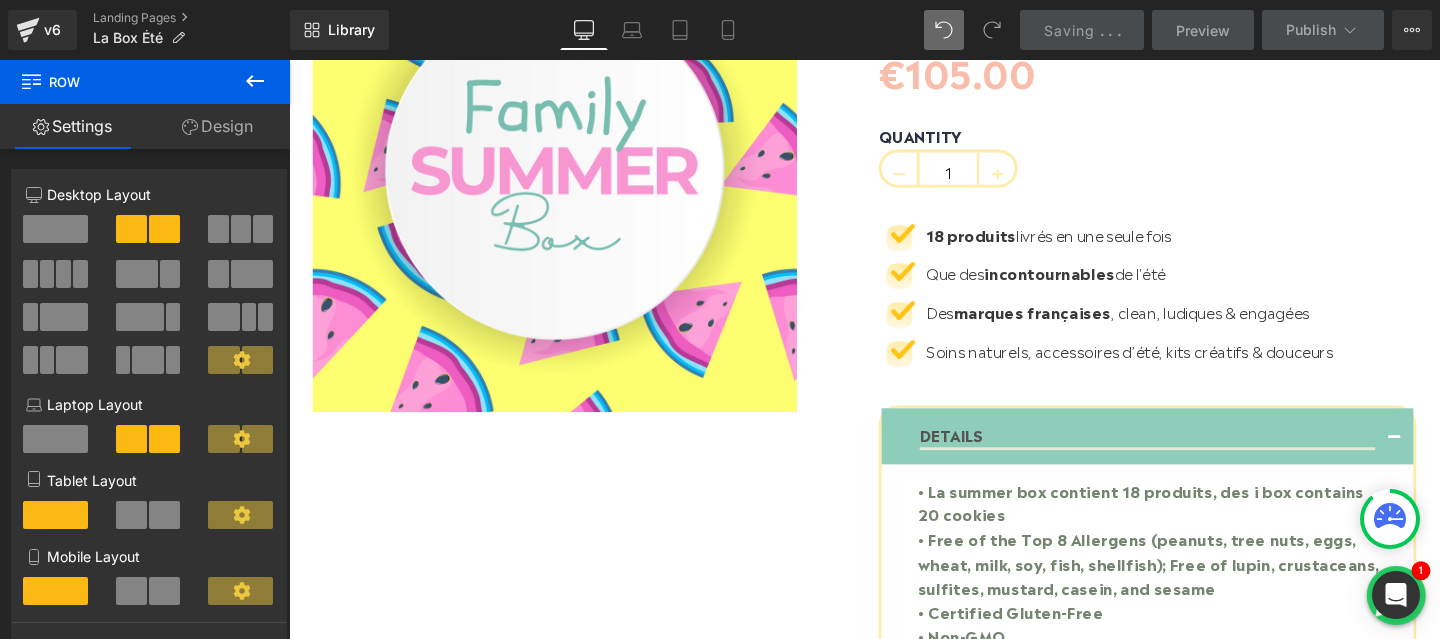 scroll, scrollTop: 447, scrollLeft: 0, axis: vertical 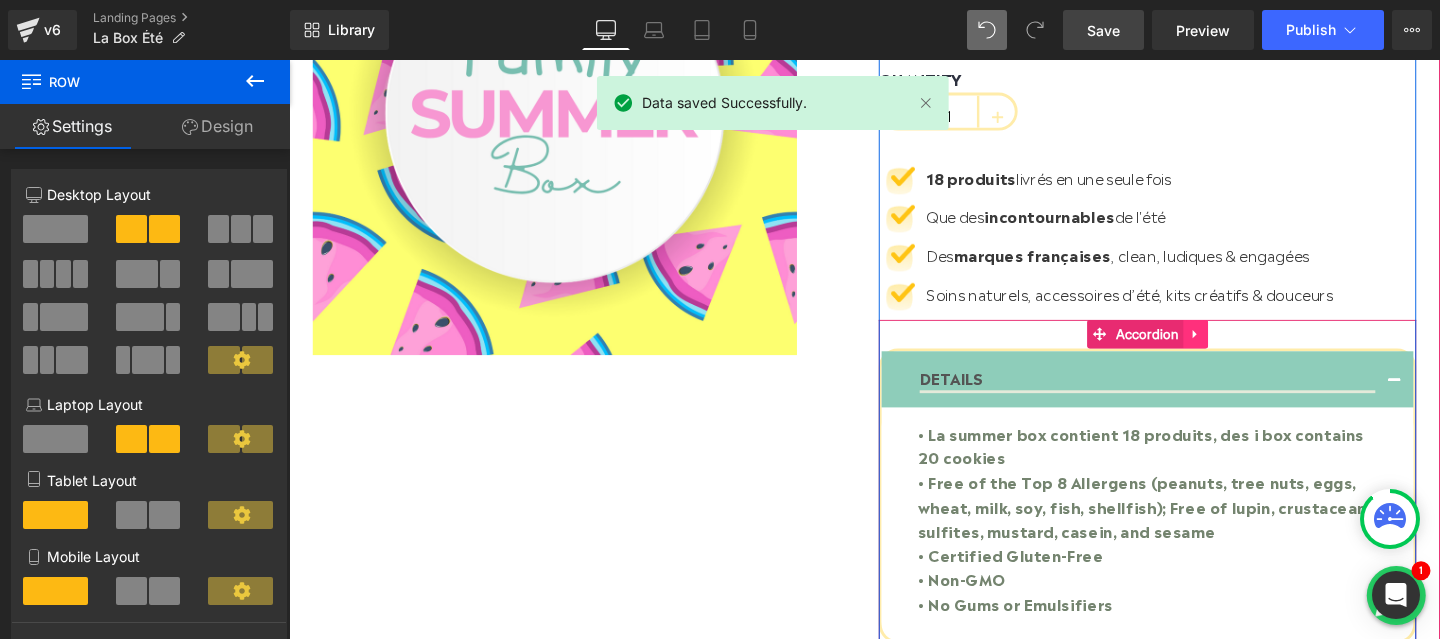 click 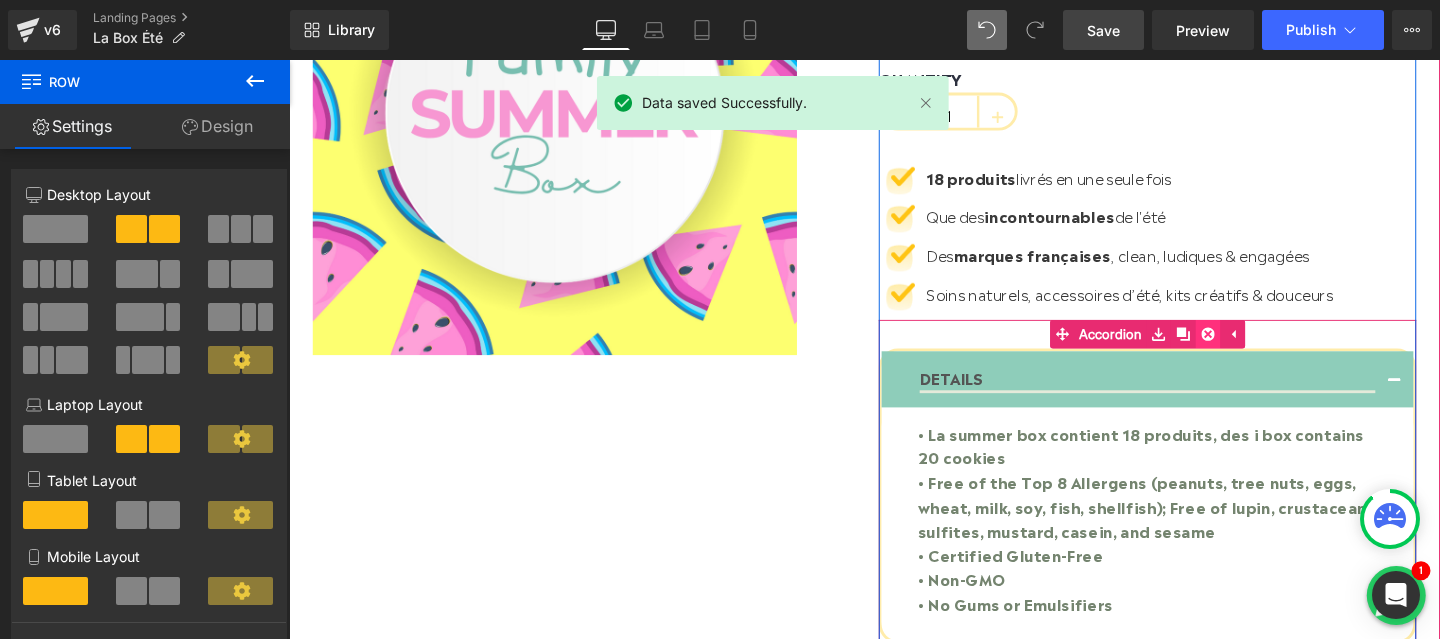 click 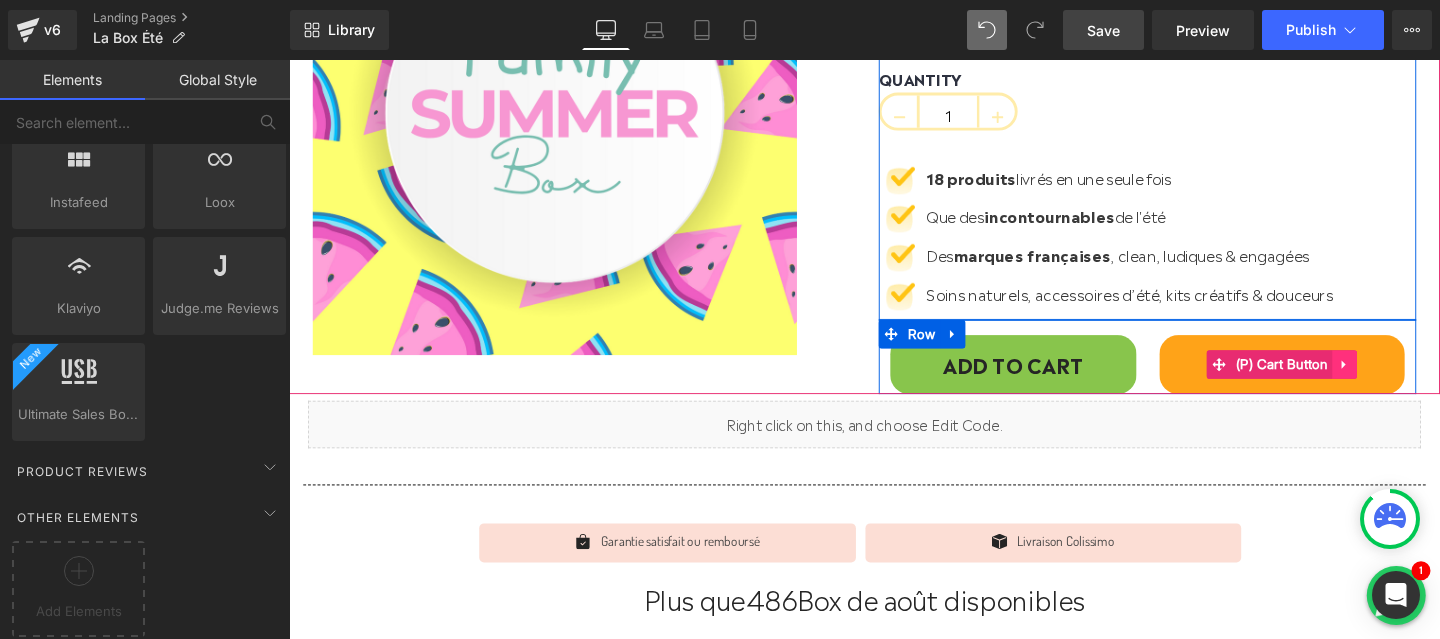 click 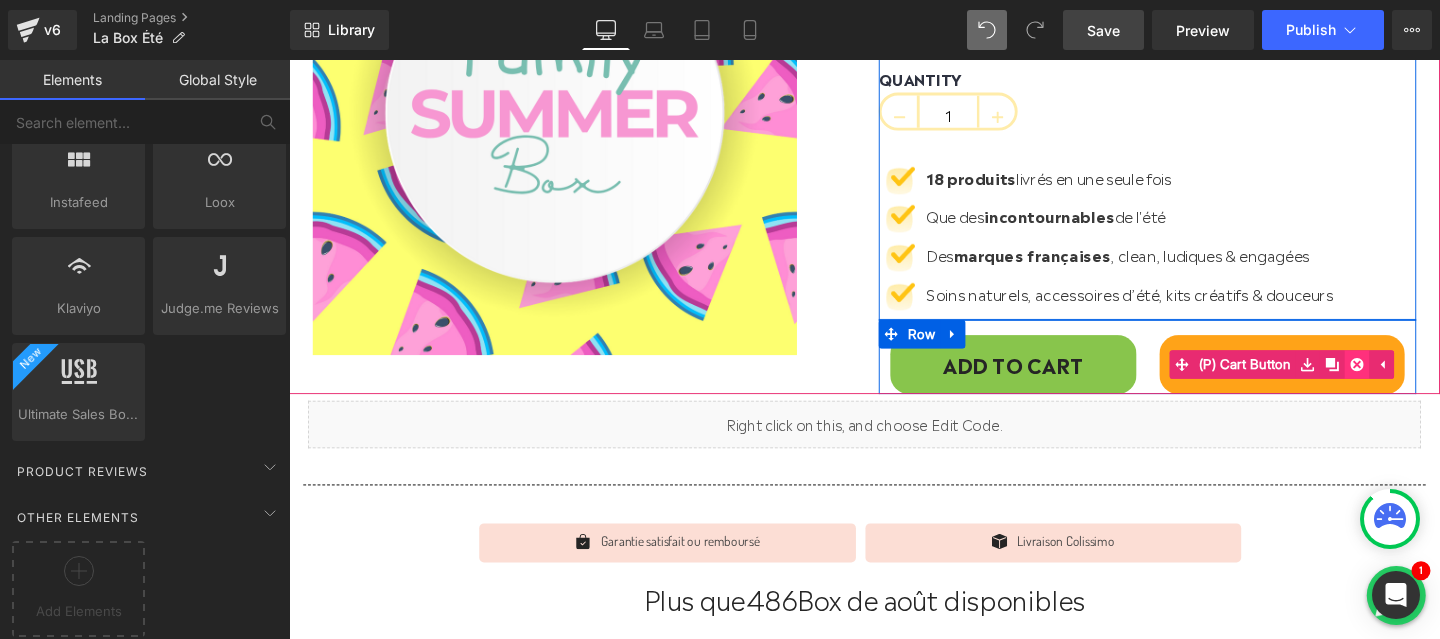 click 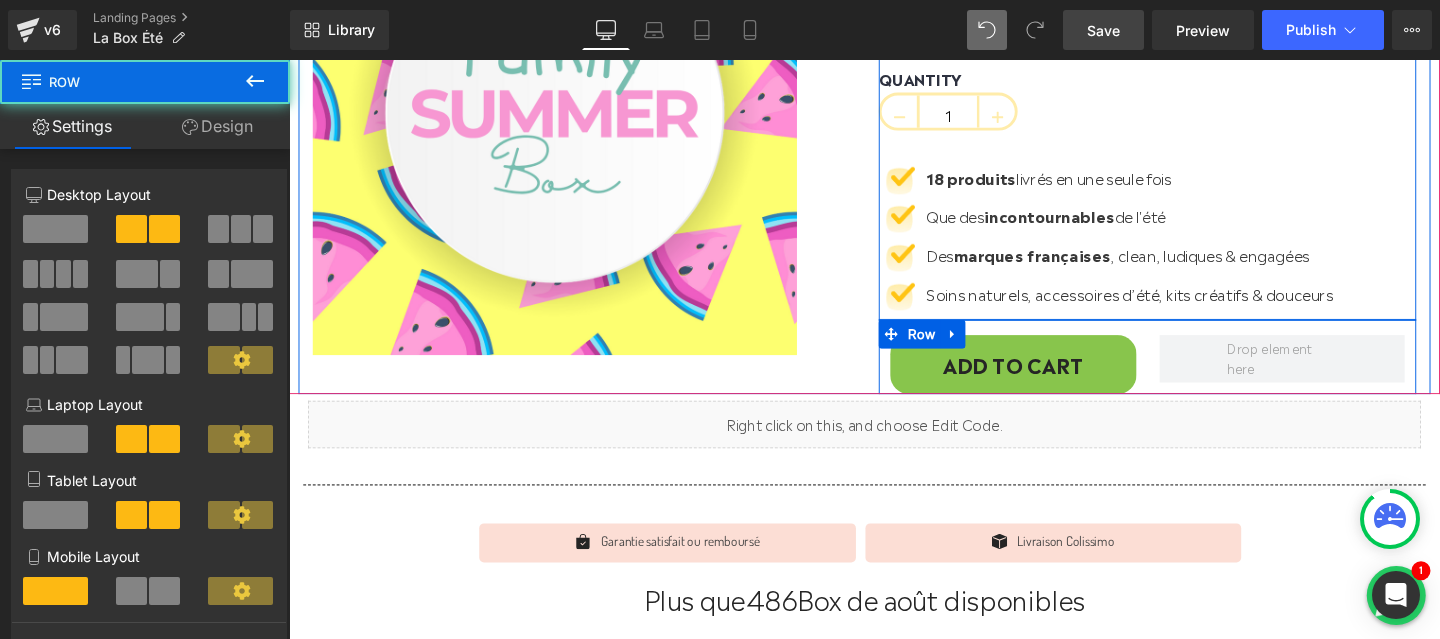 click on "ADD TO CART
(P) Cart Button
Row" at bounding box center [1191, 372] 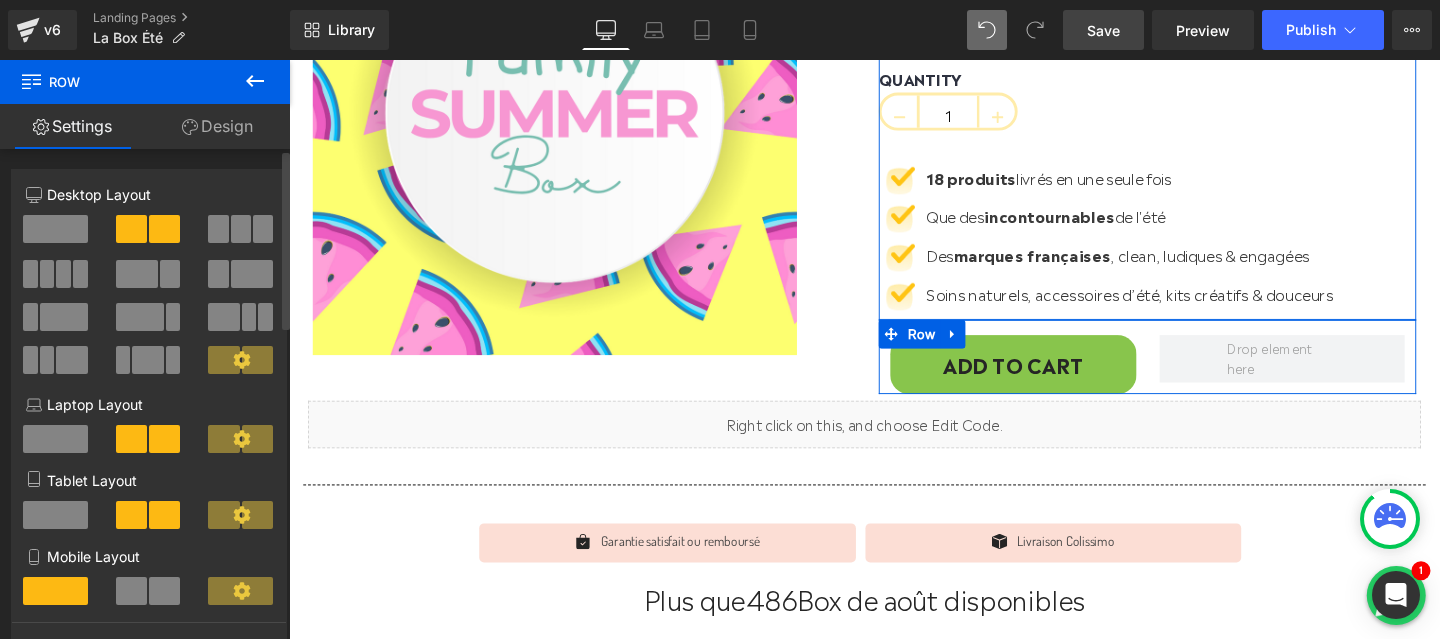click at bounding box center (55, 229) 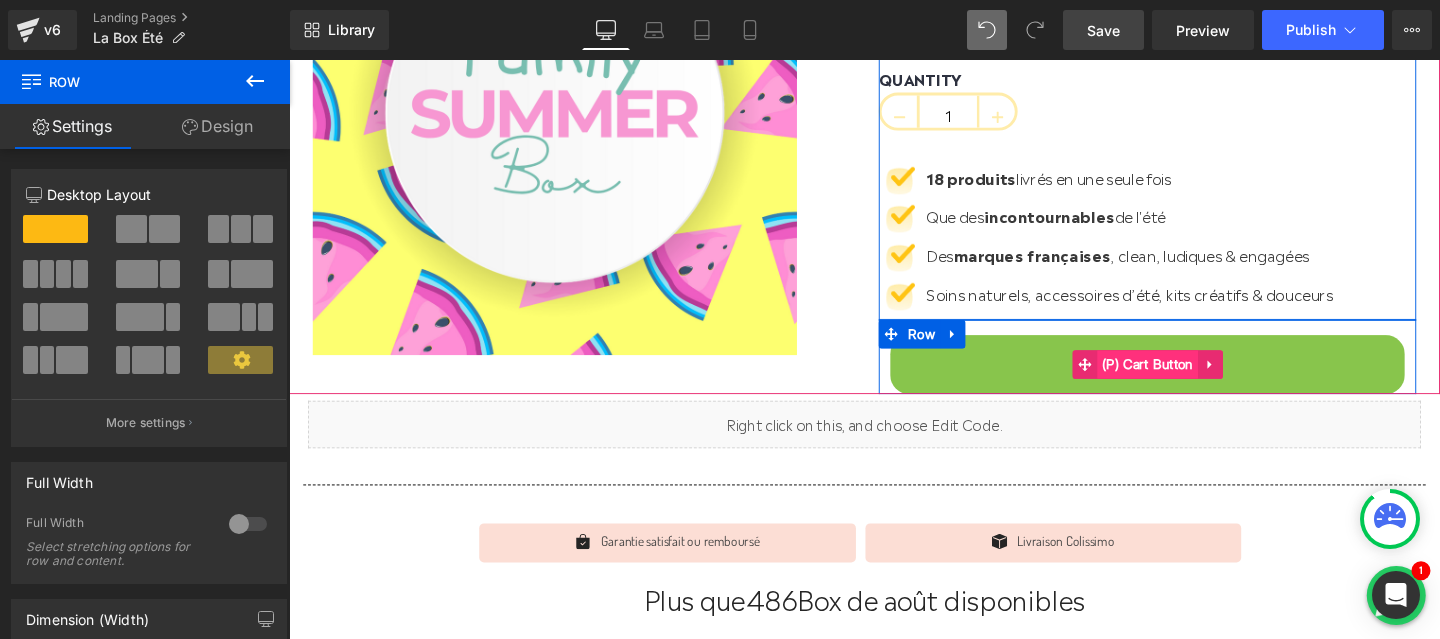 click on "(P) Cart Button" at bounding box center [1191, 380] 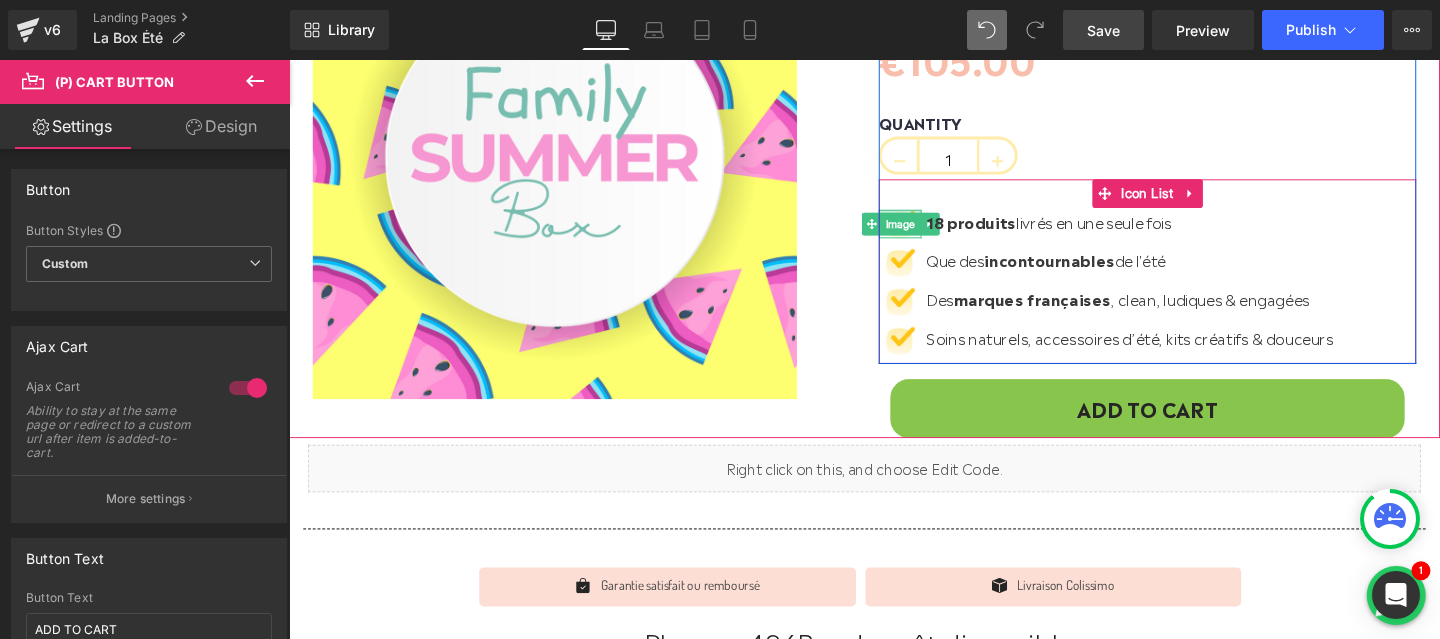 scroll, scrollTop: 380, scrollLeft: 0, axis: vertical 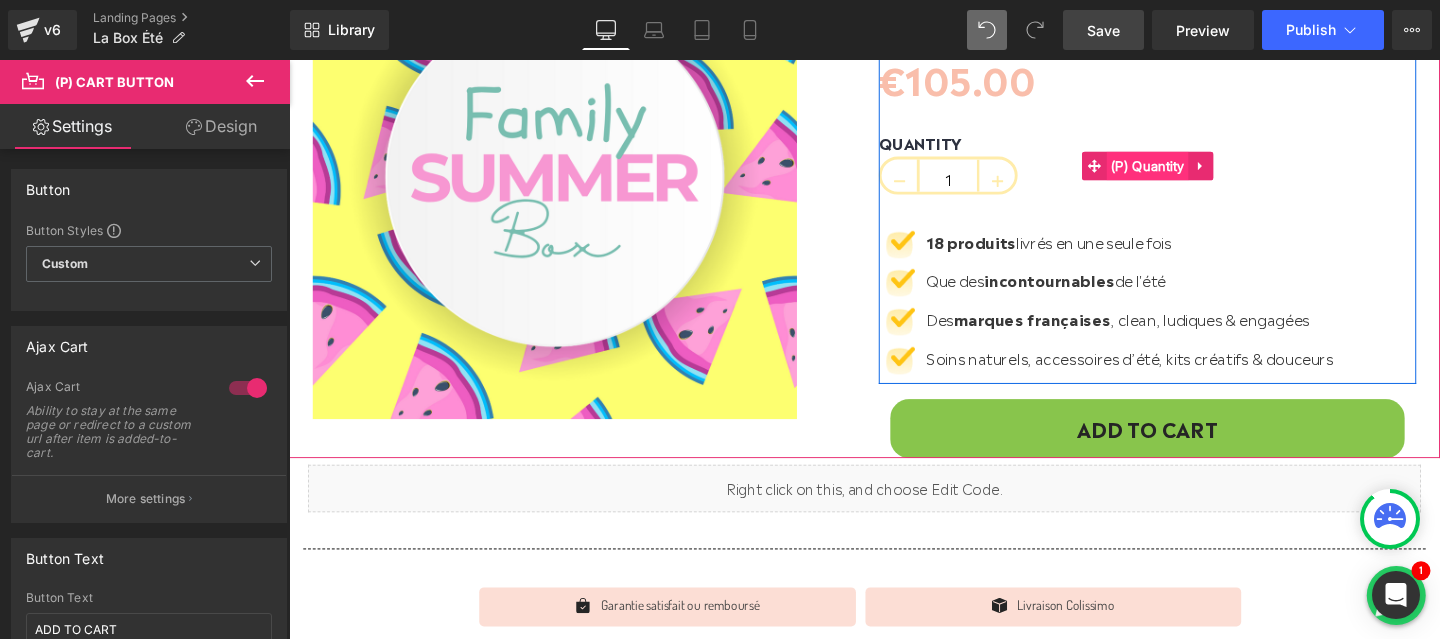 click on "(P) Quantity" at bounding box center (1191, 171) 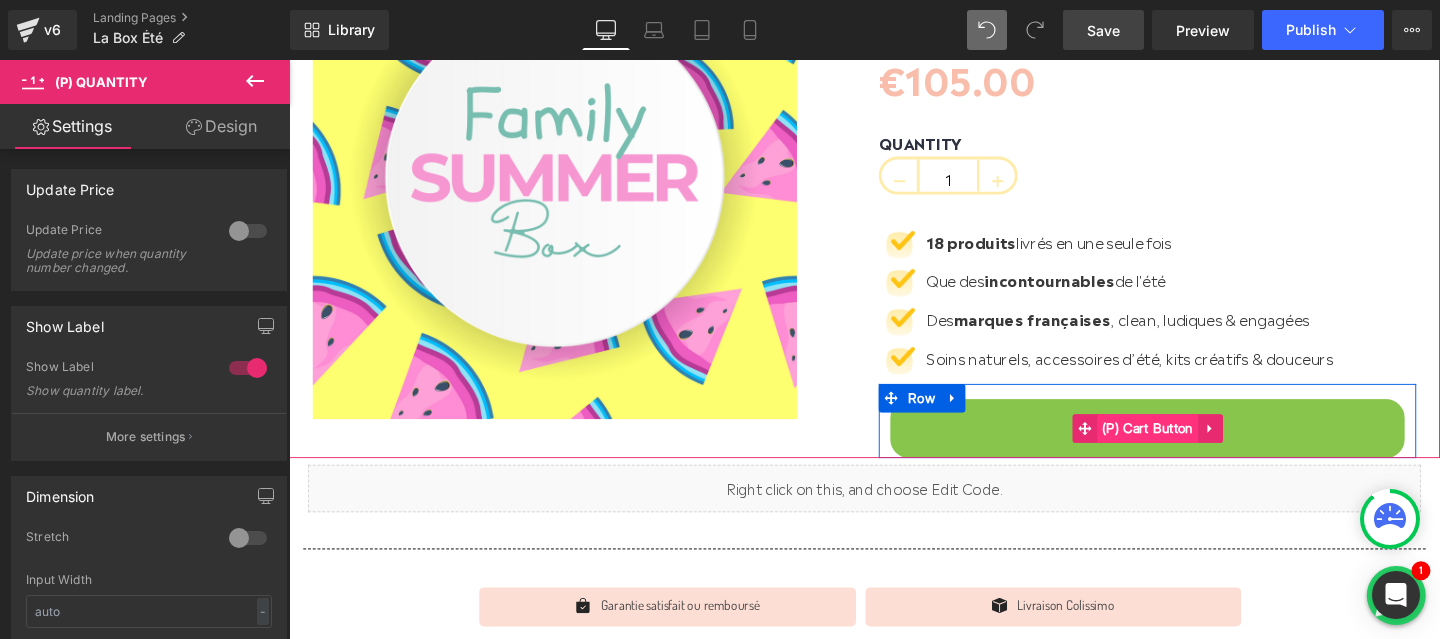 click on "(P) Cart Button" at bounding box center [1191, 447] 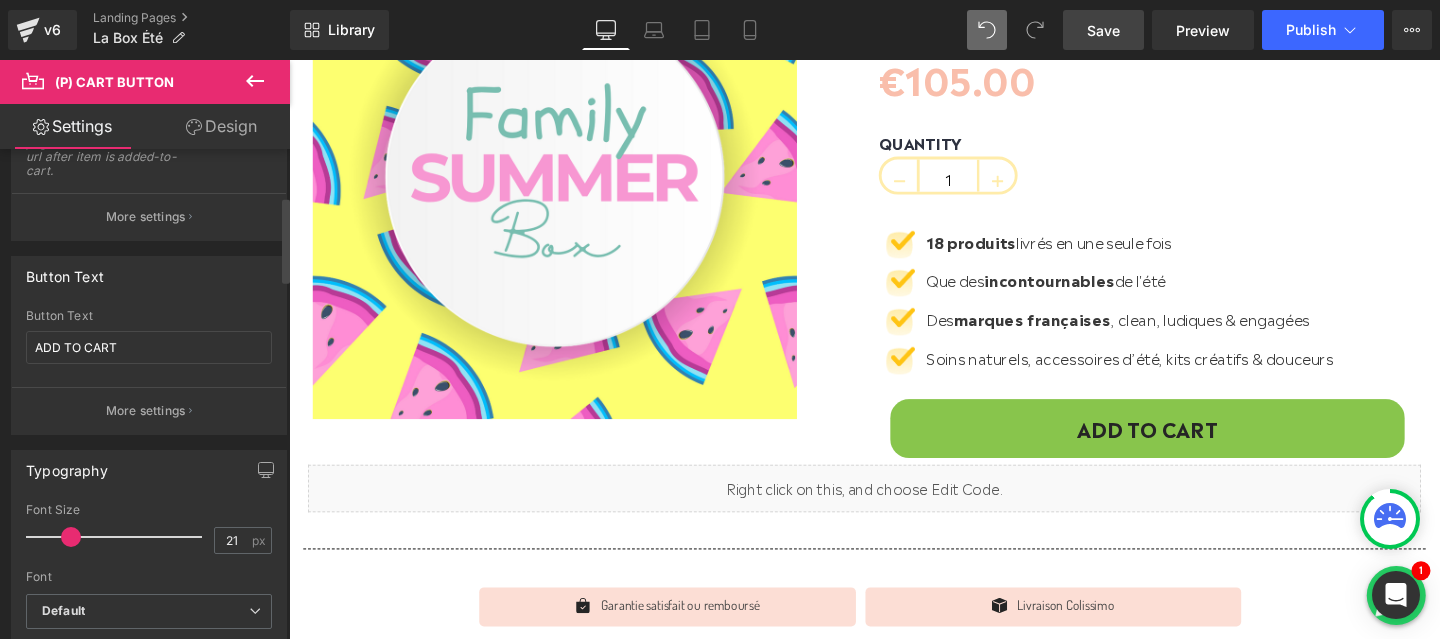 scroll, scrollTop: 233, scrollLeft: 0, axis: vertical 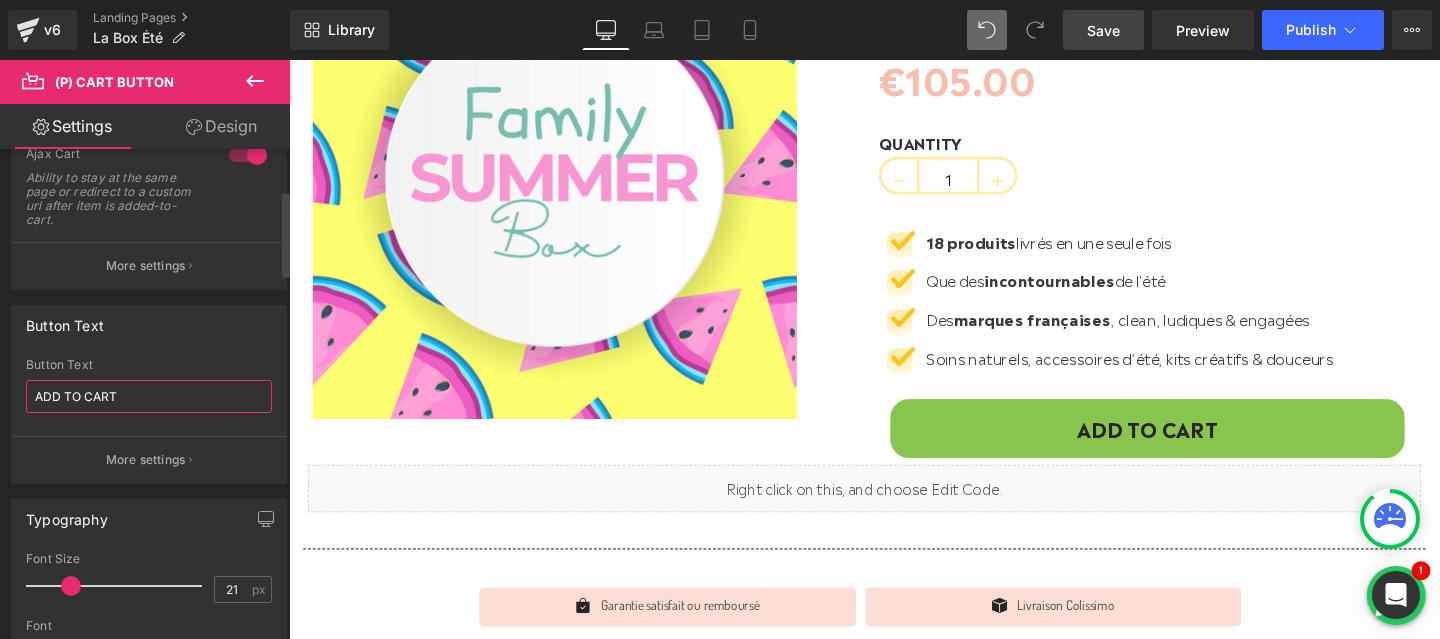 click on "ADD TO CART" at bounding box center (149, 396) 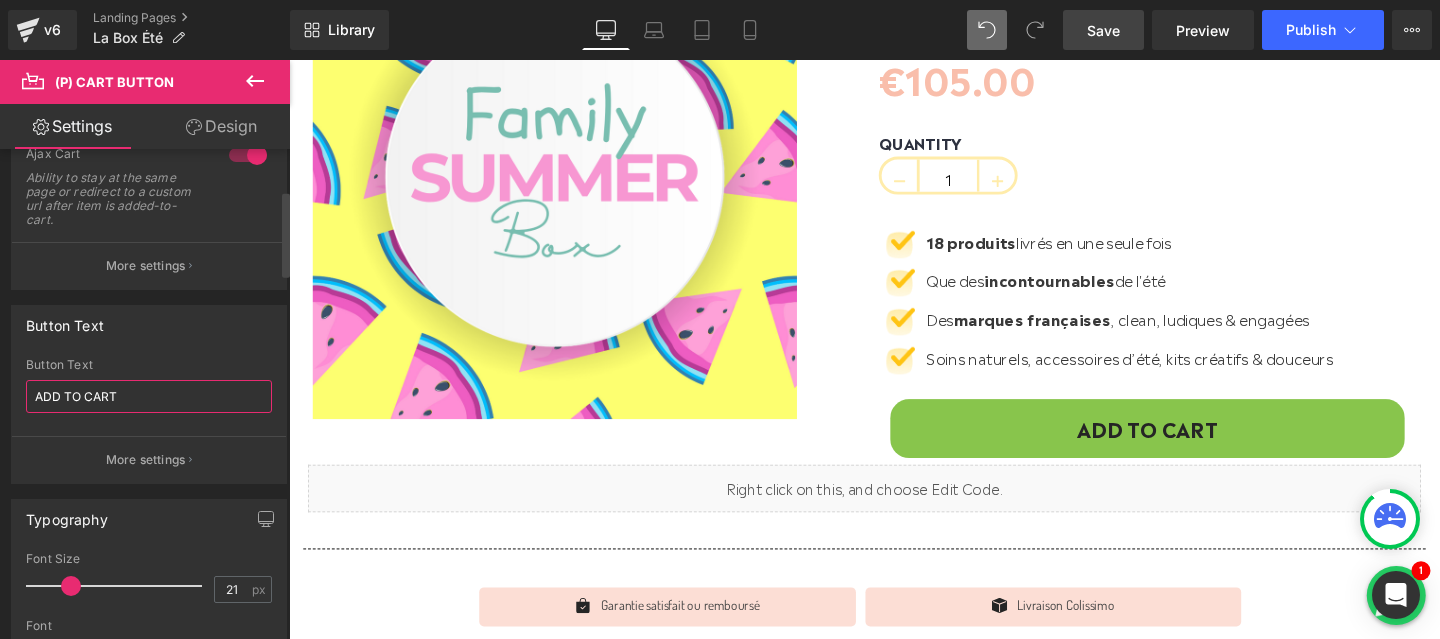 click on "ADD TO CART" at bounding box center [149, 396] 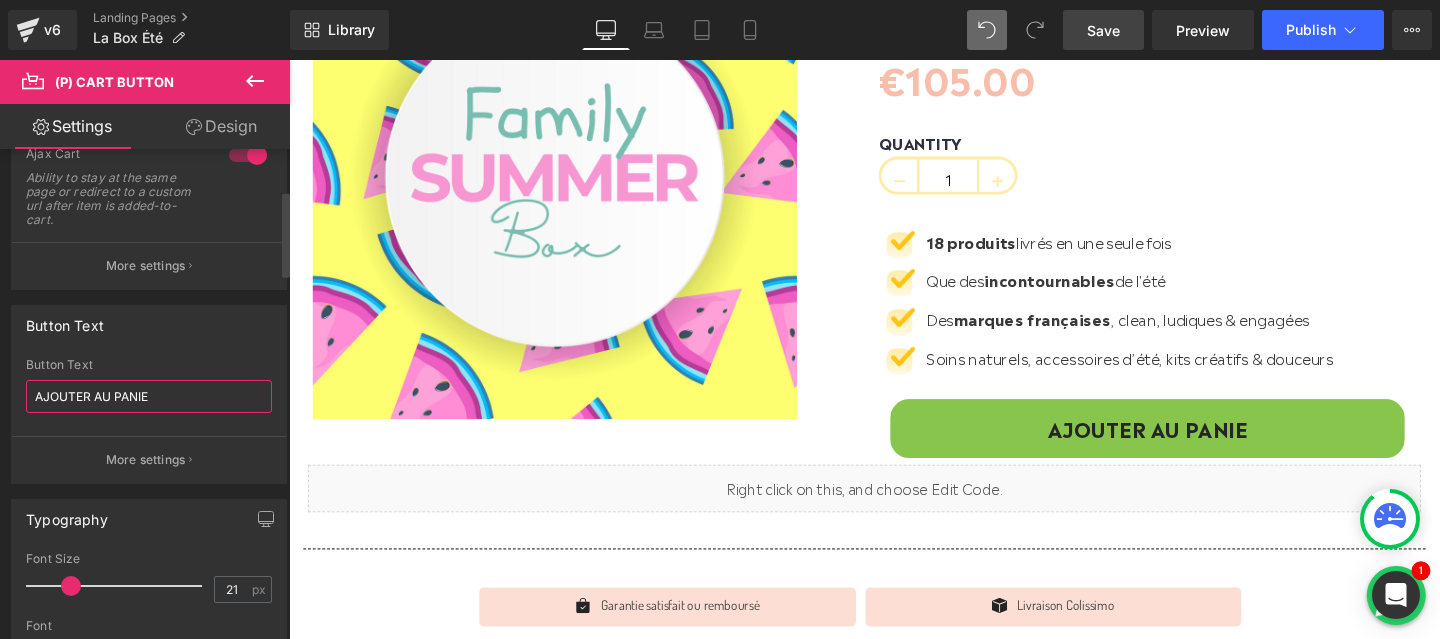 type on "AJOUTER AU PANIER" 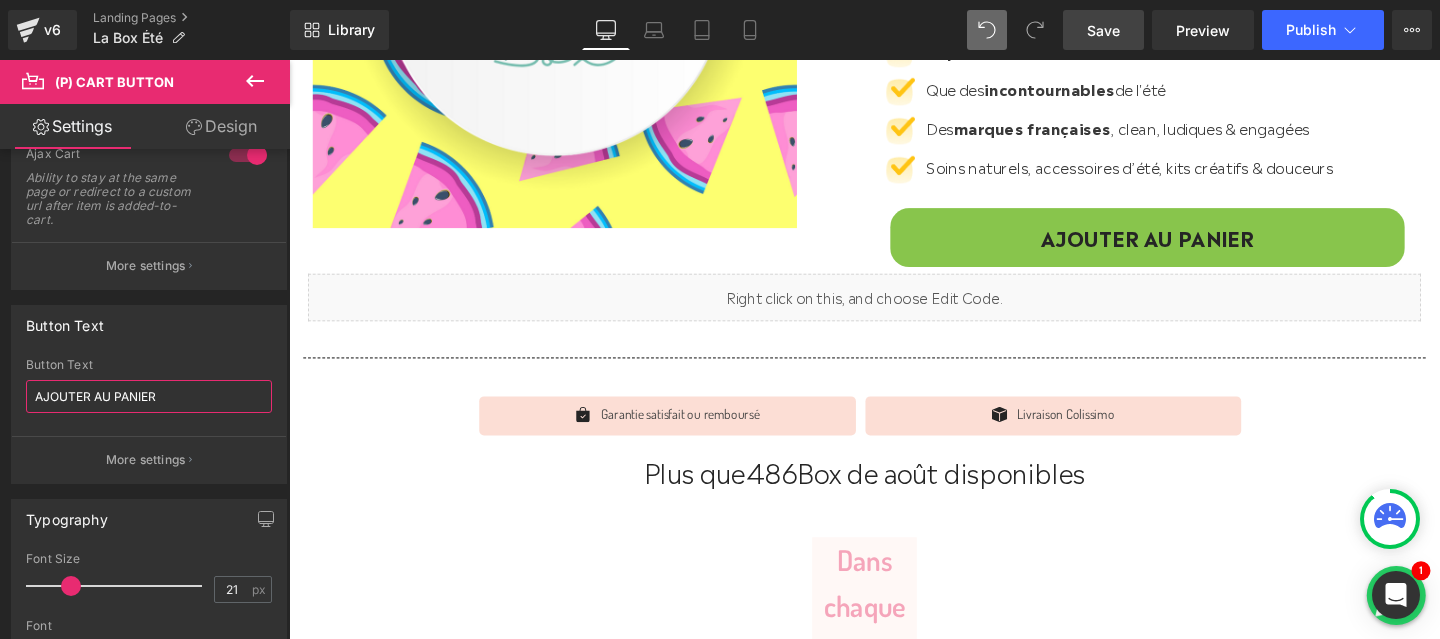 scroll, scrollTop: 590, scrollLeft: 0, axis: vertical 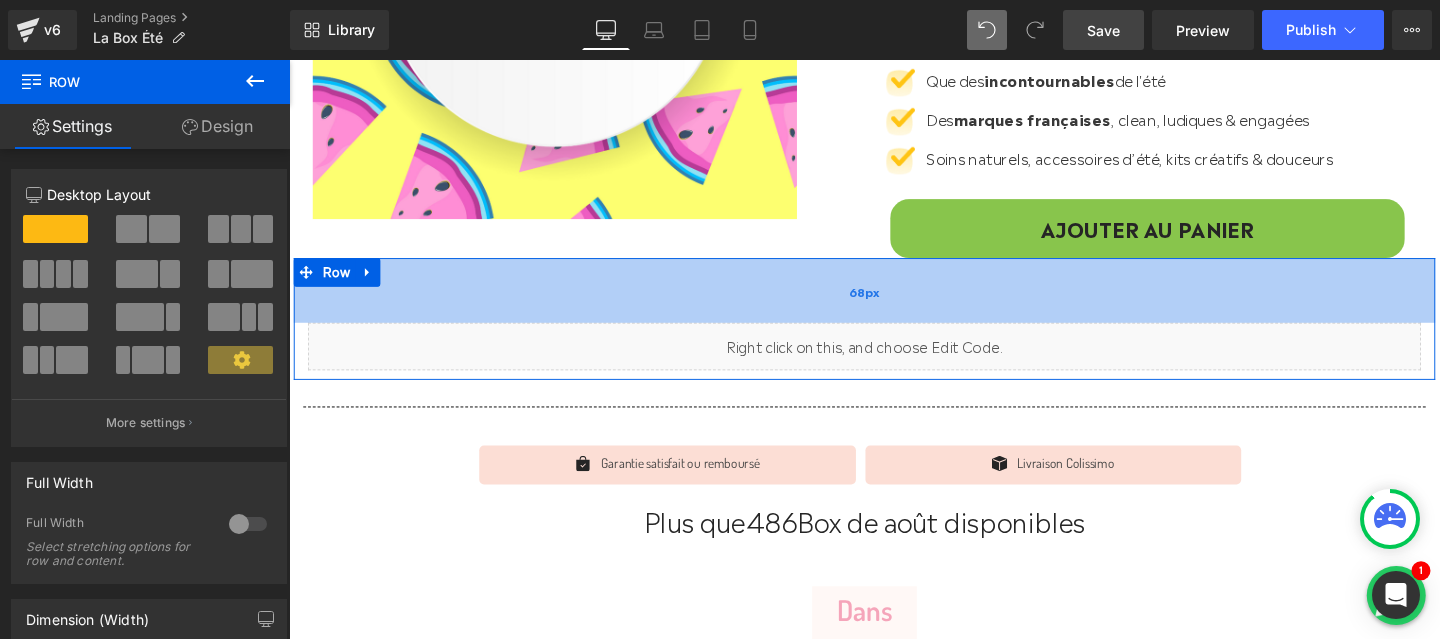 drag, startPoint x: 844, startPoint y: 273, endPoint x: 846, endPoint y: 334, distance: 61.03278 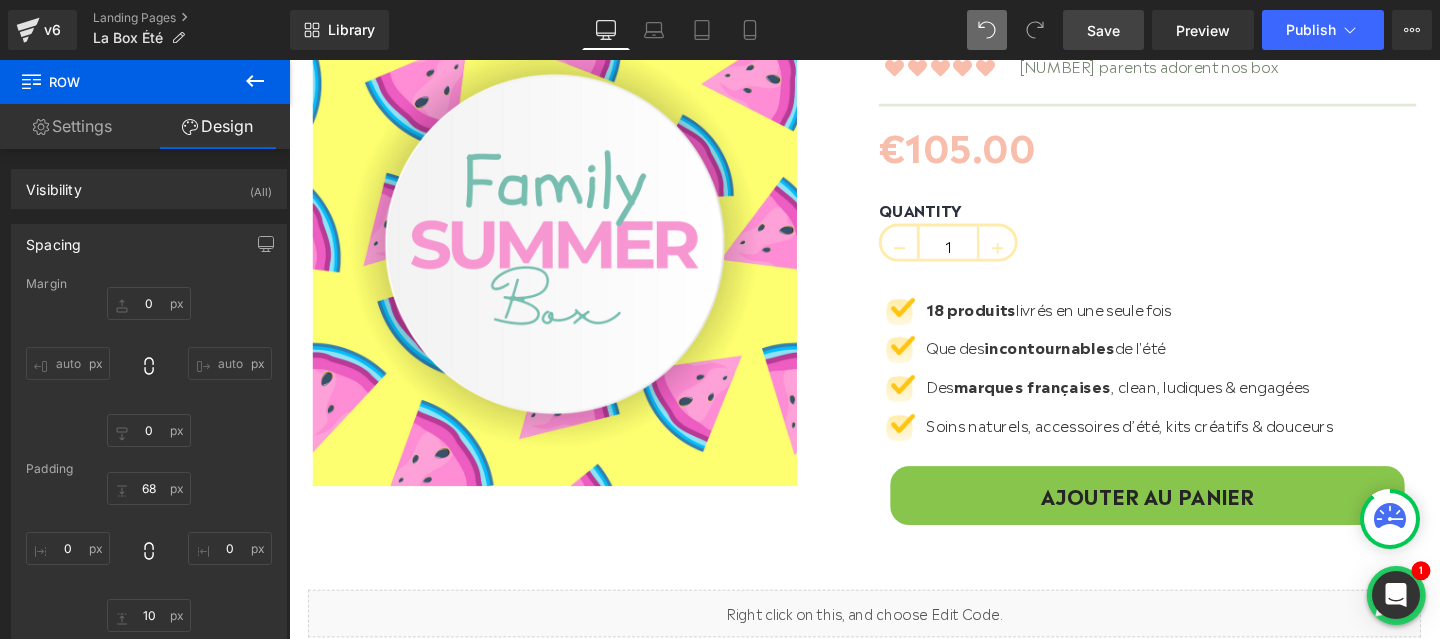 scroll, scrollTop: 292, scrollLeft: 0, axis: vertical 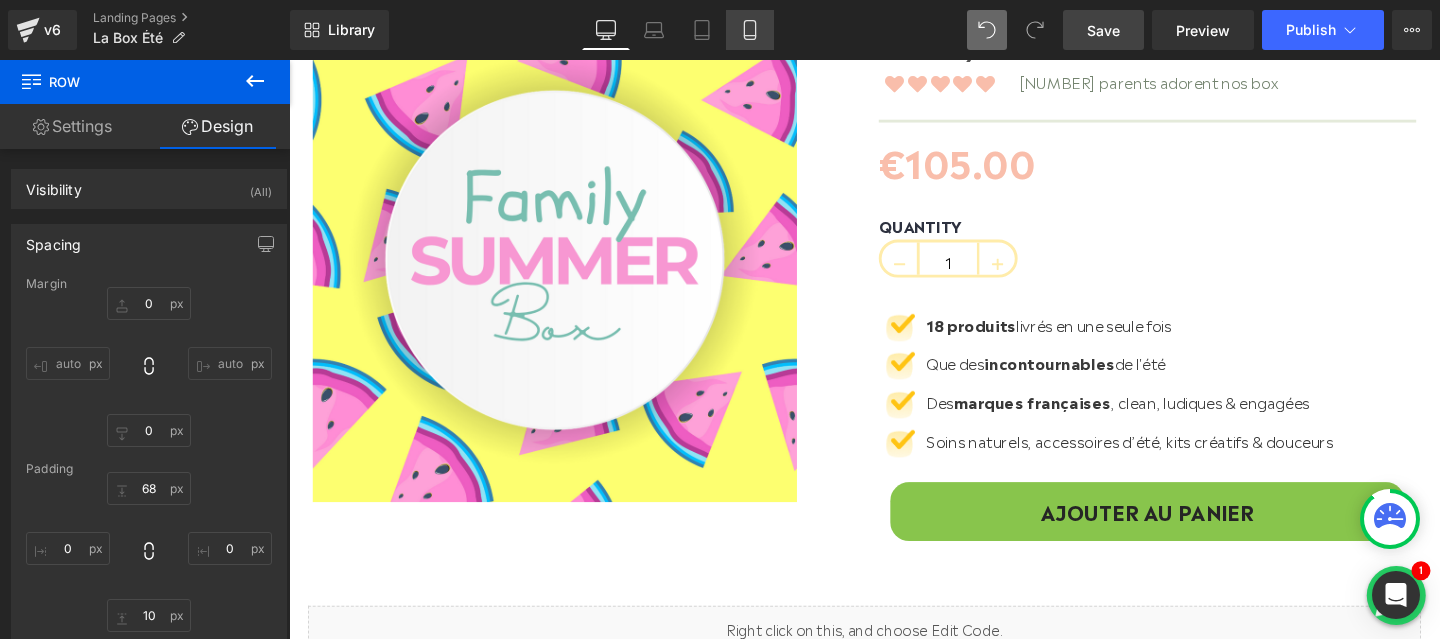 click 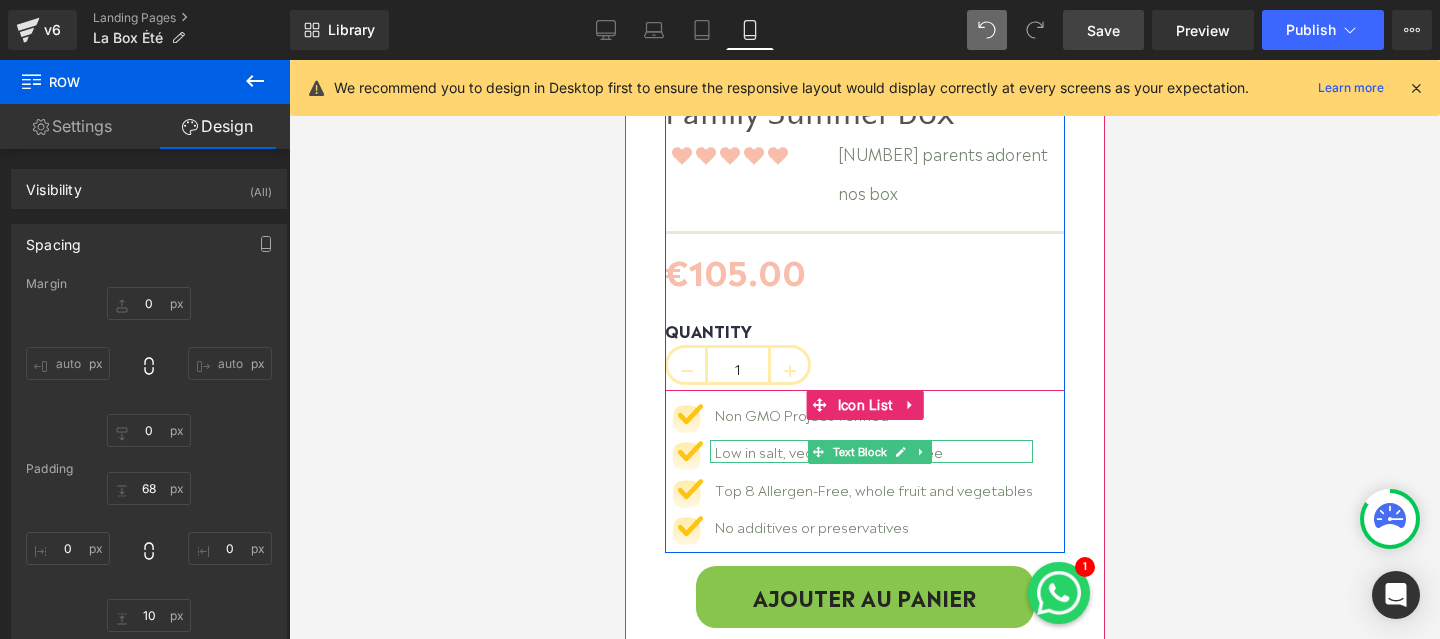 scroll, scrollTop: 542, scrollLeft: 0, axis: vertical 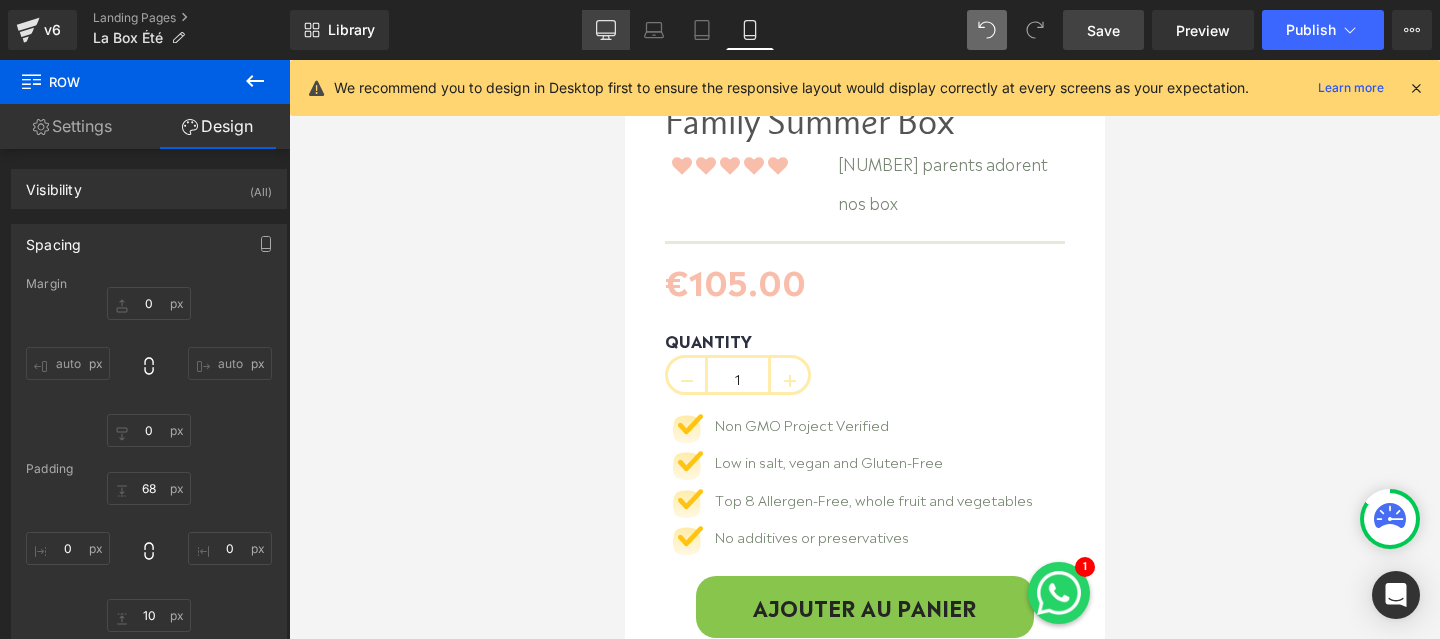 click on "Desktop" at bounding box center [606, 30] 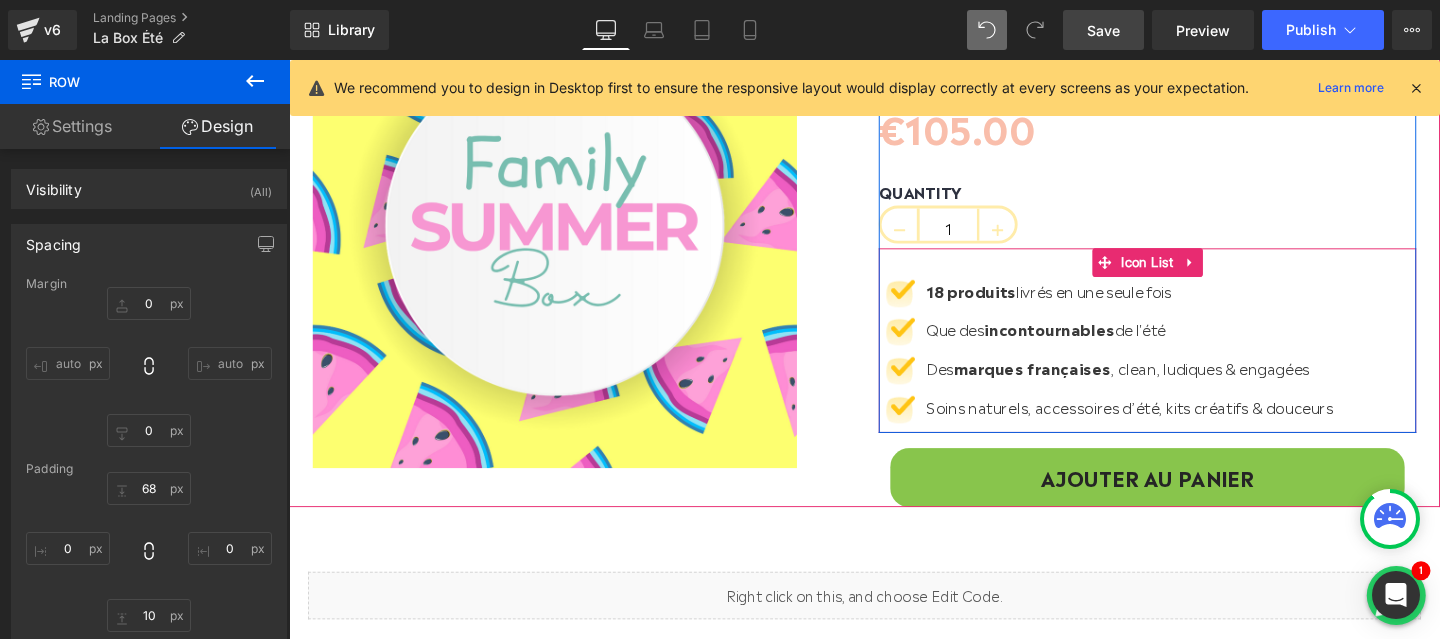 scroll, scrollTop: 333, scrollLeft: 0, axis: vertical 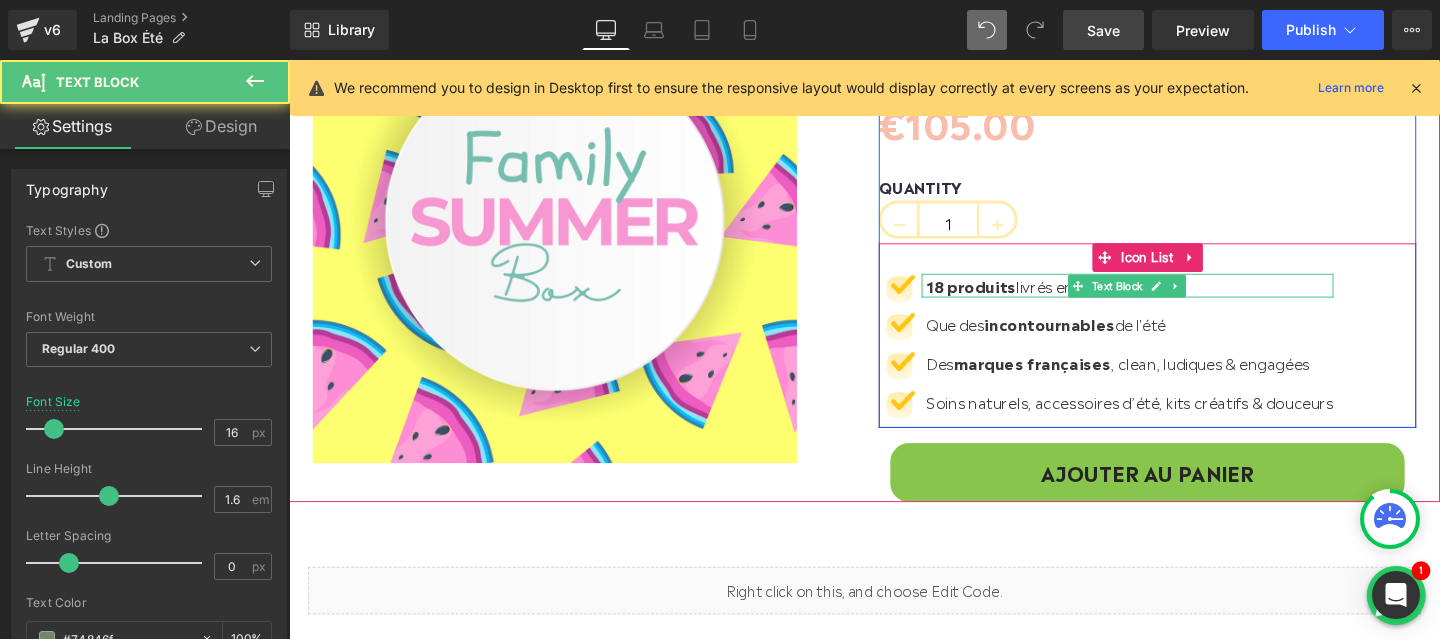 click on "produits" at bounding box center [1017, 297] 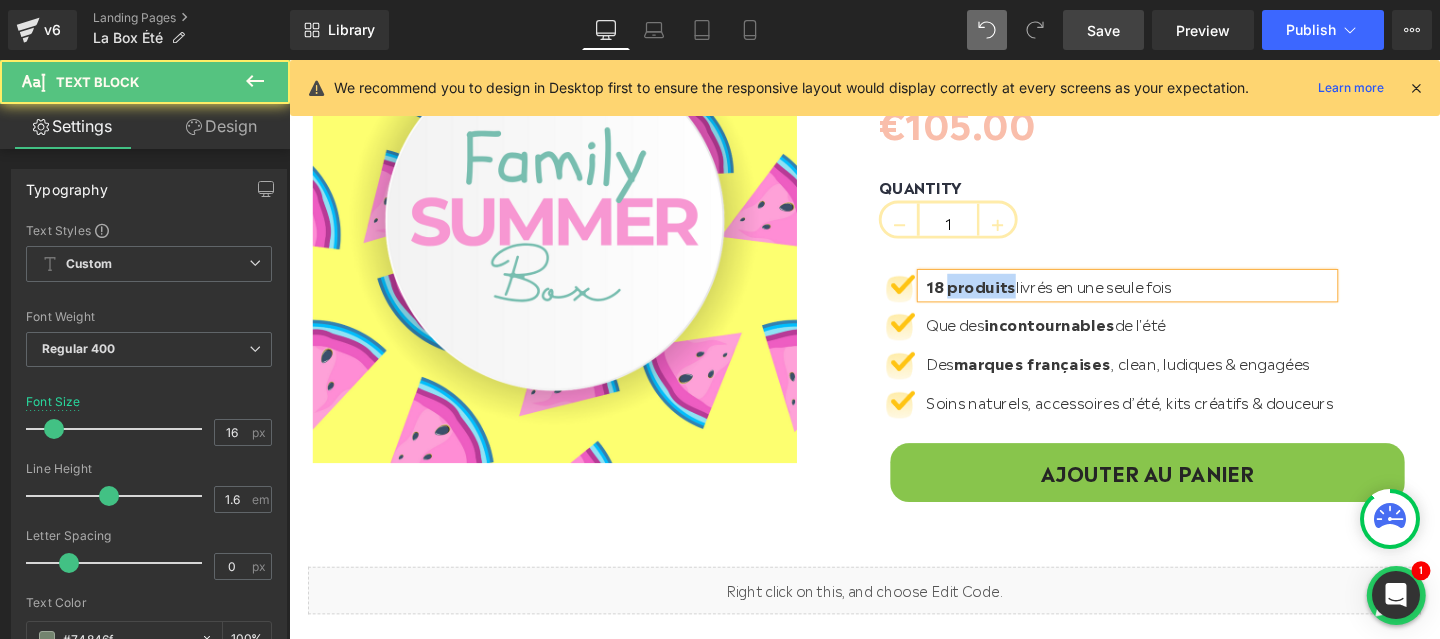 click on "produits" at bounding box center [1017, 297] 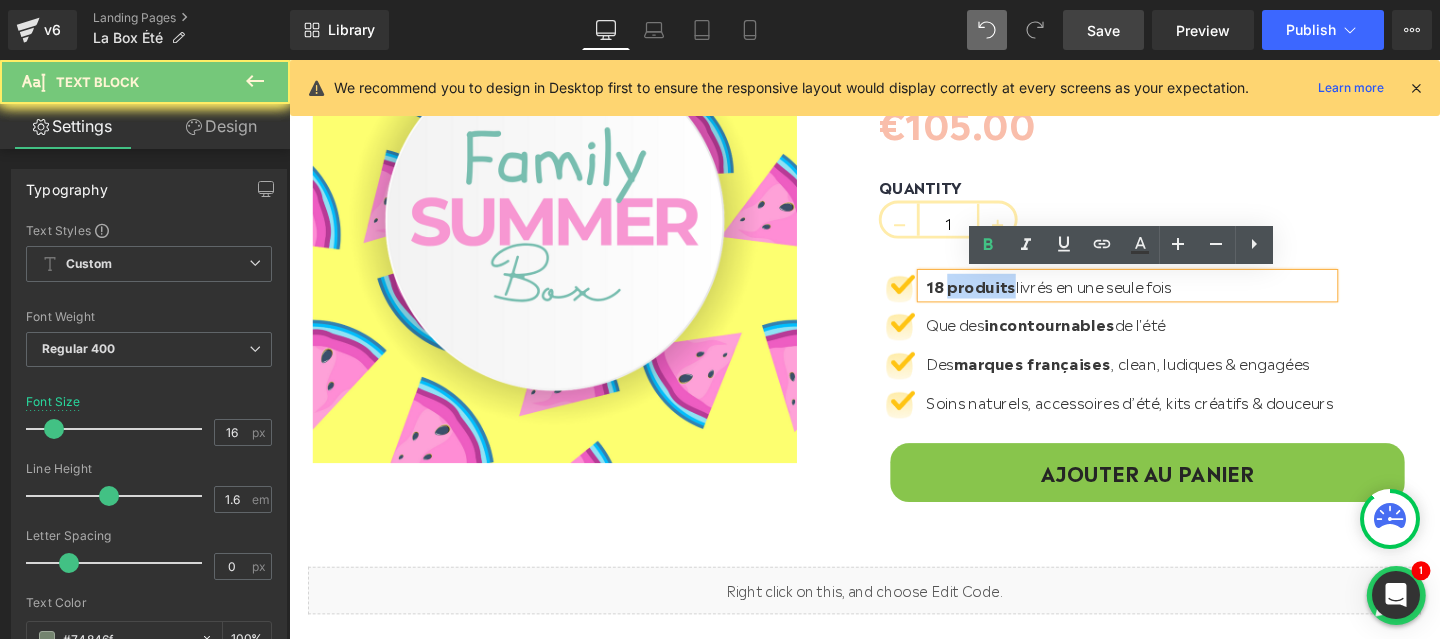 click on "produits" at bounding box center [1017, 297] 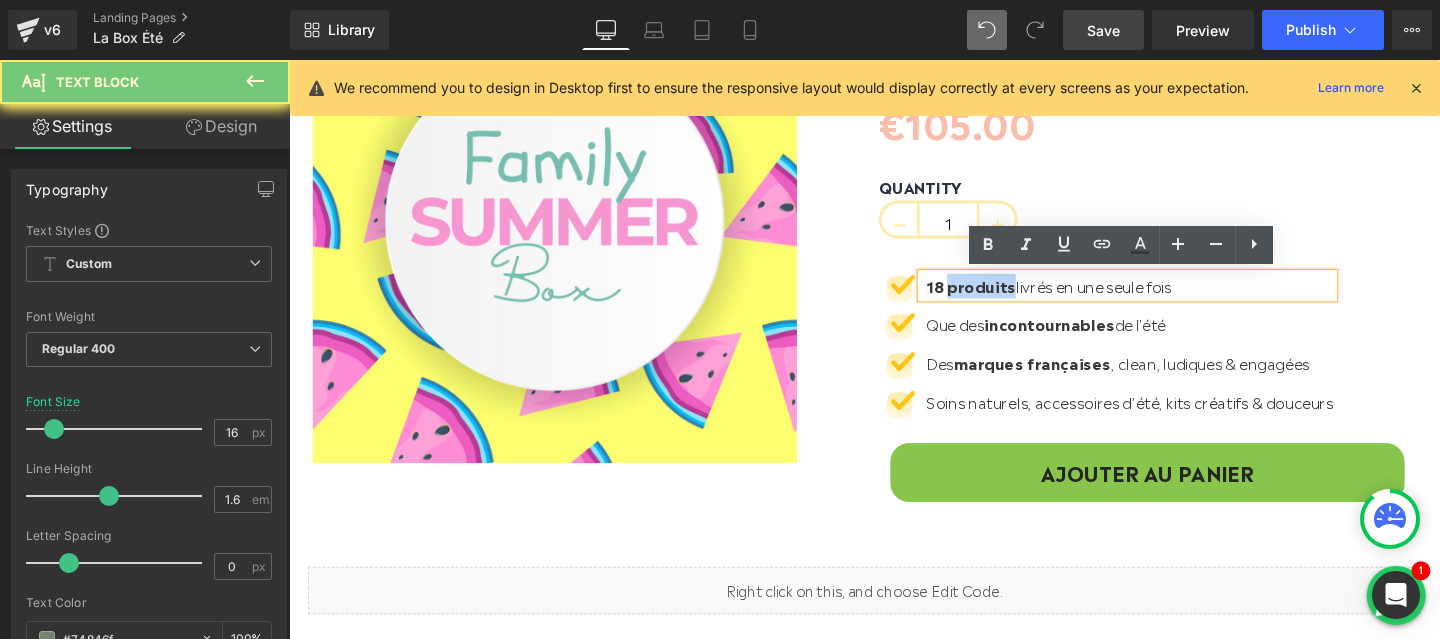 copy on "18   produits  livrés en une seule fois" 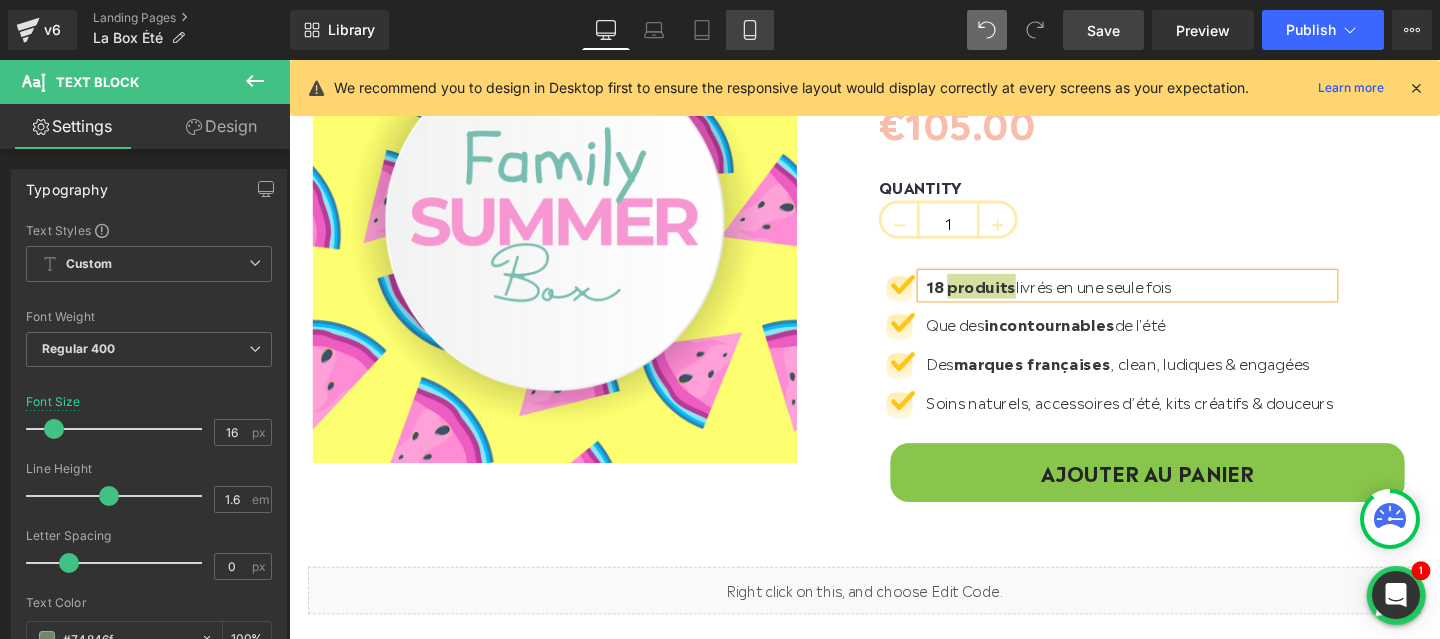 click 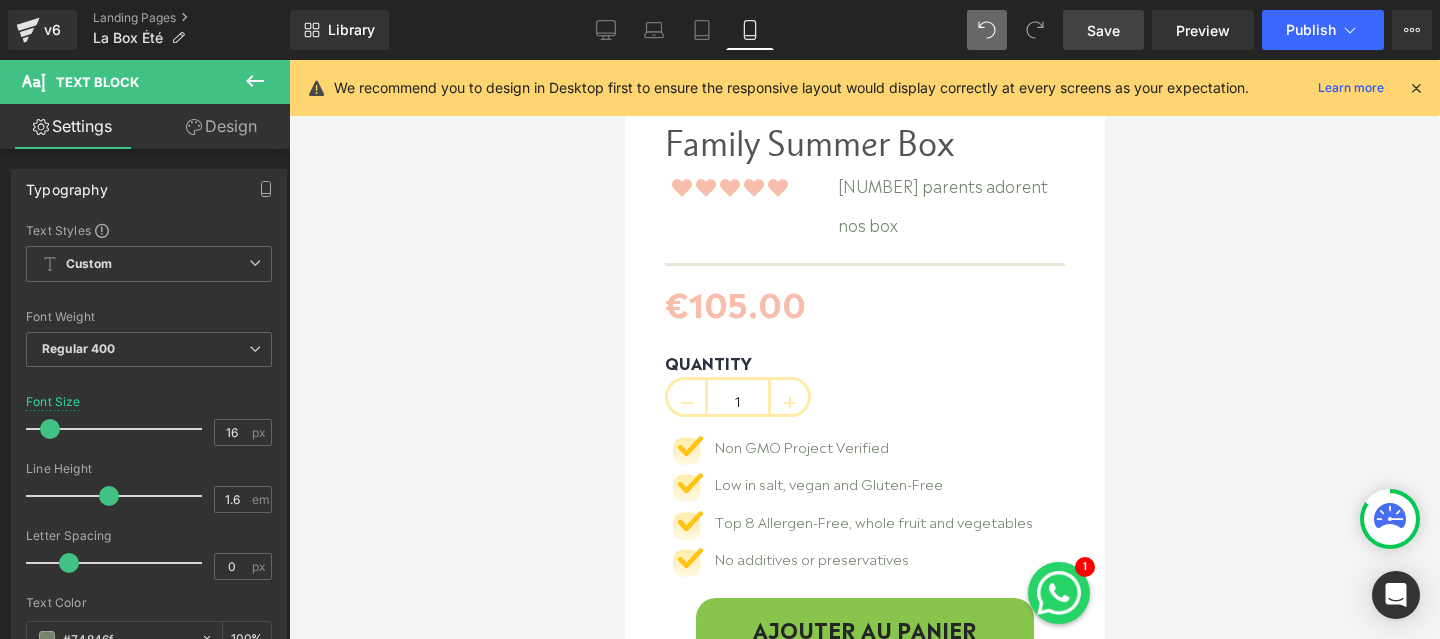 scroll, scrollTop: 526, scrollLeft: 0, axis: vertical 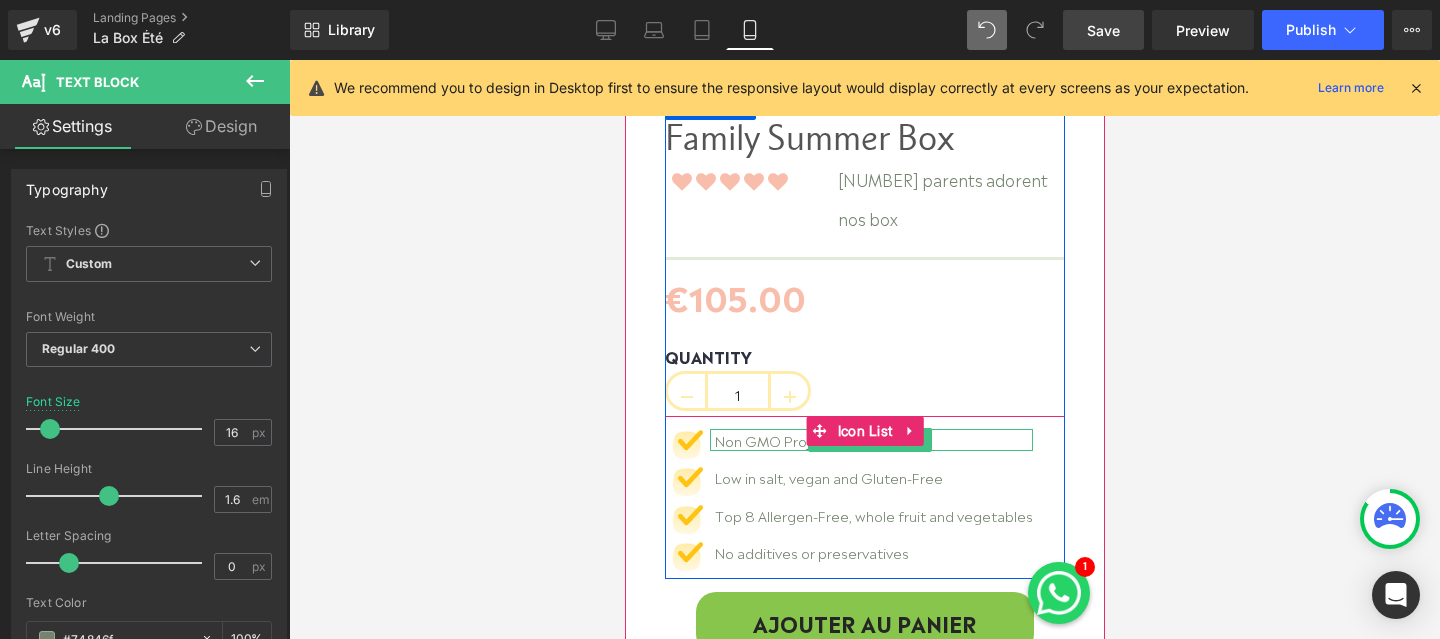 click at bounding box center (870, 431) 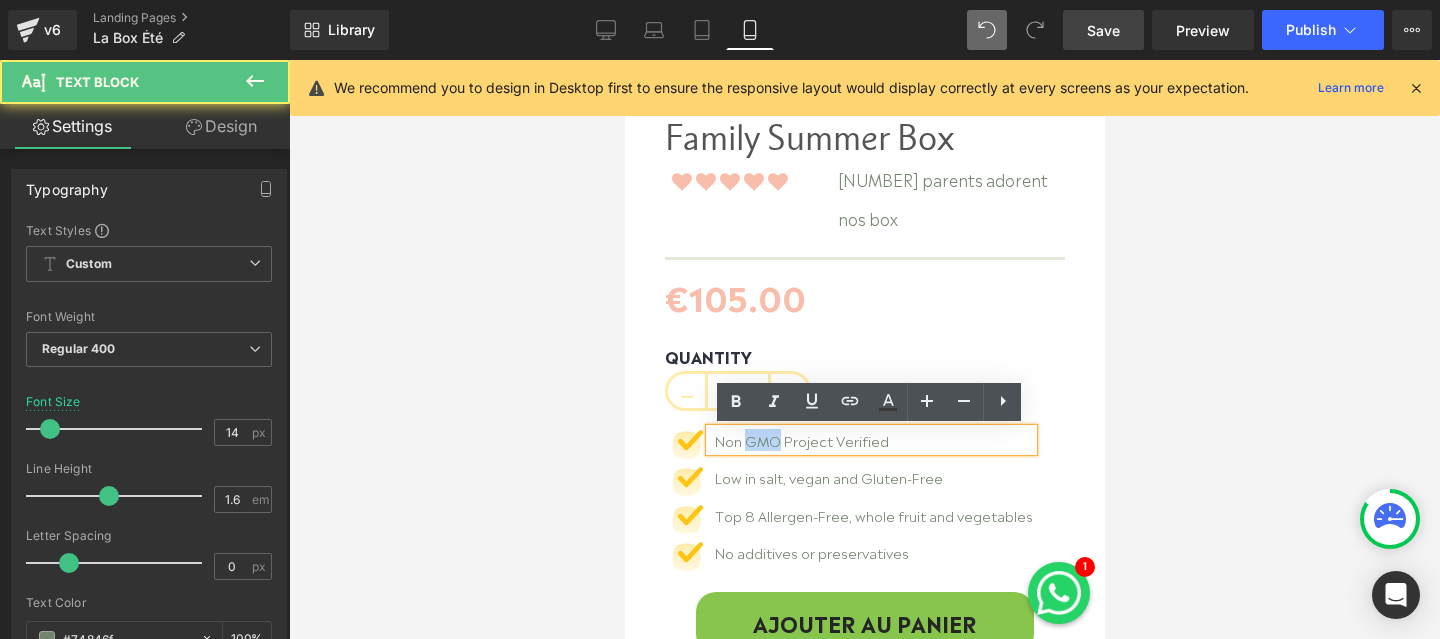 click on "Non GMO Project Verified" at bounding box center [873, 440] 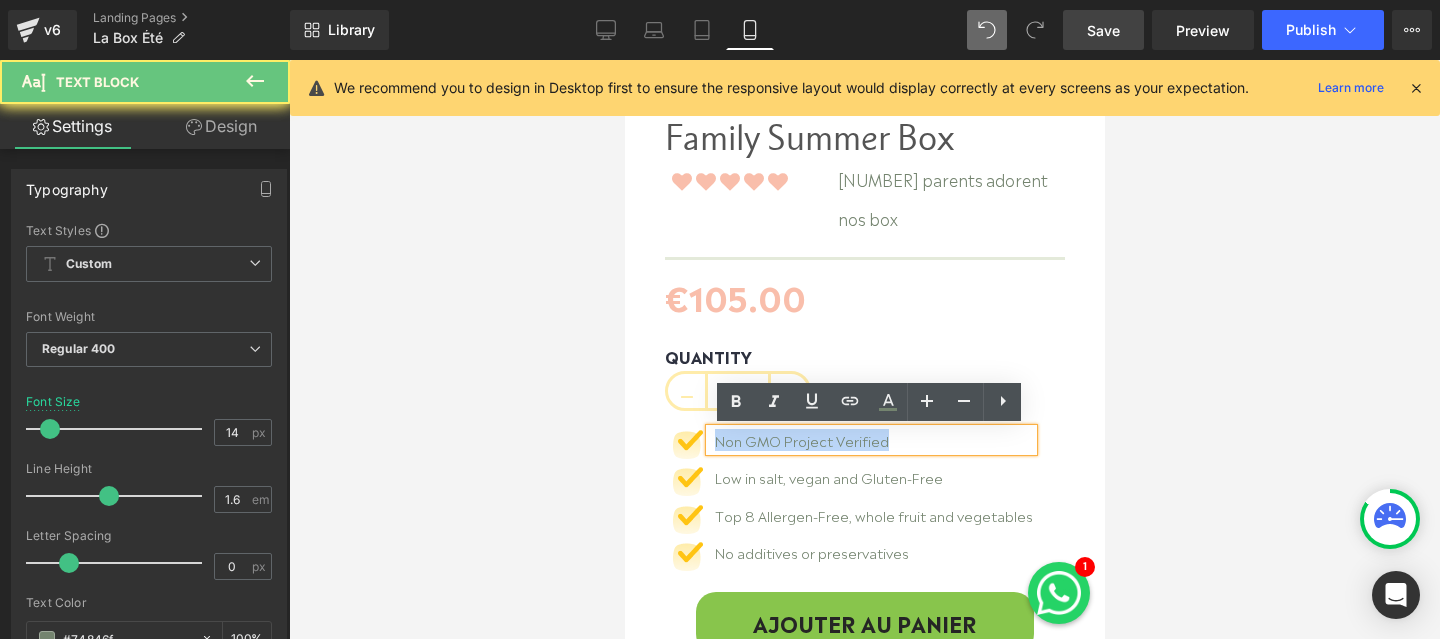 click on "Non GMO Project Verified" at bounding box center [873, 440] 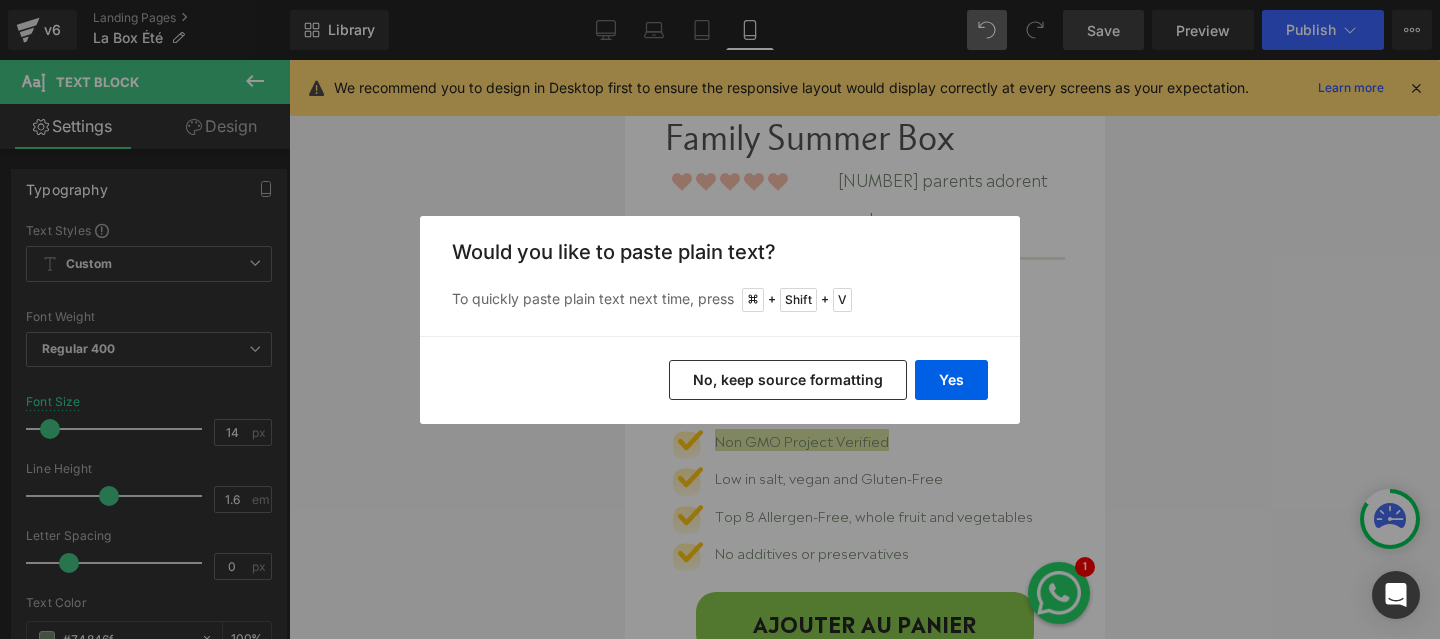 click on "No, keep source formatting" at bounding box center (788, 380) 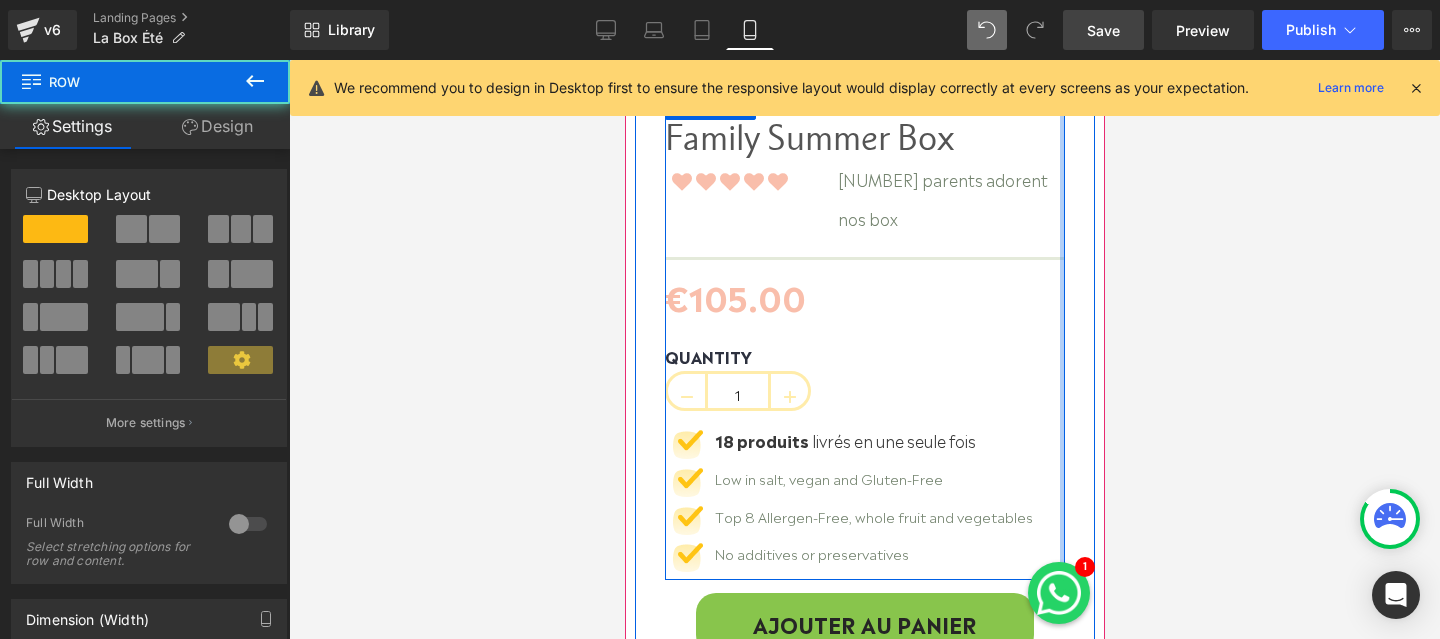 drag, startPoint x: 1063, startPoint y: 335, endPoint x: 1106, endPoint y: 335, distance: 43 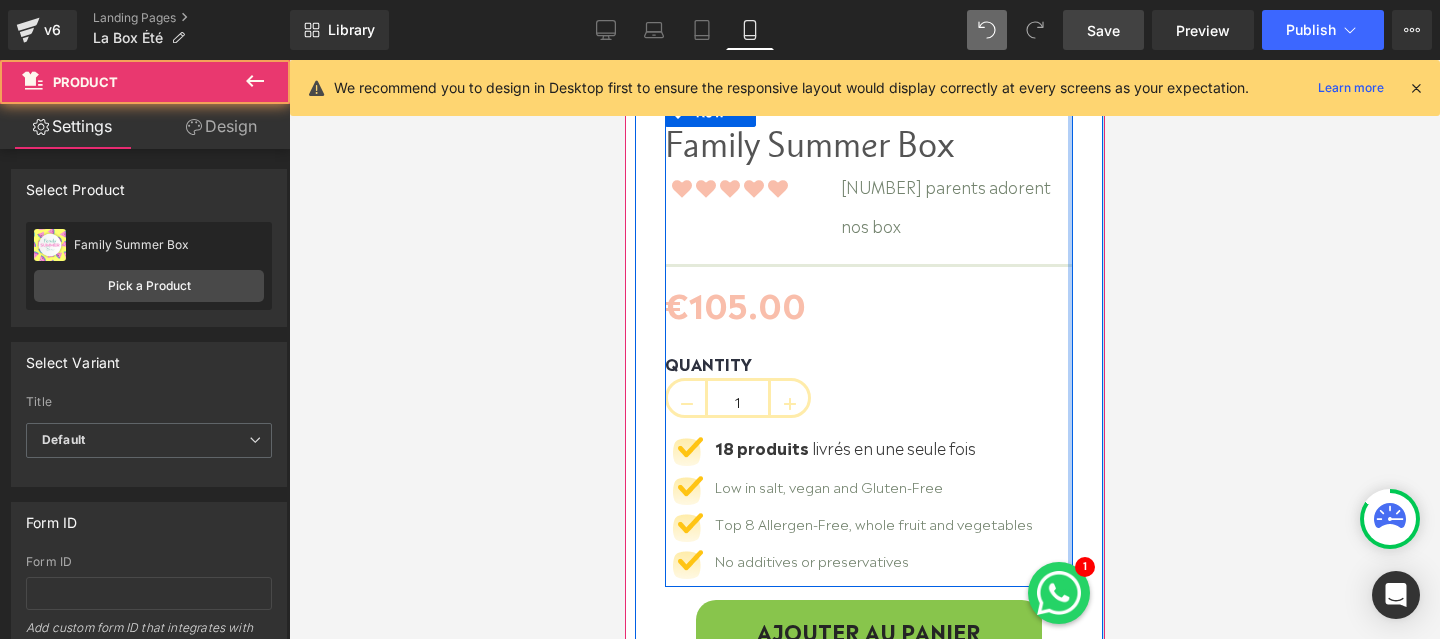 drag, startPoint x: 1094, startPoint y: 334, endPoint x: 1126, endPoint y: 333, distance: 32.01562 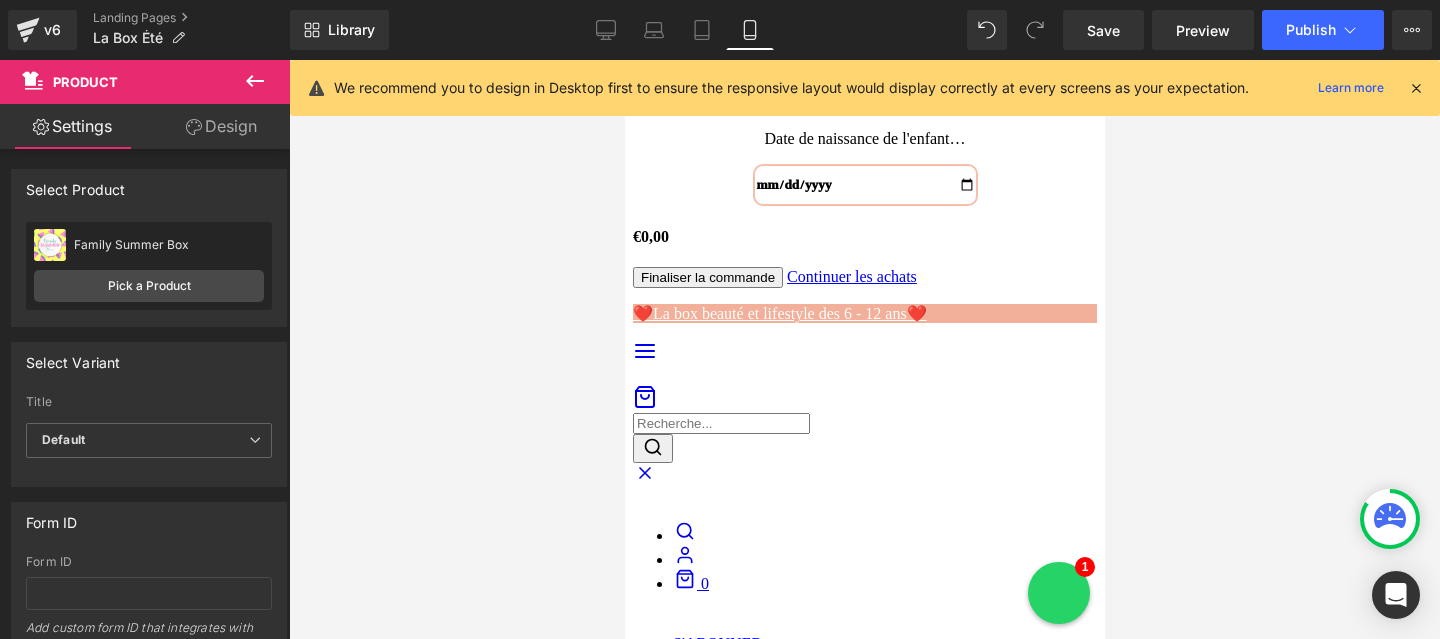 scroll, scrollTop: 526, scrollLeft: 0, axis: vertical 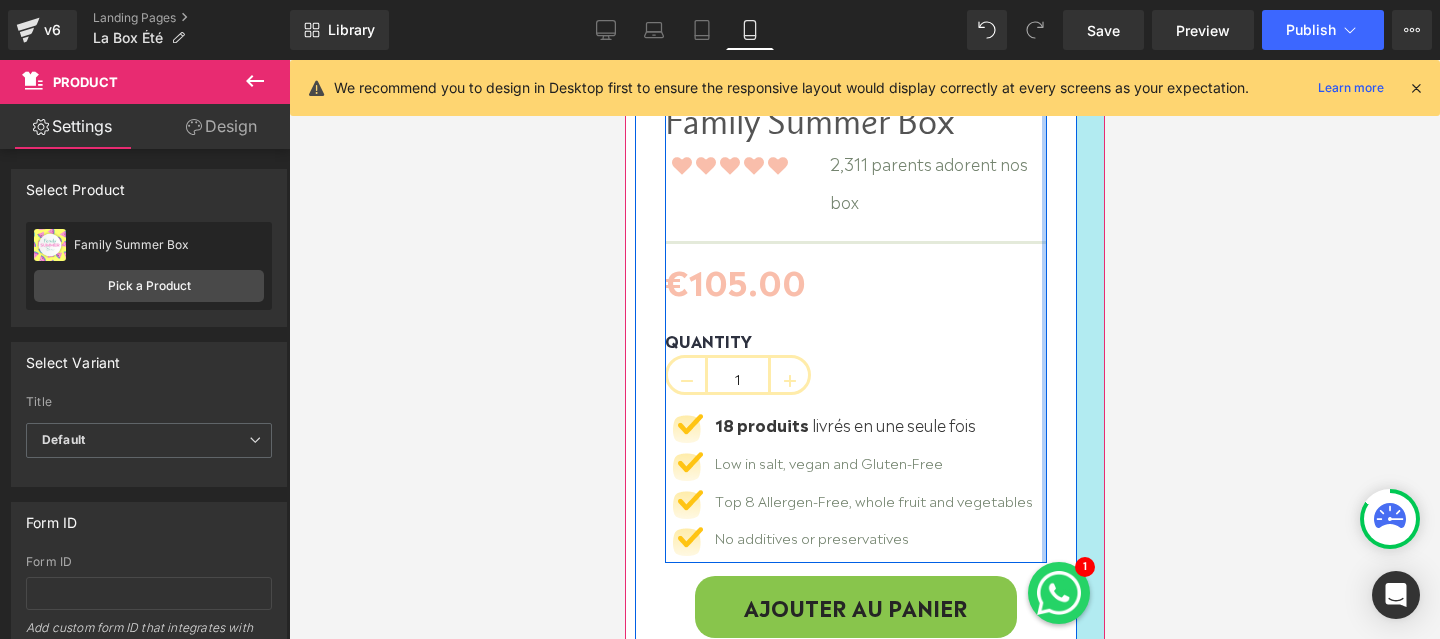 click on "Votre panier
Votre panier est vide
Date de naissance de l'enfant…
€0,00
€0,00
Finaliser la commande
Continuer les achats
❤️La box beauté et lifestyle des 6 - 12 ans❤️
0" at bounding box center [864, 4800] 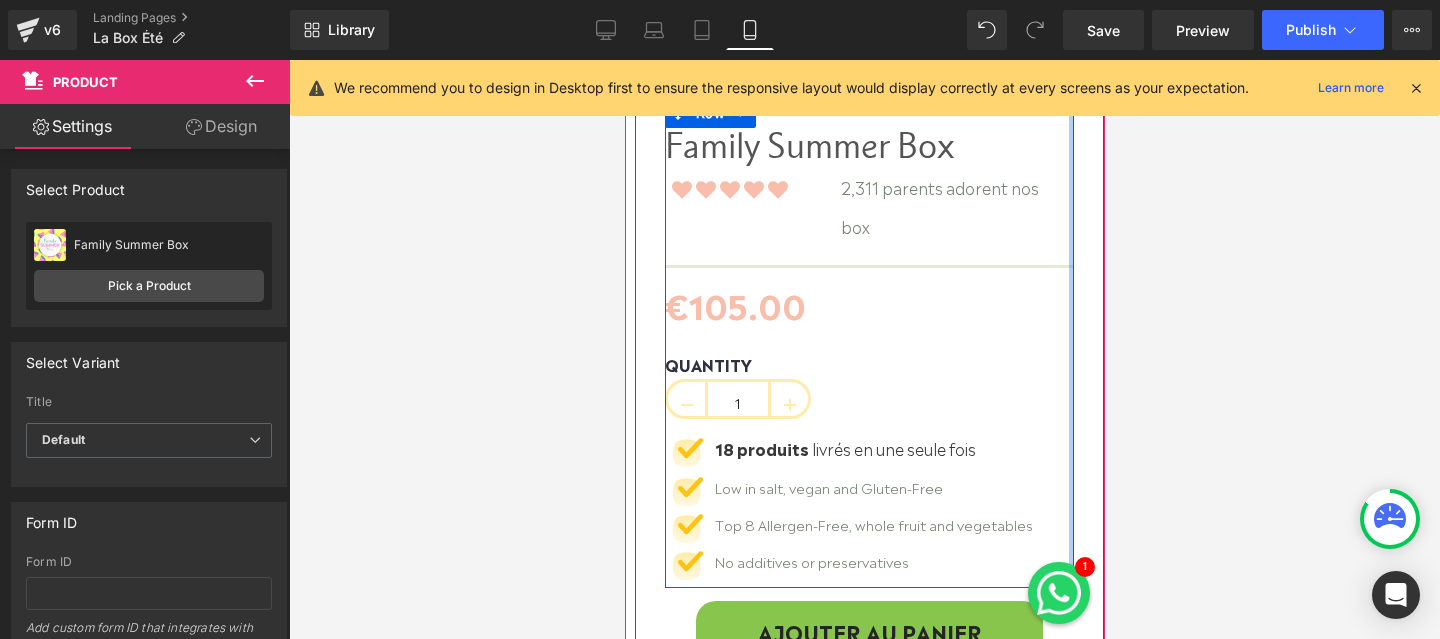 click at bounding box center (864, 349) 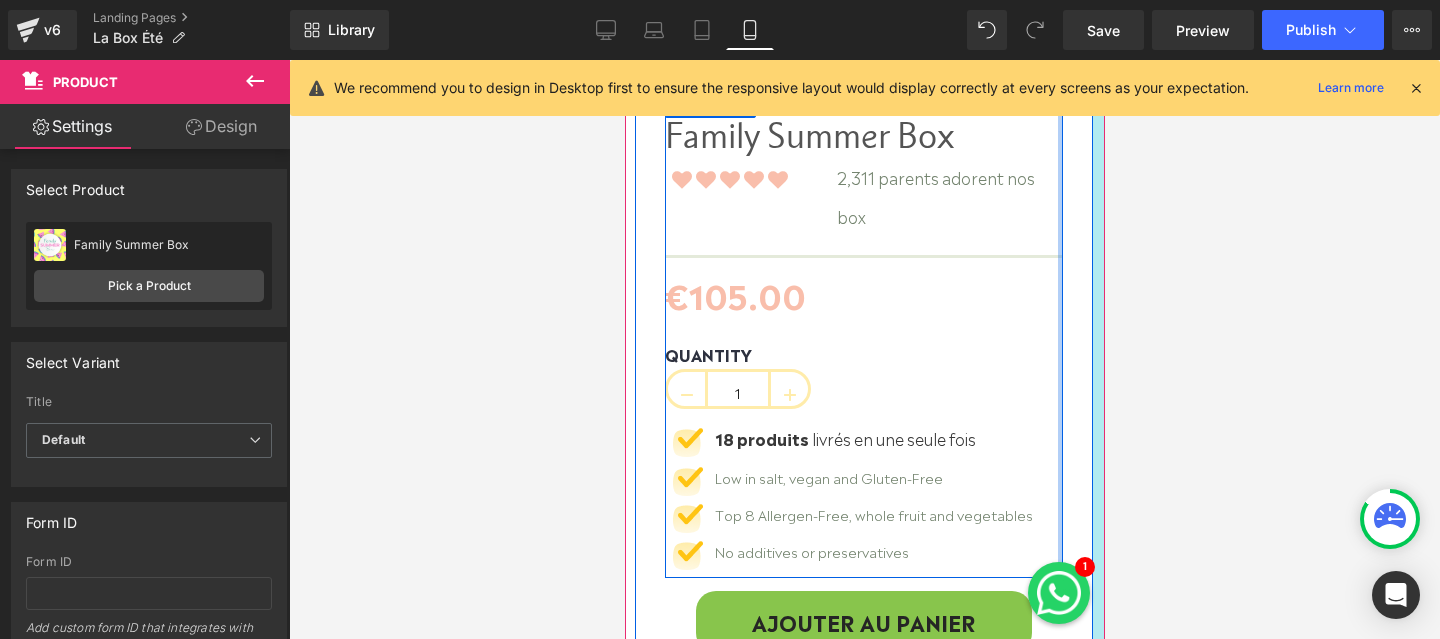 click at bounding box center (1098, 176) 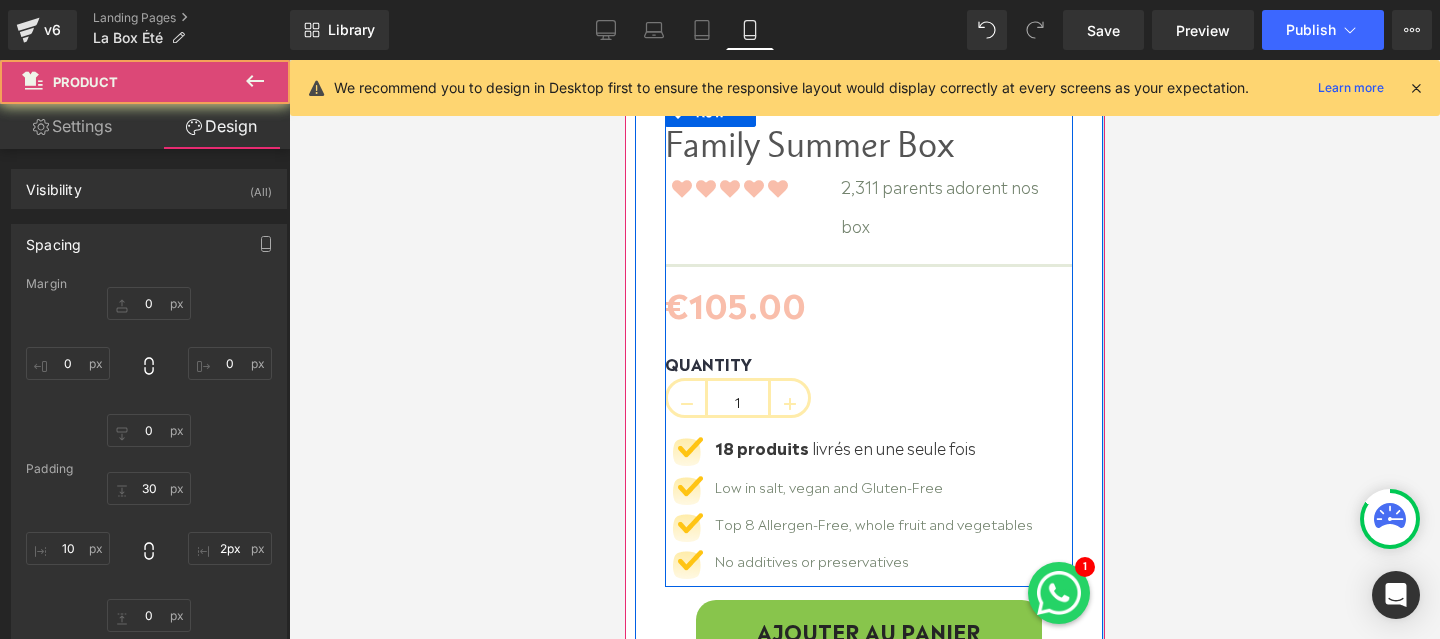 drag, startPoint x: 1093, startPoint y: 360, endPoint x: 1148, endPoint y: 360, distance: 55 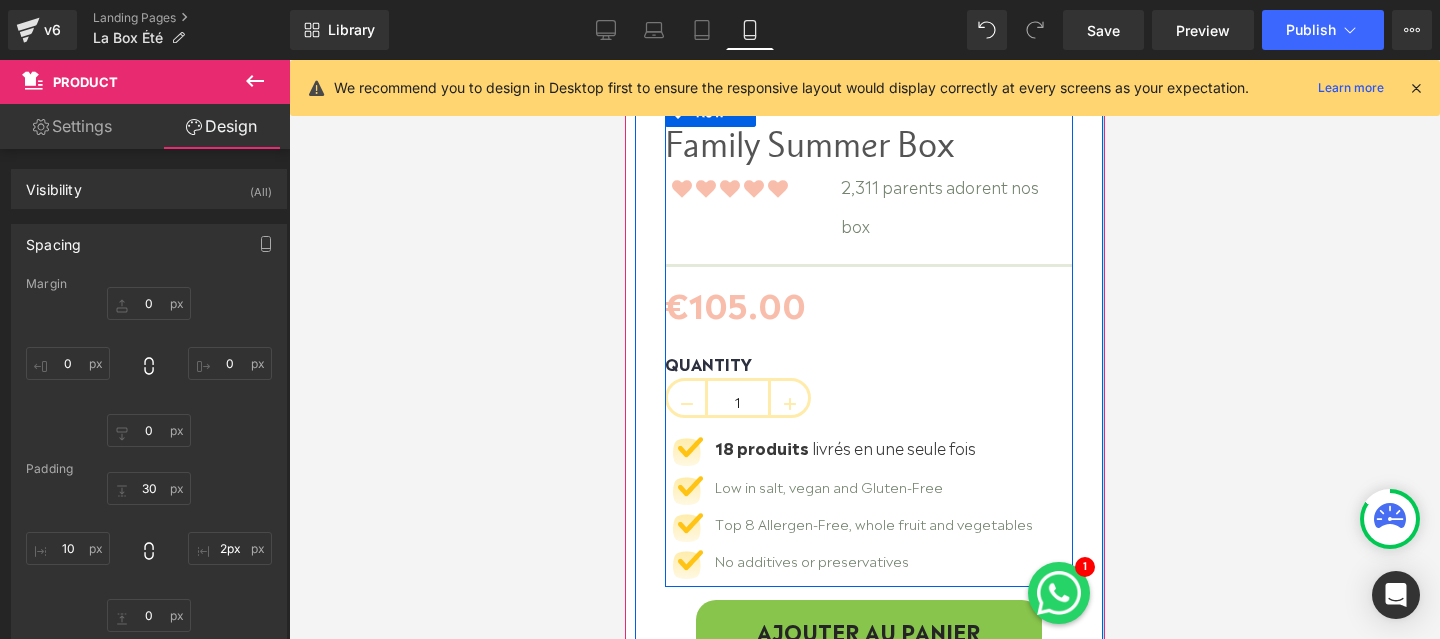 click at bounding box center [864, 349] 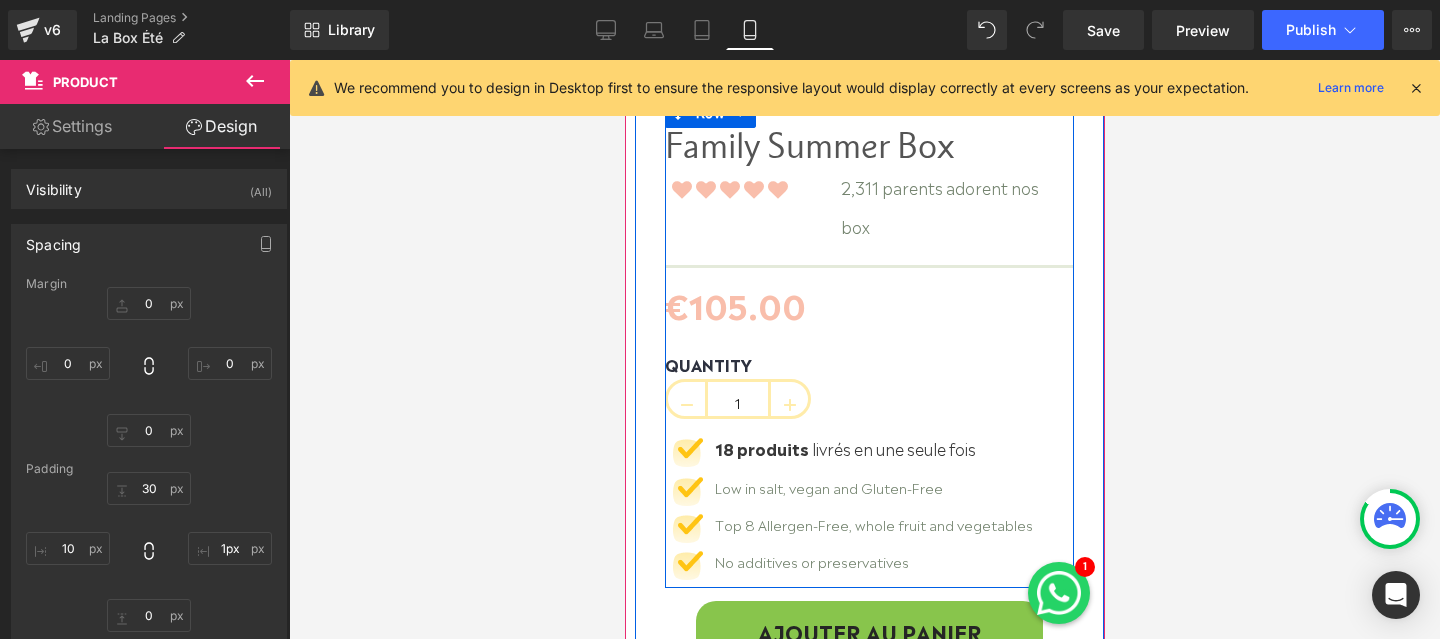 click at bounding box center [1103, 181] 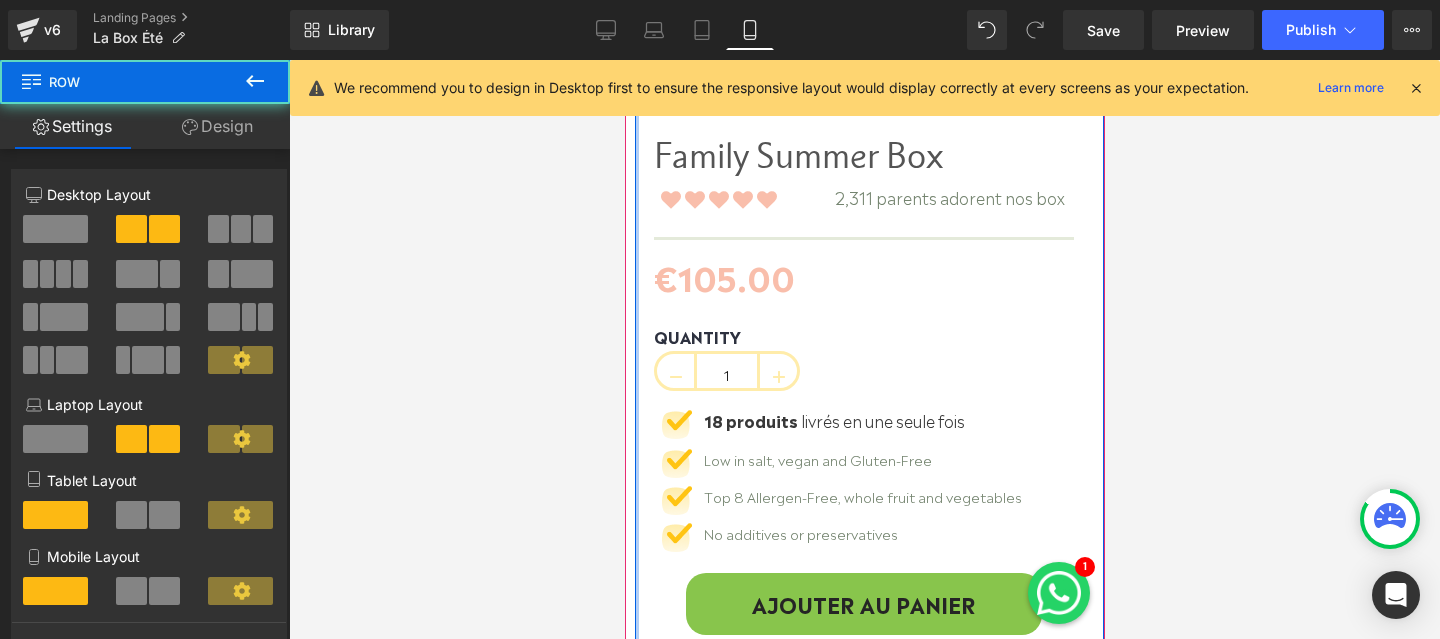 drag, startPoint x: 635, startPoint y: 342, endPoint x: 574, endPoint y: 343, distance: 61.008198 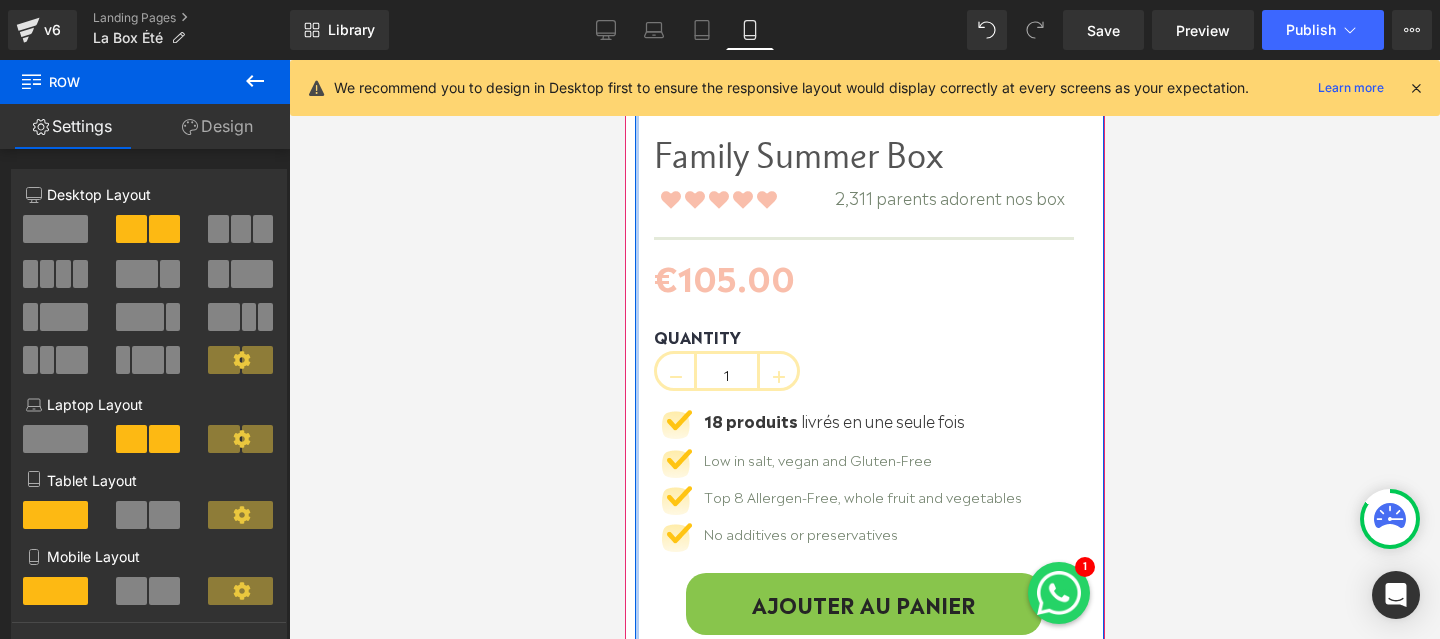 click at bounding box center (865, 349) 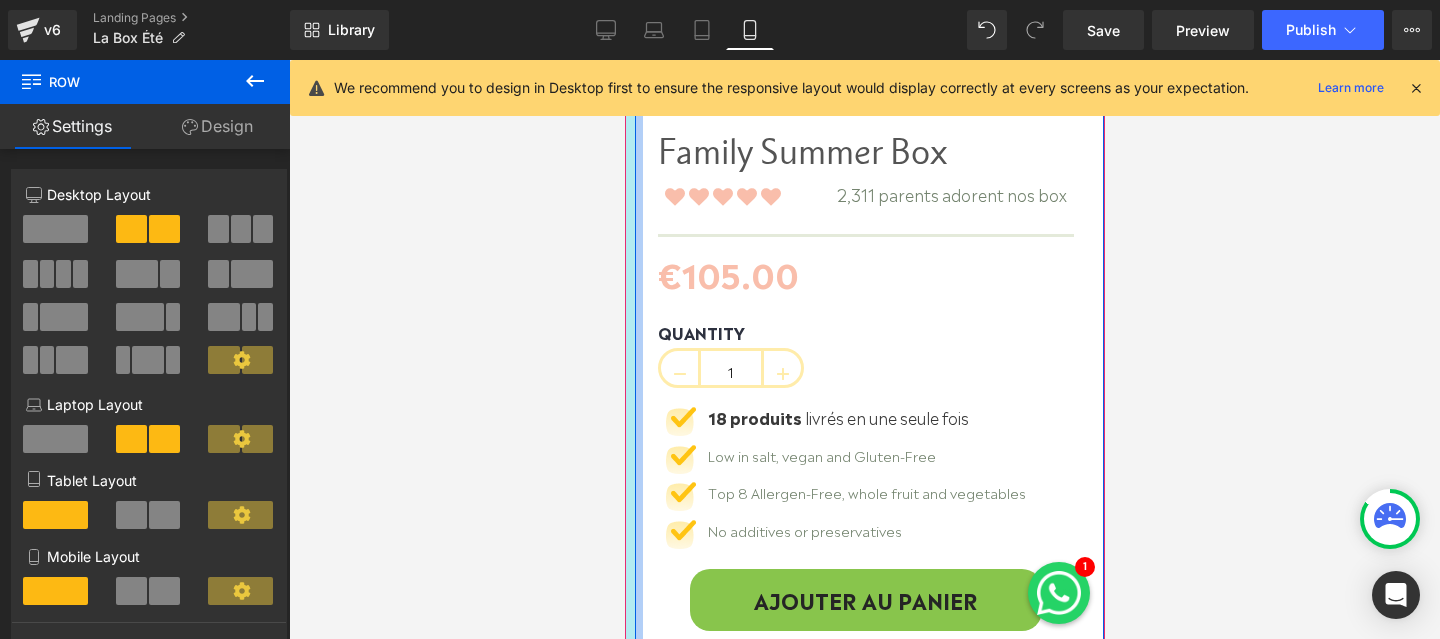 click at bounding box center [629, 165] 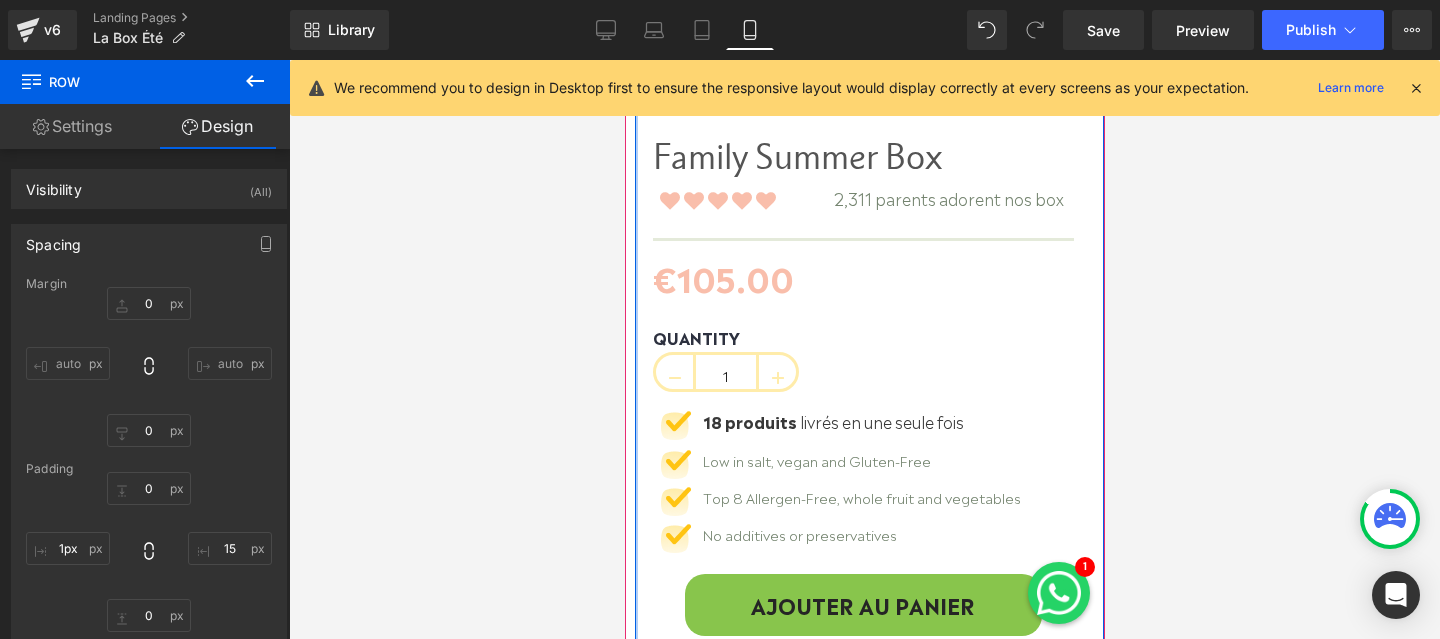 type on "0px" 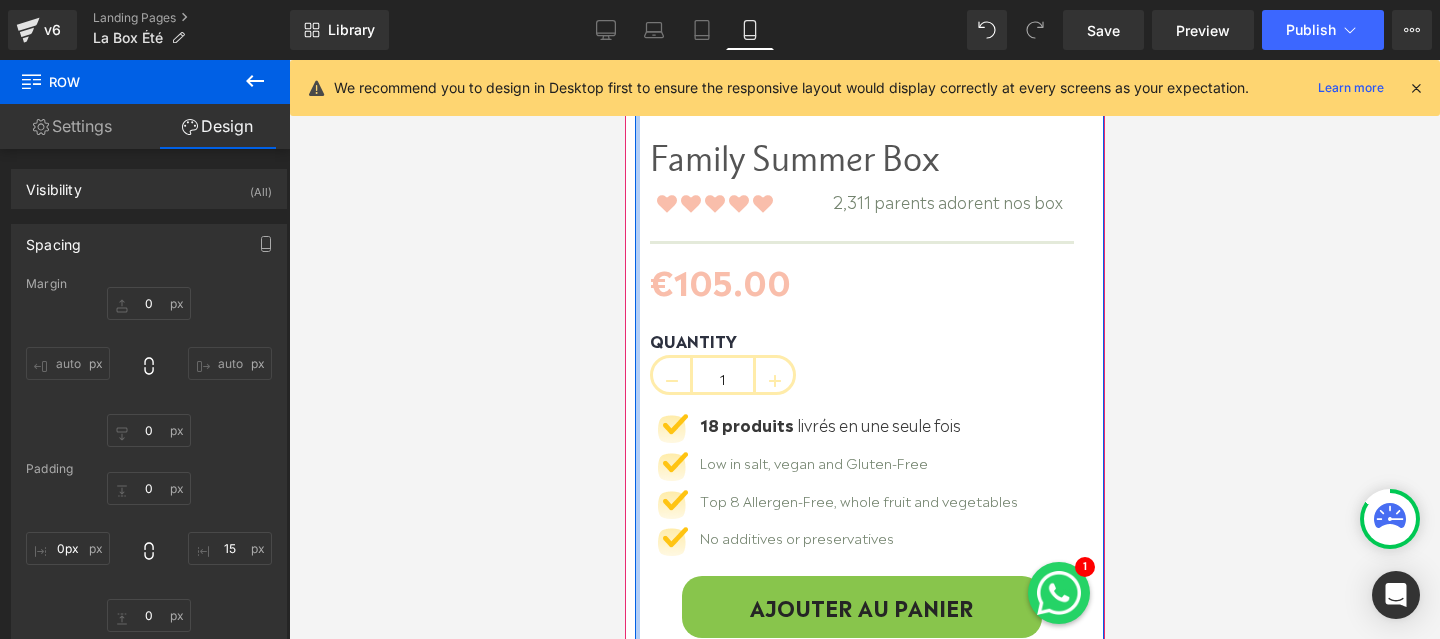 click on "(P) Image" at bounding box center [864, 169] 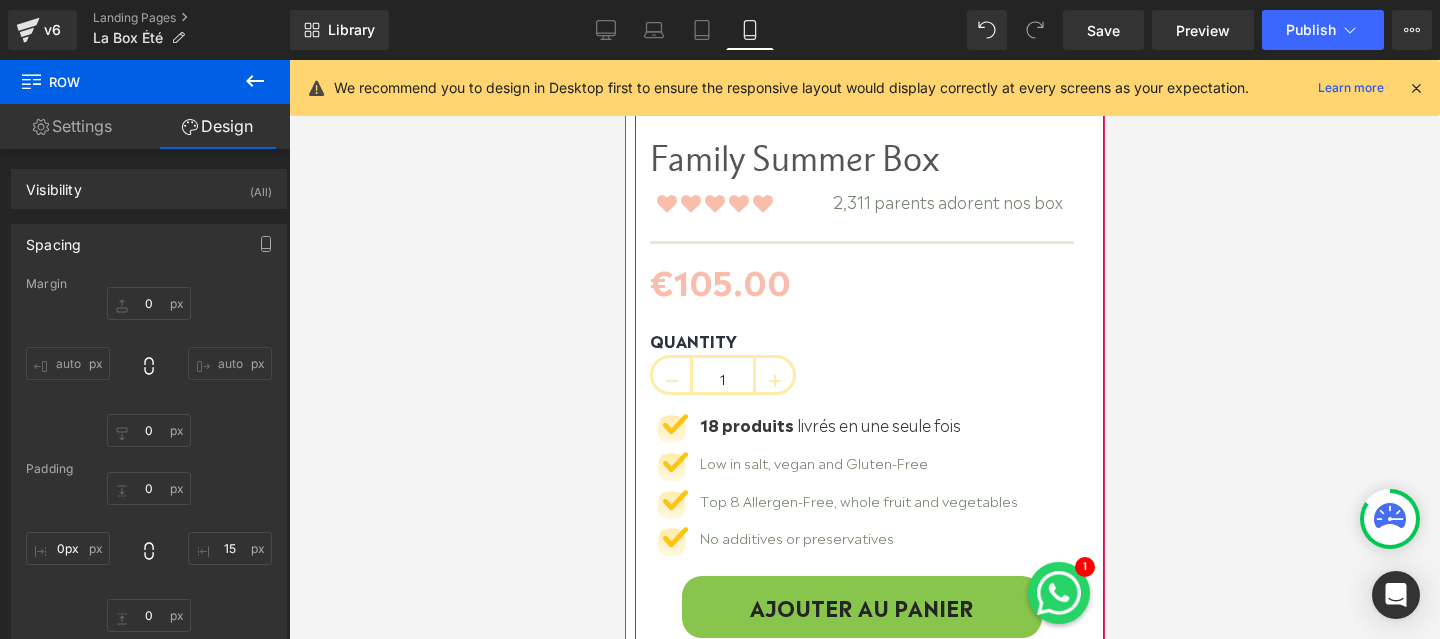 click at bounding box center (629, 169) 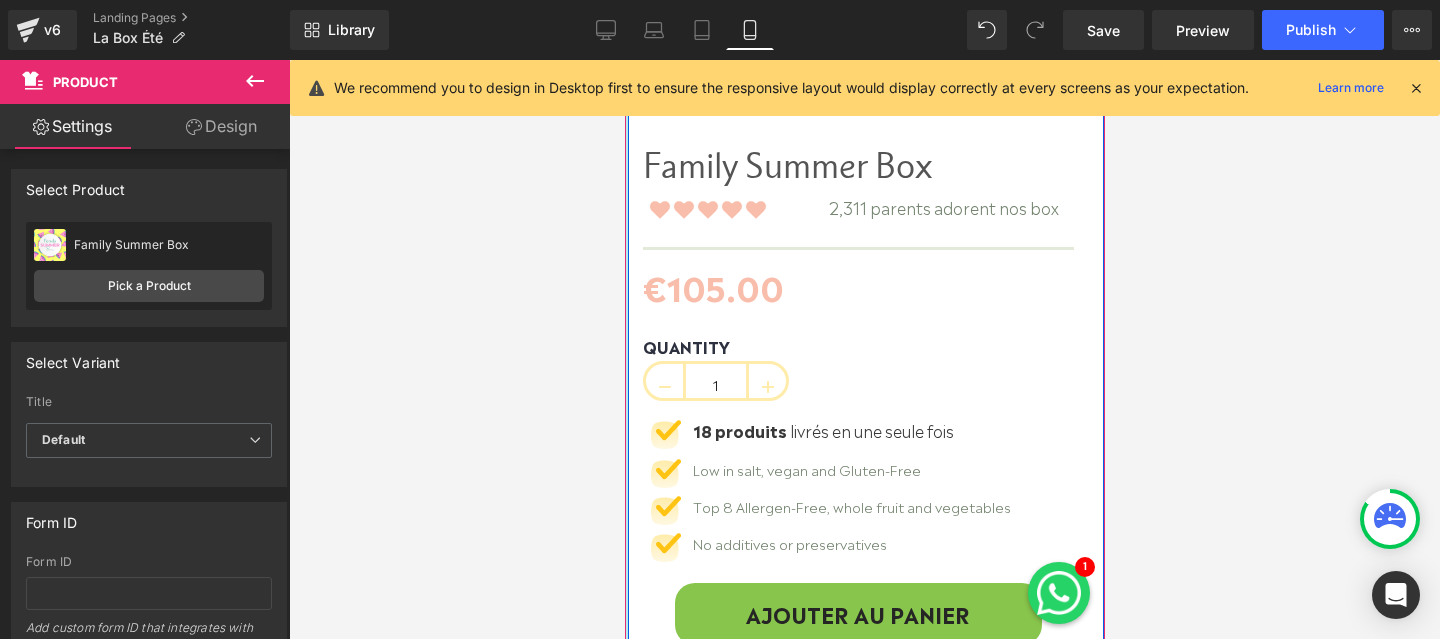 click on "Votre panier
Votre panier est vide
Date de naissance de l'enfant…
€0,00
€0,00
Finaliser la commande
Continuer les achats
❤️La box beauté et lifestyle des 6 - 12 ans❤️
0" at bounding box center (864, 4803) 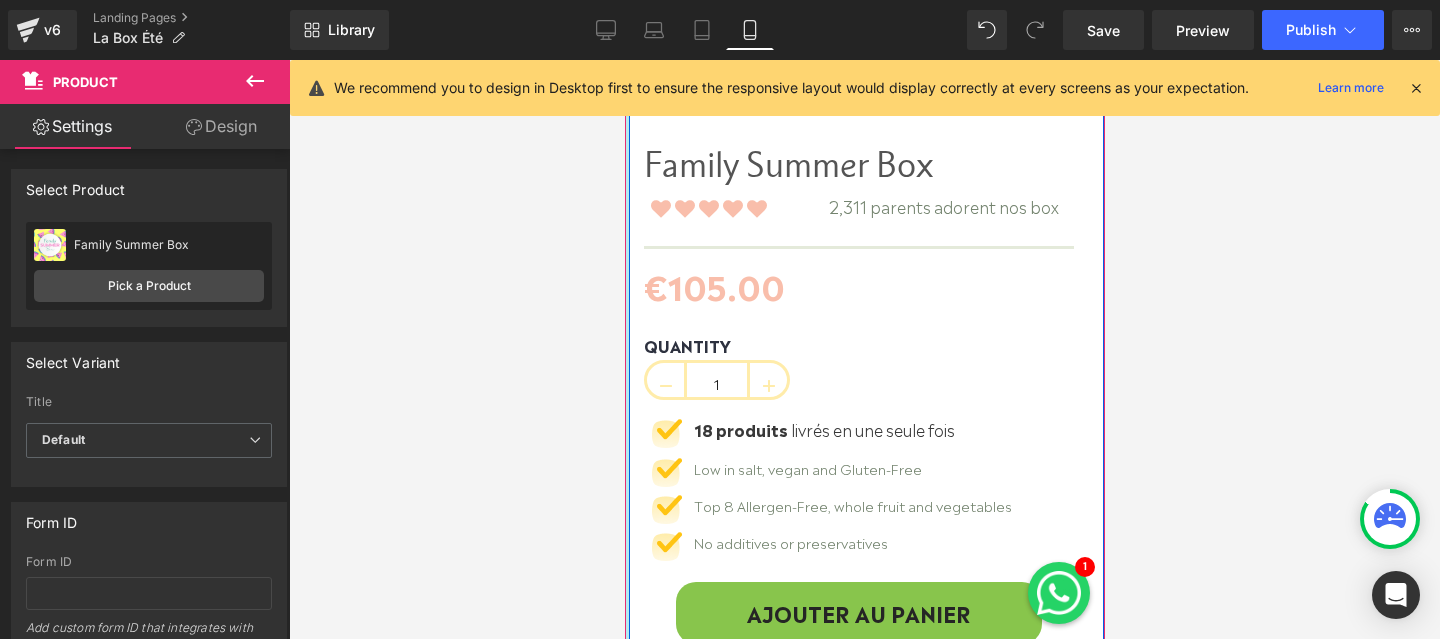 click at bounding box center (626, 171) 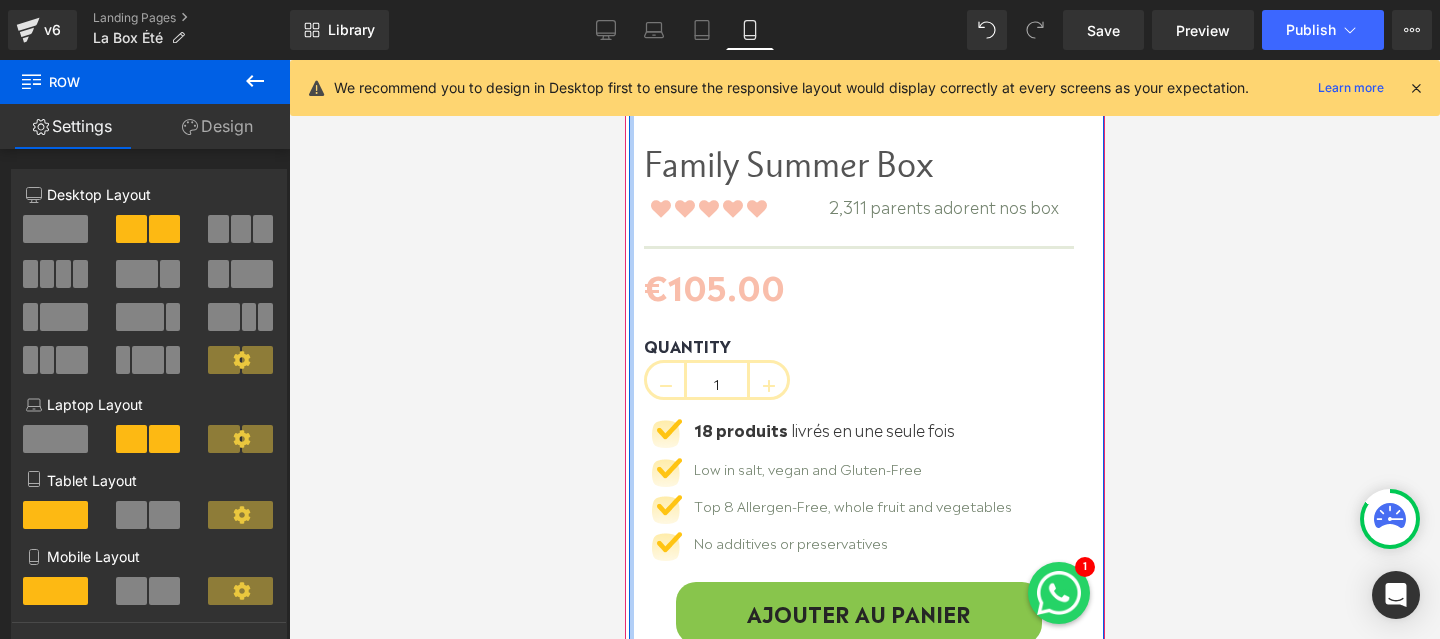 drag, startPoint x: 629, startPoint y: 326, endPoint x: 618, endPoint y: 326, distance: 11 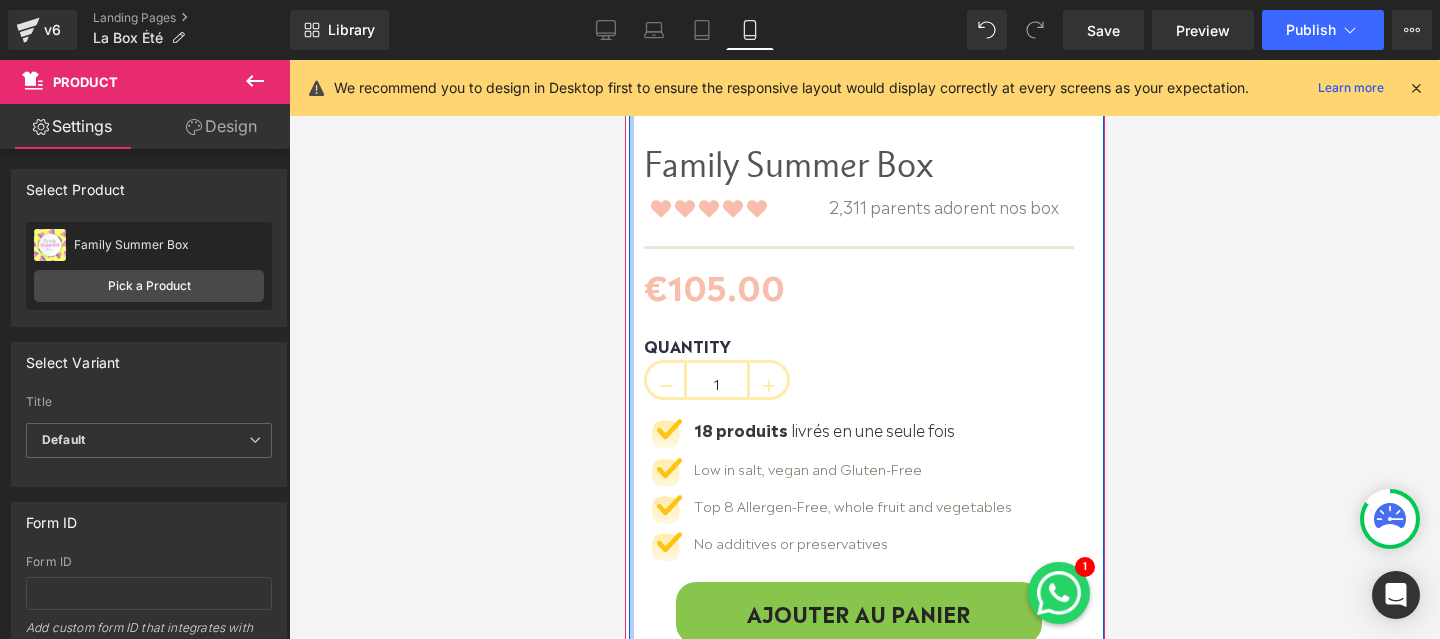 drag, startPoint x: 1247, startPoint y: 386, endPoint x: 624, endPoint y: 326, distance: 625.88257 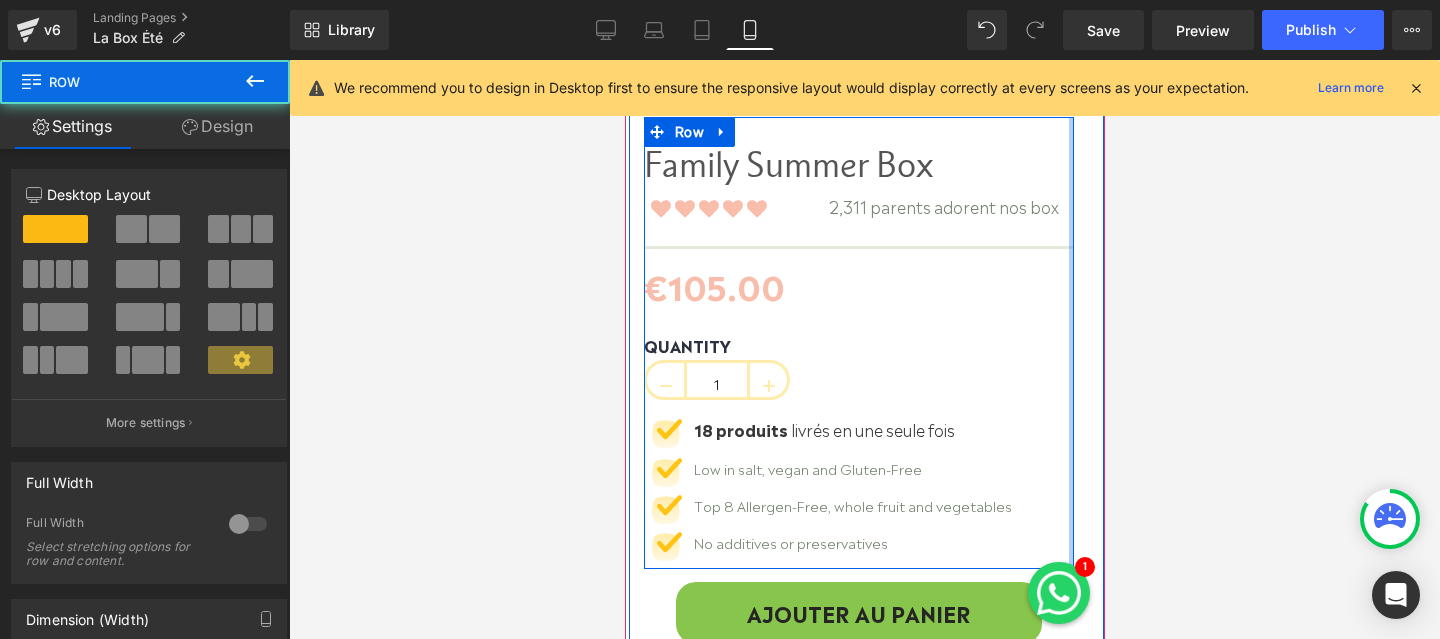 drag, startPoint x: 1071, startPoint y: 390, endPoint x: 1109, endPoint y: 390, distance: 38 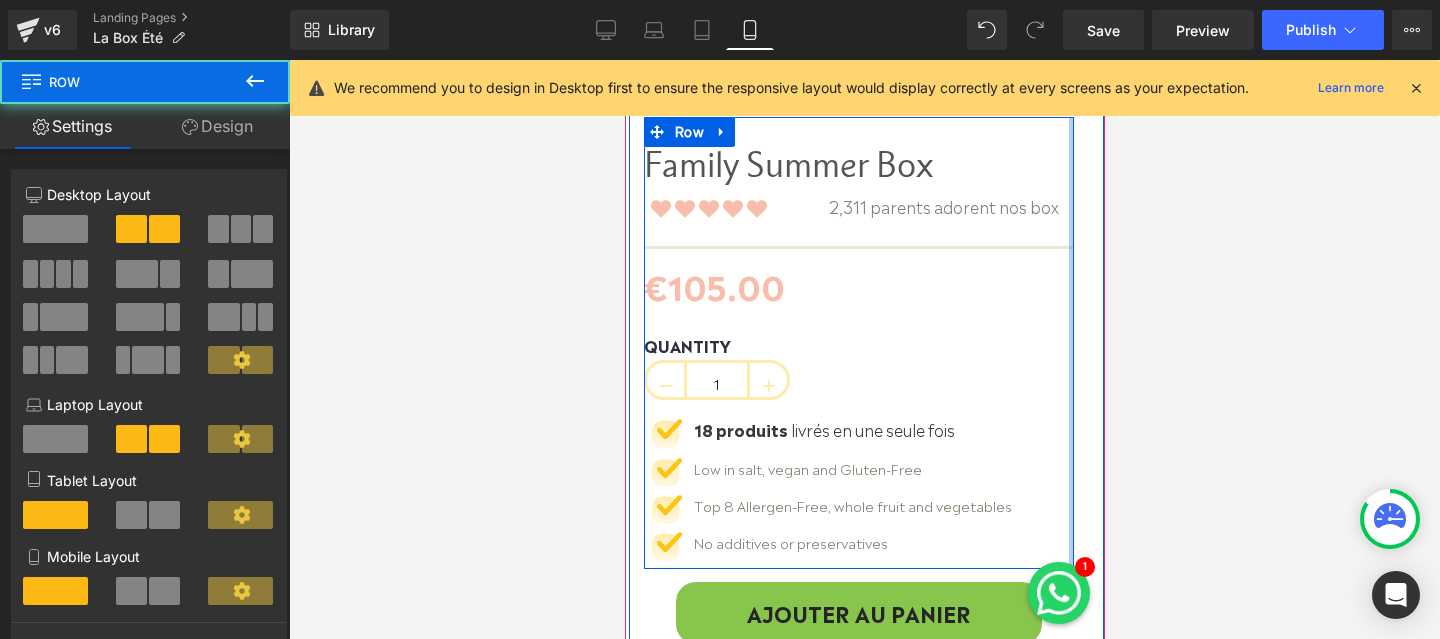 click at bounding box center (1095, 186) 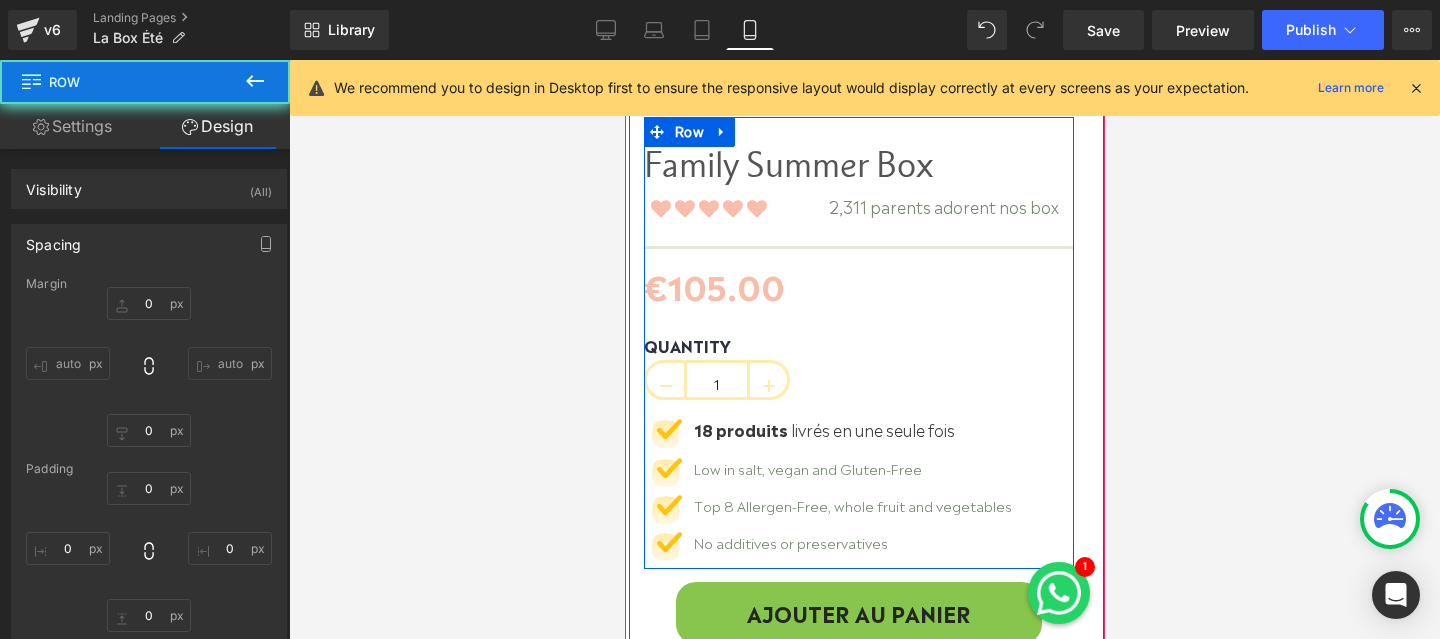 type on "0" 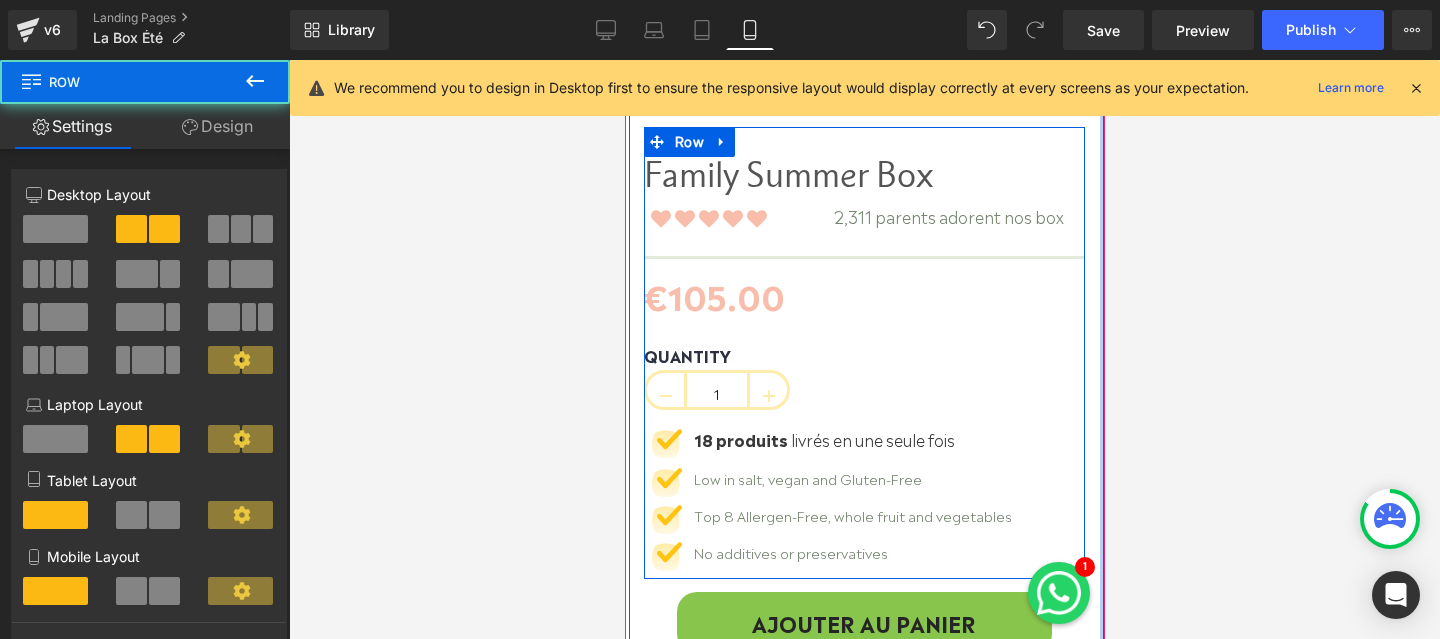 drag, startPoint x: 1091, startPoint y: 383, endPoint x: 1133, endPoint y: 383, distance: 42 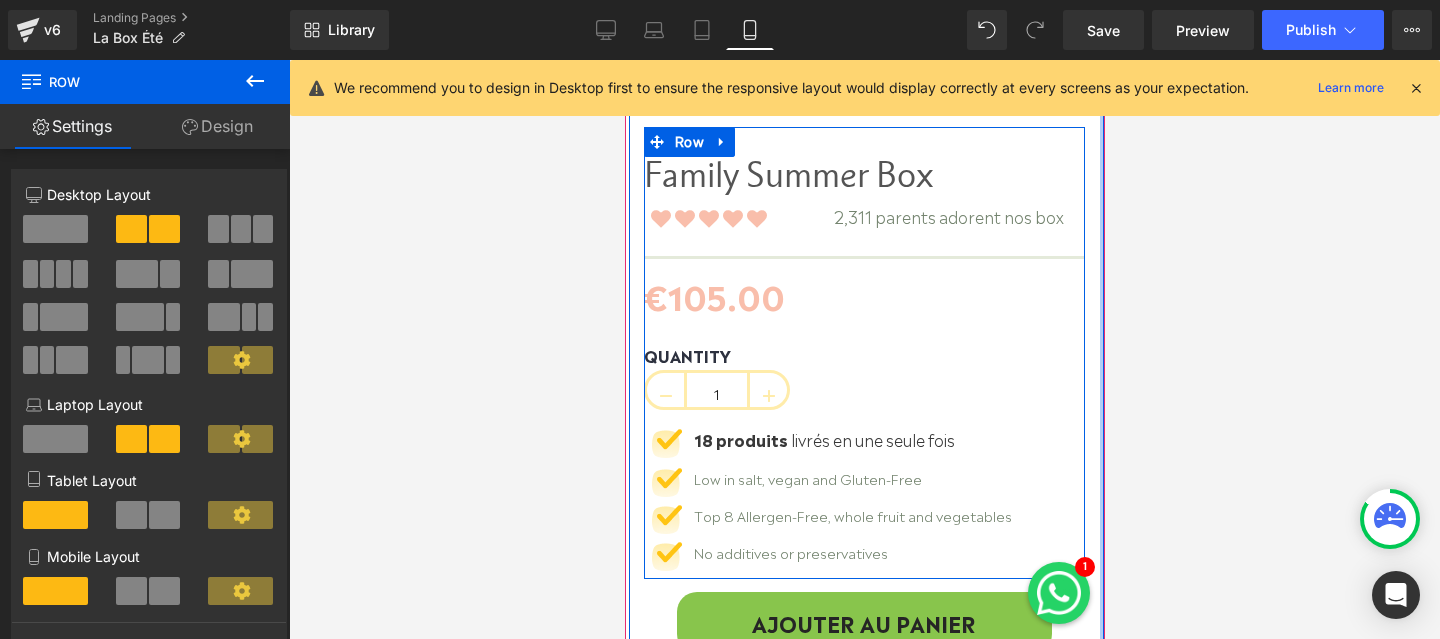 click at bounding box center [1101, 191] 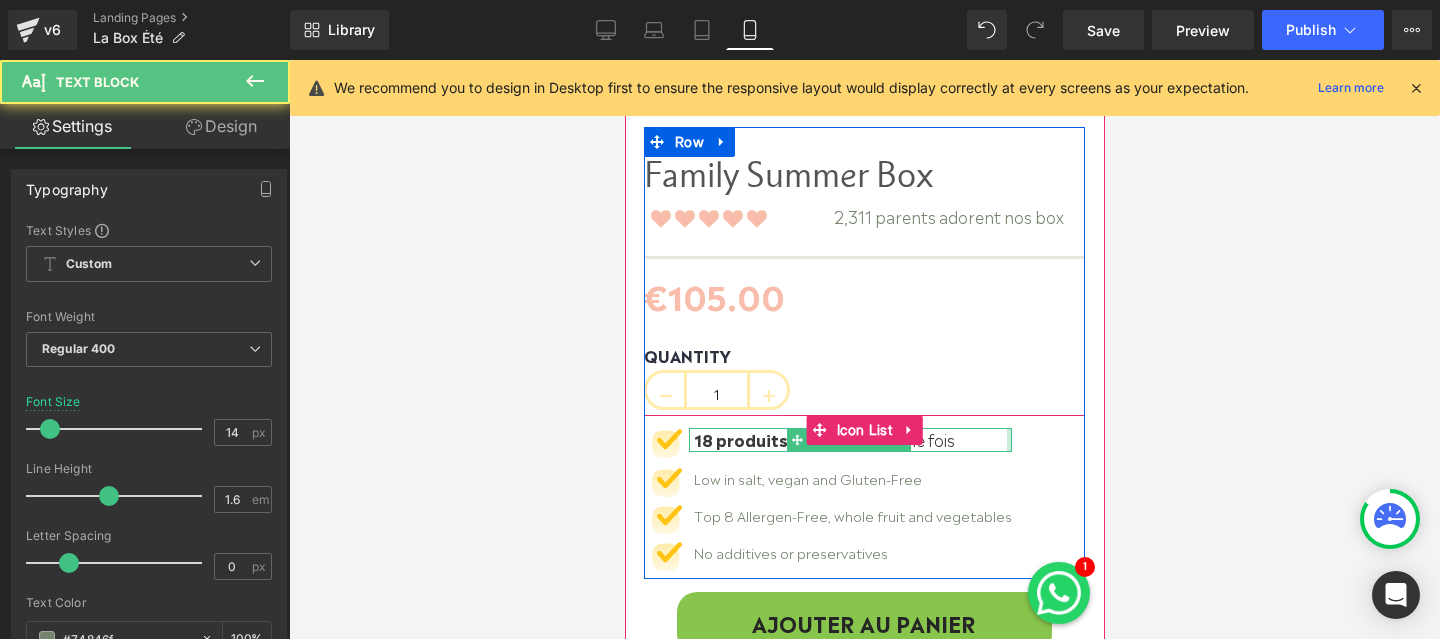 drag, startPoint x: 1007, startPoint y: 438, endPoint x: 1031, endPoint y: 438, distance: 24 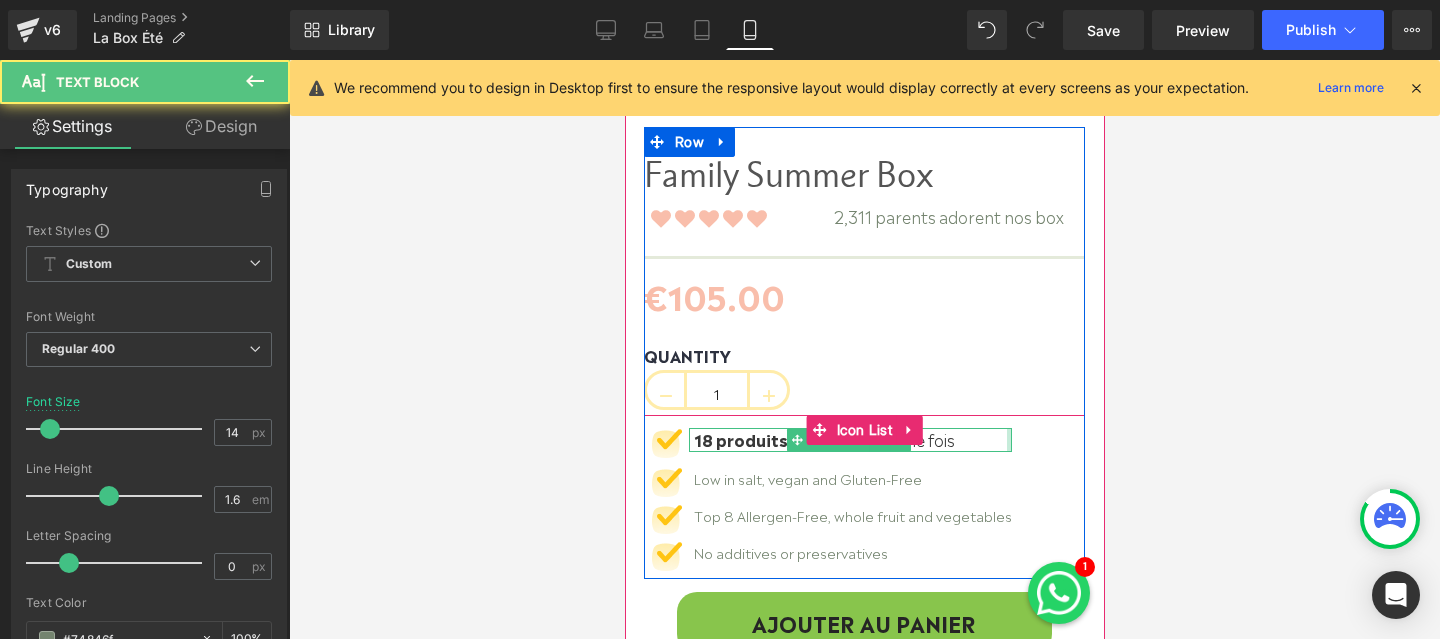 click on "Image
18   produits   livrés en une seule fois
Text Block
Image
Low in salt, vegan and Gluten-Free Text Block
Image
Top 8 Allergen-Free, whole fruit and vegetables Text Block
Image
No additives or preservatives Text Block" at bounding box center (863, 503) 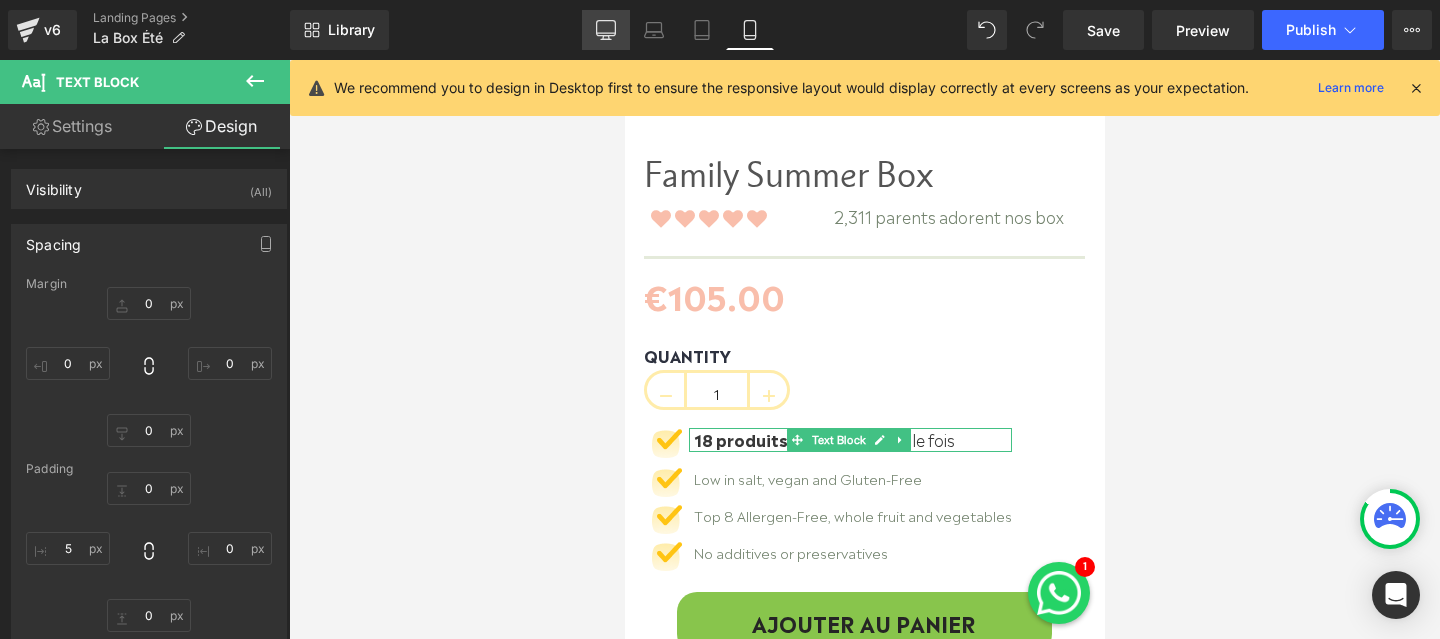 click on "Desktop" at bounding box center [606, 30] 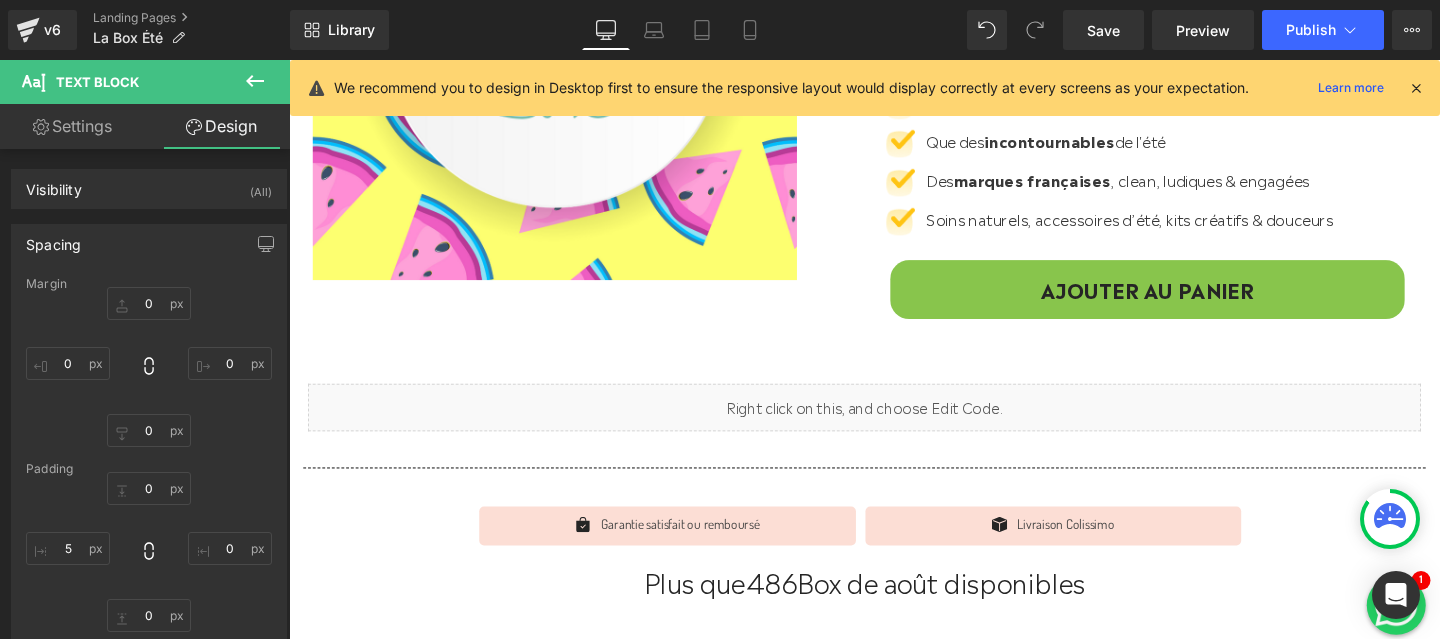 type on "0" 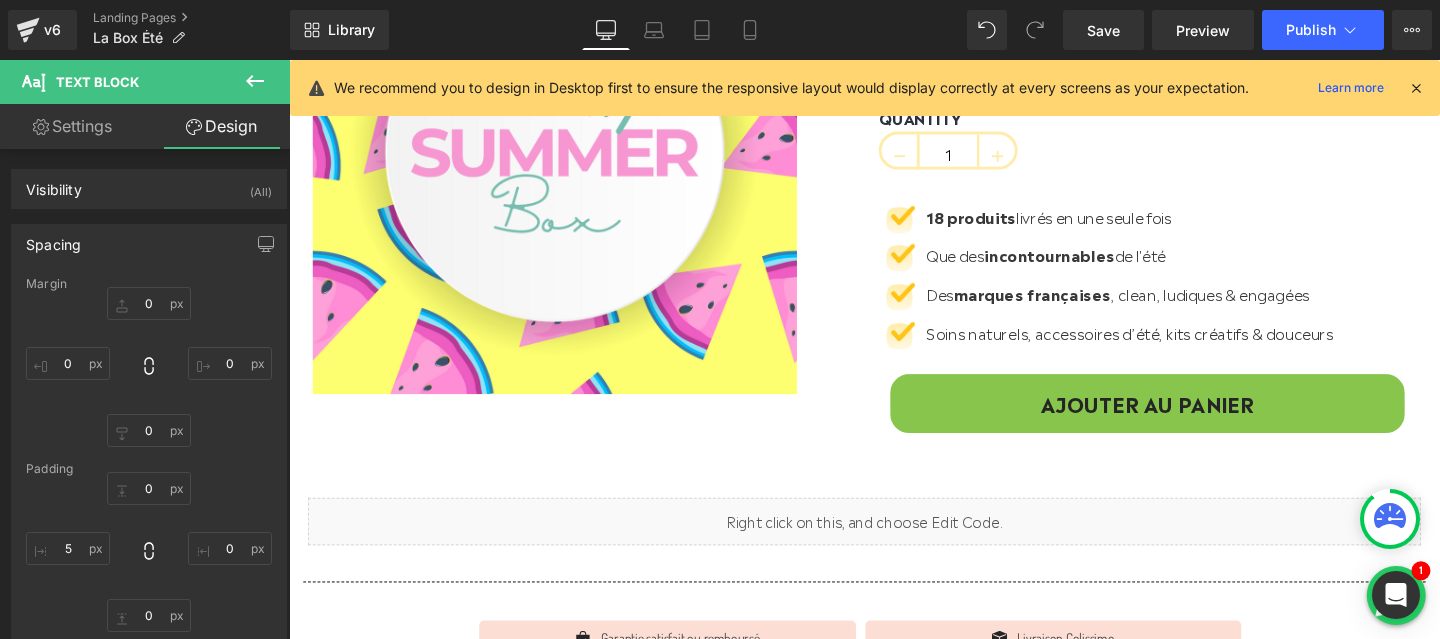 scroll, scrollTop: 319, scrollLeft: 0, axis: vertical 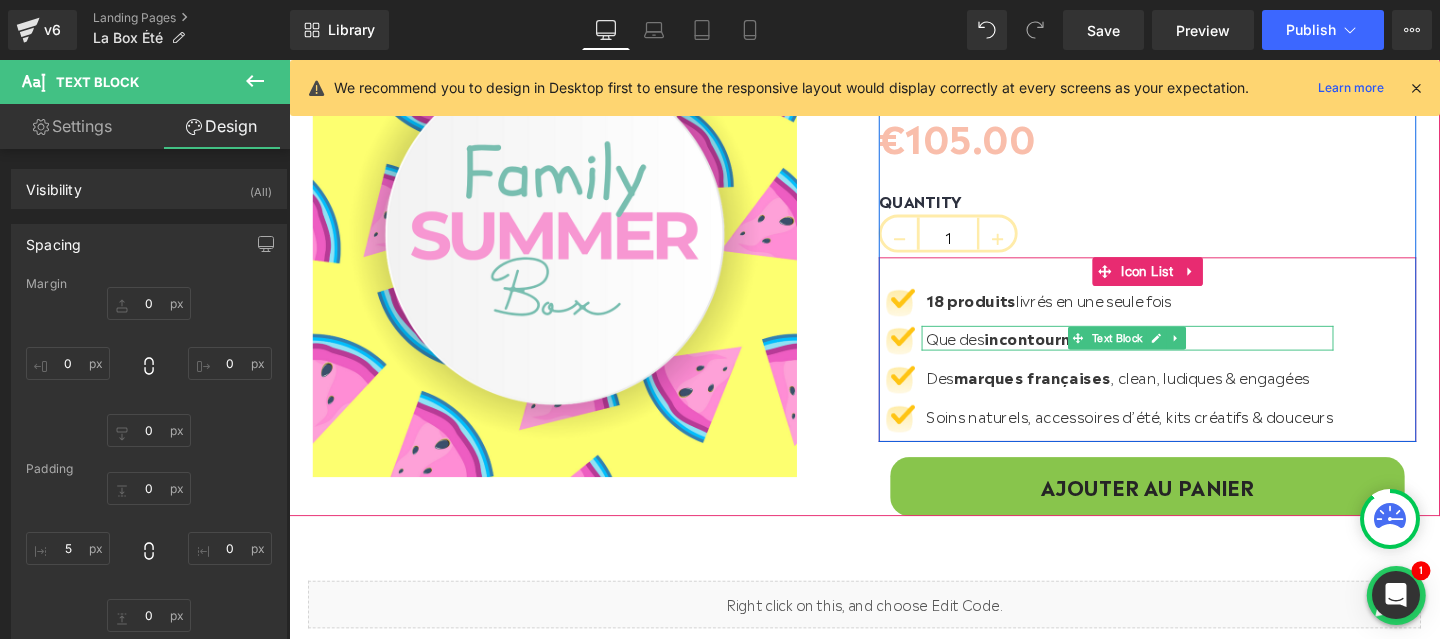 click on "Que des  incontournables  de l'été" at bounding box center (1085, 351) 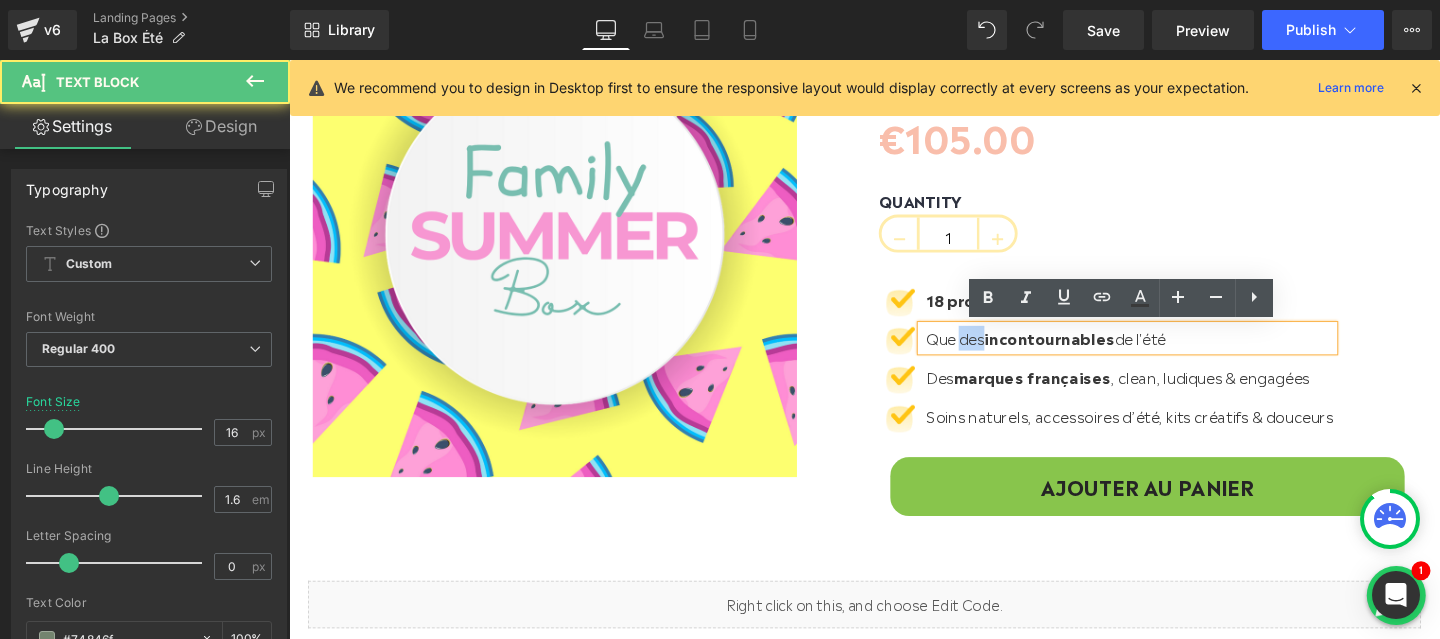 click on "Que des  incontournables  de l'été" at bounding box center (1085, 351) 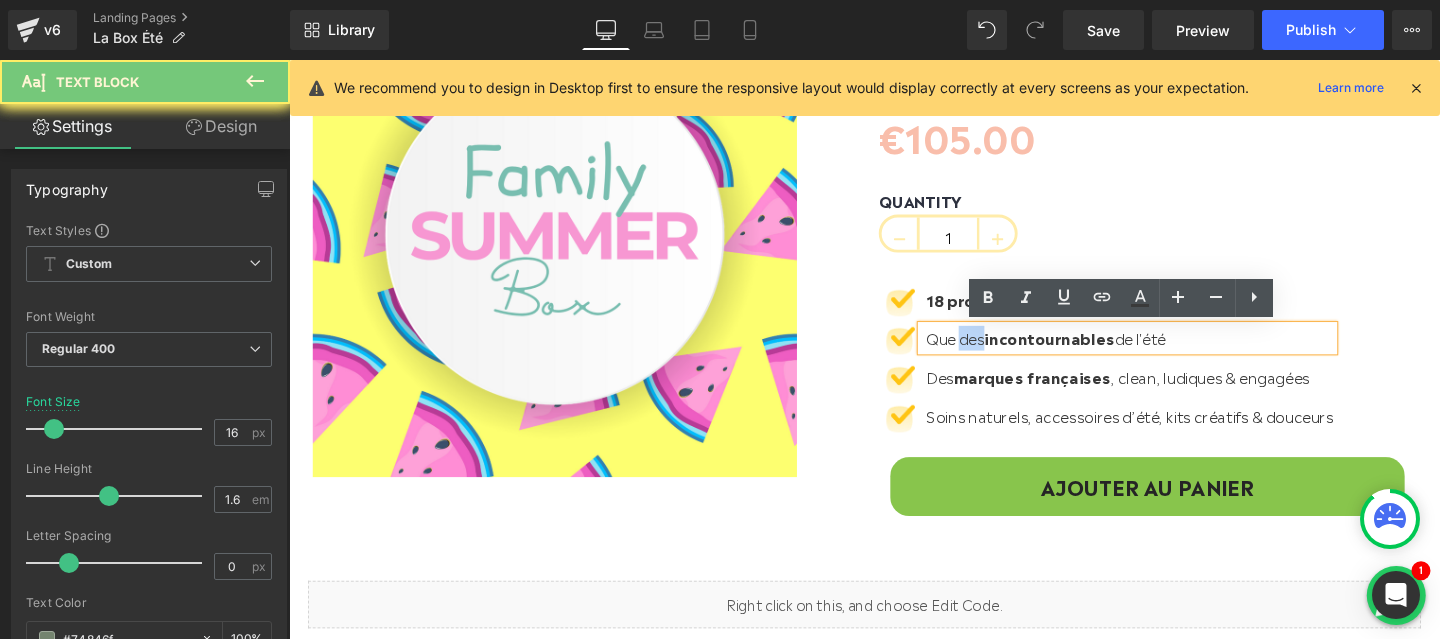 copy on "Que des  incontournables  de l'été" 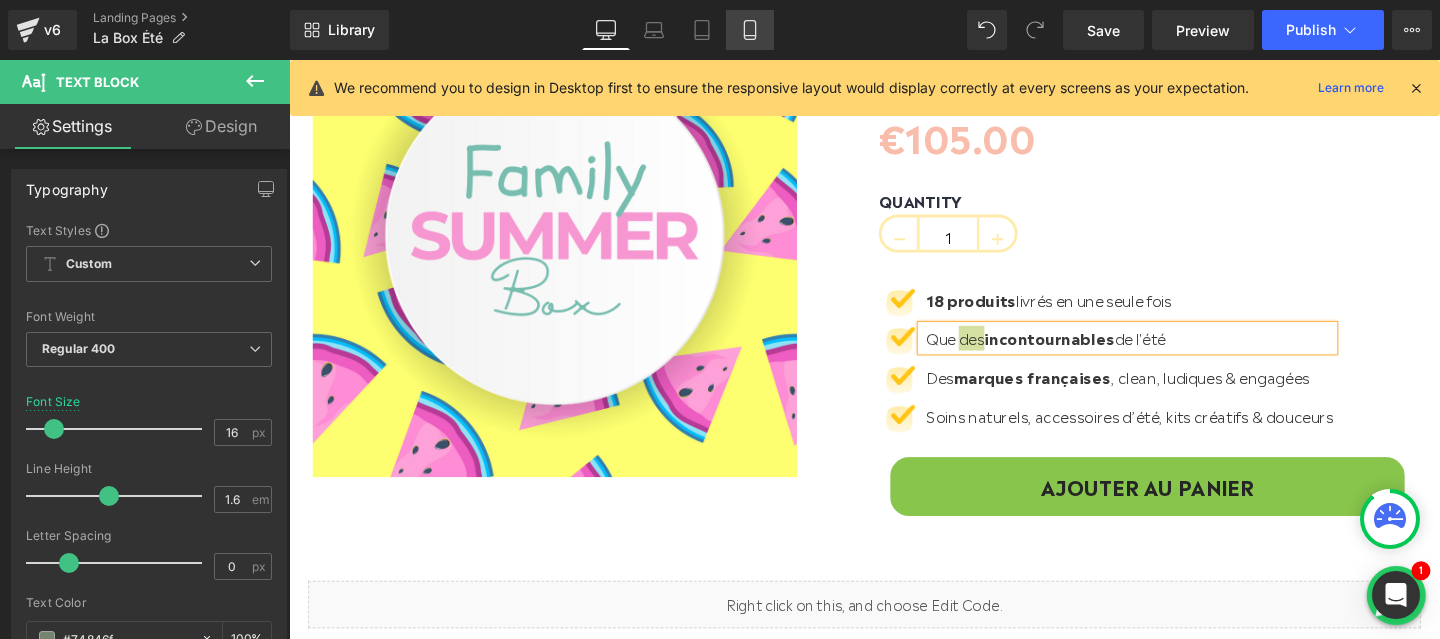 click 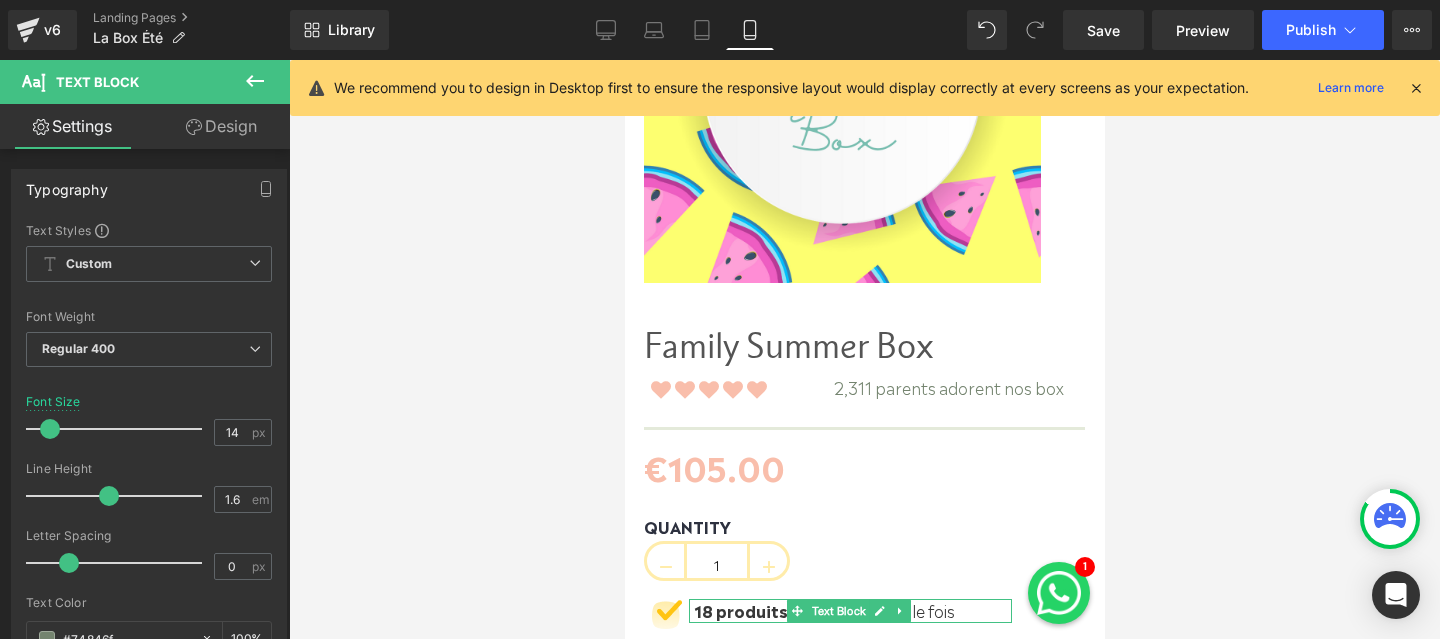 scroll, scrollTop: 683, scrollLeft: 0, axis: vertical 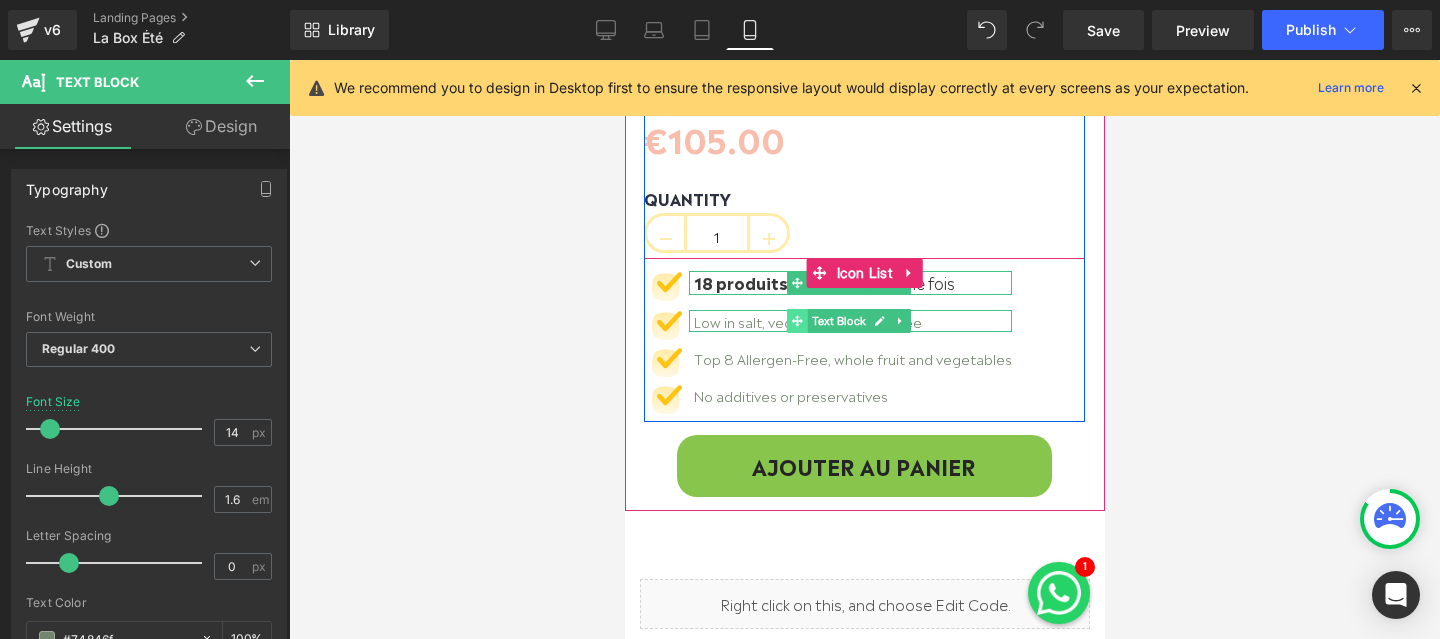 click at bounding box center [796, 321] 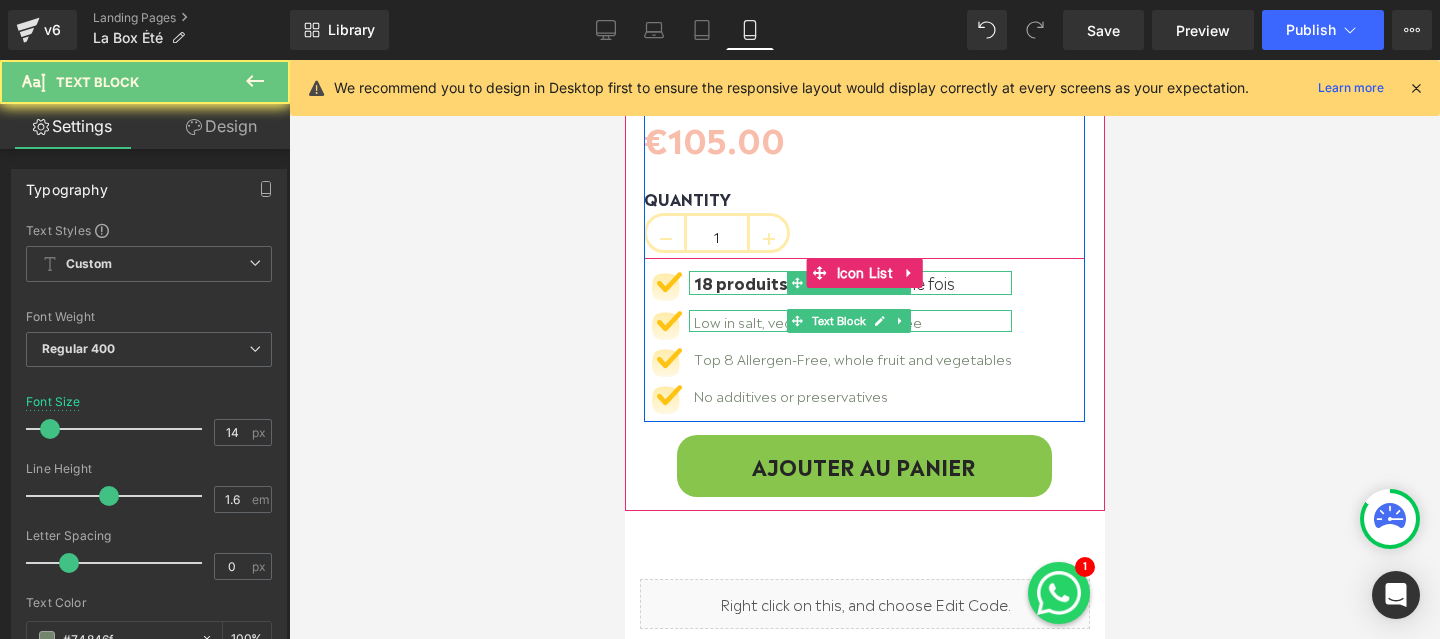 click on "Low in salt, vegan and Gluten-Free" at bounding box center (852, 321) 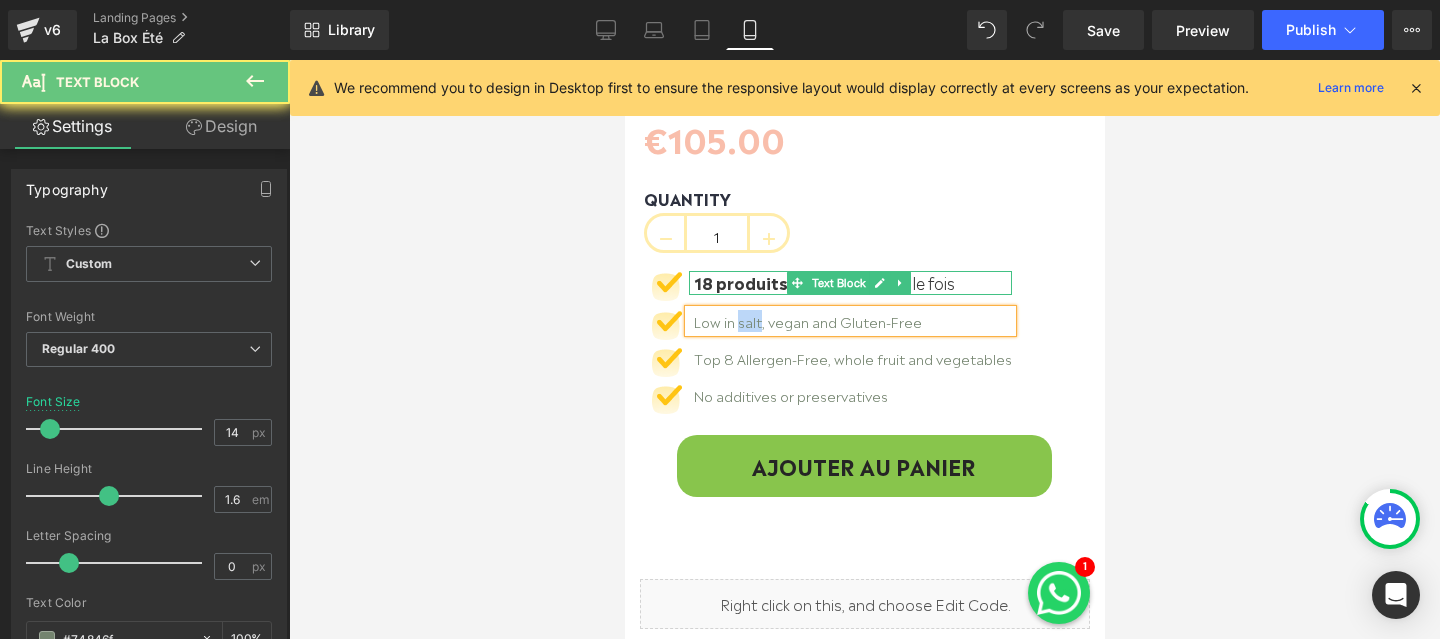 click on "Low in salt, vegan and Gluten-Free" at bounding box center [852, 321] 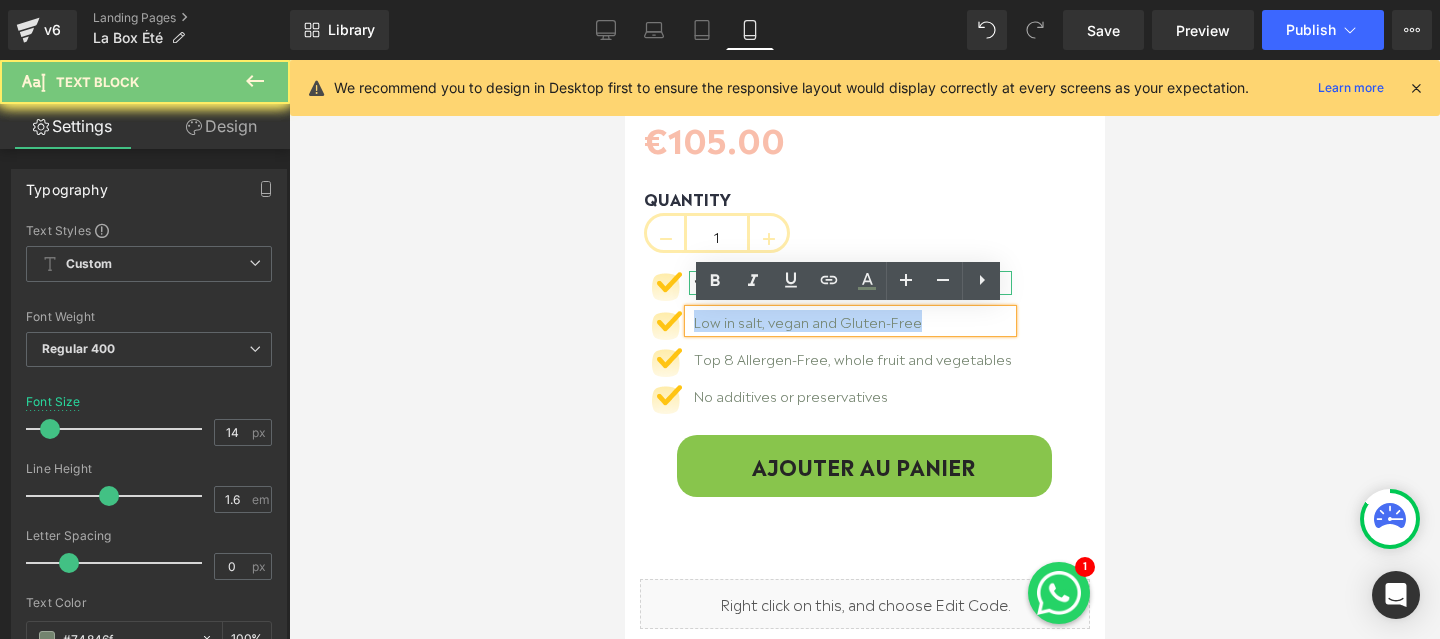 click on "Low in salt, vegan and Gluten-Free" at bounding box center [852, 321] 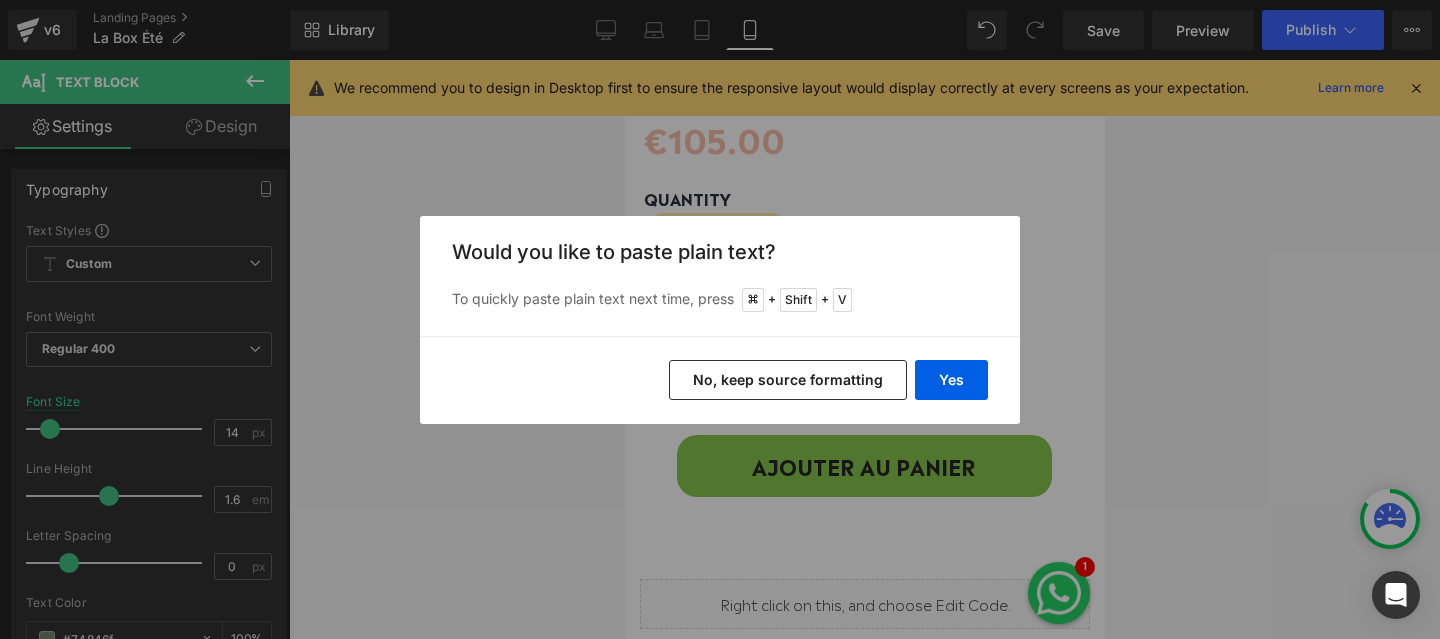 click on "No, keep source formatting" at bounding box center (788, 380) 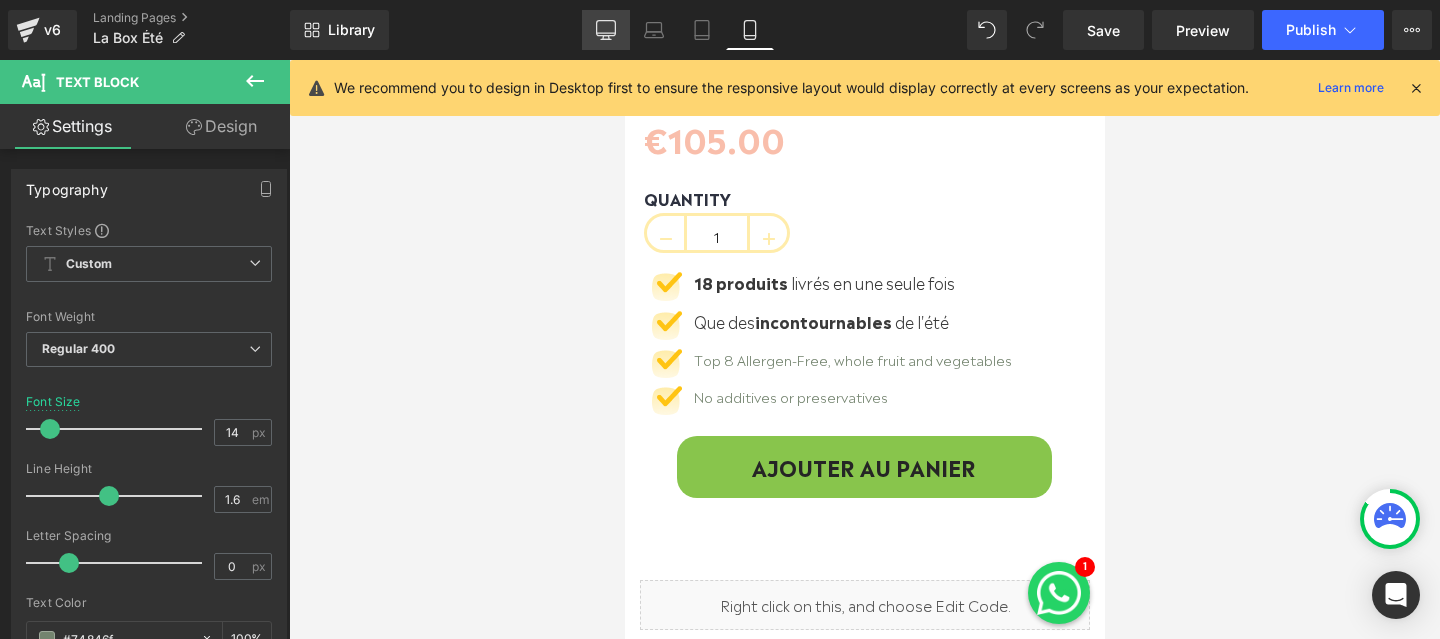 click on "Desktop" at bounding box center [606, 30] 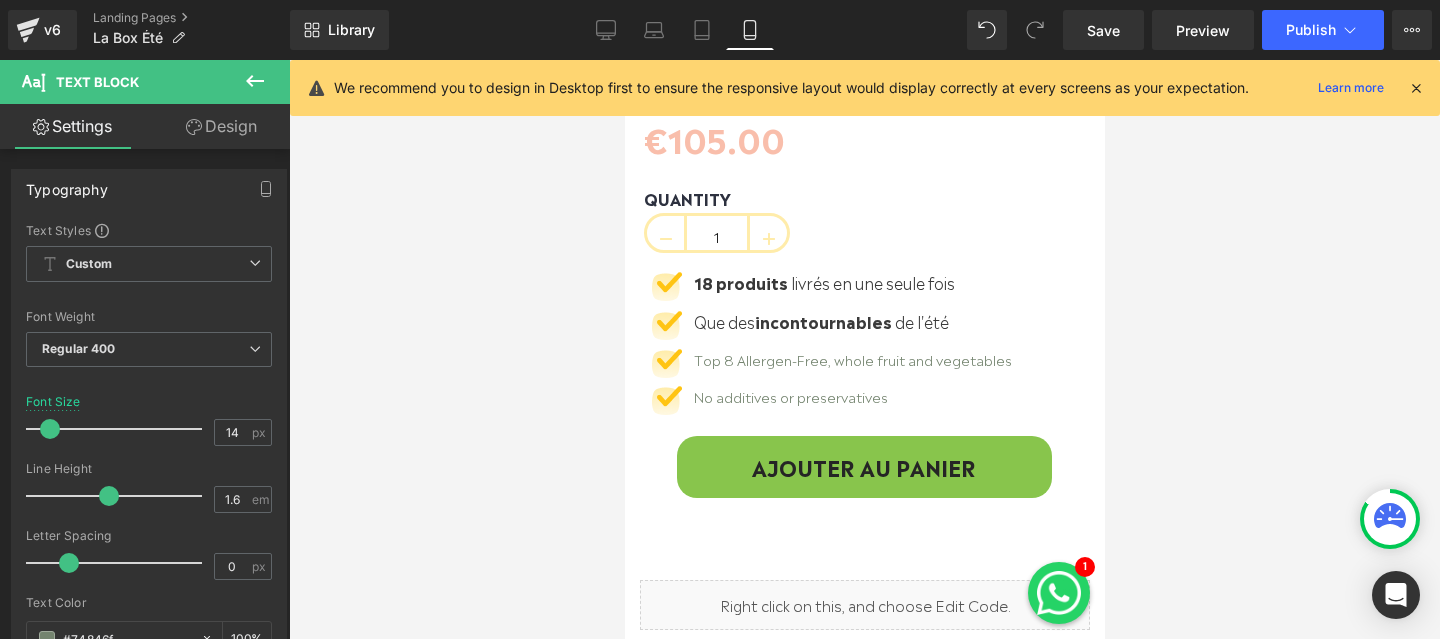 type on "16" 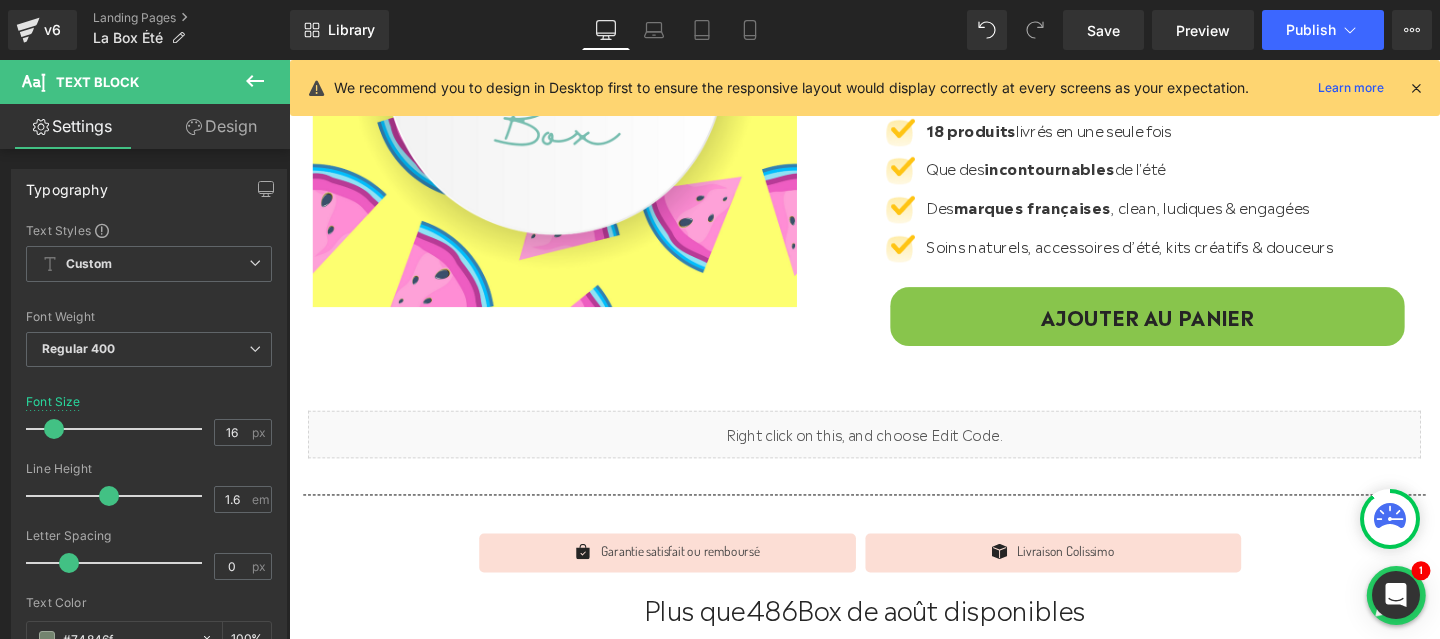 scroll, scrollTop: 364, scrollLeft: 0, axis: vertical 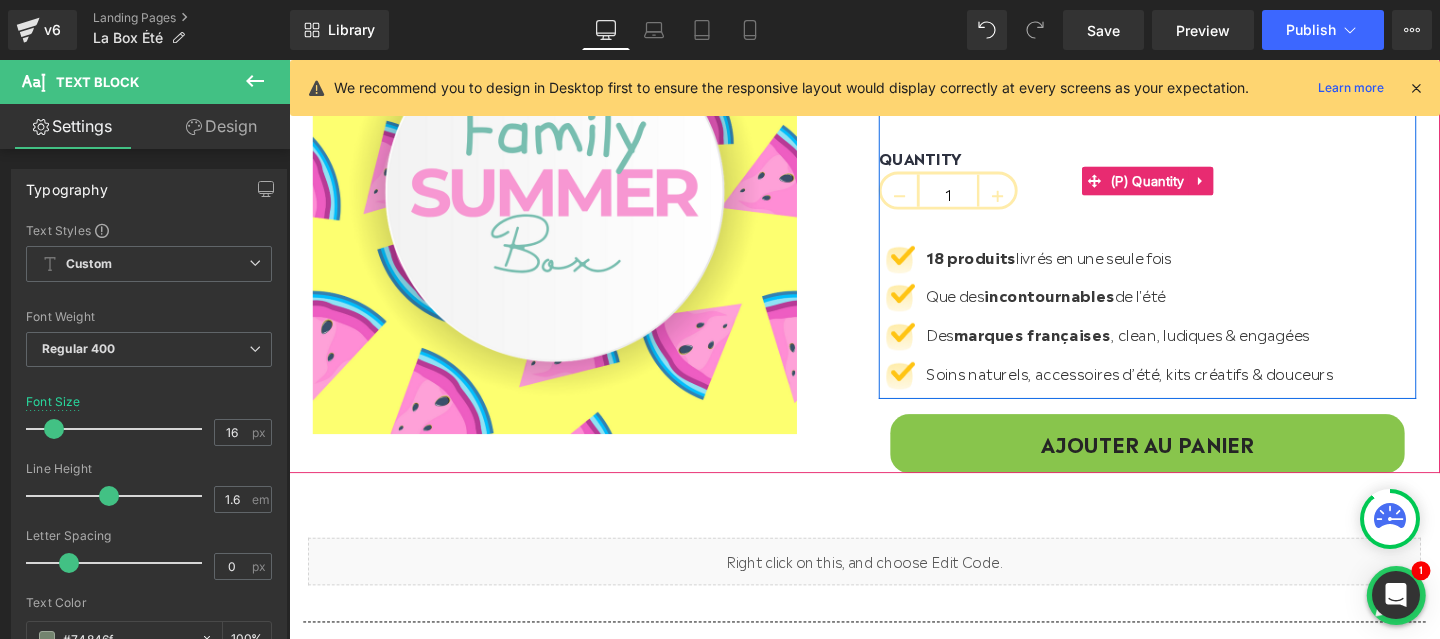 click on "QUANTITY" at bounding box center [1191, 165] 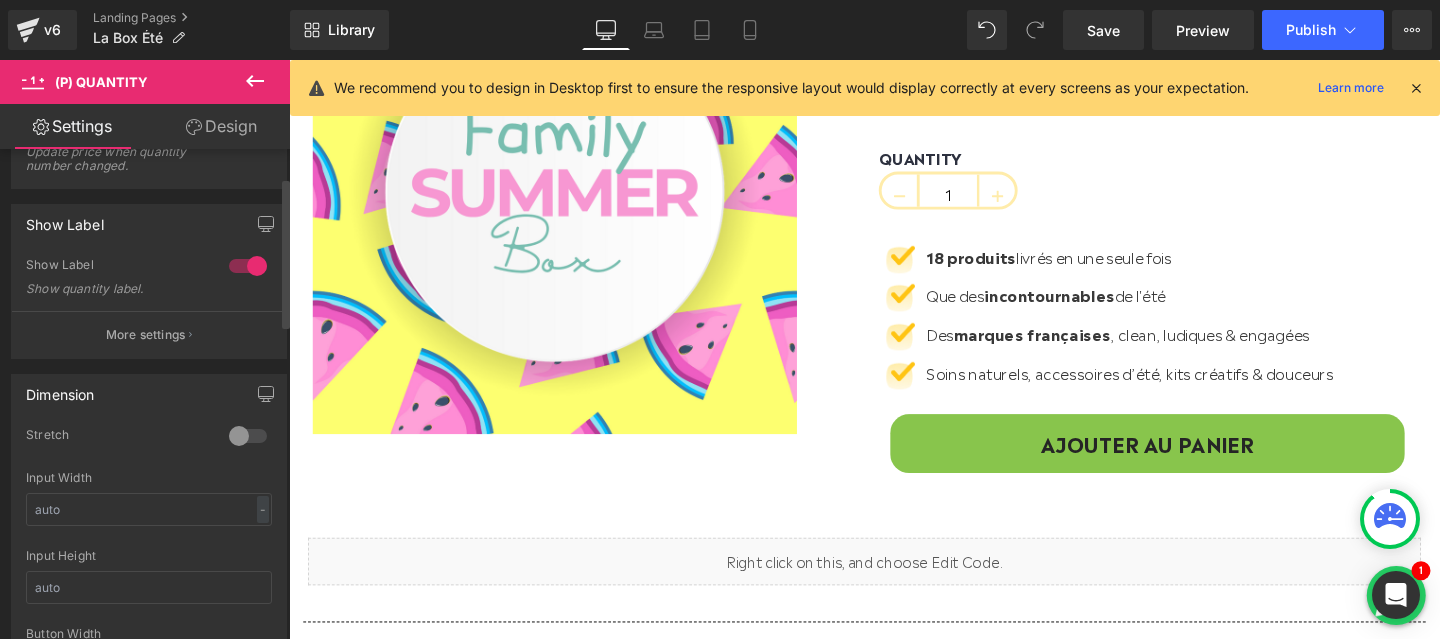 scroll, scrollTop: 91, scrollLeft: 0, axis: vertical 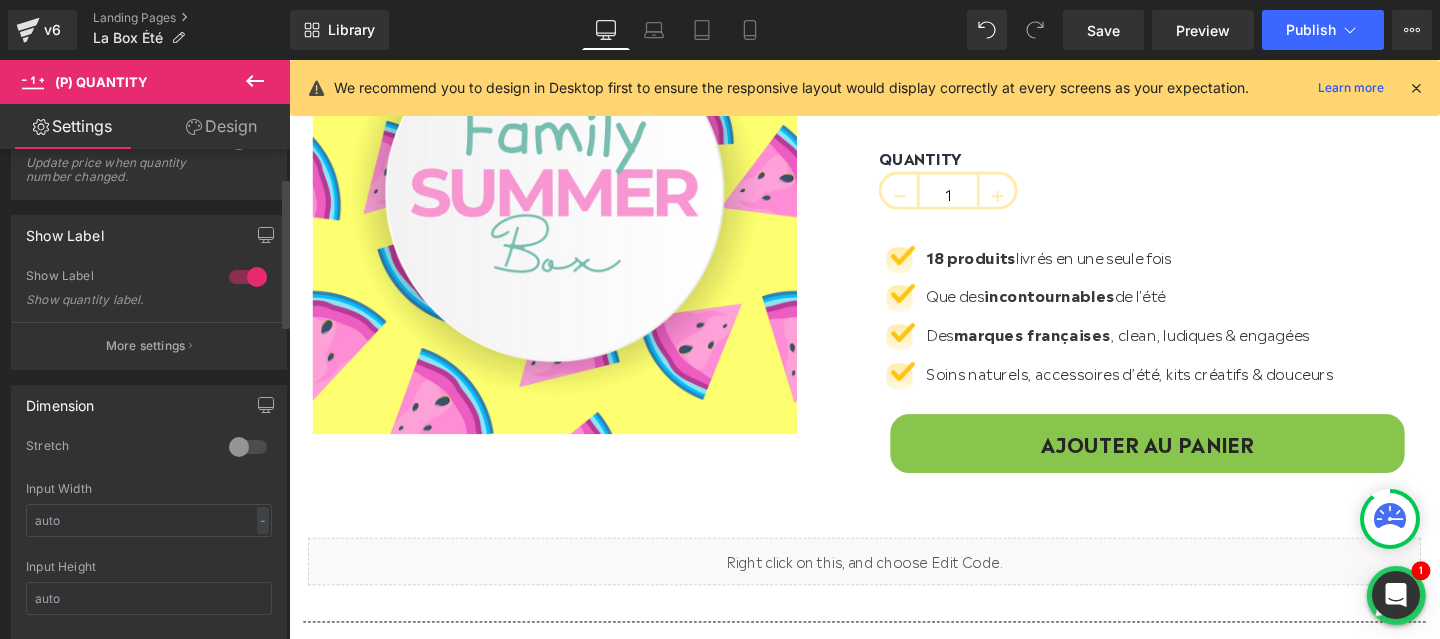 click on "Dimension 0 Stretch Input Width - % px Input Height 40px Button Width 40 px" at bounding box center (149, 538) 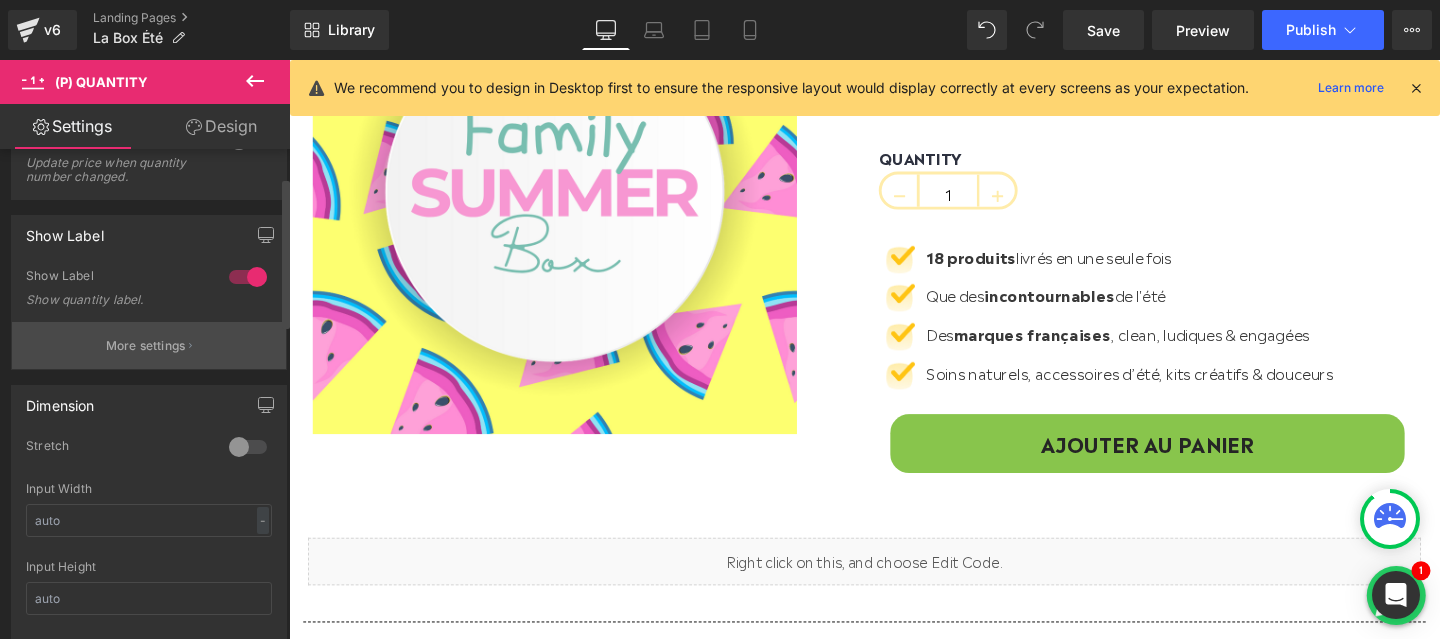 click on "More settings" at bounding box center [149, 345] 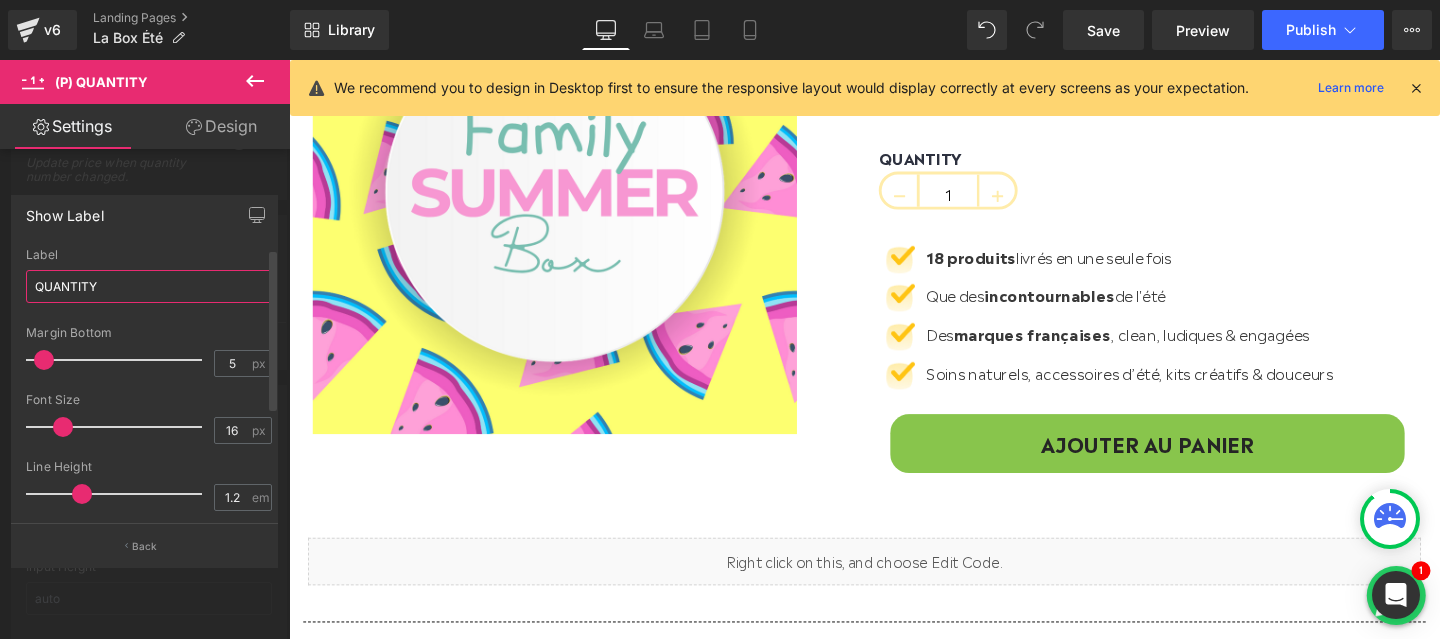 click on "QUANTITY" at bounding box center [149, 286] 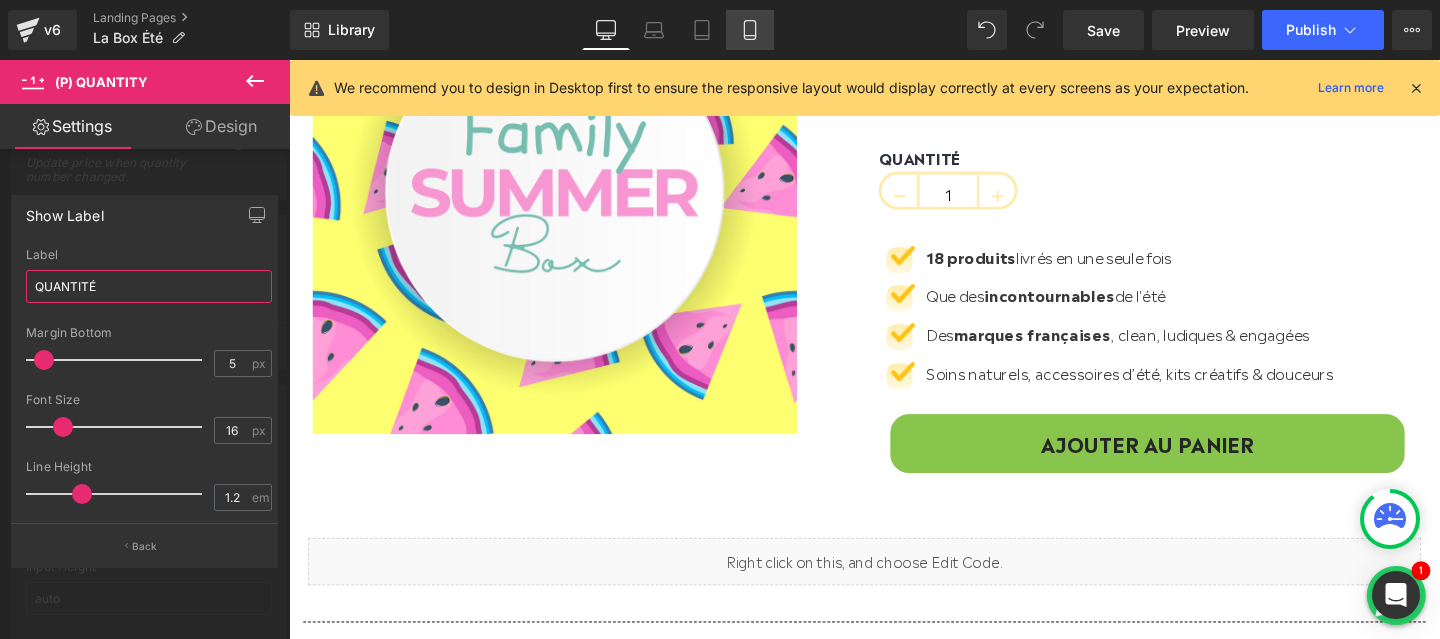 type on "QUANTITÉ" 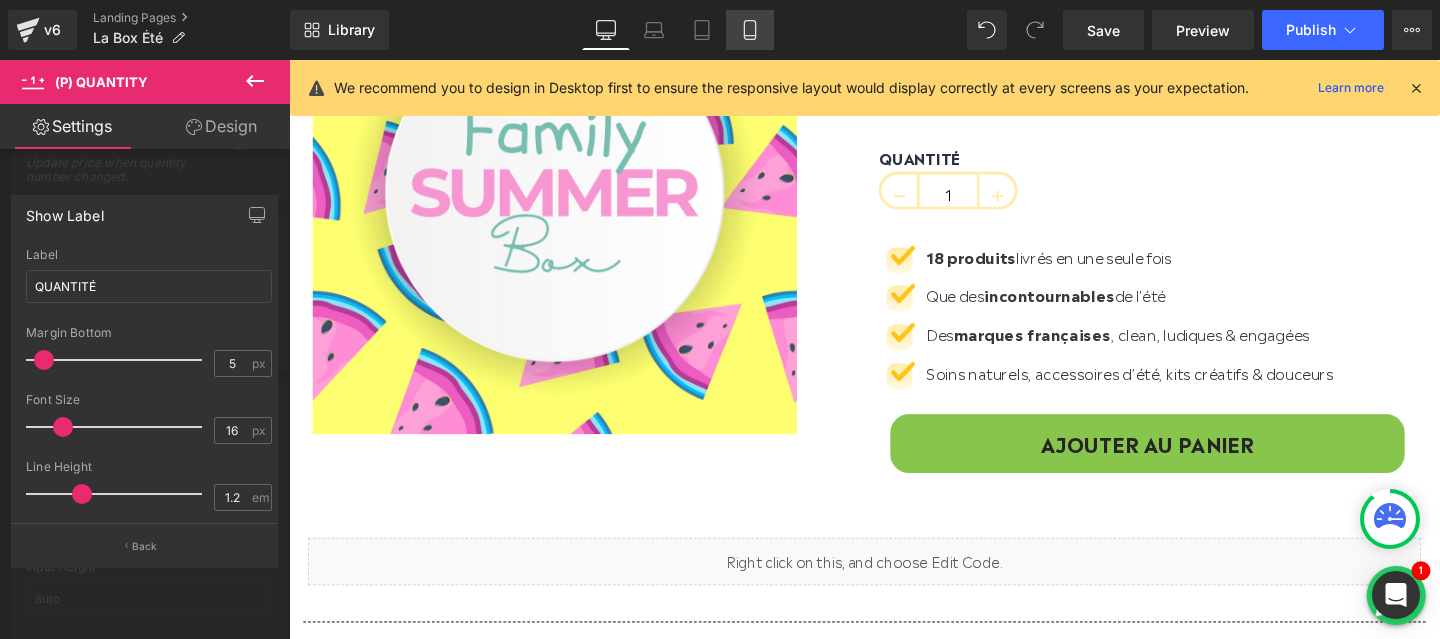 click 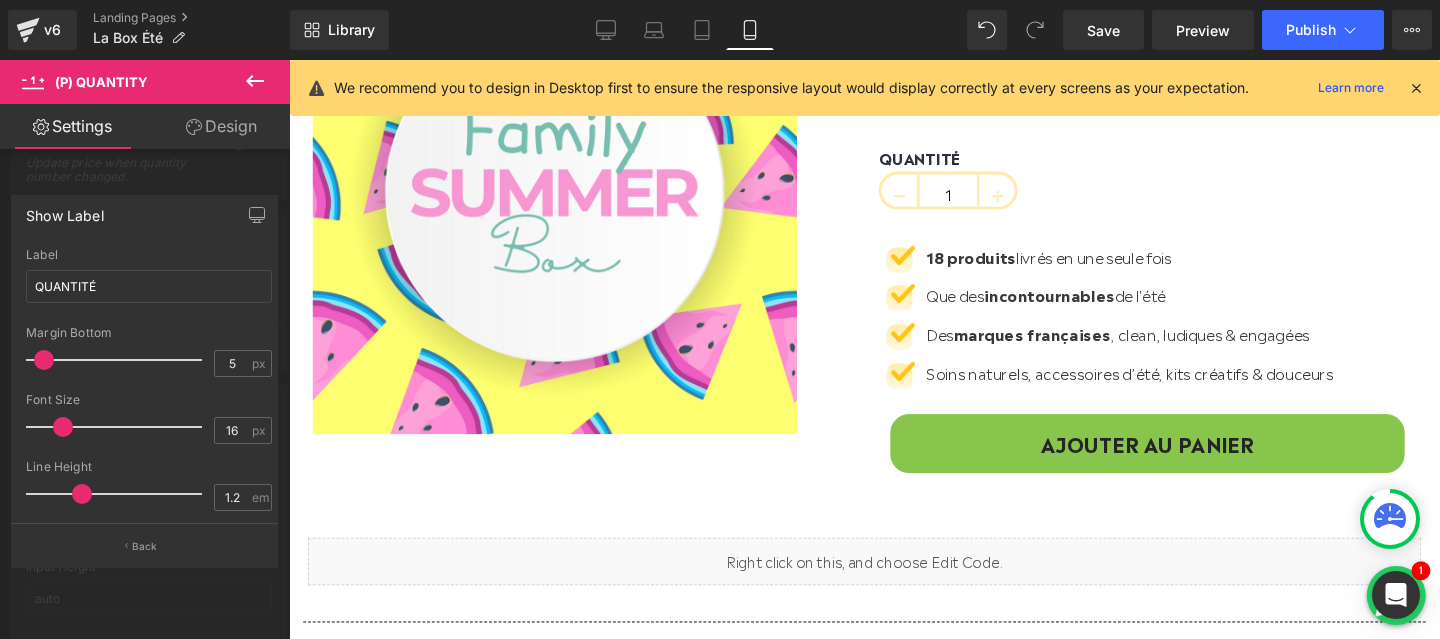 type on "14" 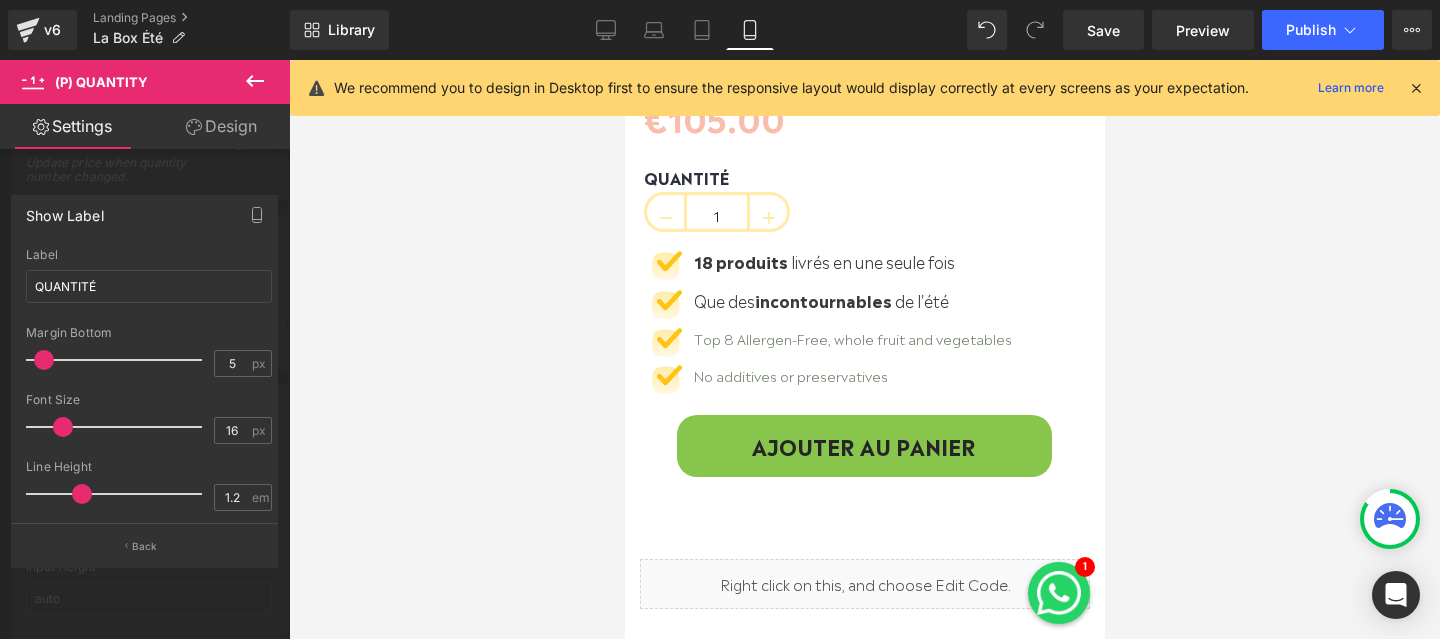 scroll, scrollTop: 727, scrollLeft: 0, axis: vertical 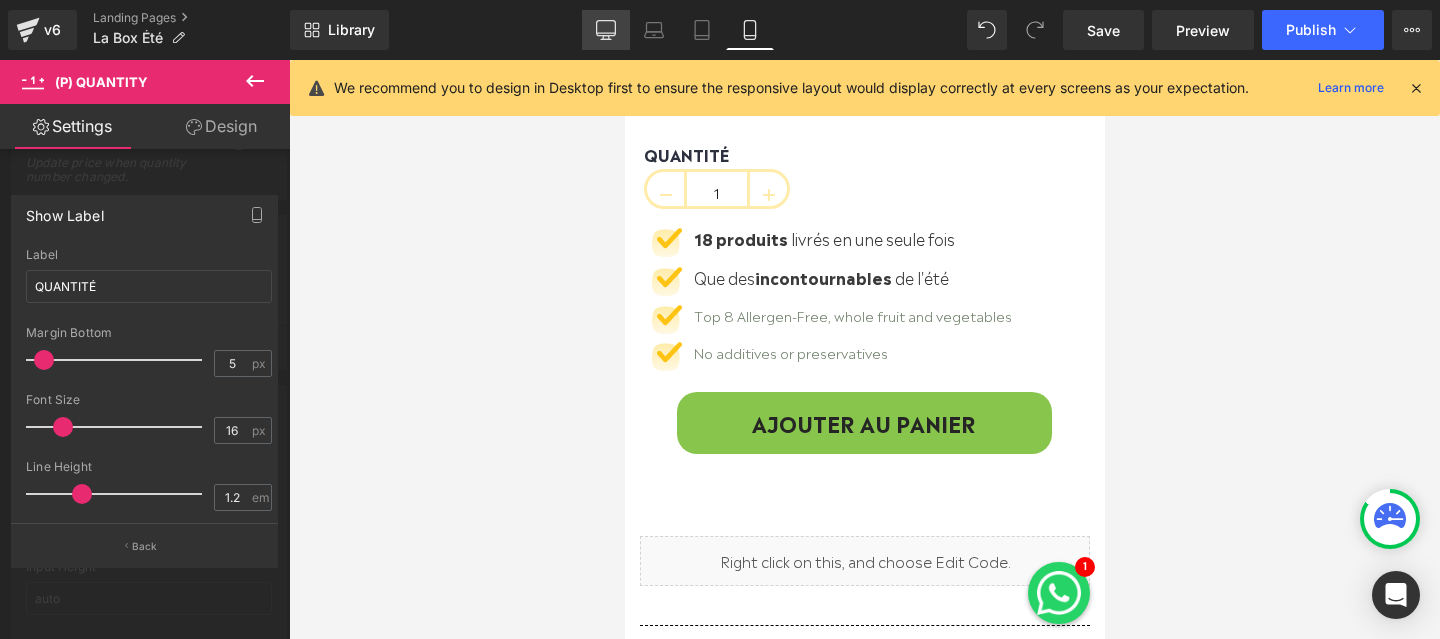 click 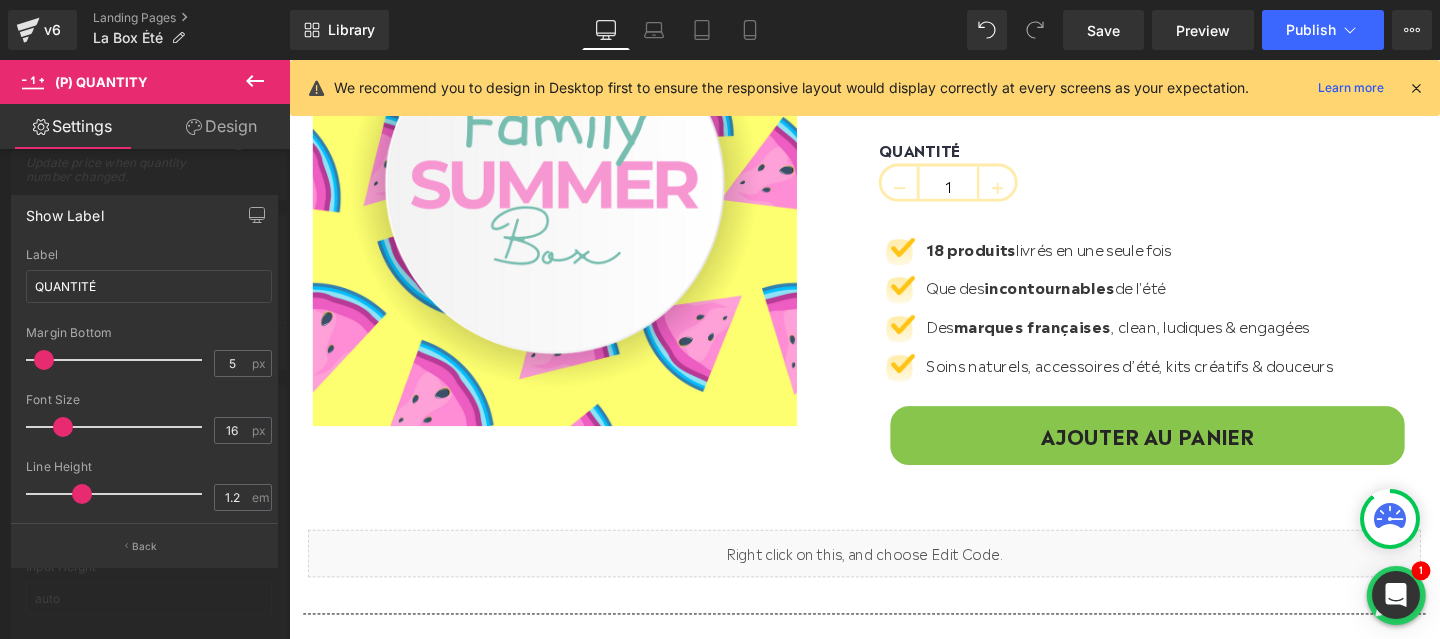 scroll, scrollTop: 438, scrollLeft: 0, axis: vertical 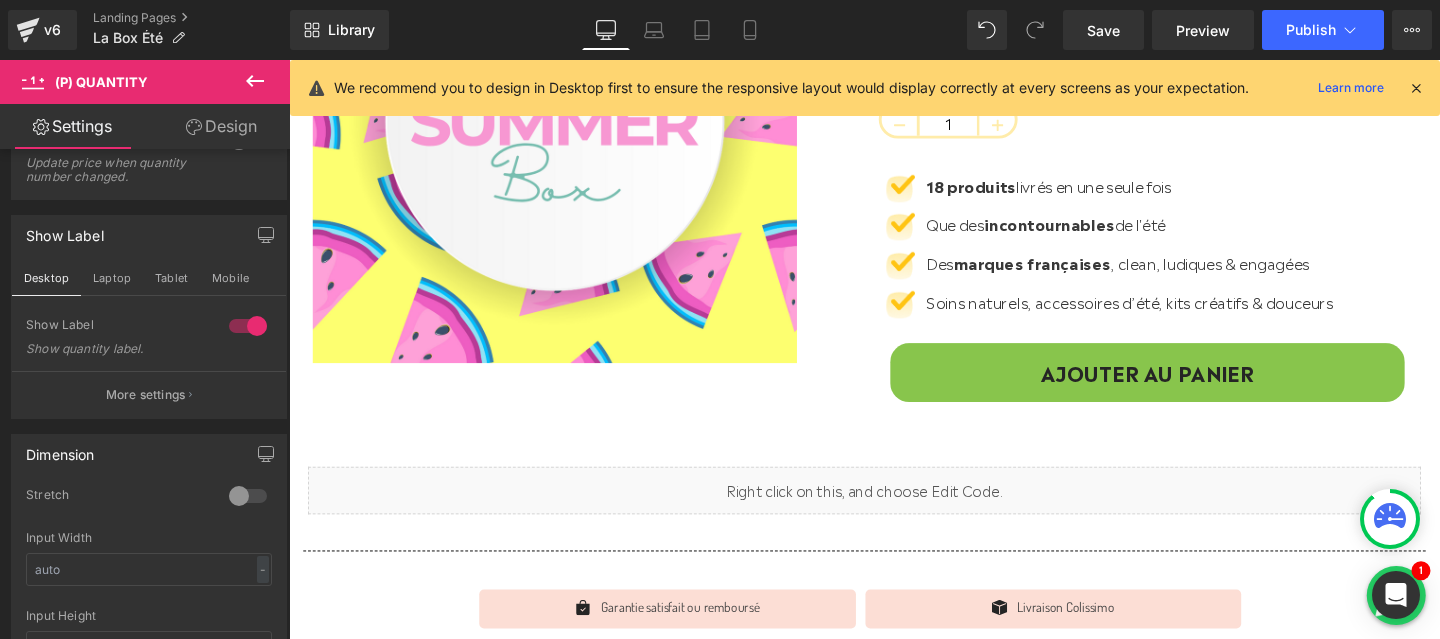 click on "Votre panier
Votre panier est vide
Date de naissance de l'enfant…
€0,00
€0,00
Finaliser la commande
Continuer les achats
❤️La box beauté et lifestyle des 6 - 12 ans❤️
0" at bounding box center (894, 4139) 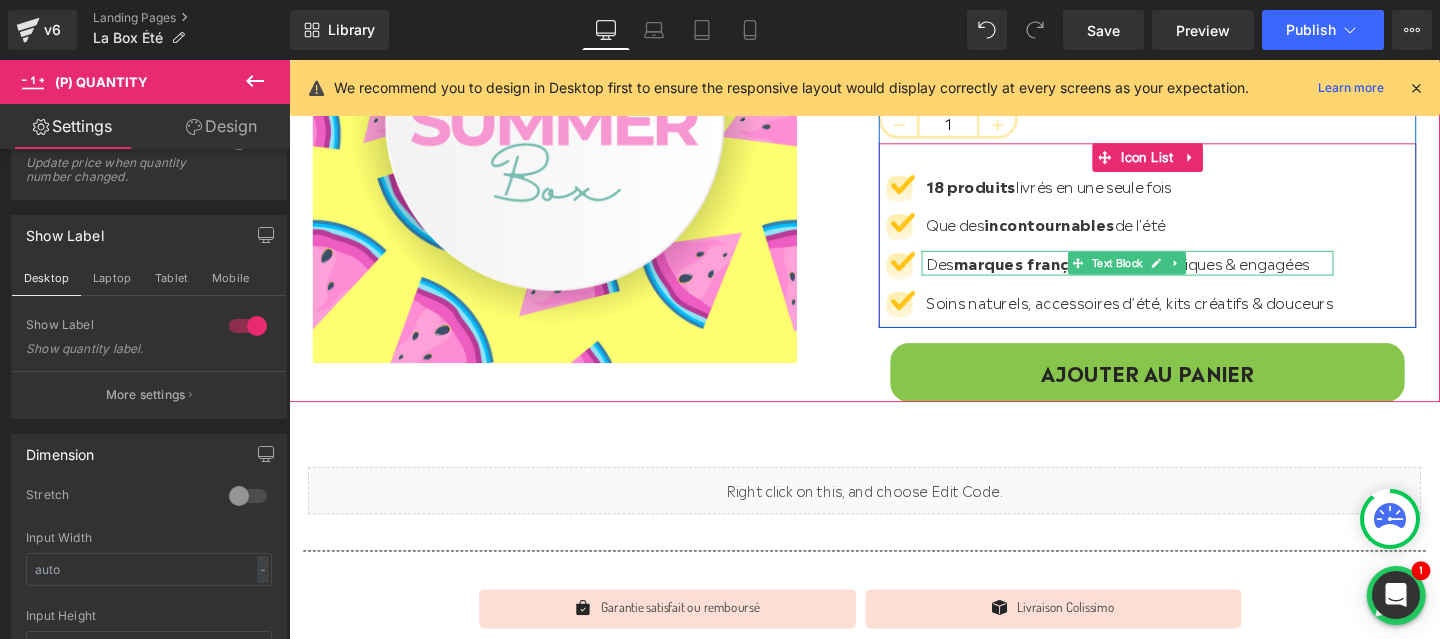 click on "marques françaises" at bounding box center (1070, 273) 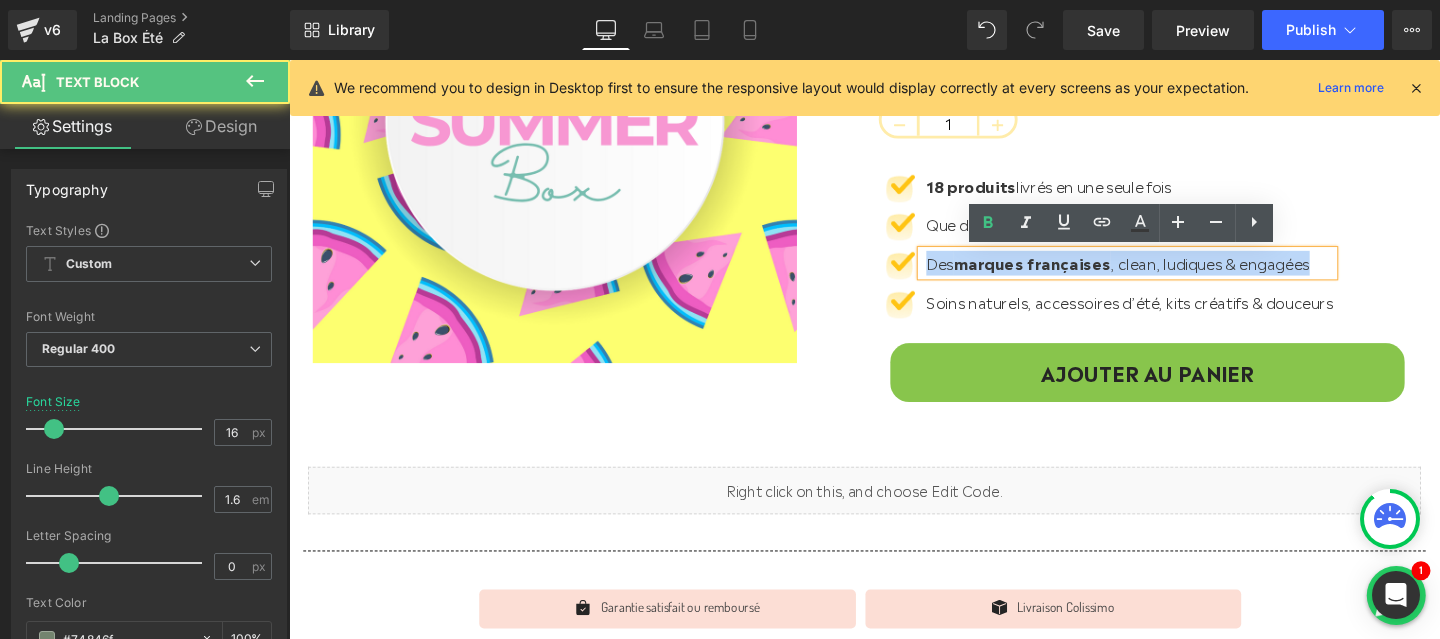 click on "marques françaises" at bounding box center (1070, 273) 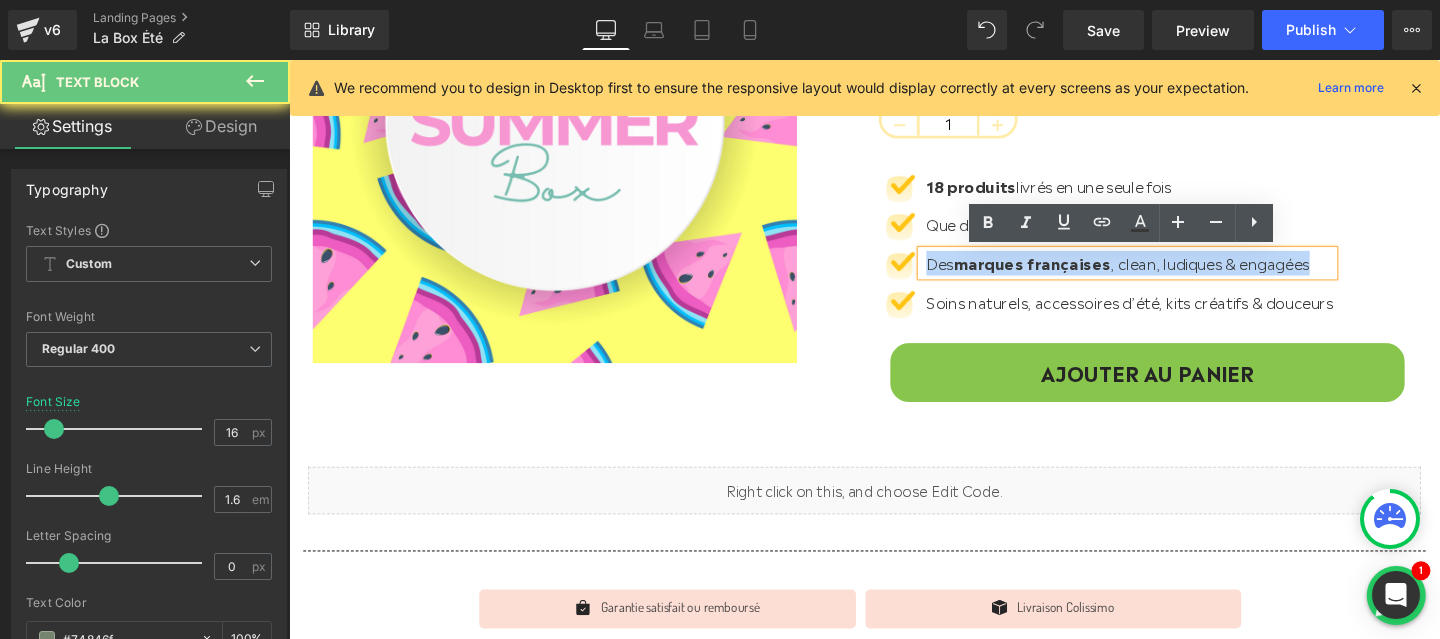 copy on "Des  marques françaises , clean, ludiques & engagées" 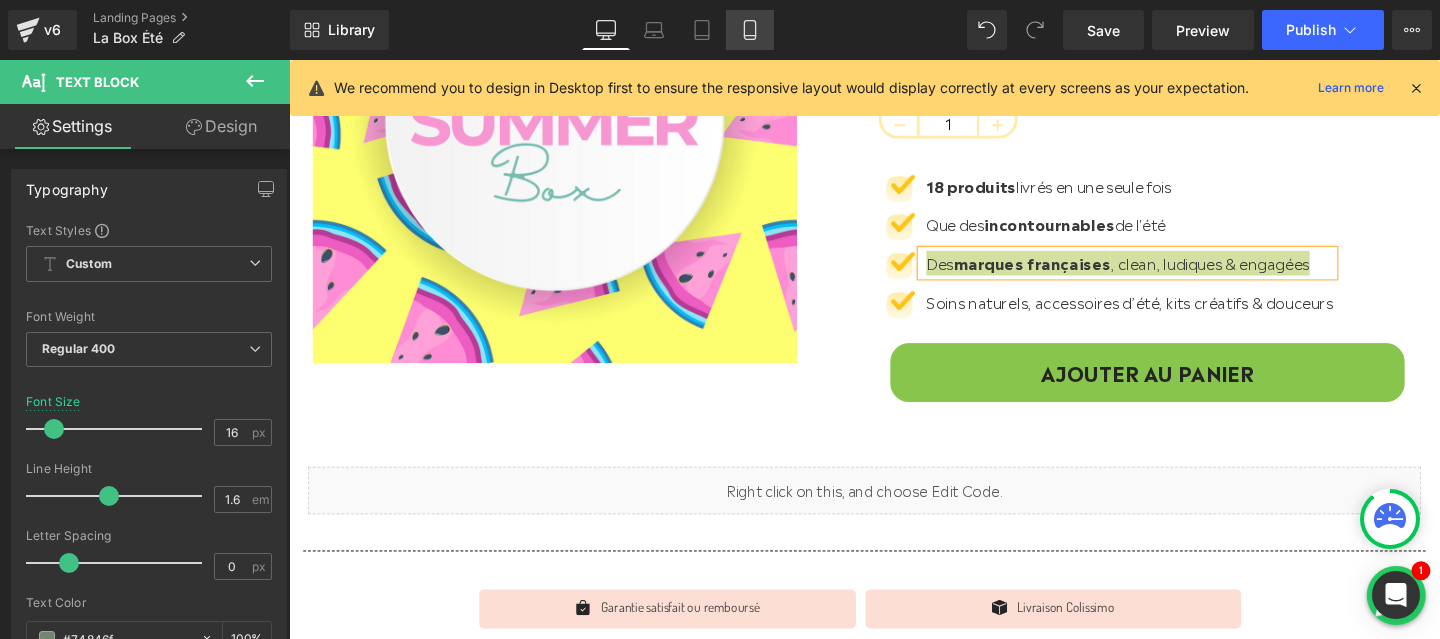click on "Mobile" at bounding box center [750, 30] 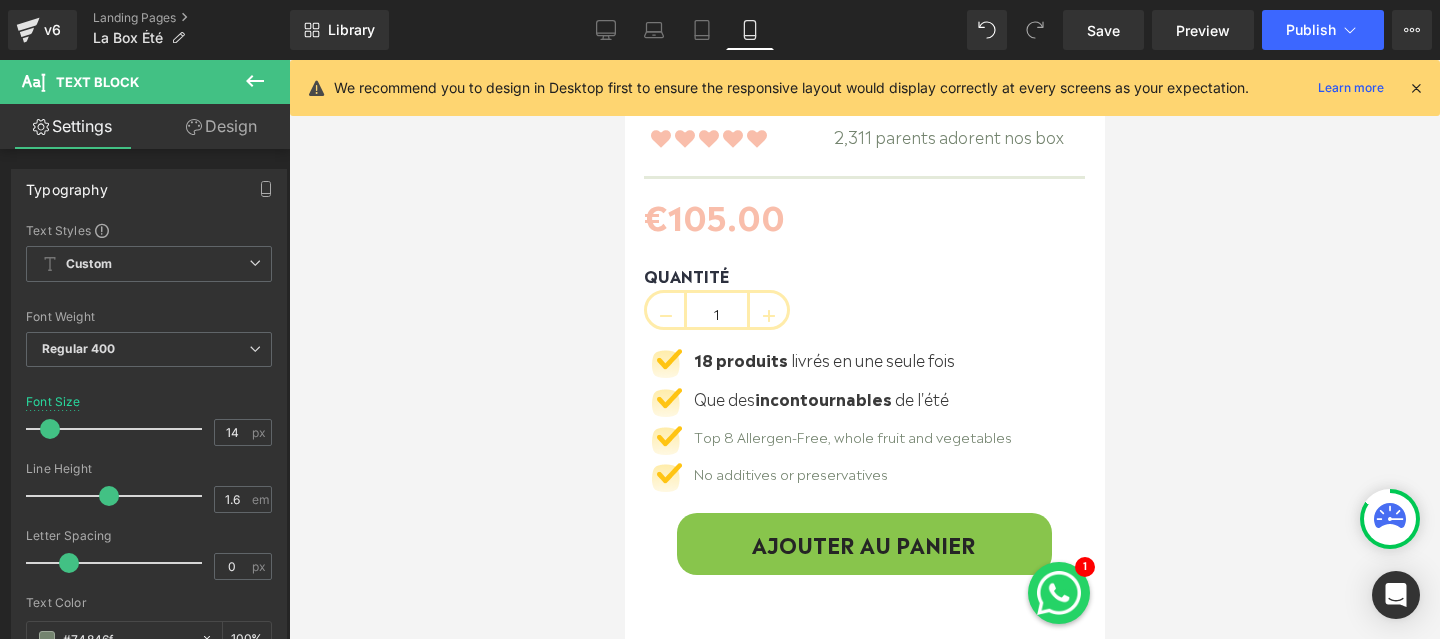 scroll, scrollTop: 612, scrollLeft: 0, axis: vertical 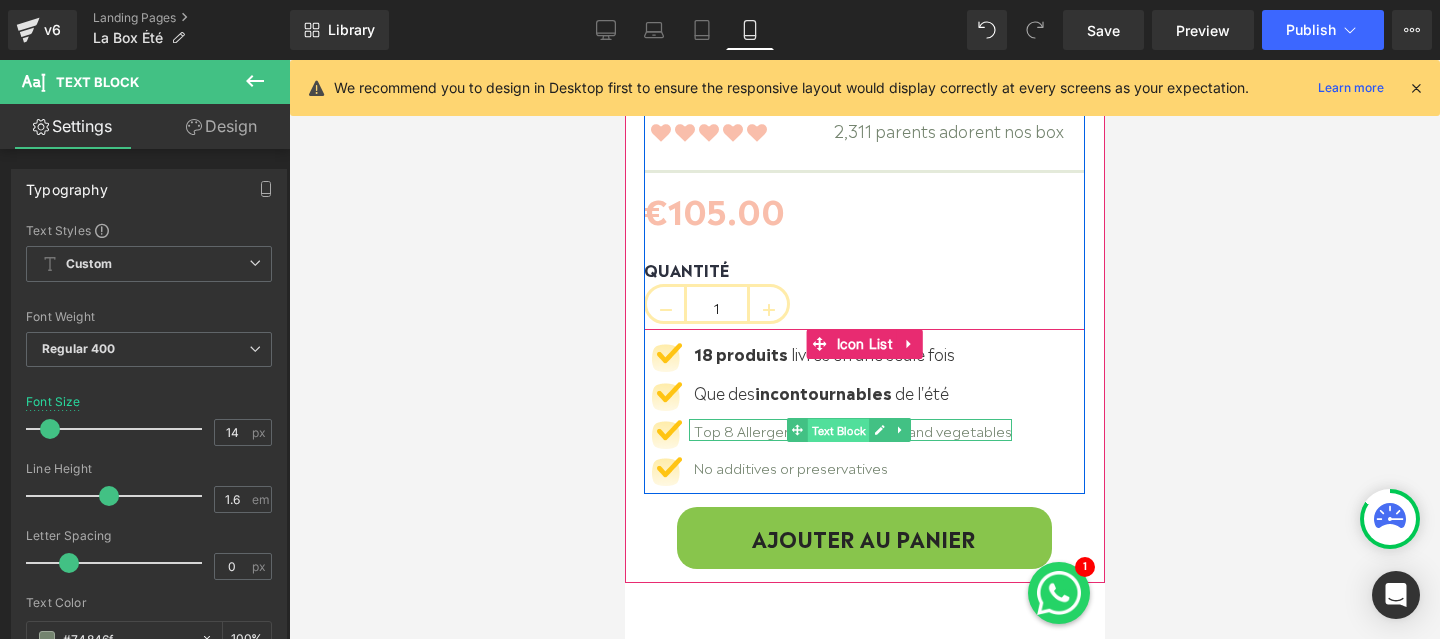 click on "Text Block" at bounding box center (838, 431) 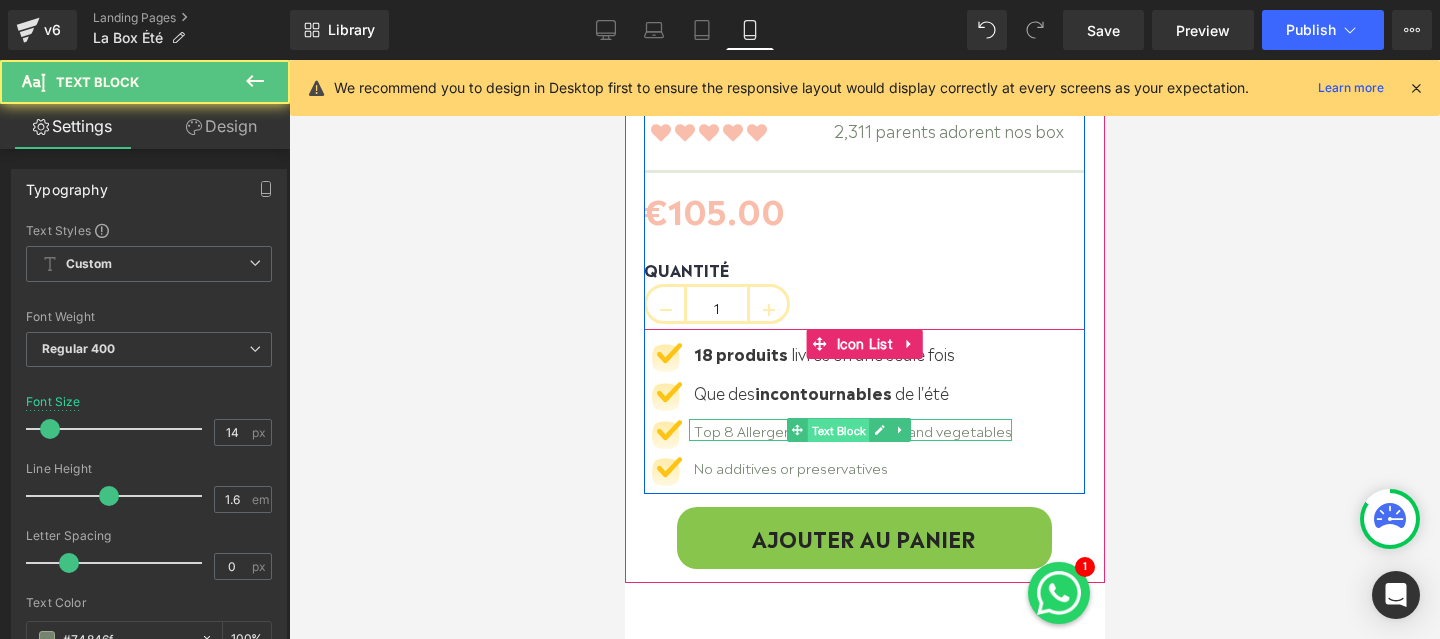 click on "Text Block" at bounding box center [838, 431] 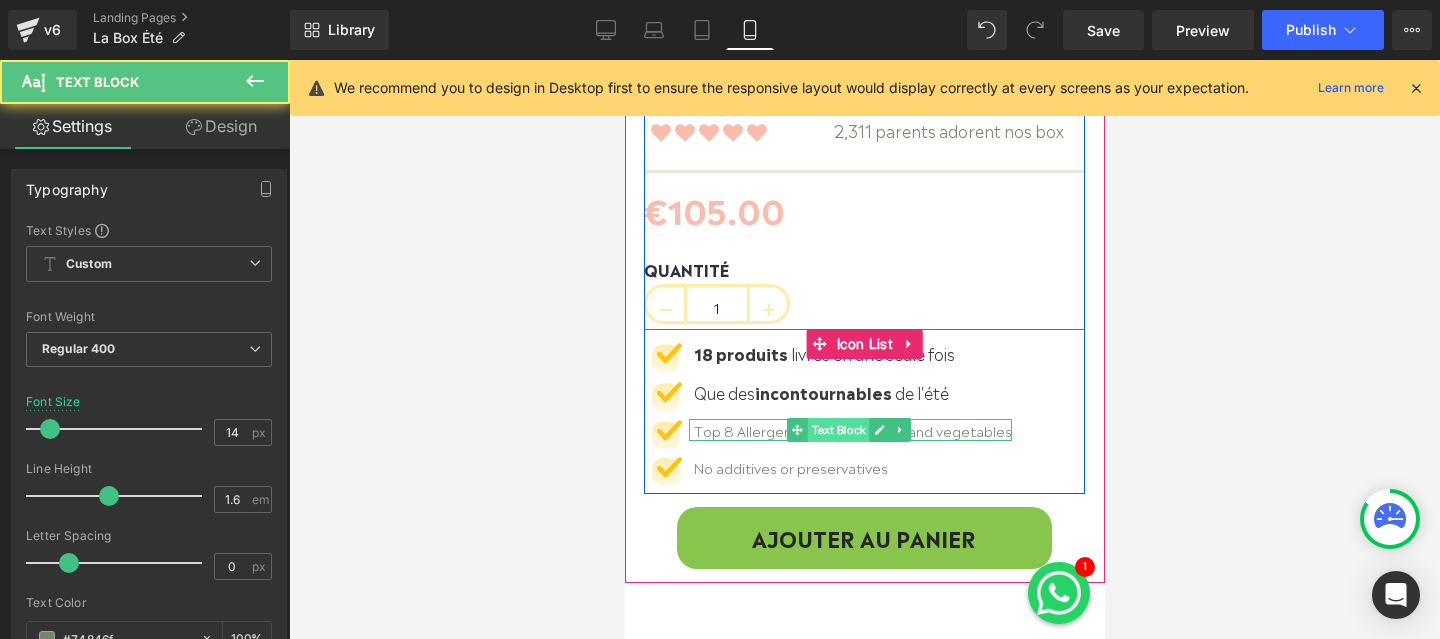 click on "Text Block" at bounding box center [838, 430] 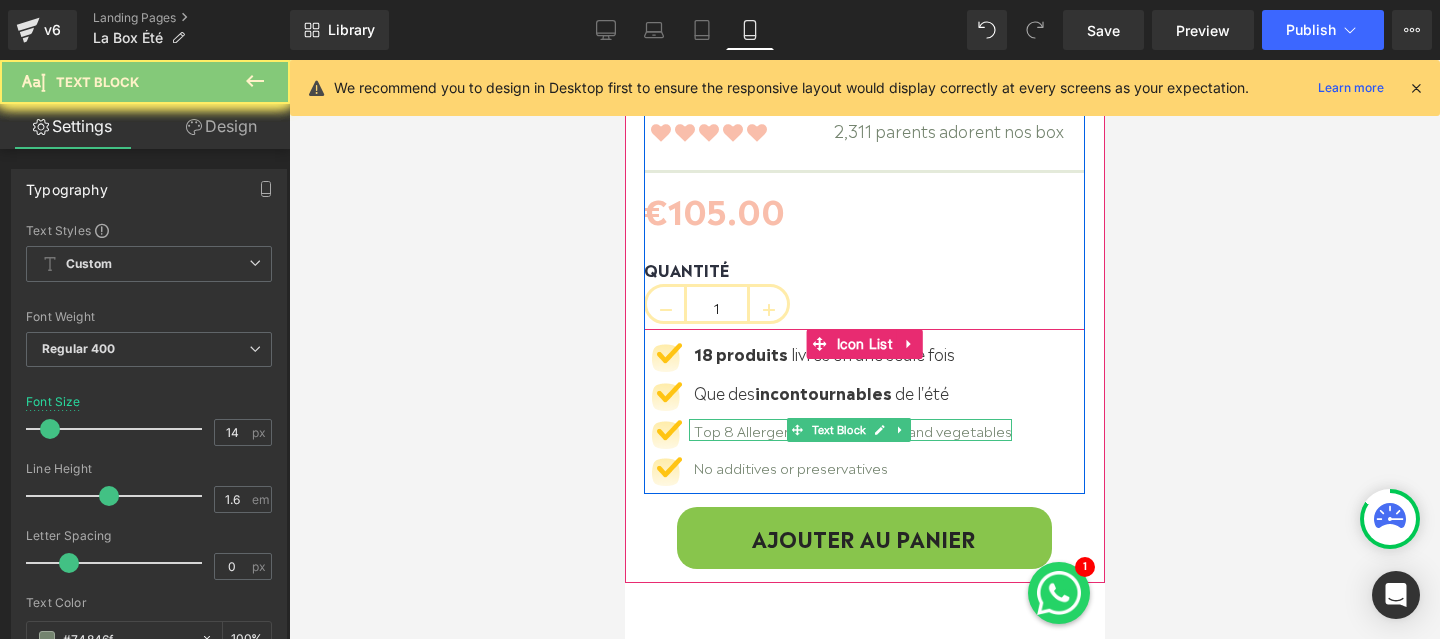click on "Top 8 Allergen-Free, whole fruit and vegetables" at bounding box center [852, 430] 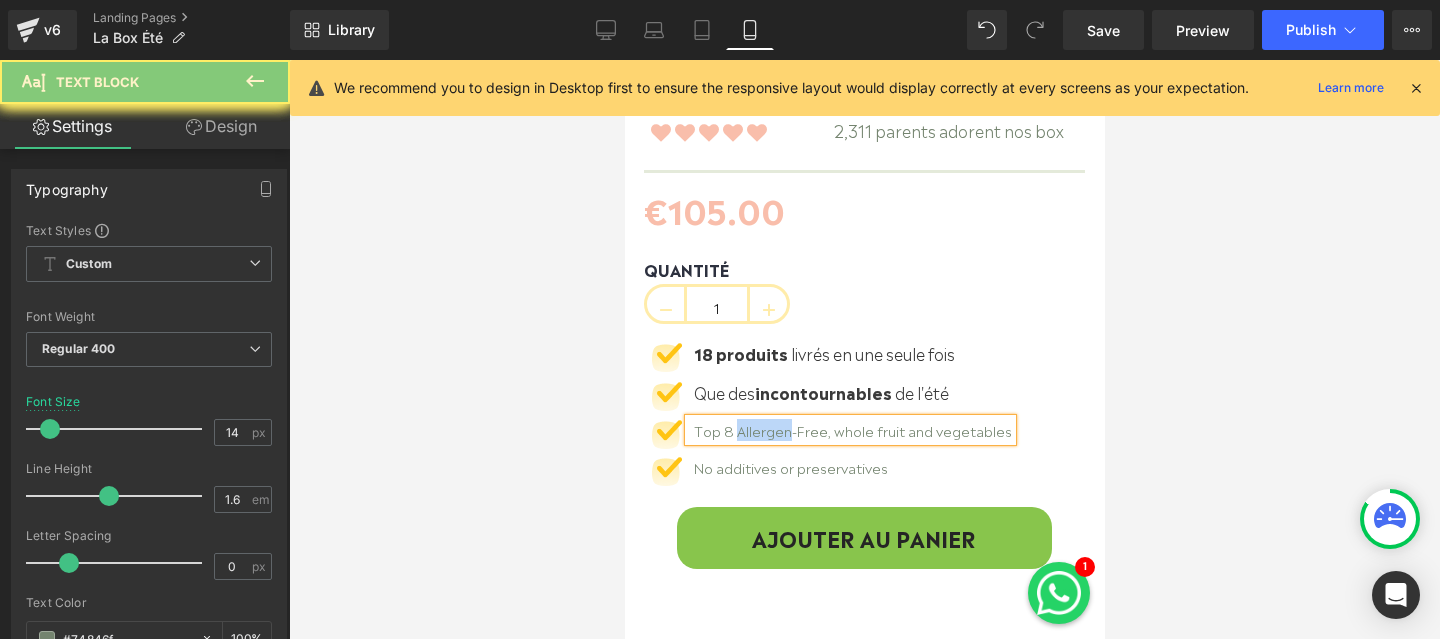 click on "Top 8 Allergen-Free, whole fruit and vegetables" at bounding box center (852, 430) 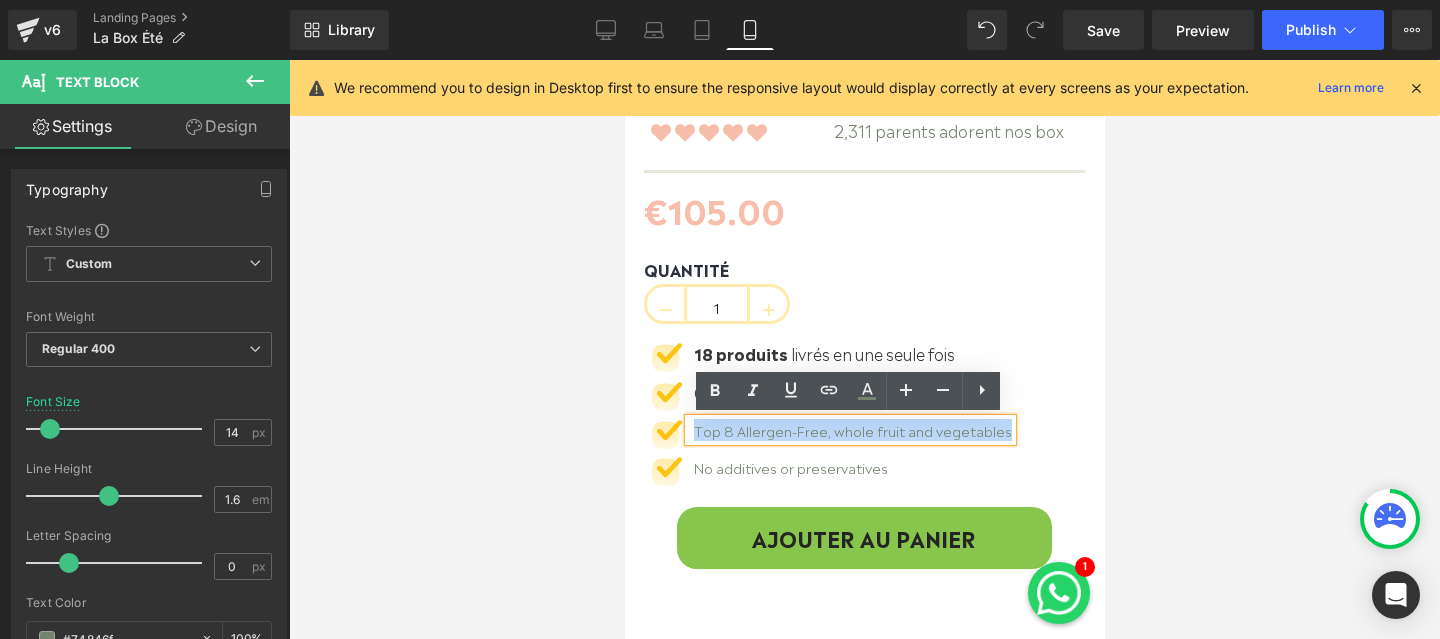 click on "Top 8 Allergen-Free, whole fruit and vegetables" at bounding box center (852, 430) 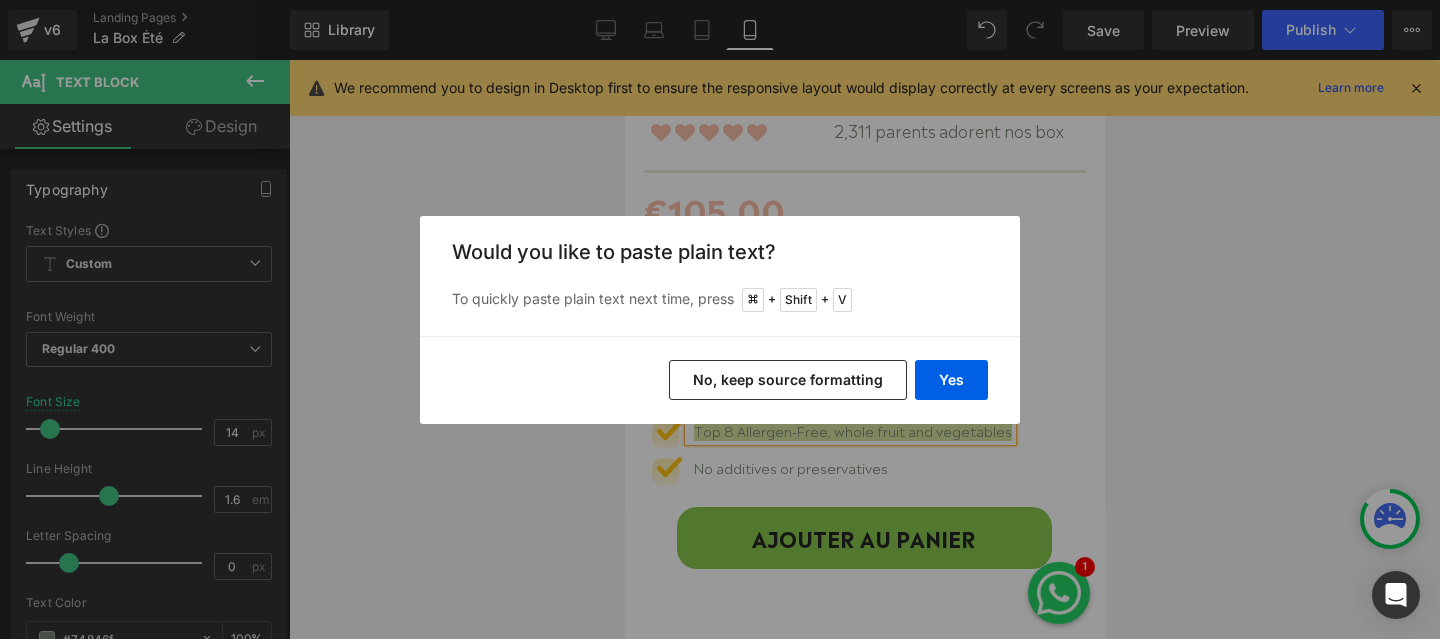 click on "No, keep source formatting" at bounding box center (788, 380) 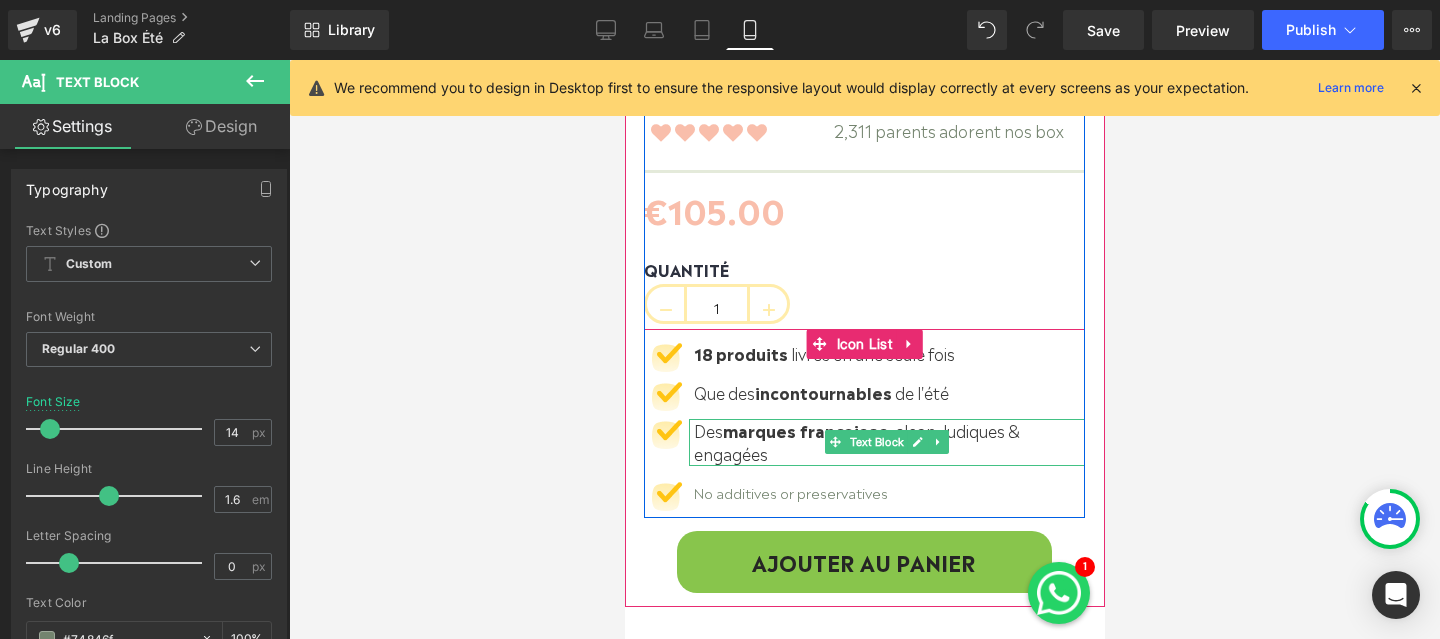click on "Des" at bounding box center [707, 430] 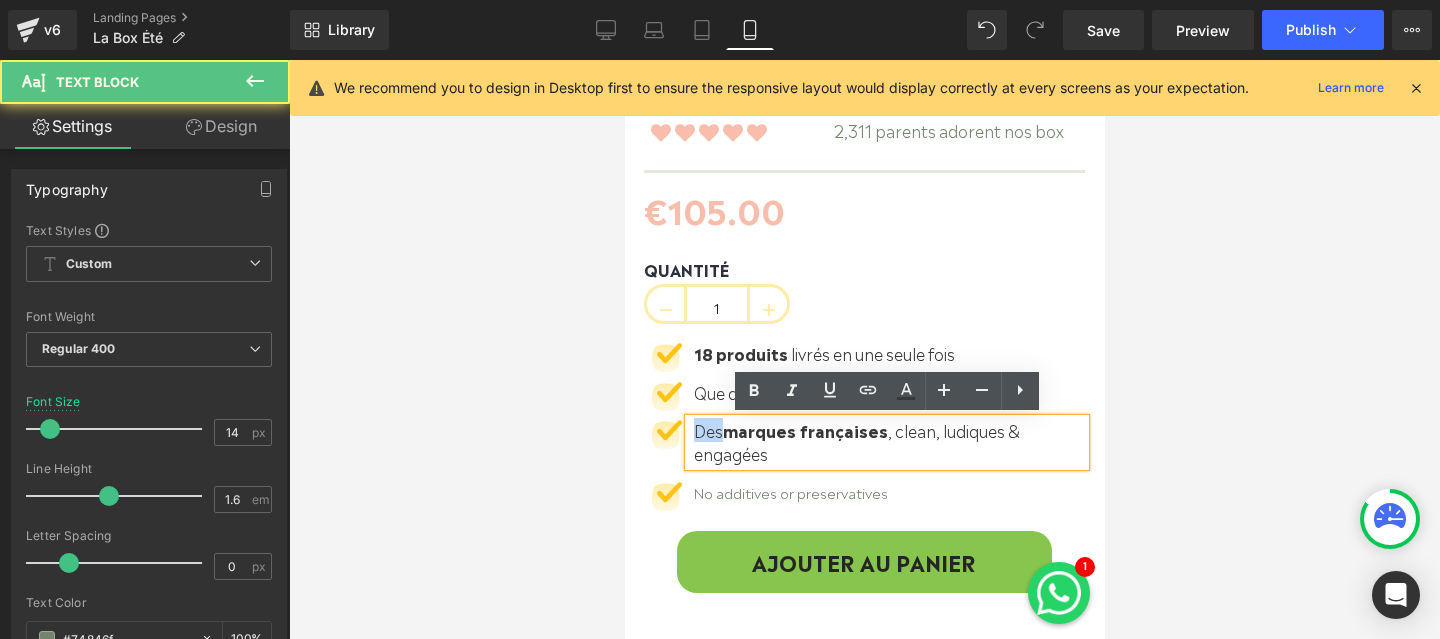 click on "Des" at bounding box center (707, 430) 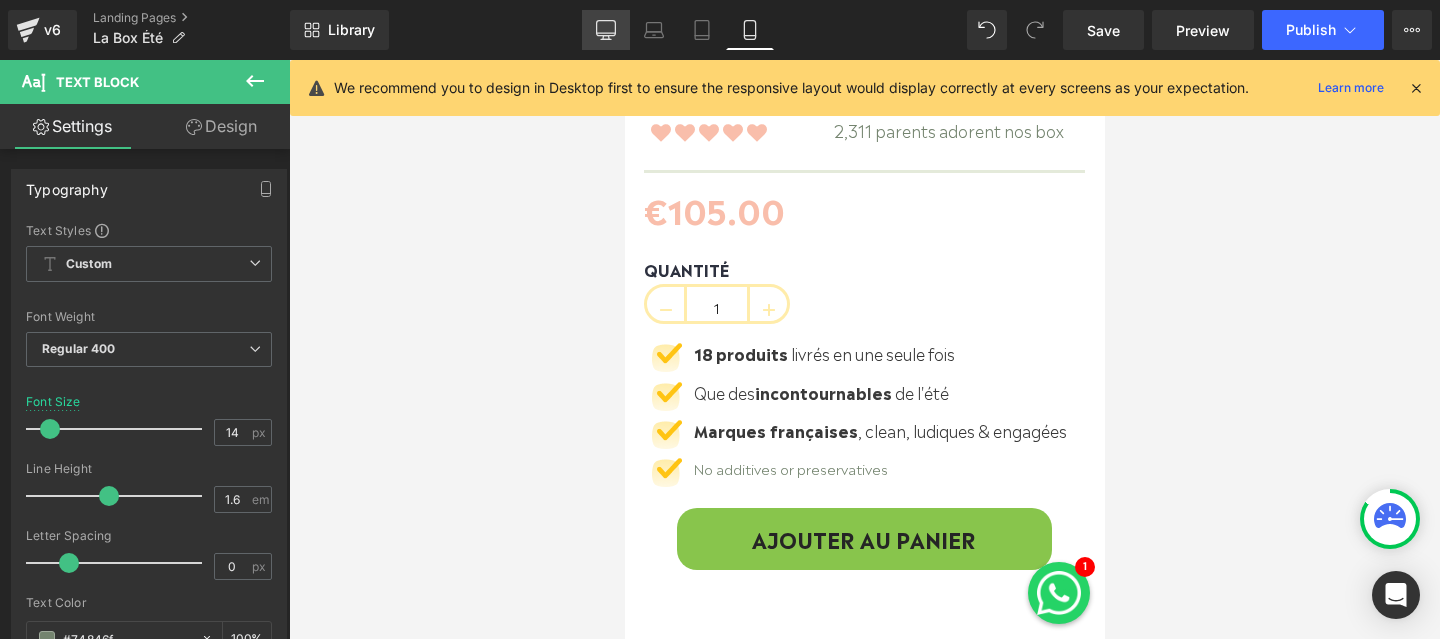 click 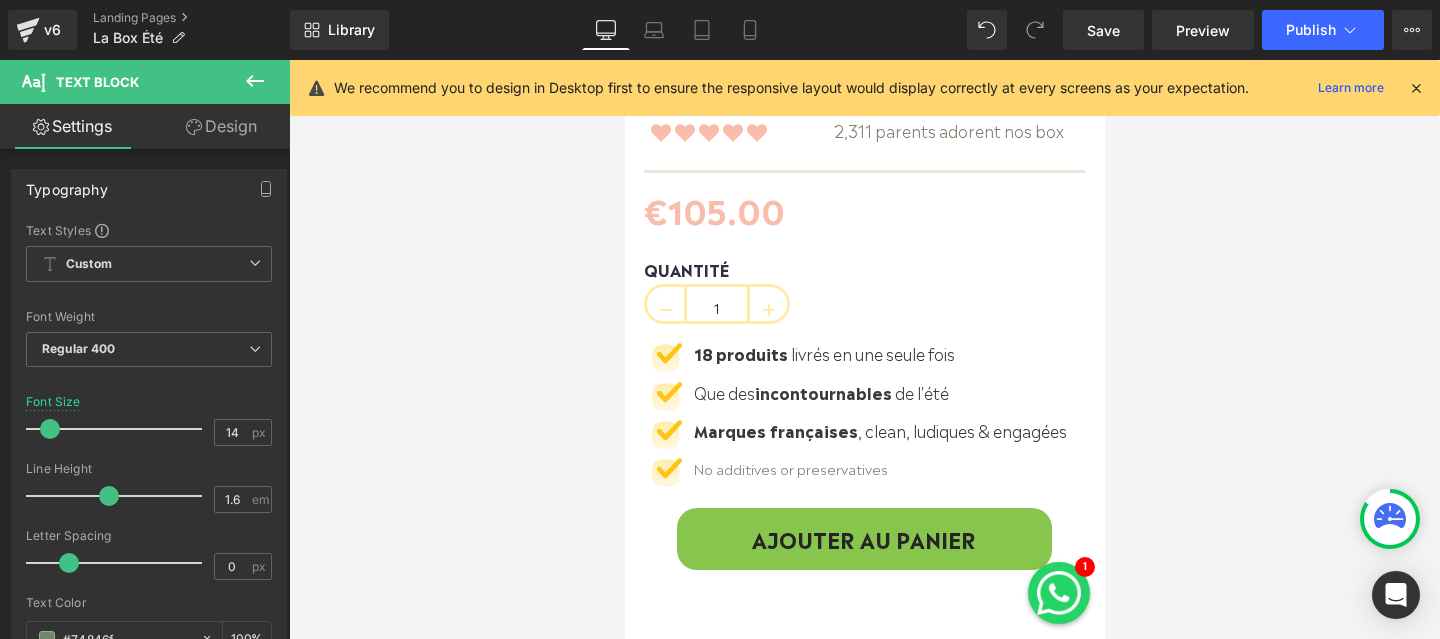 type on "16" 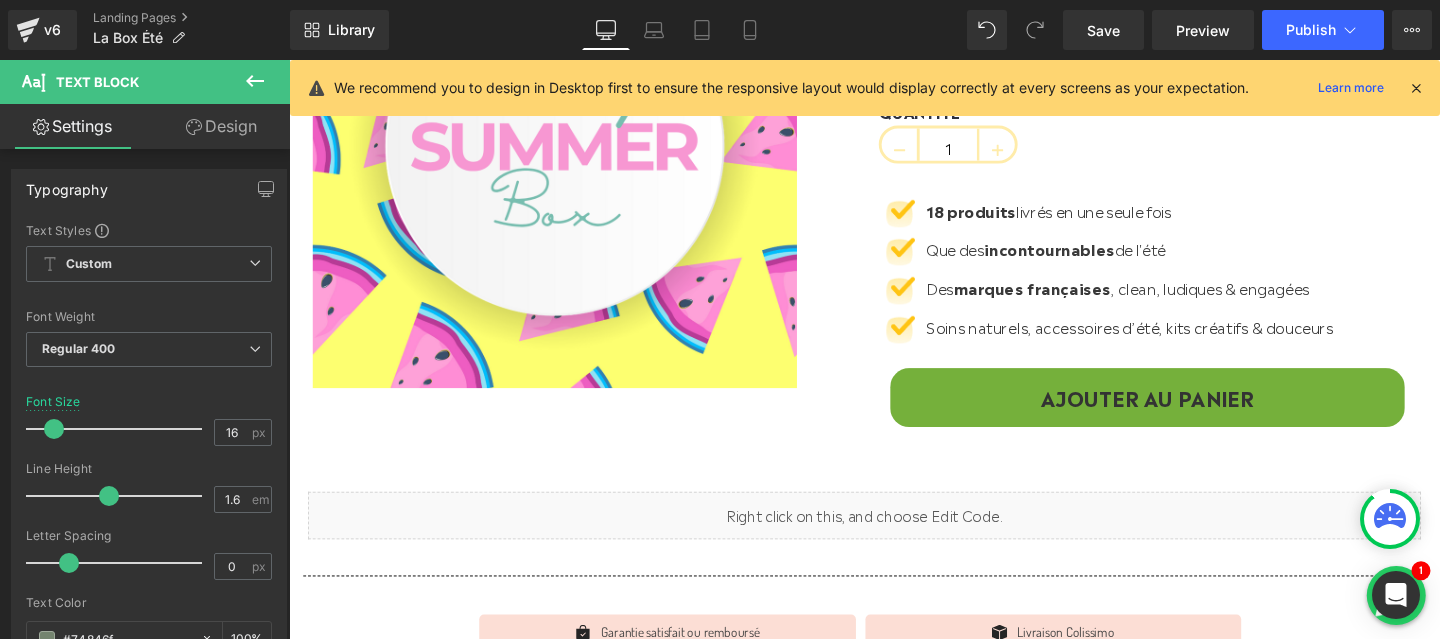 scroll, scrollTop: 426, scrollLeft: 0, axis: vertical 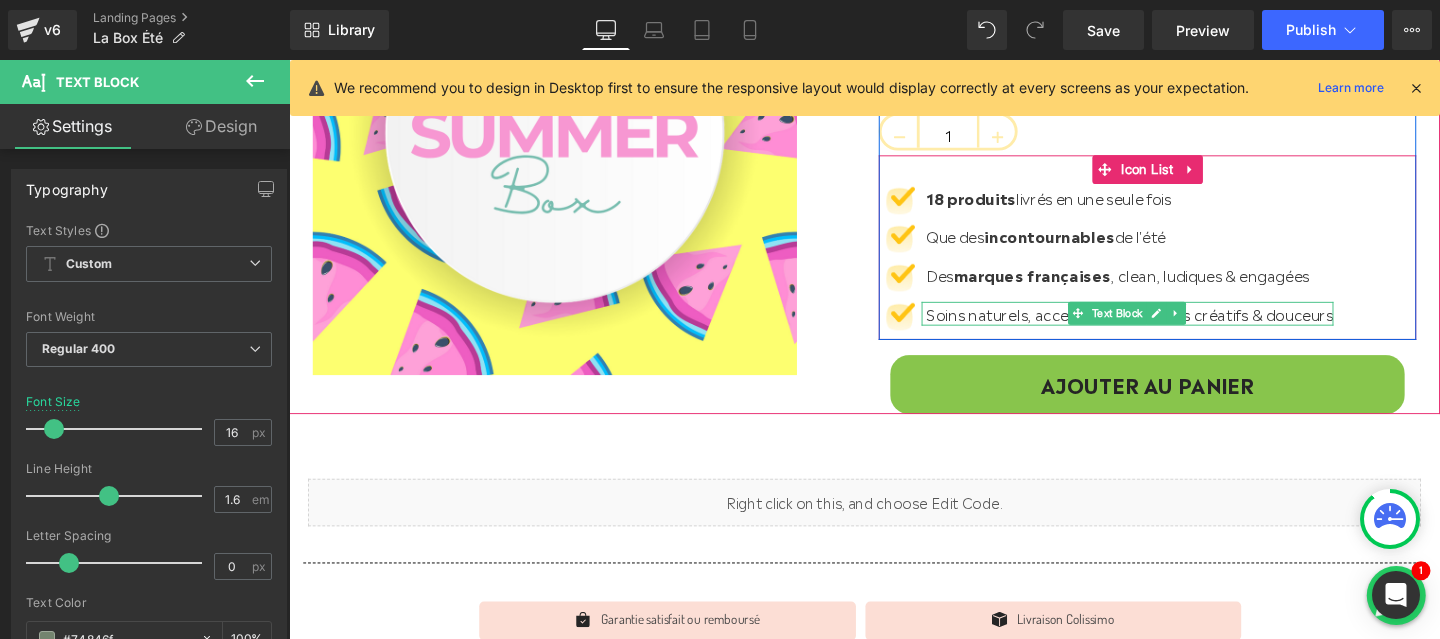 click on "Soins naturels, accessoires d’été, kits créatifs & douceurs" at bounding box center (1173, 326) 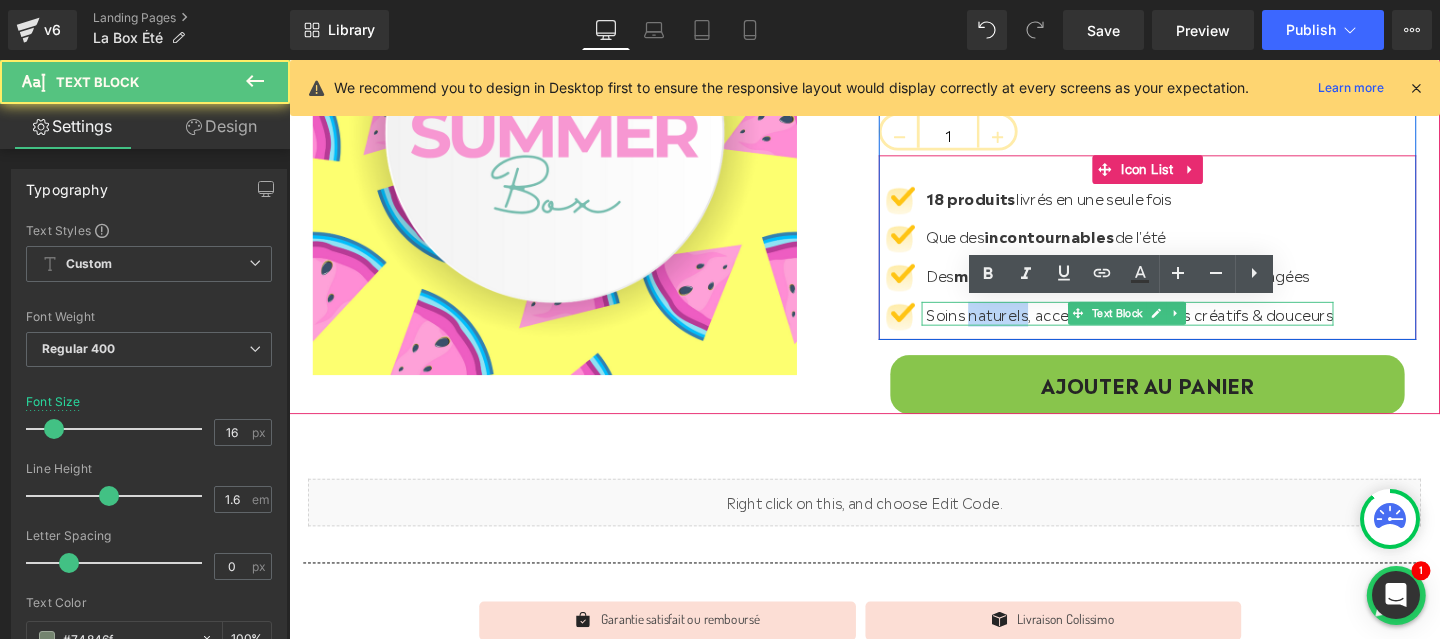 click on "Soins naturels, accessoires d’été, kits créatifs & douceurs" at bounding box center [1173, 326] 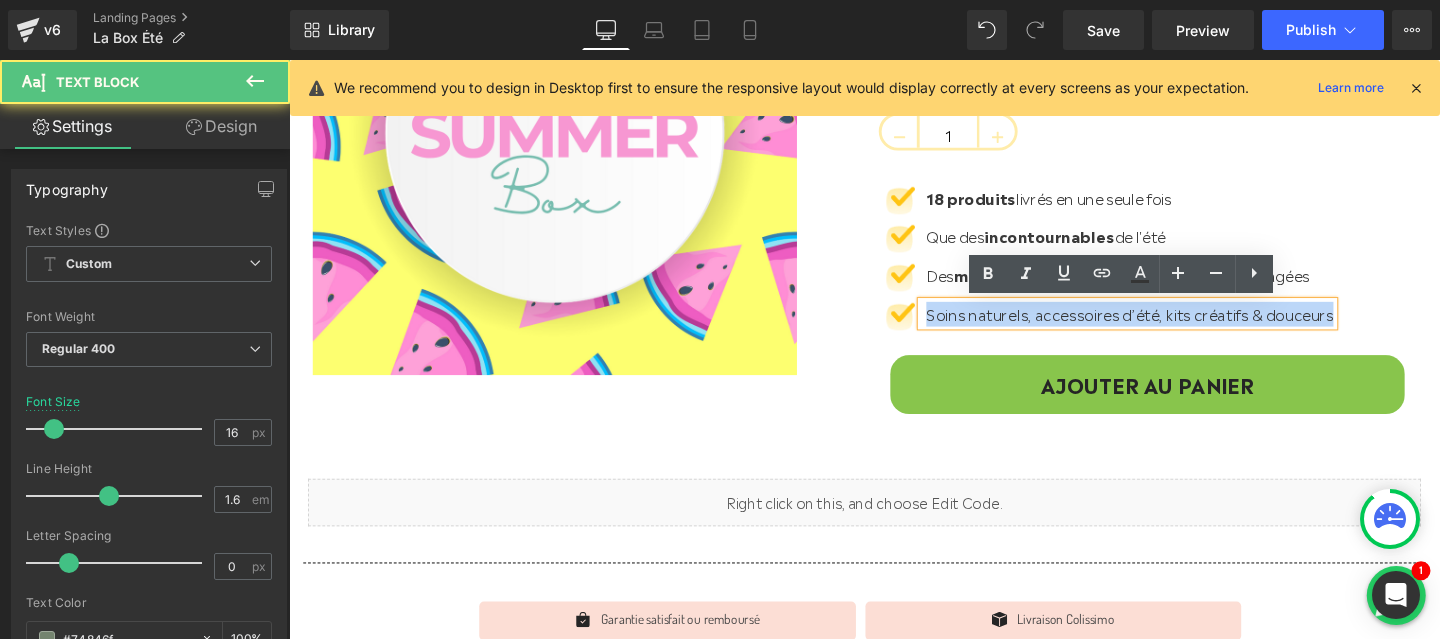 click on "Soins naturels, accessoires d’été, kits créatifs & douceurs" at bounding box center [1173, 326] 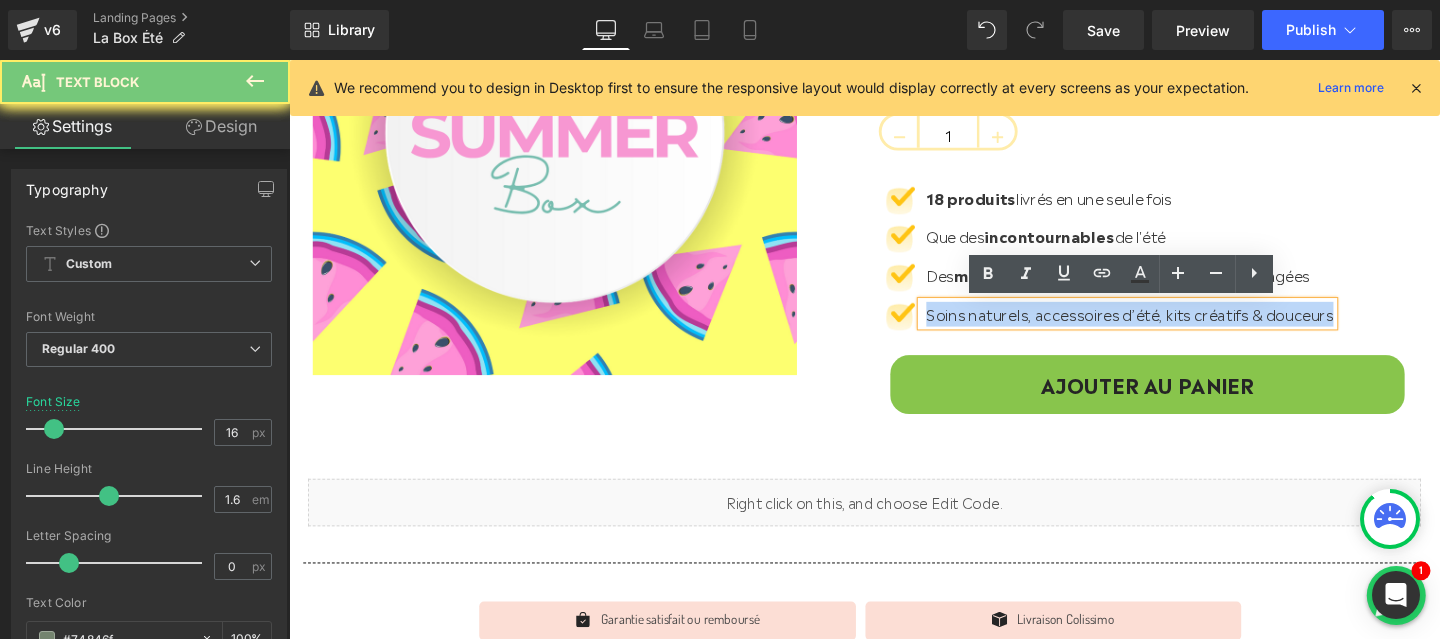 copy on "Soins naturels, accessoires d’été, kits créatifs & douceurs" 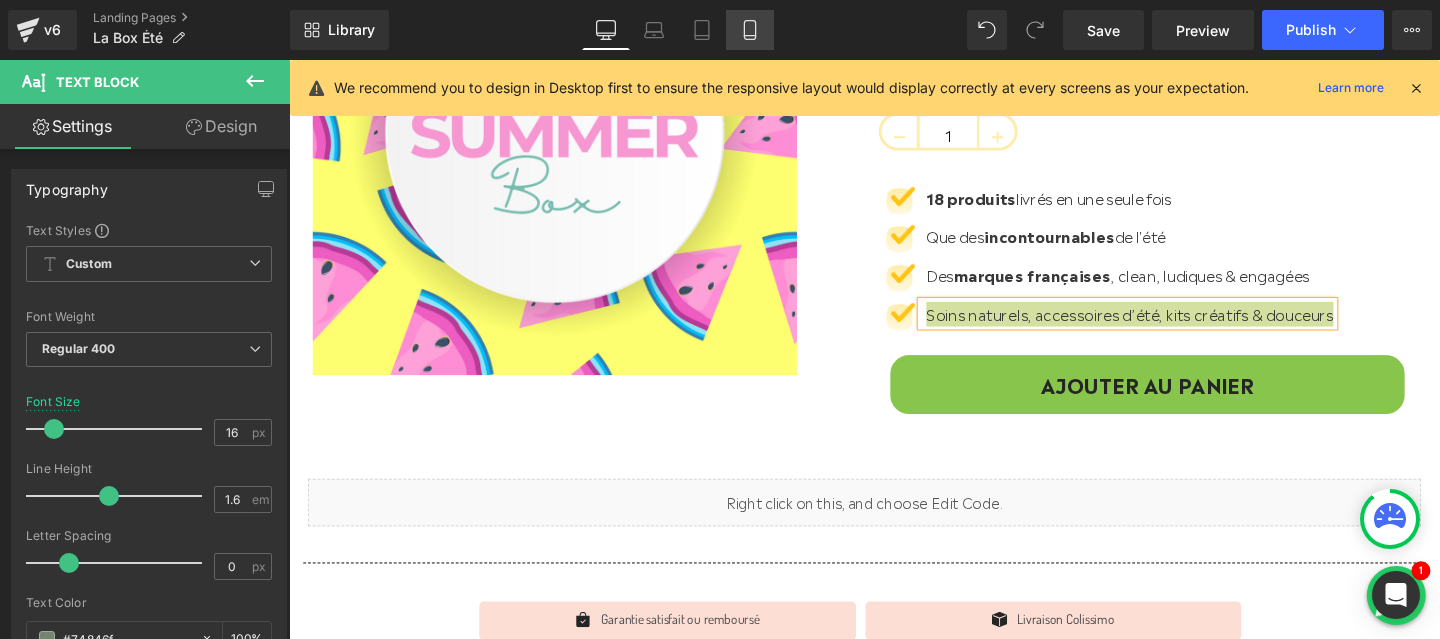 click 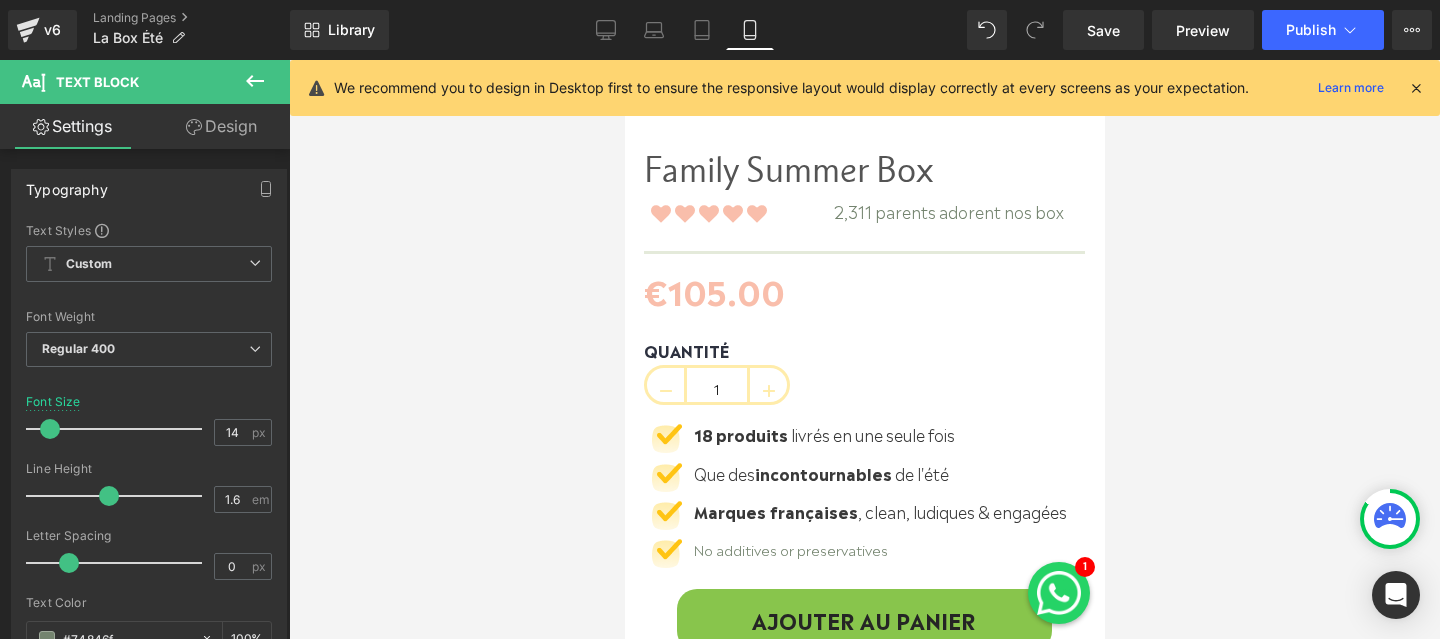 scroll, scrollTop: 626, scrollLeft: 0, axis: vertical 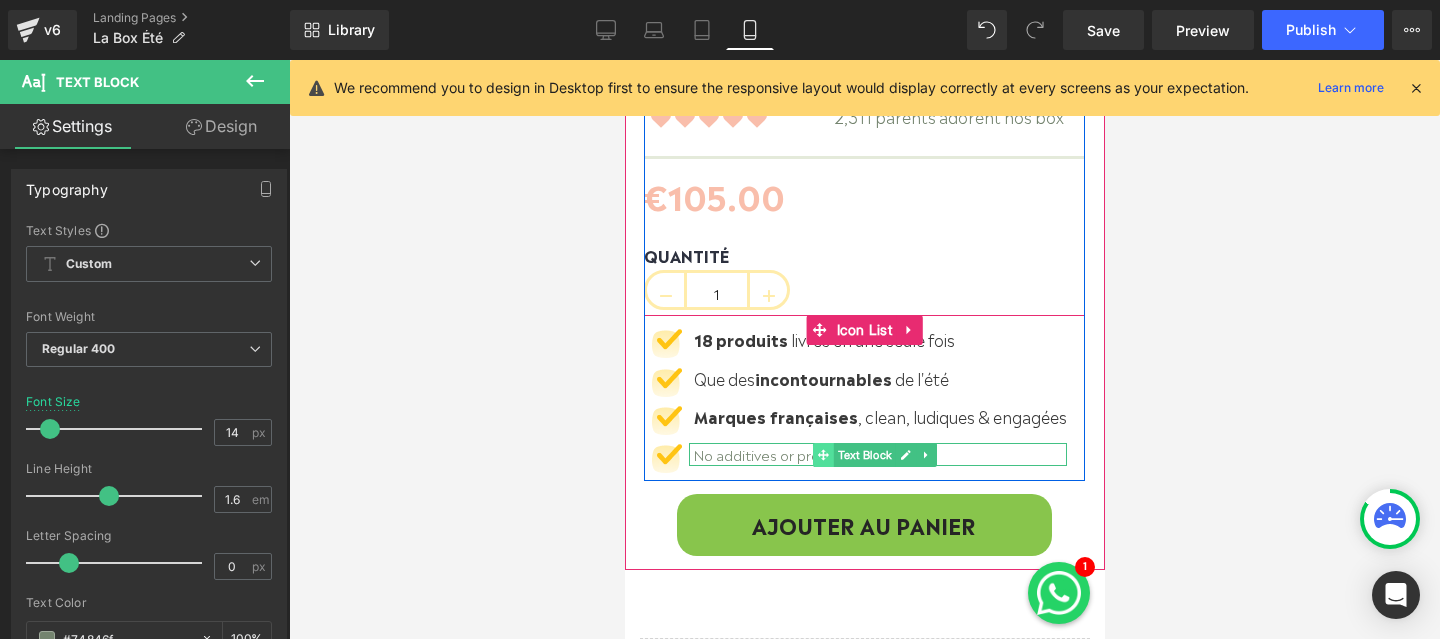 click 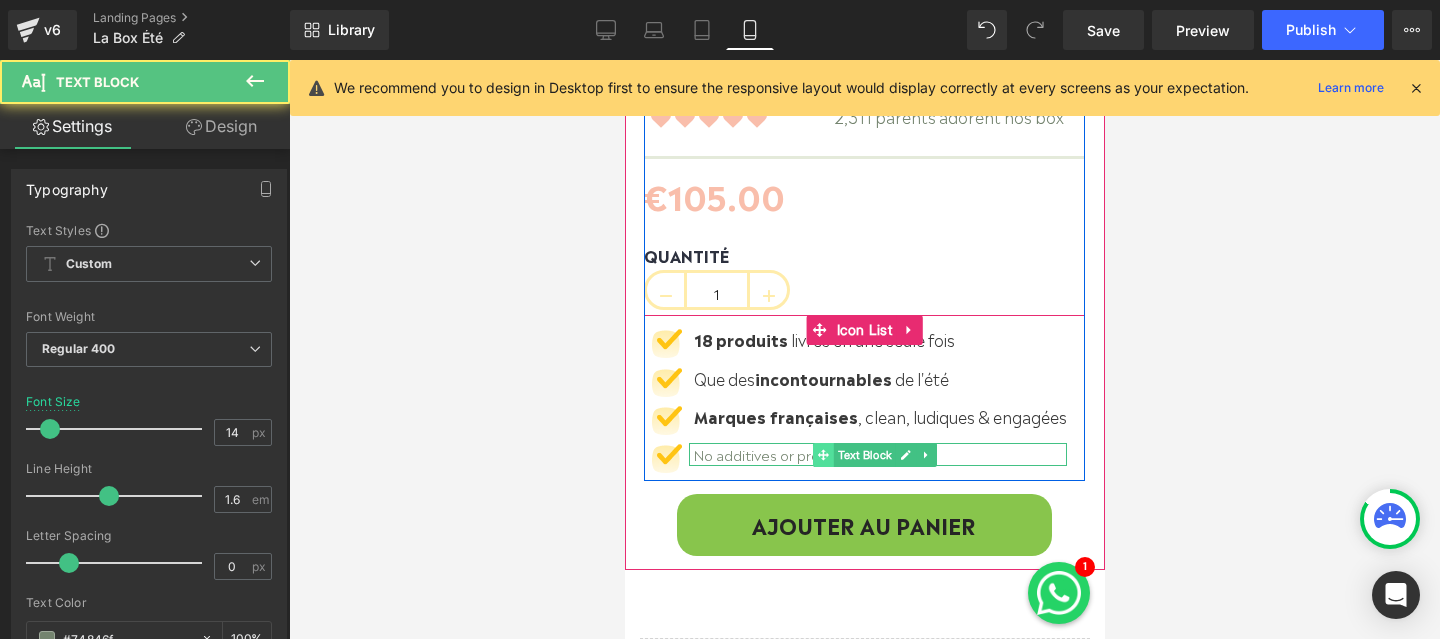 click 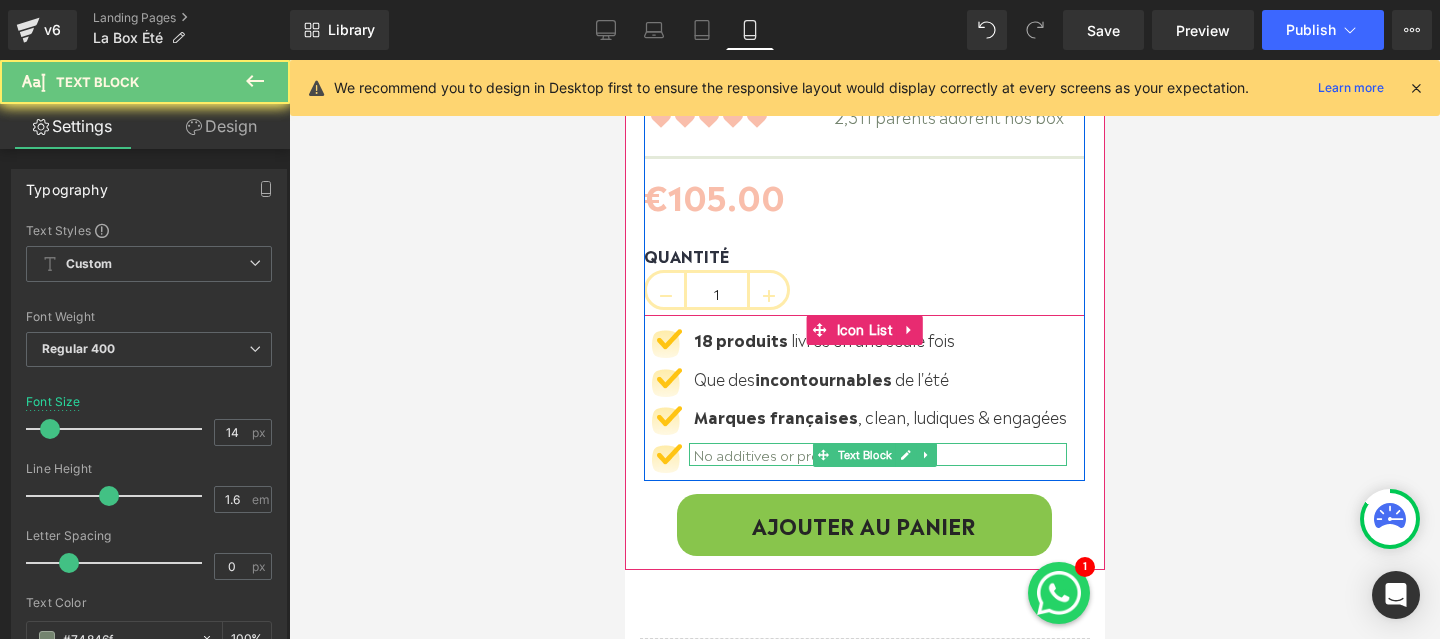 click on "No additives or preservatives" at bounding box center (879, 454) 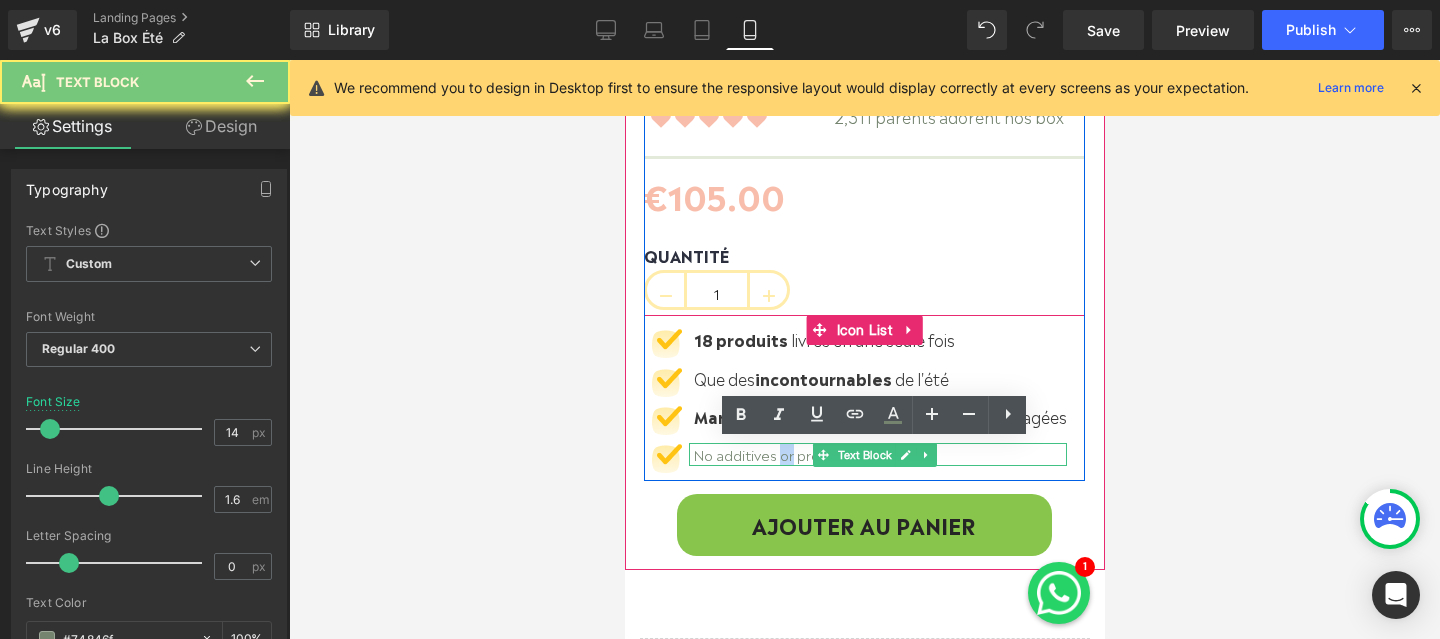 click on "No additives or preservatives" at bounding box center [879, 454] 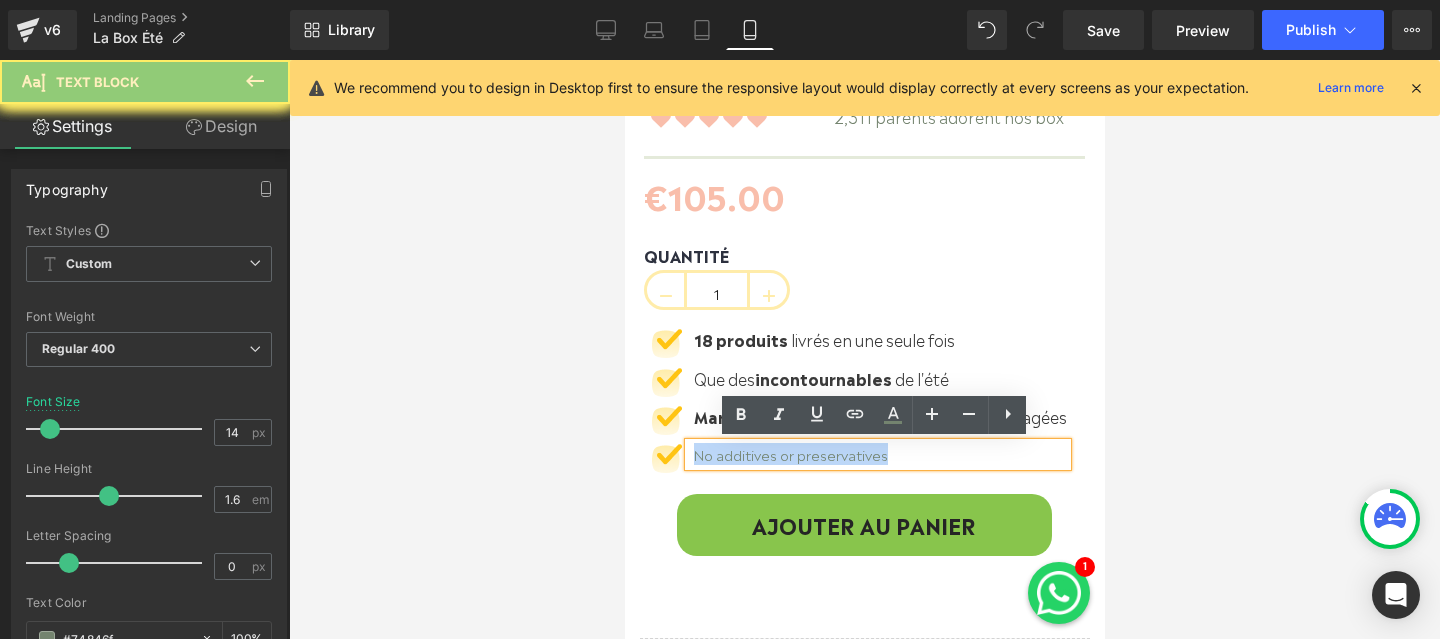 click on "No additives or preservatives" at bounding box center [879, 454] 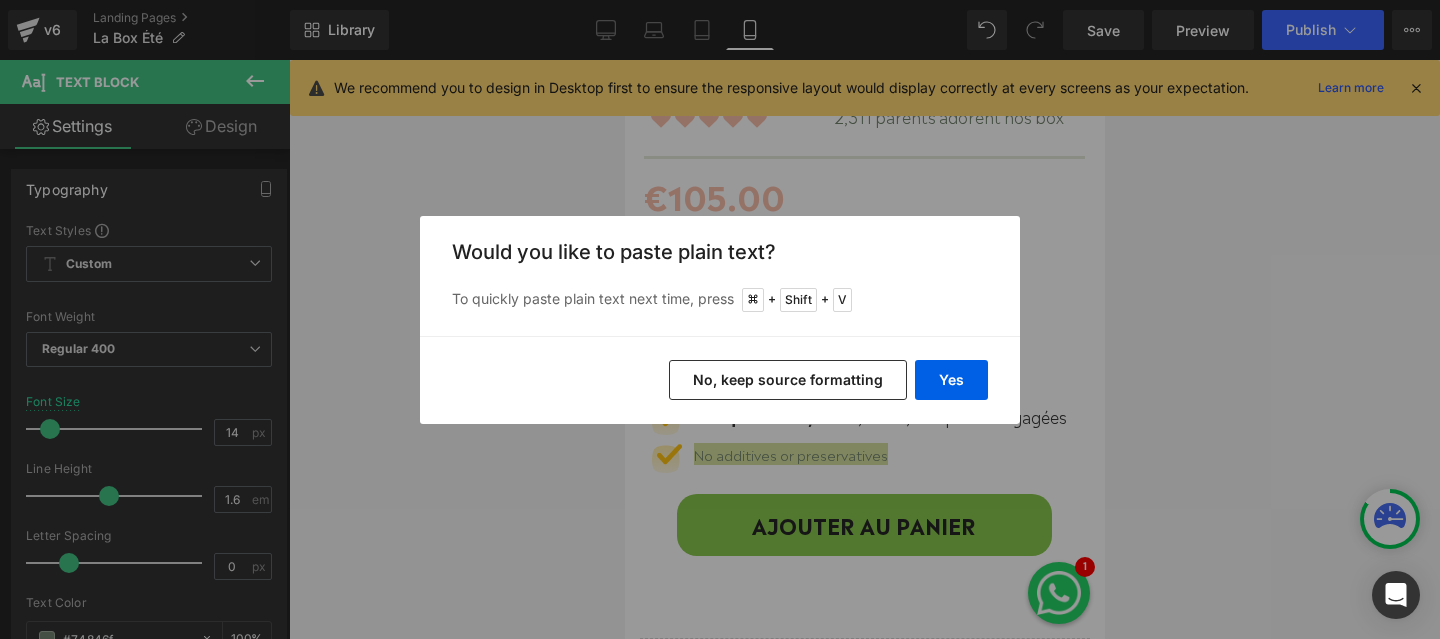 click on "No, keep source formatting" at bounding box center (788, 380) 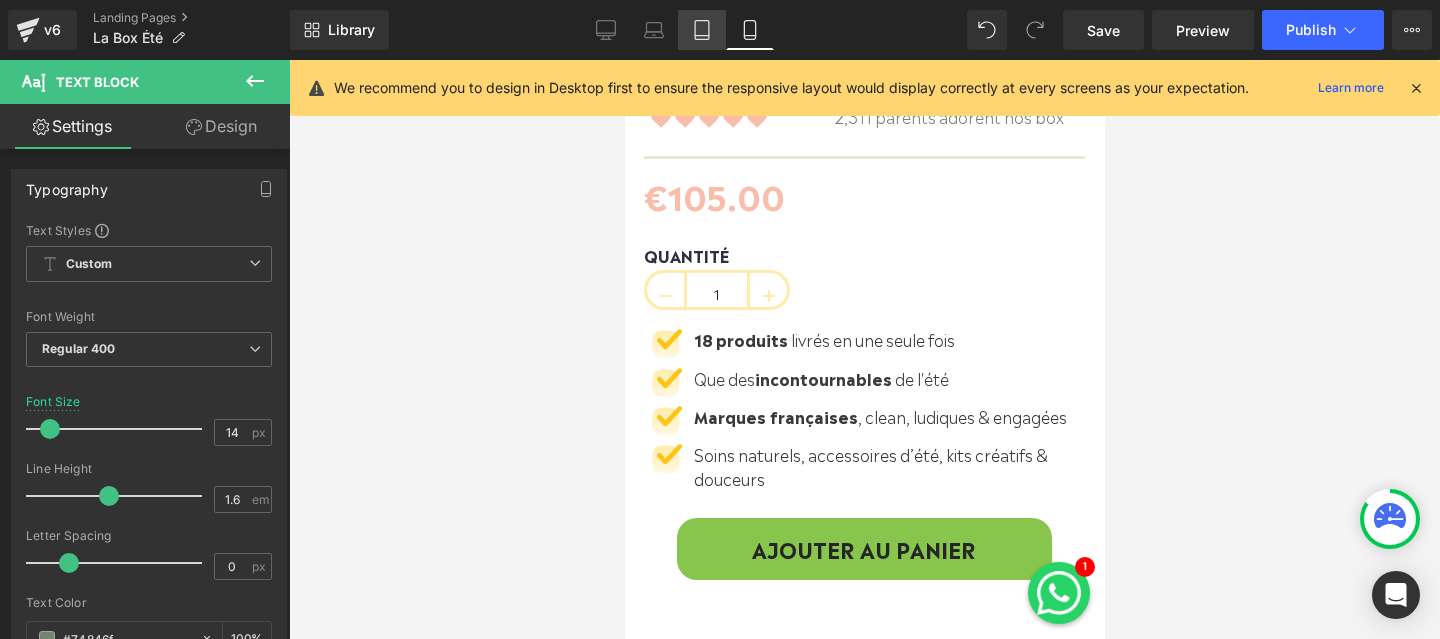 click on "Tablet" at bounding box center (702, 30) 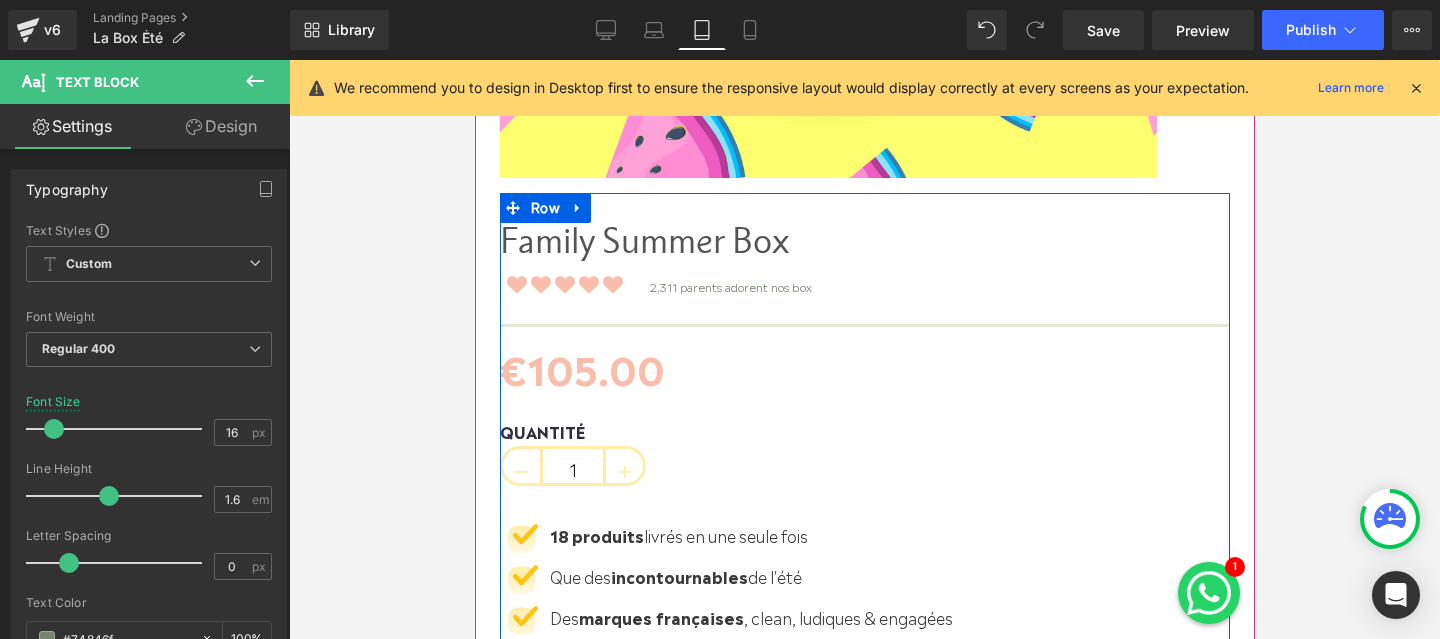 scroll, scrollTop: 906, scrollLeft: 0, axis: vertical 